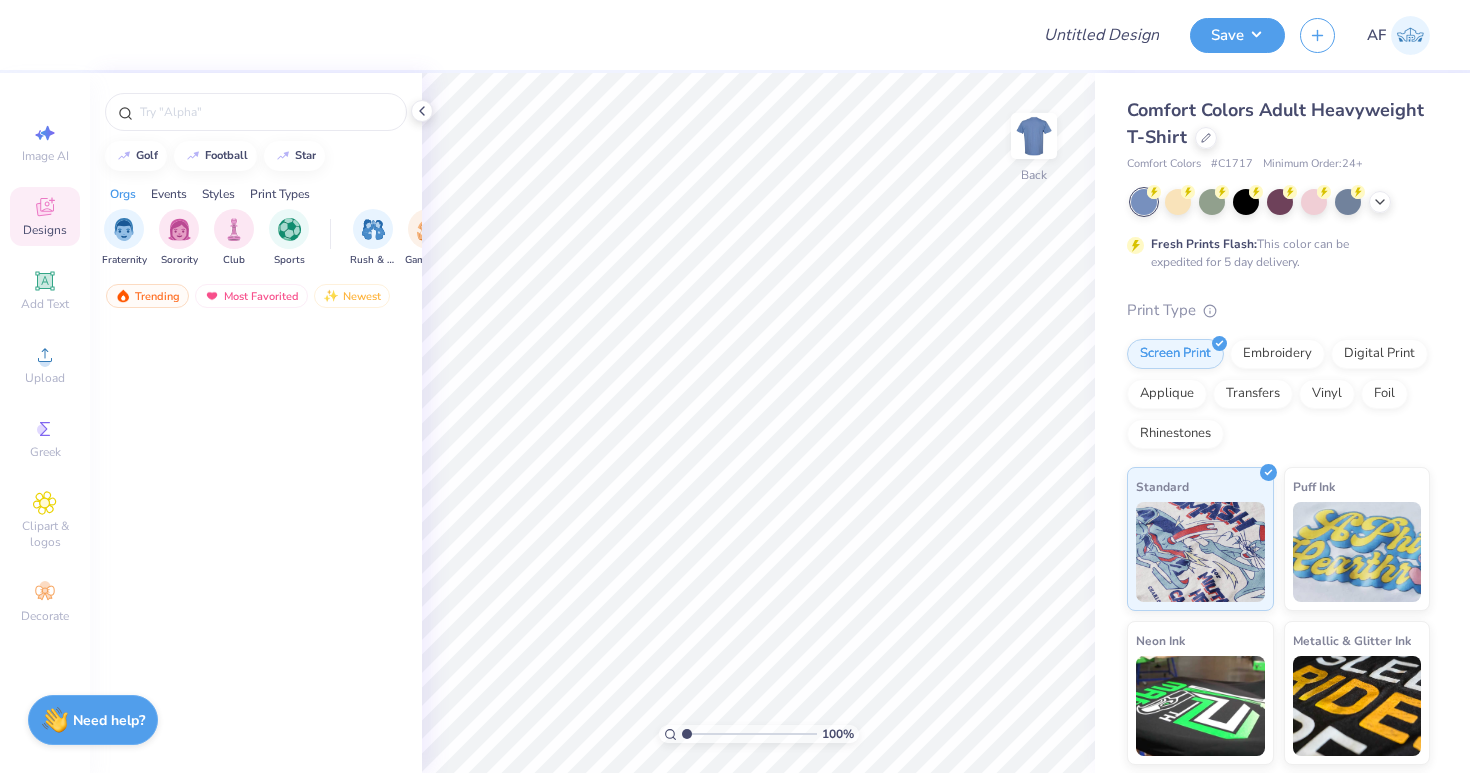 scroll, scrollTop: 0, scrollLeft: 0, axis: both 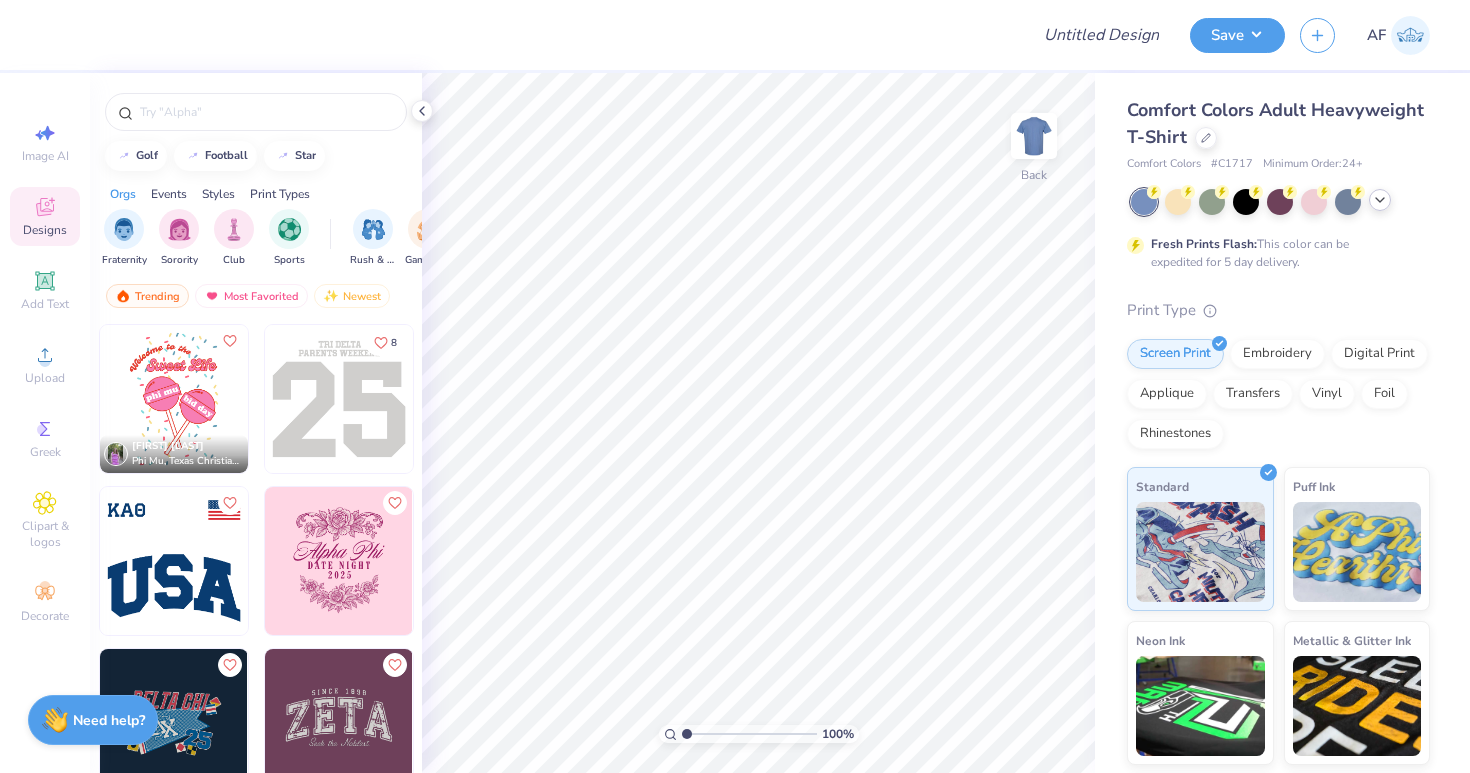 click 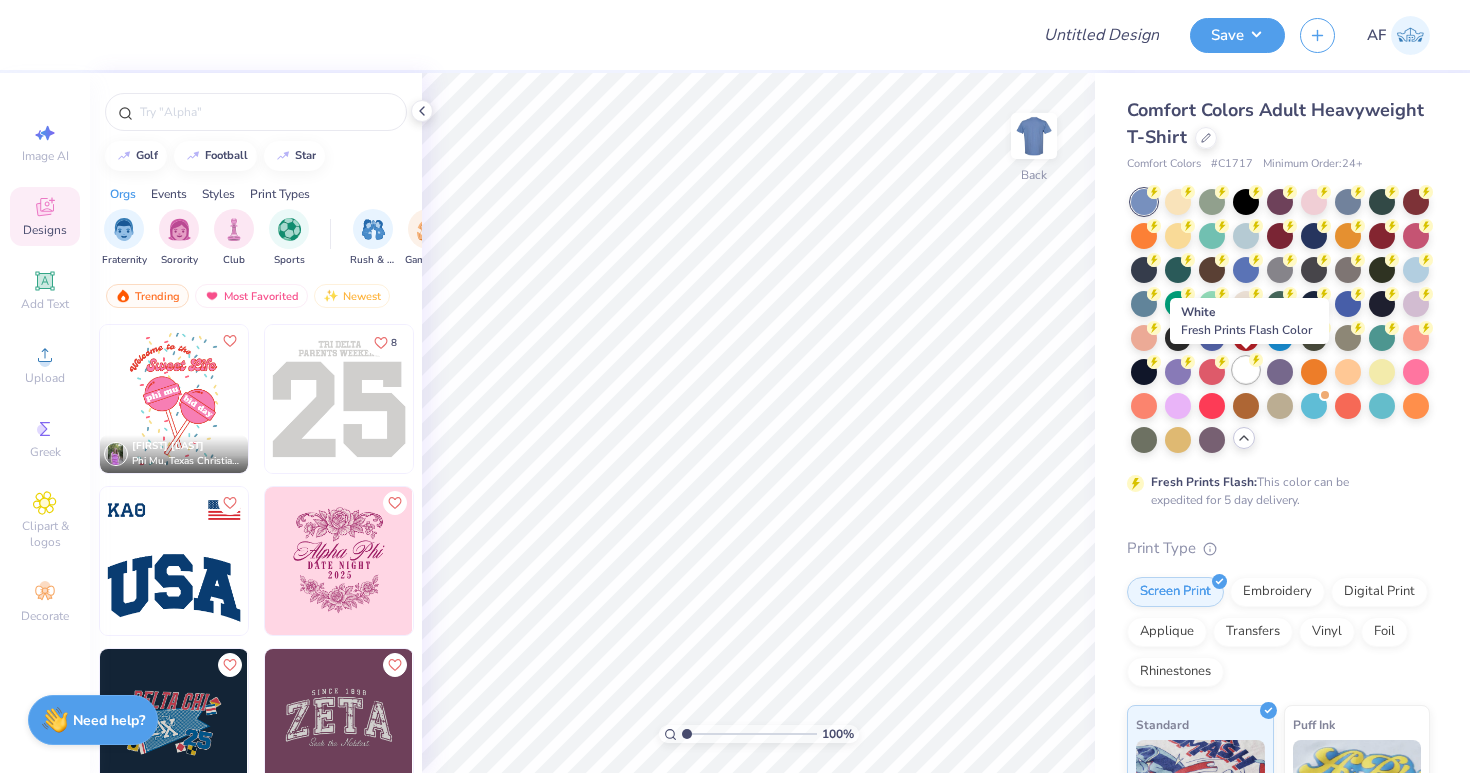 click at bounding box center [1246, 370] 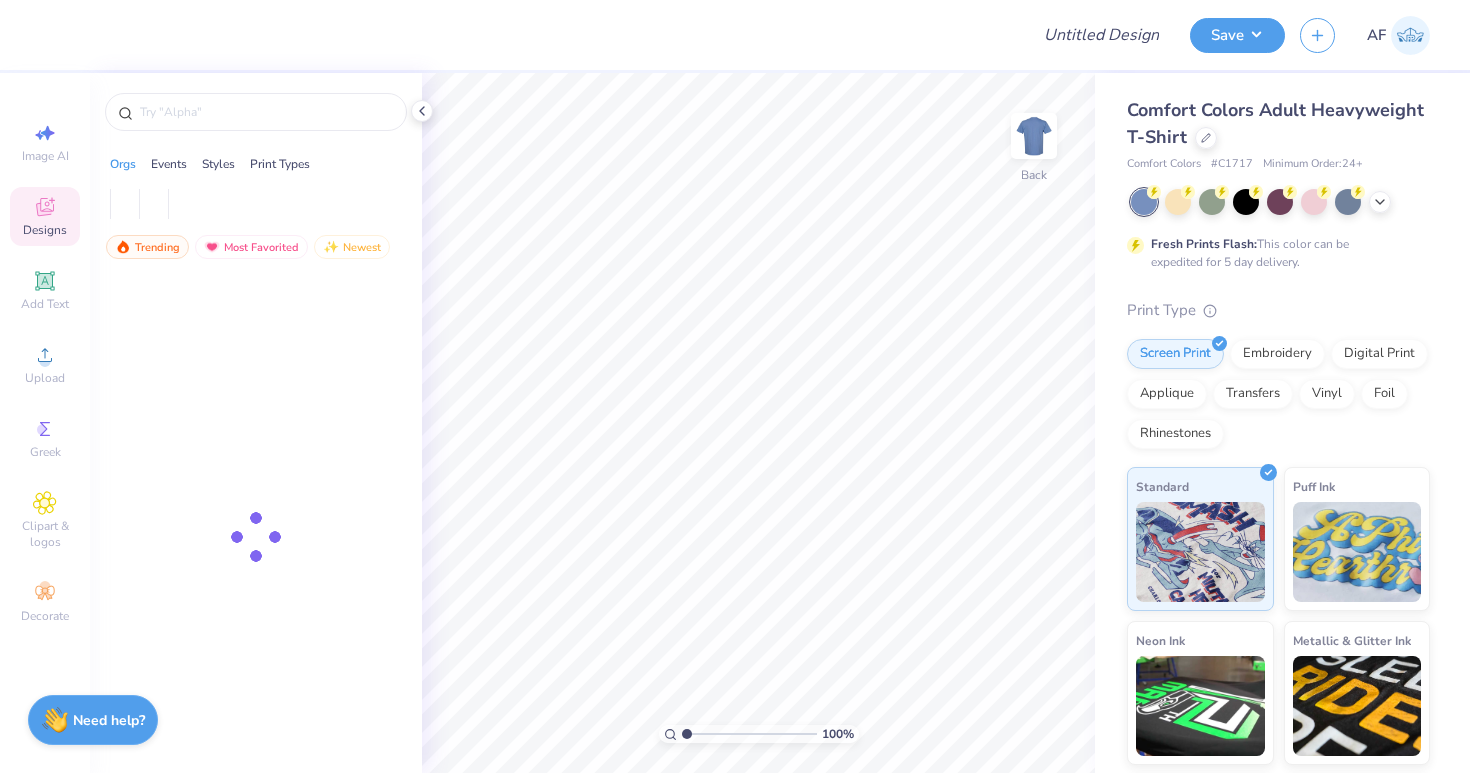 scroll, scrollTop: 0, scrollLeft: 0, axis: both 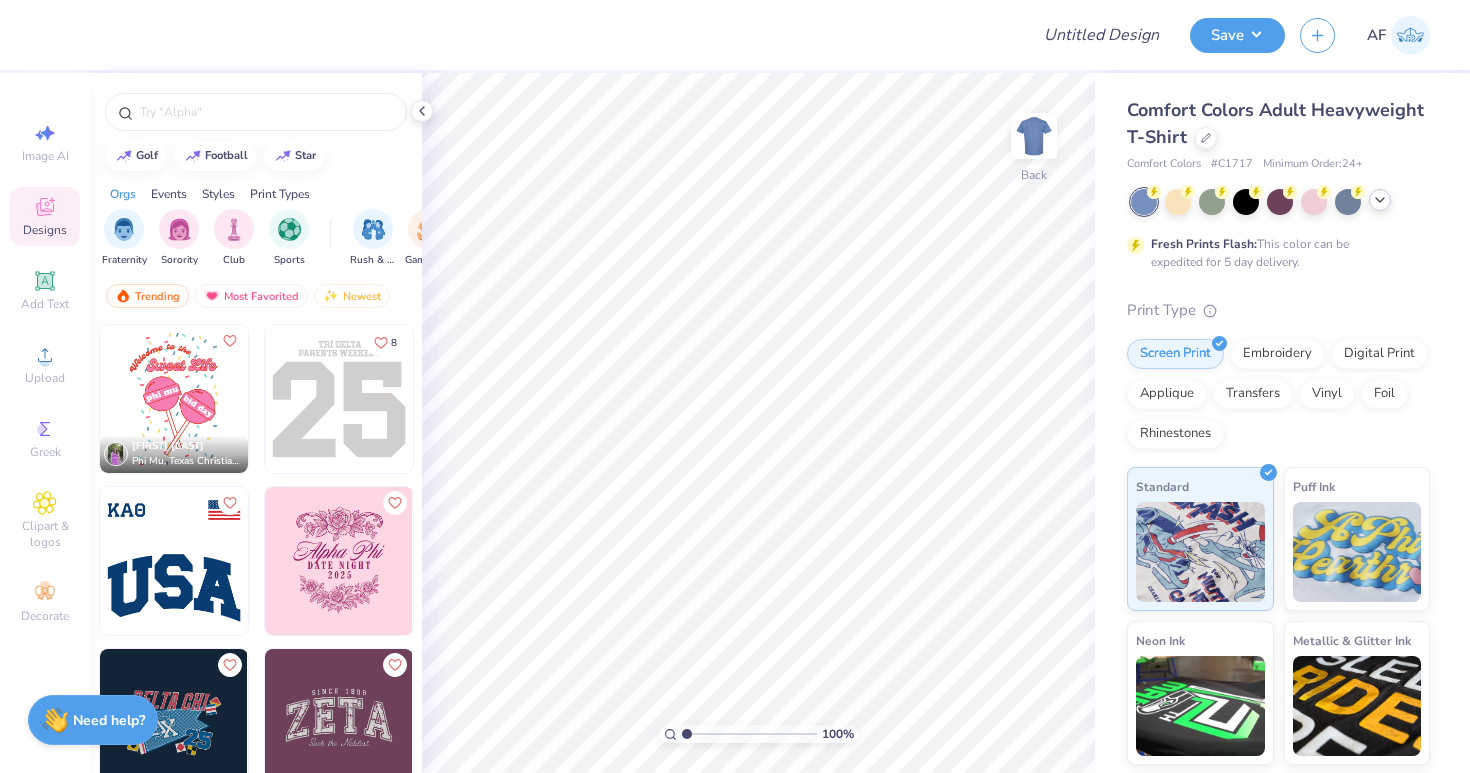click 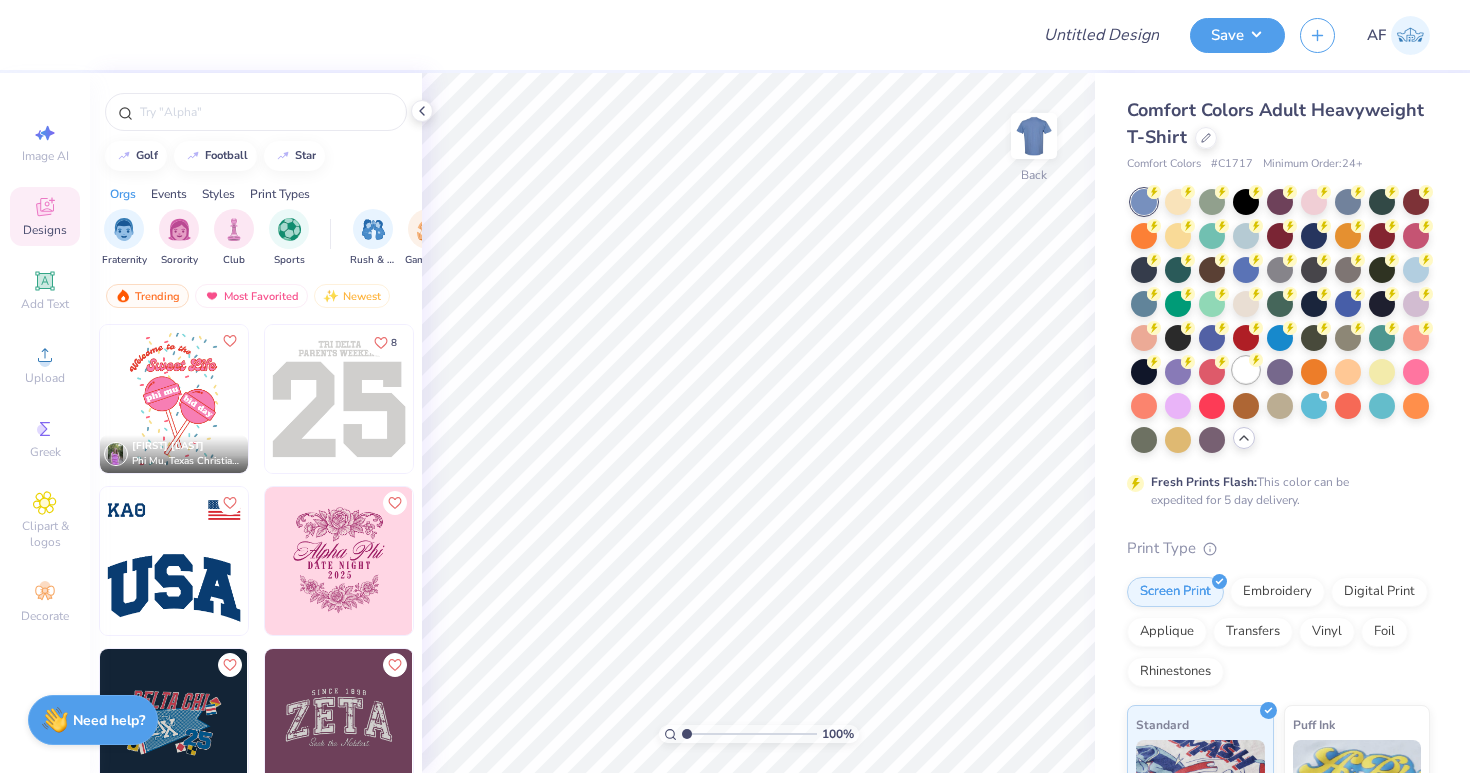 click at bounding box center [1246, 370] 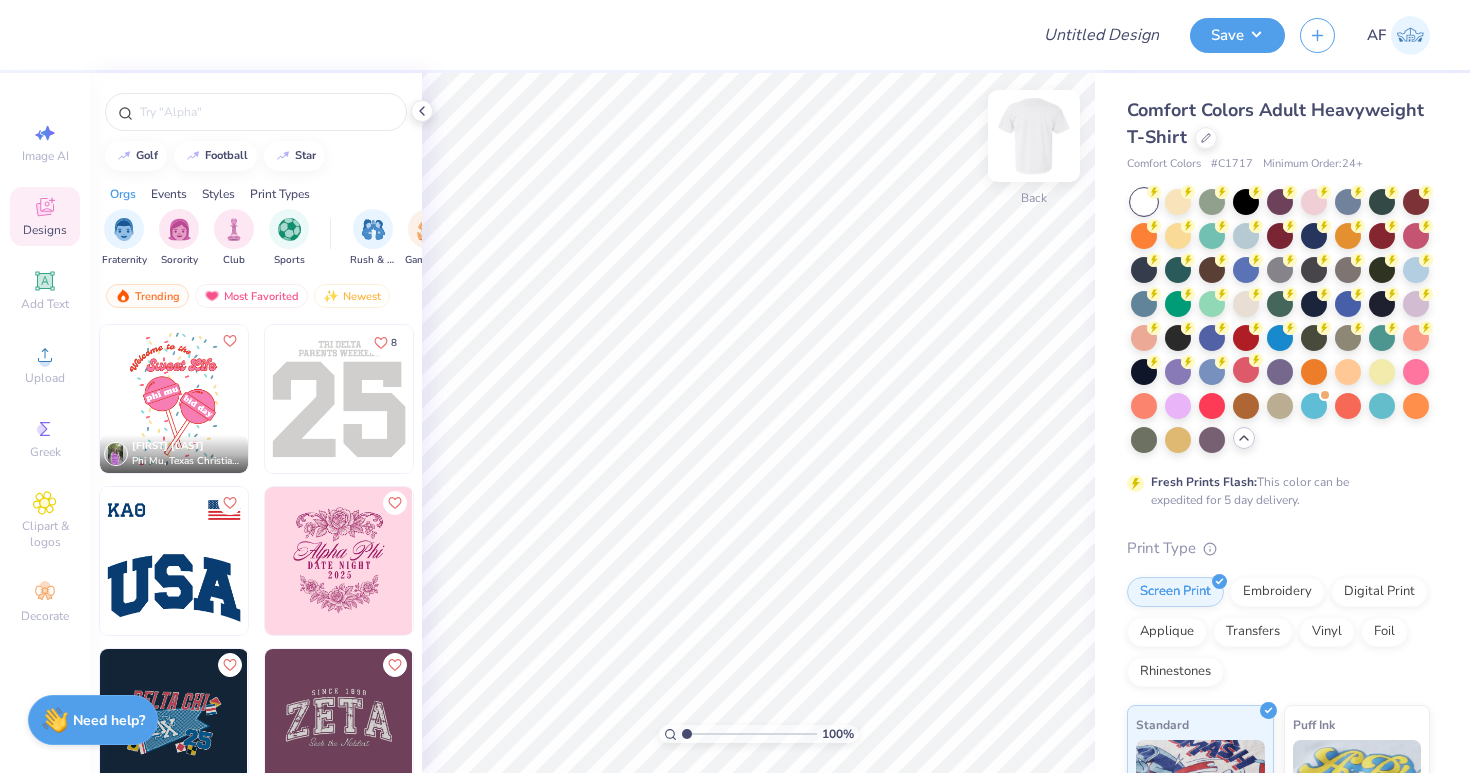click at bounding box center (1034, 136) 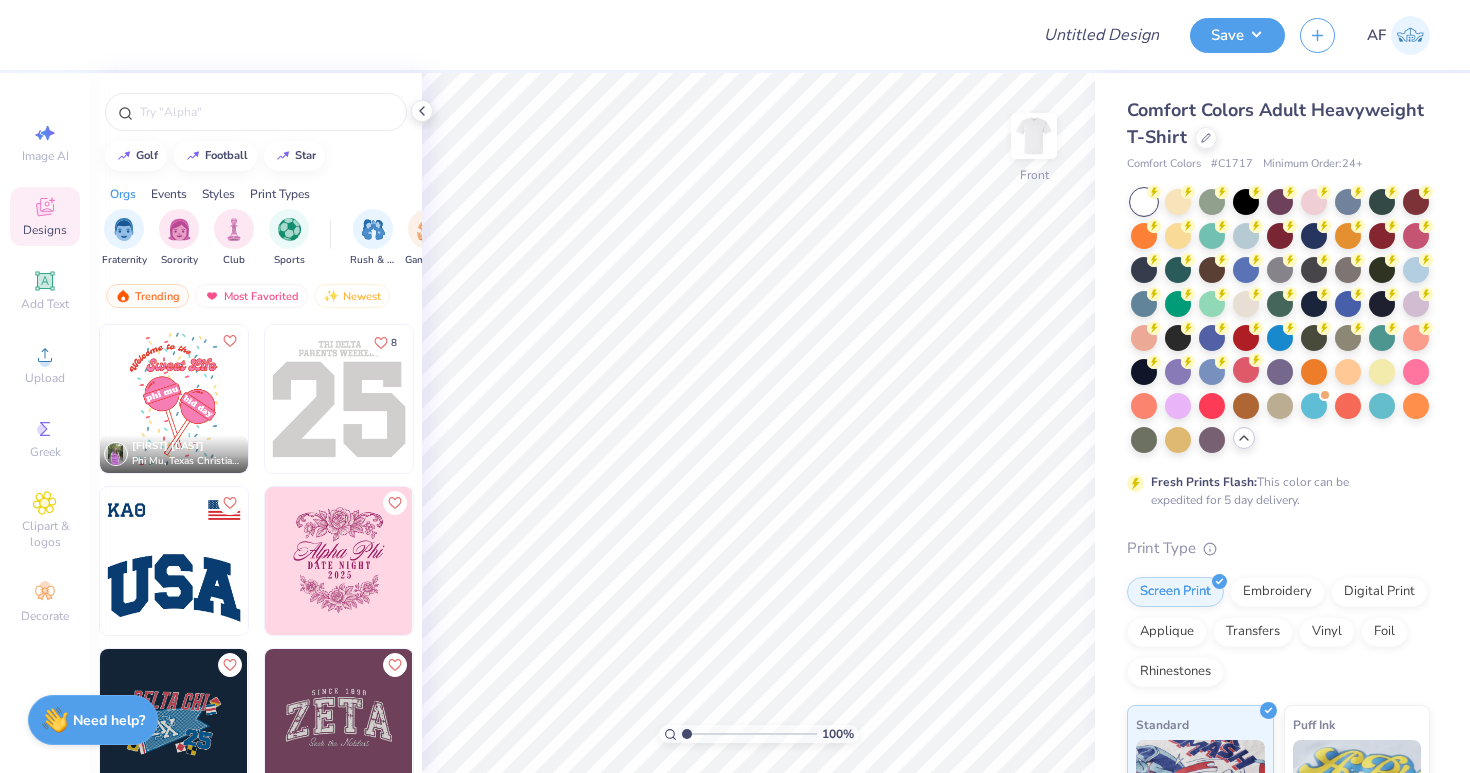 click at bounding box center [339, 399] 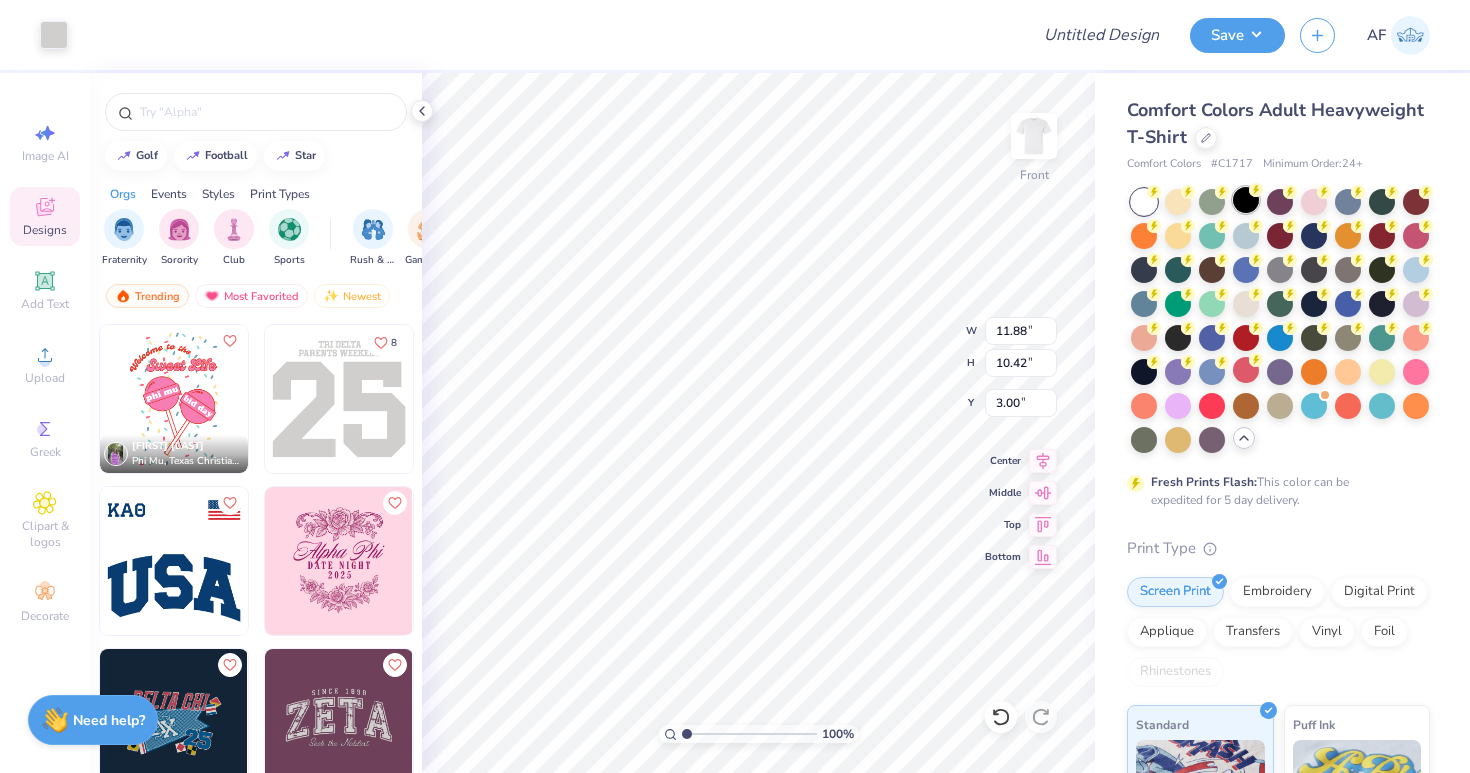 click at bounding box center [1246, 200] 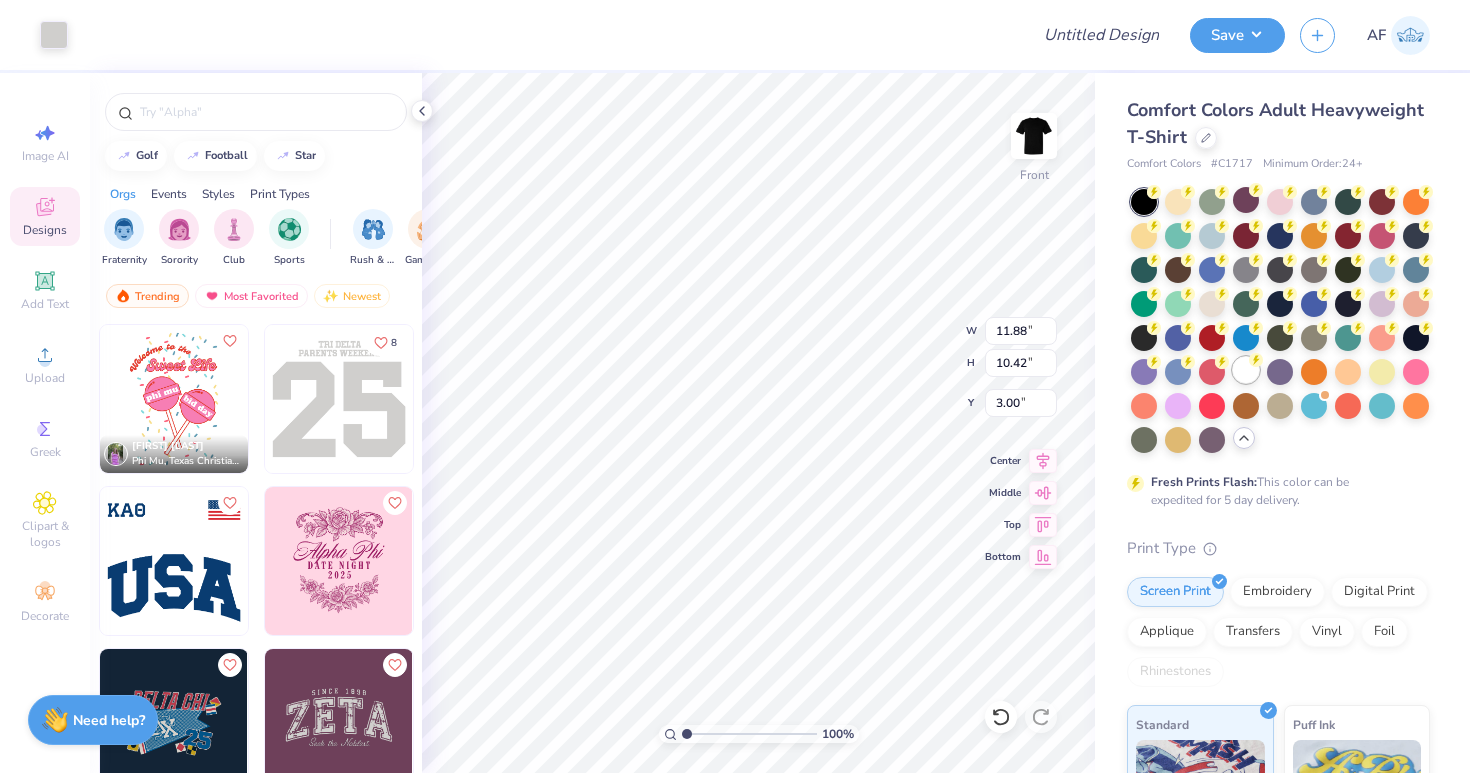 click at bounding box center (1246, 370) 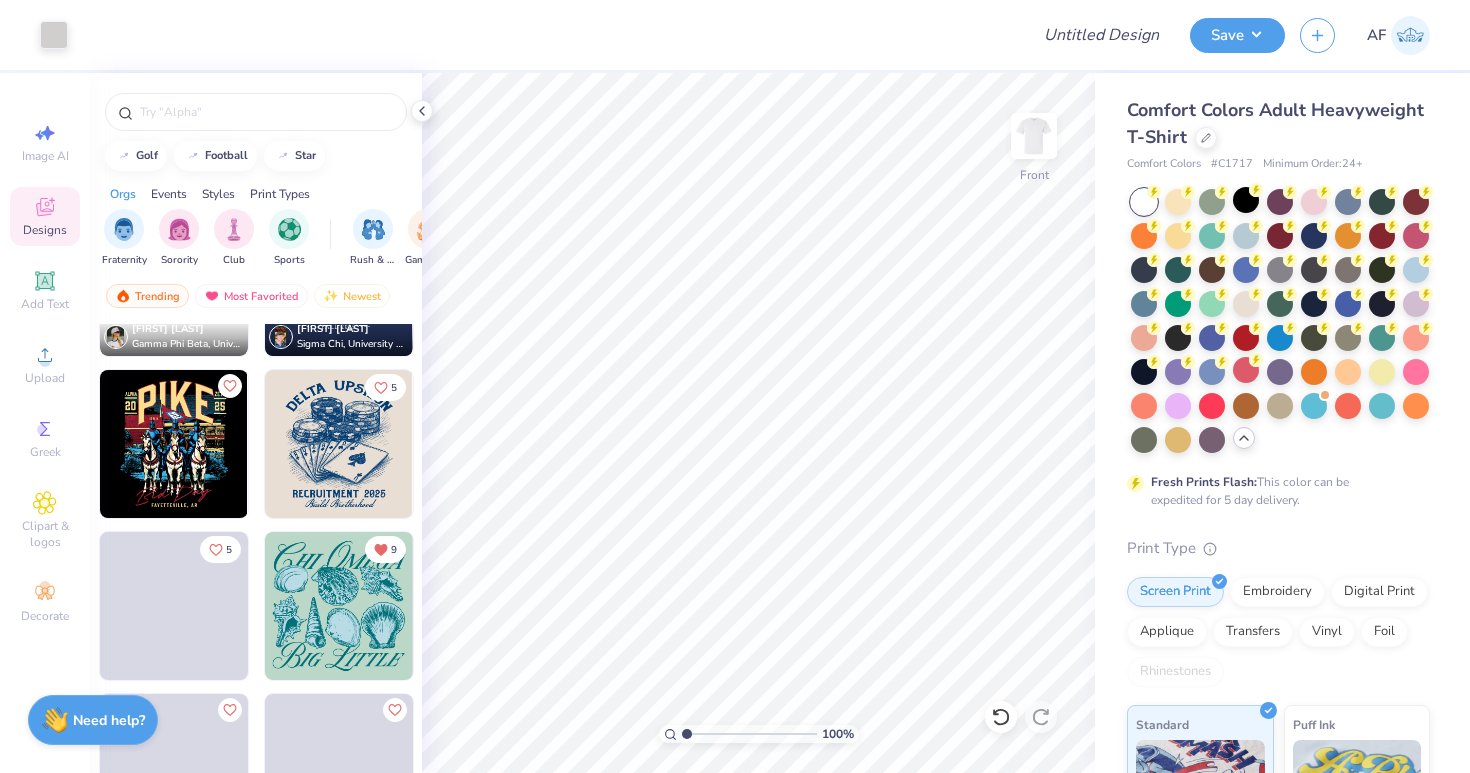 scroll, scrollTop: 599, scrollLeft: 0, axis: vertical 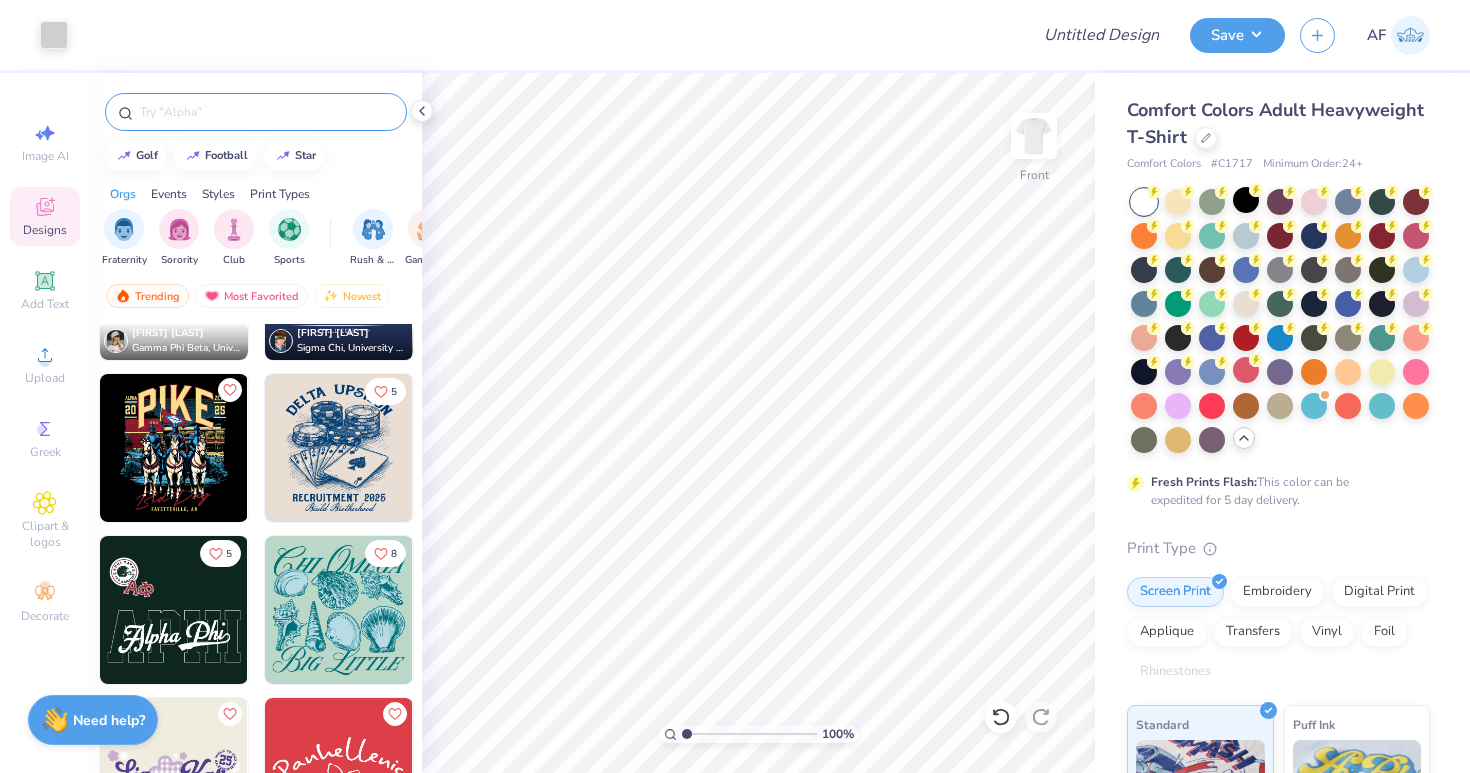 click at bounding box center (266, 112) 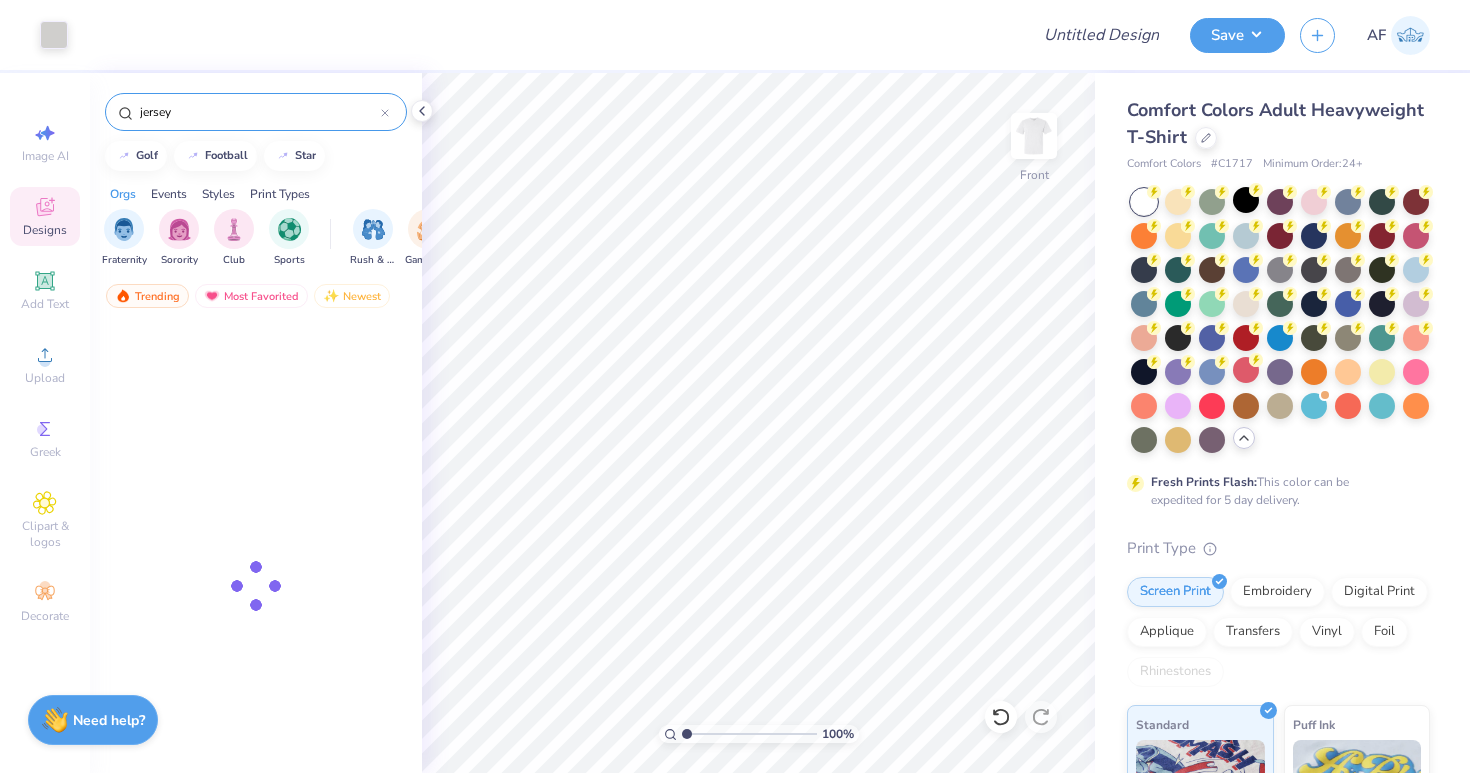 type on "jersey" 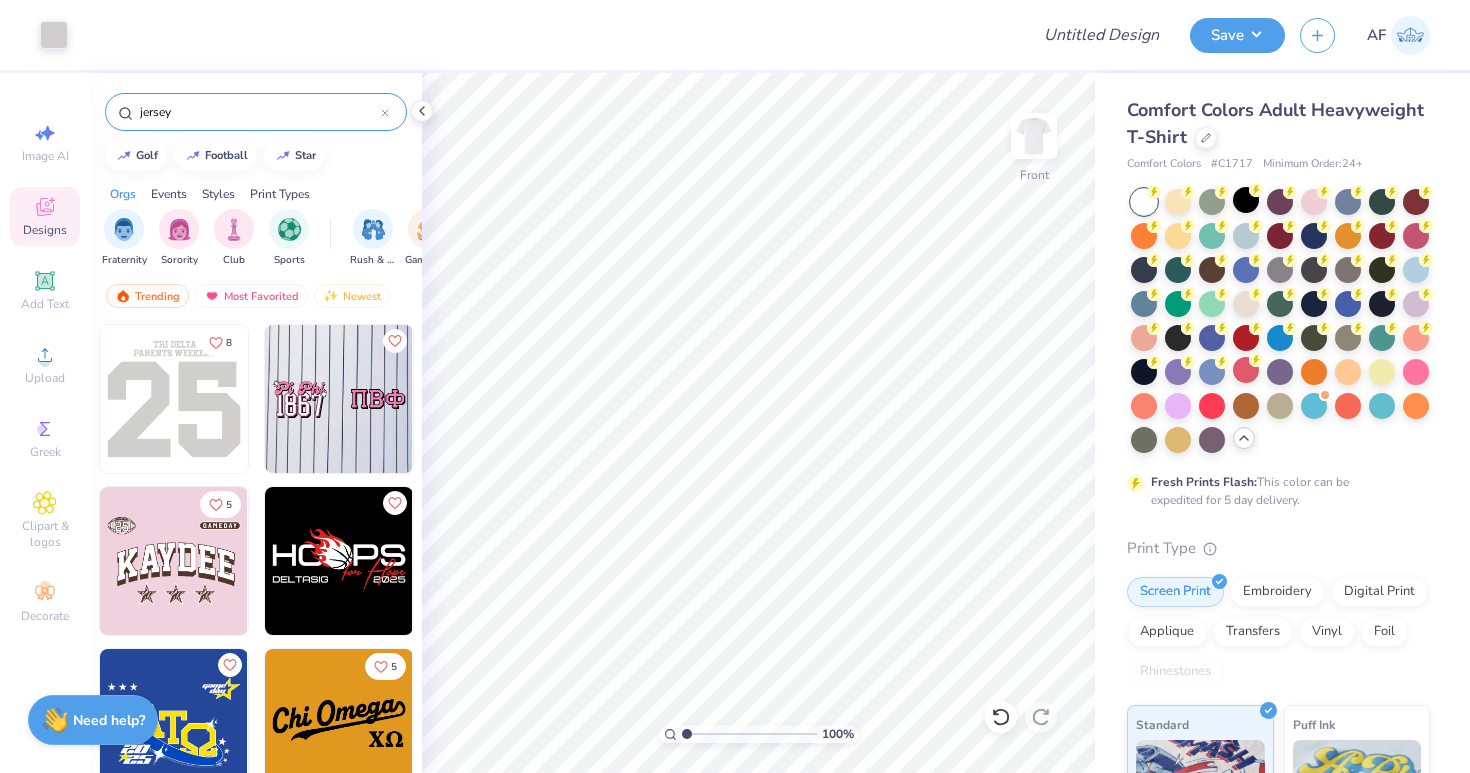 scroll, scrollTop: 0, scrollLeft: 0, axis: both 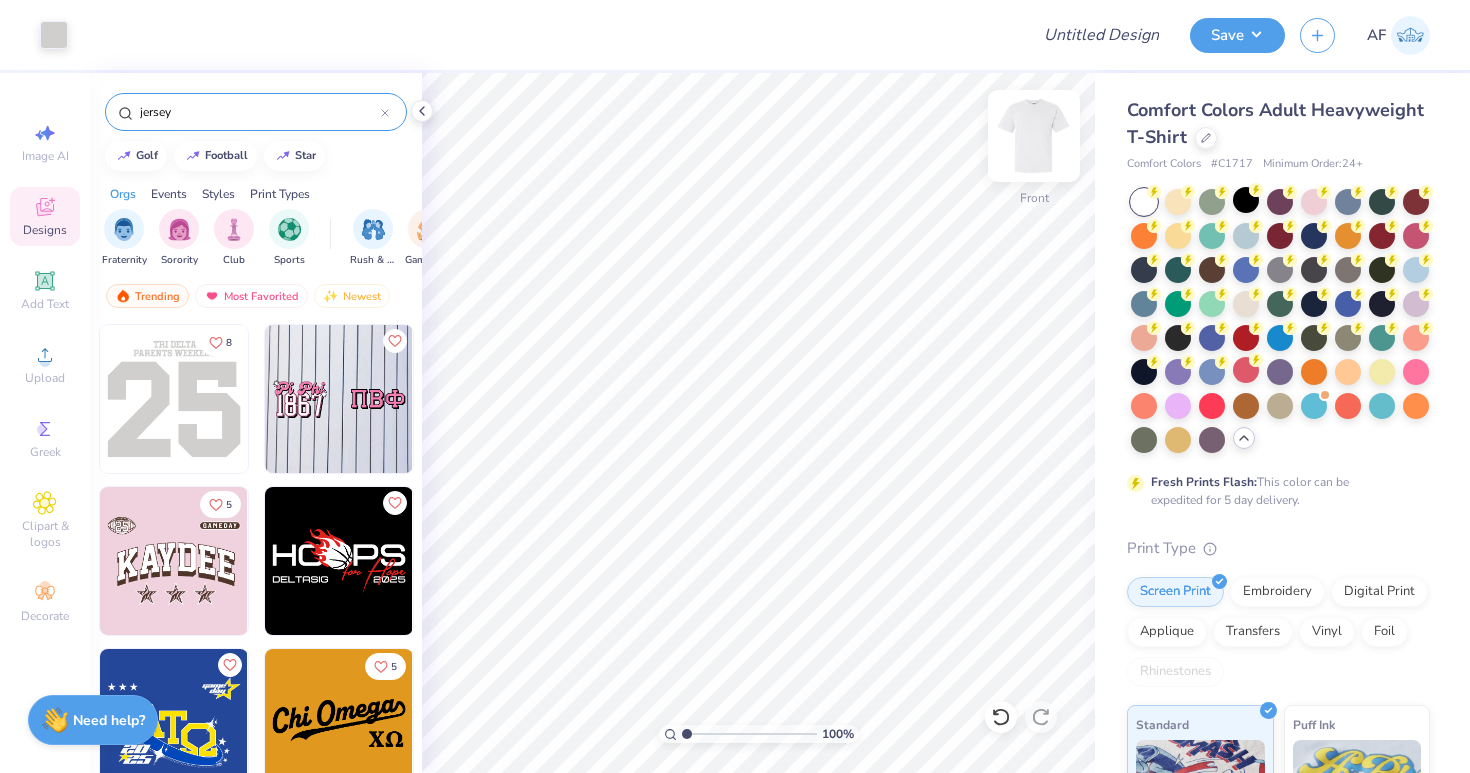 click at bounding box center [1034, 136] 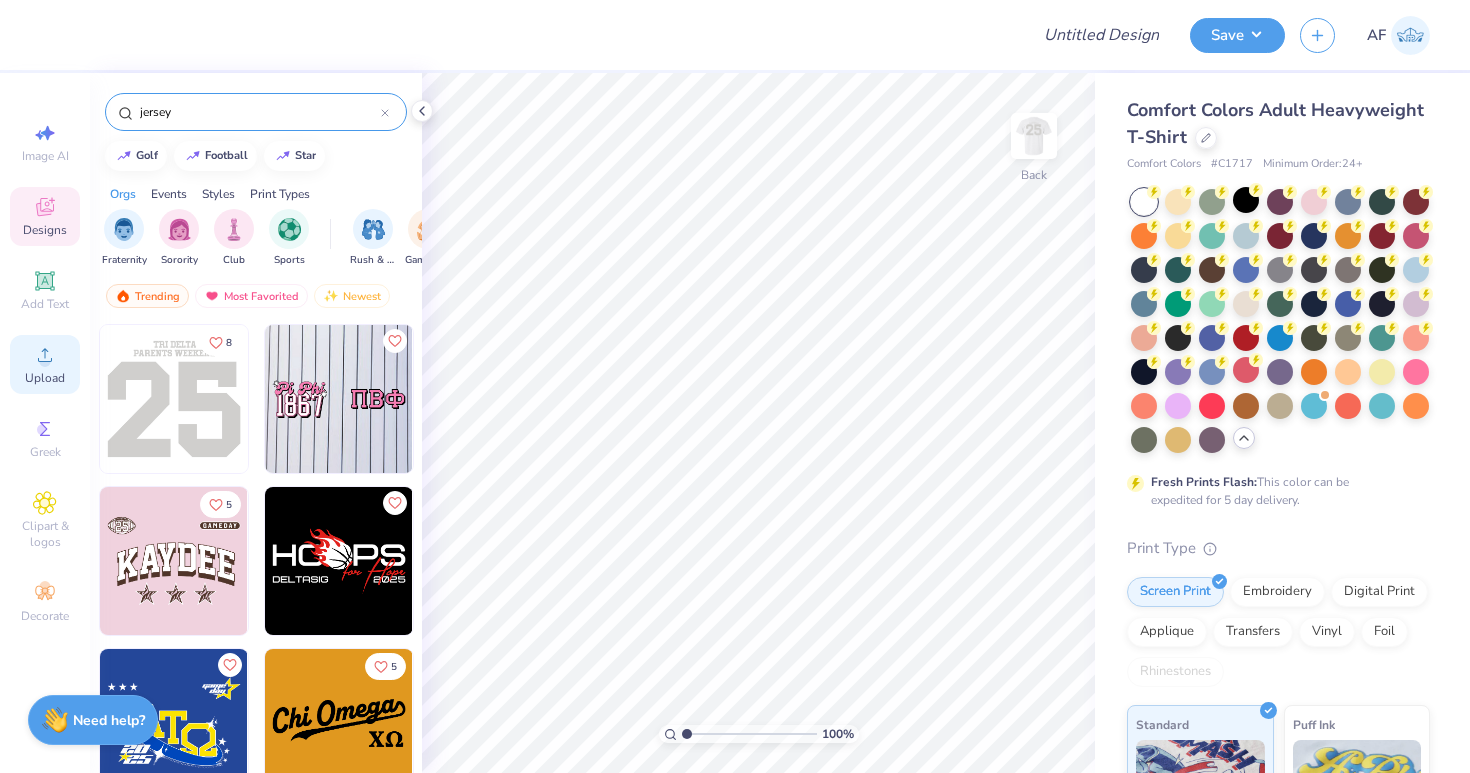 click on "Upload" at bounding box center [45, 378] 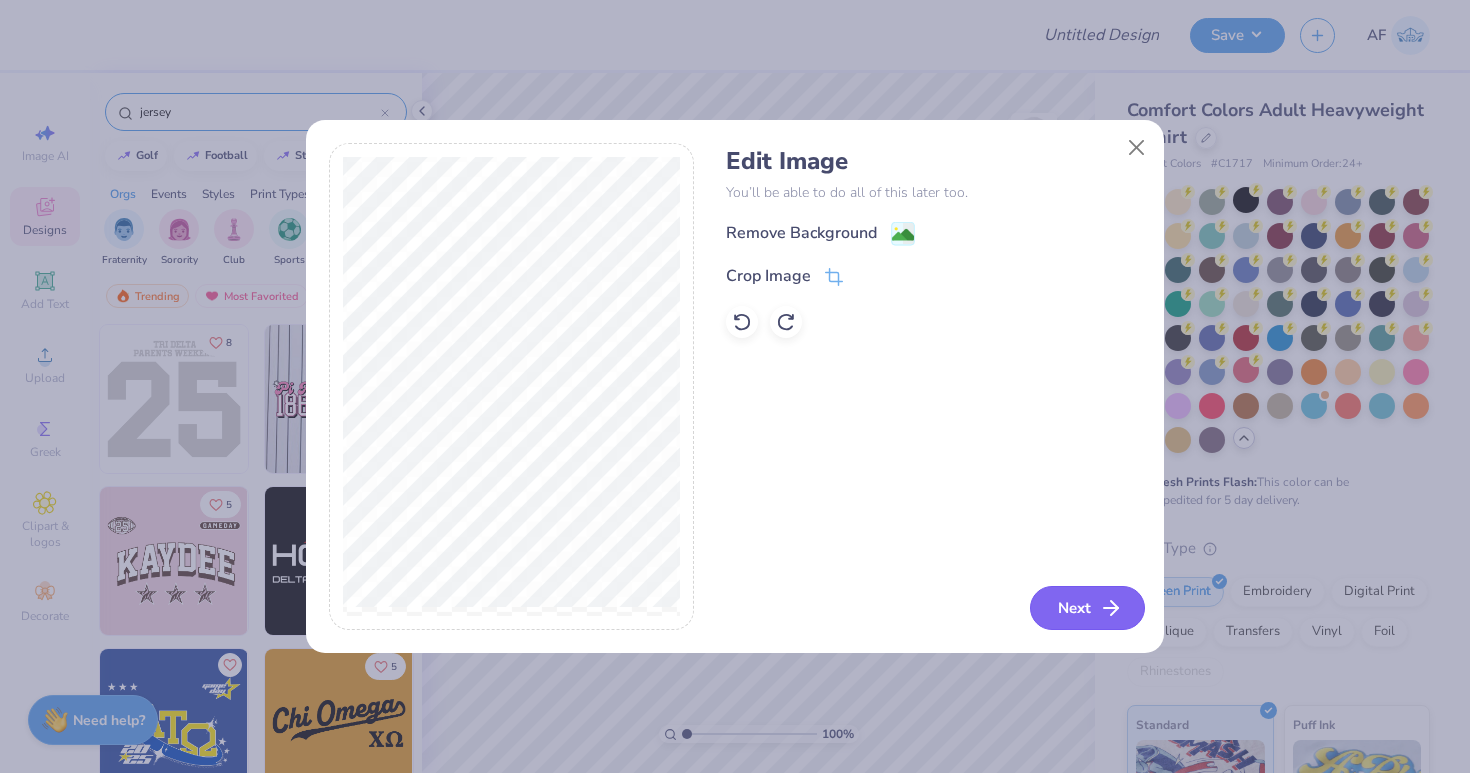 click on "Next" at bounding box center (1087, 608) 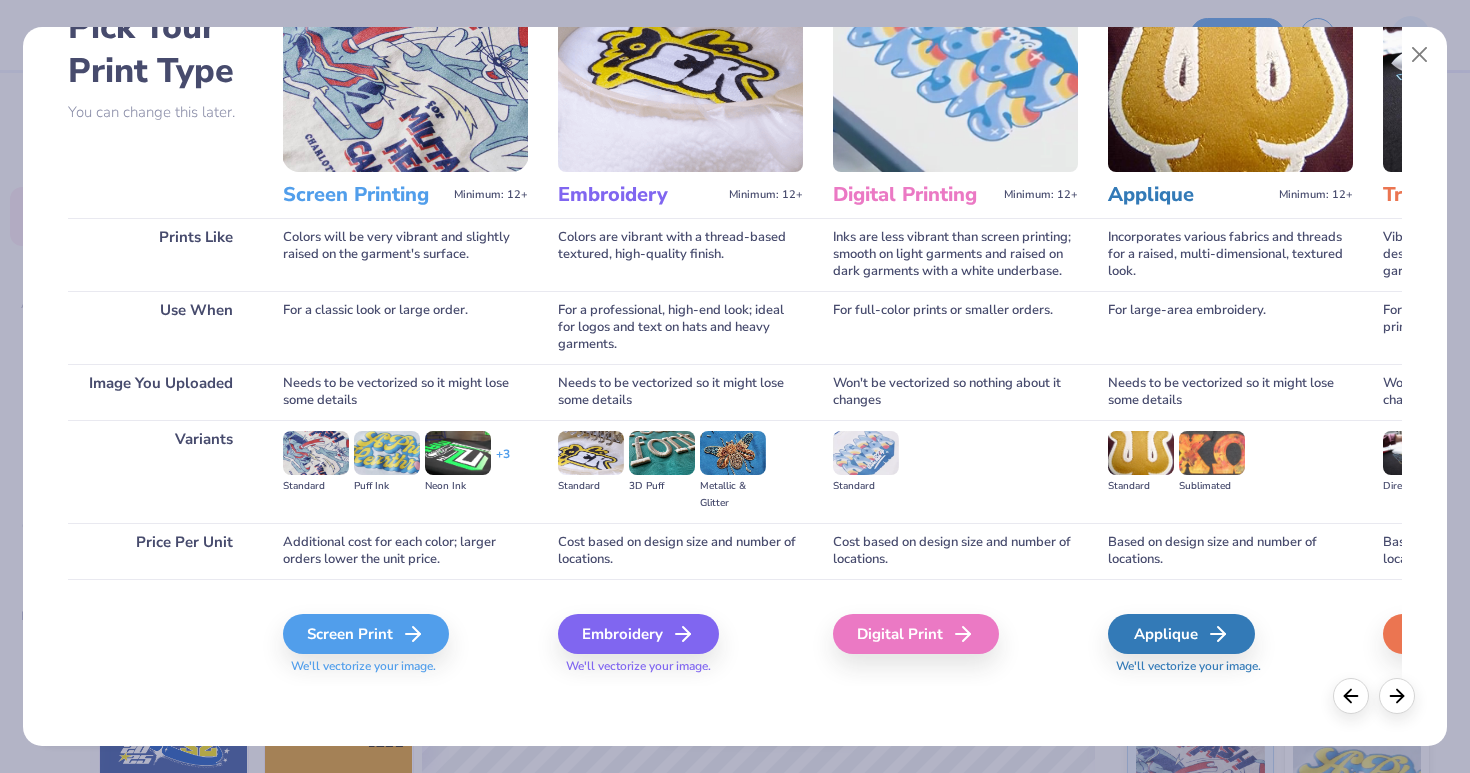 scroll, scrollTop: 124, scrollLeft: 0, axis: vertical 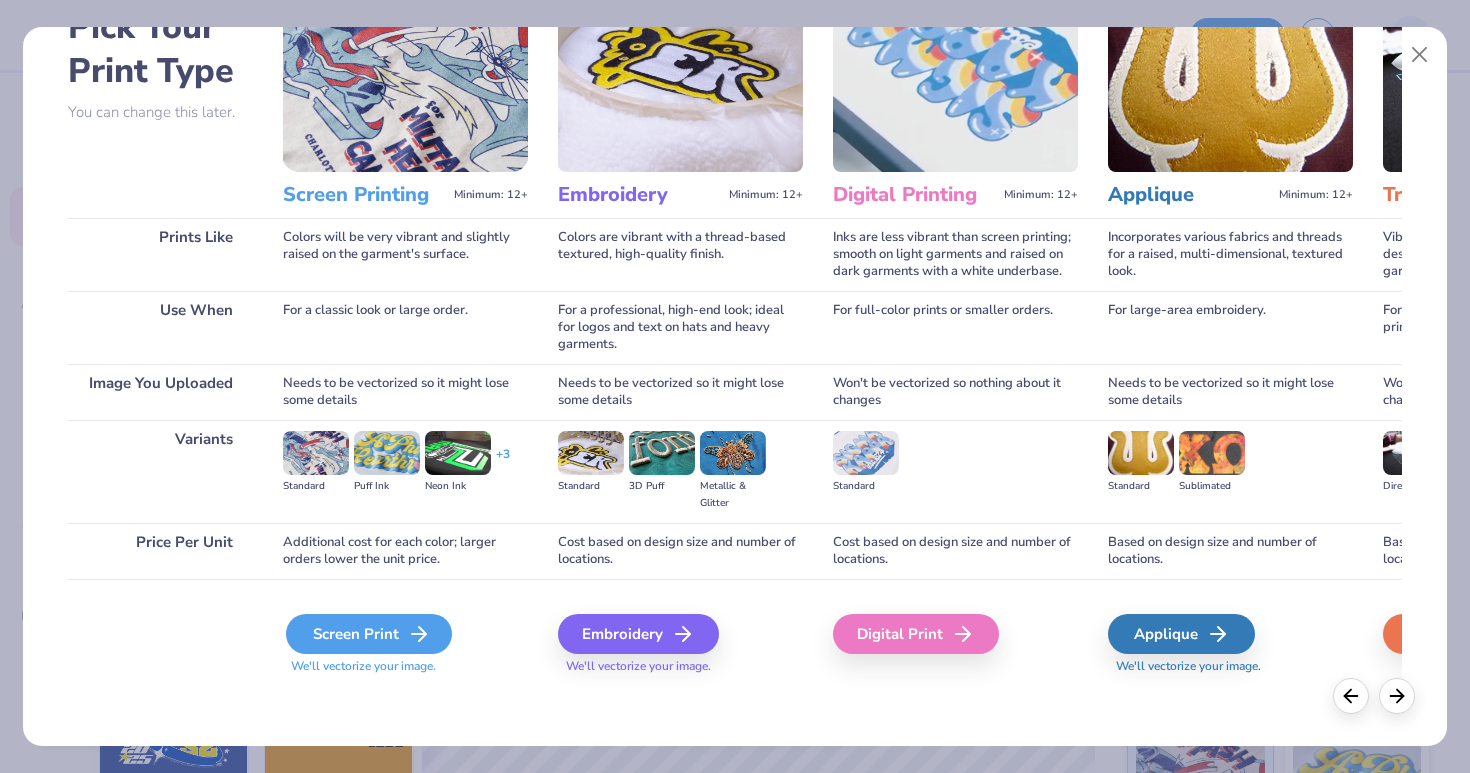click on "Screen Print" at bounding box center (369, 634) 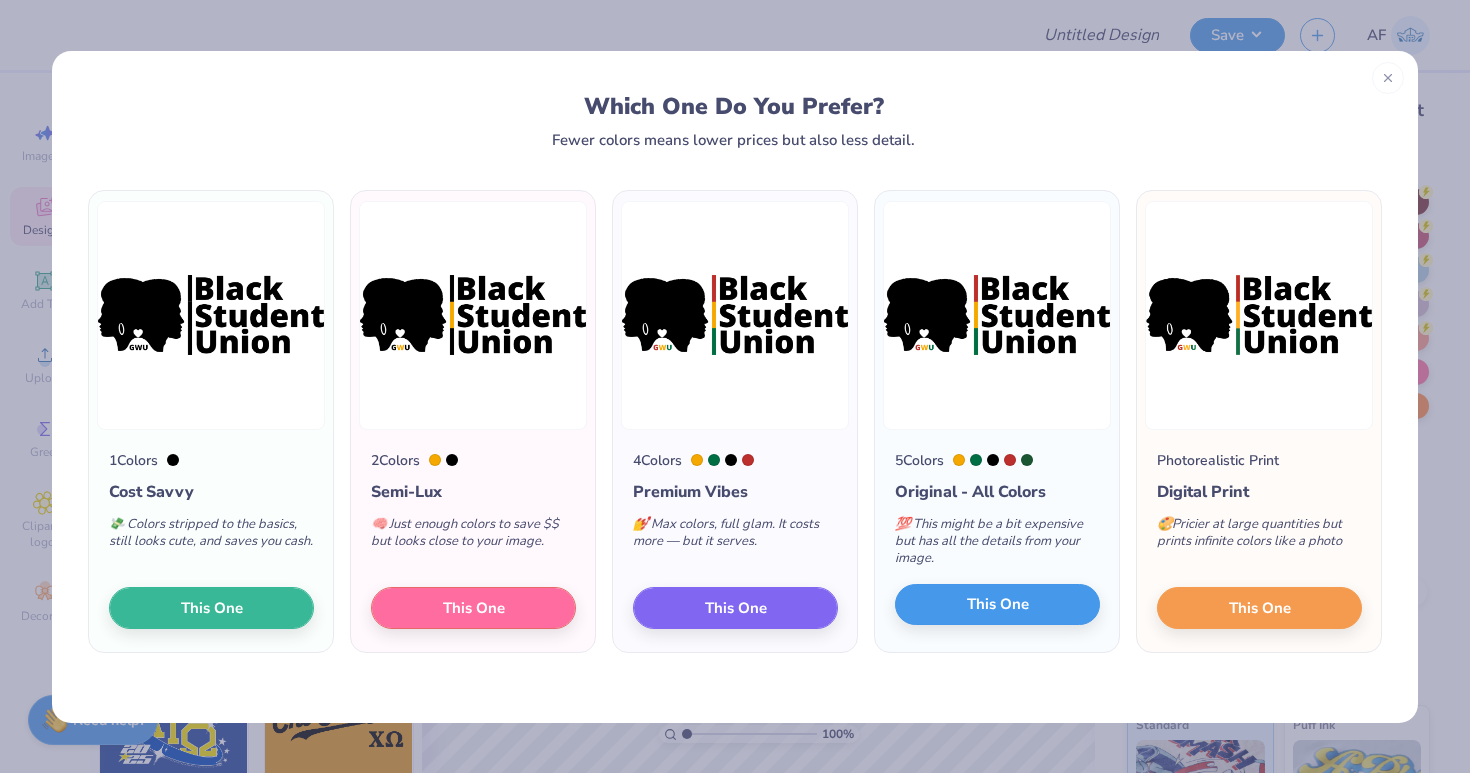 click on "This One" at bounding box center [998, 604] 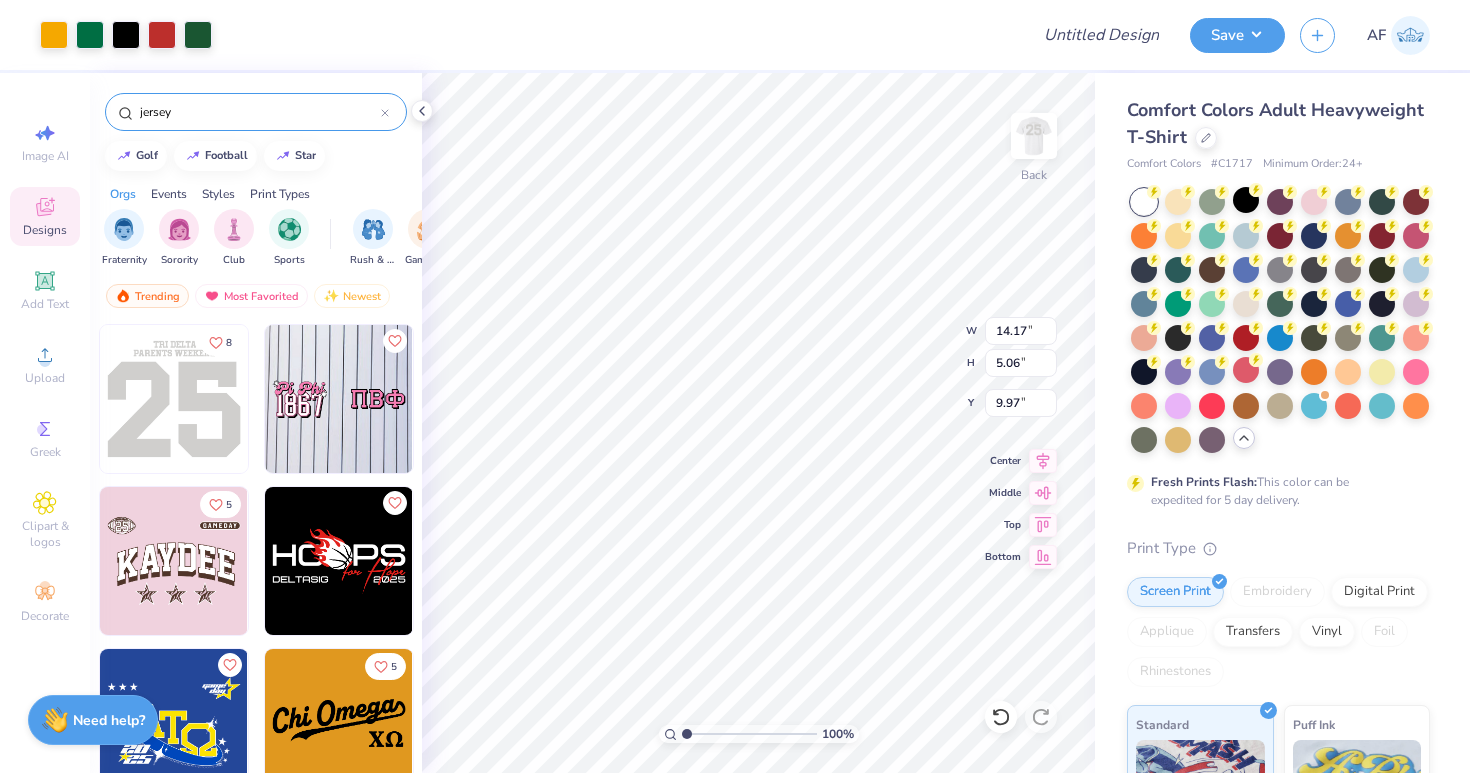 type on "4.15" 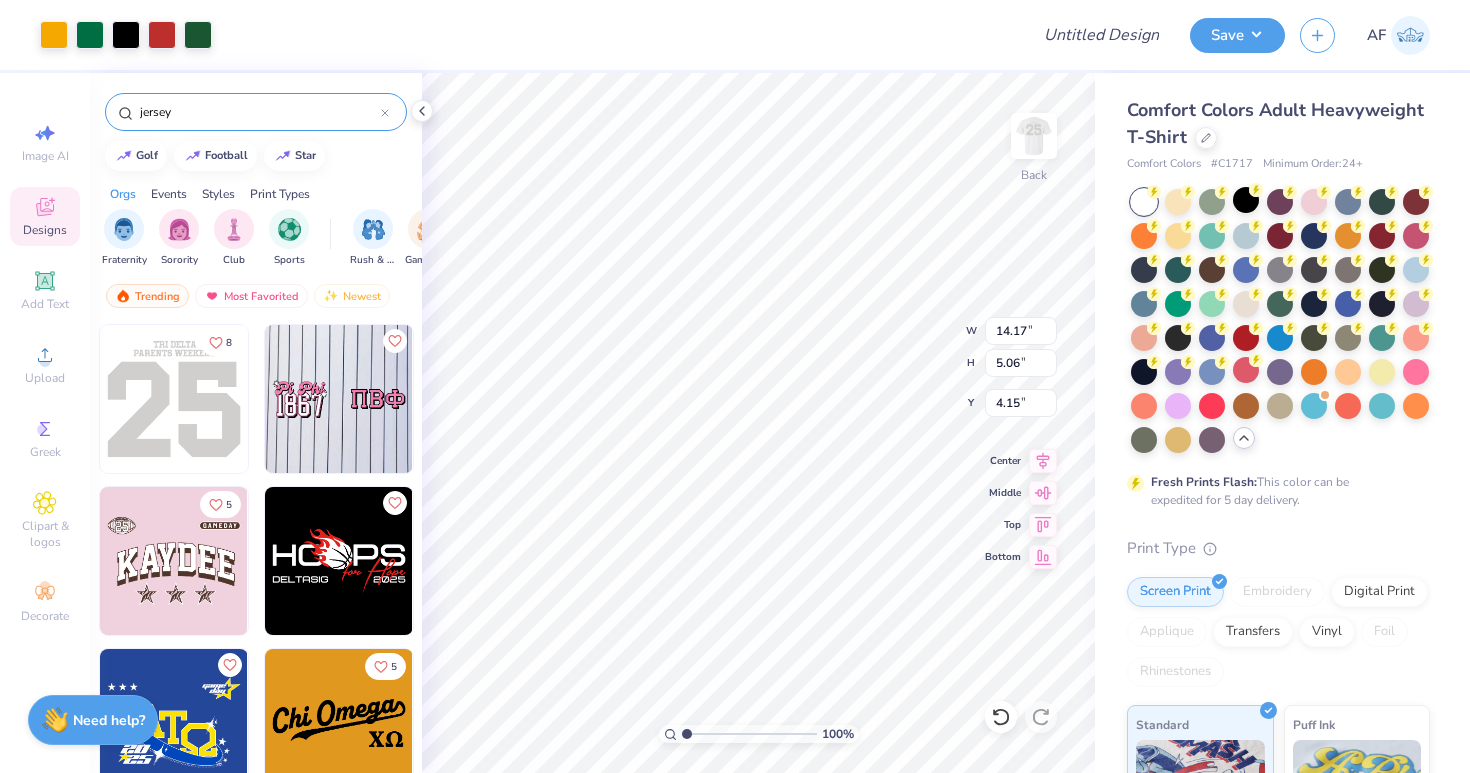 type on "13.47" 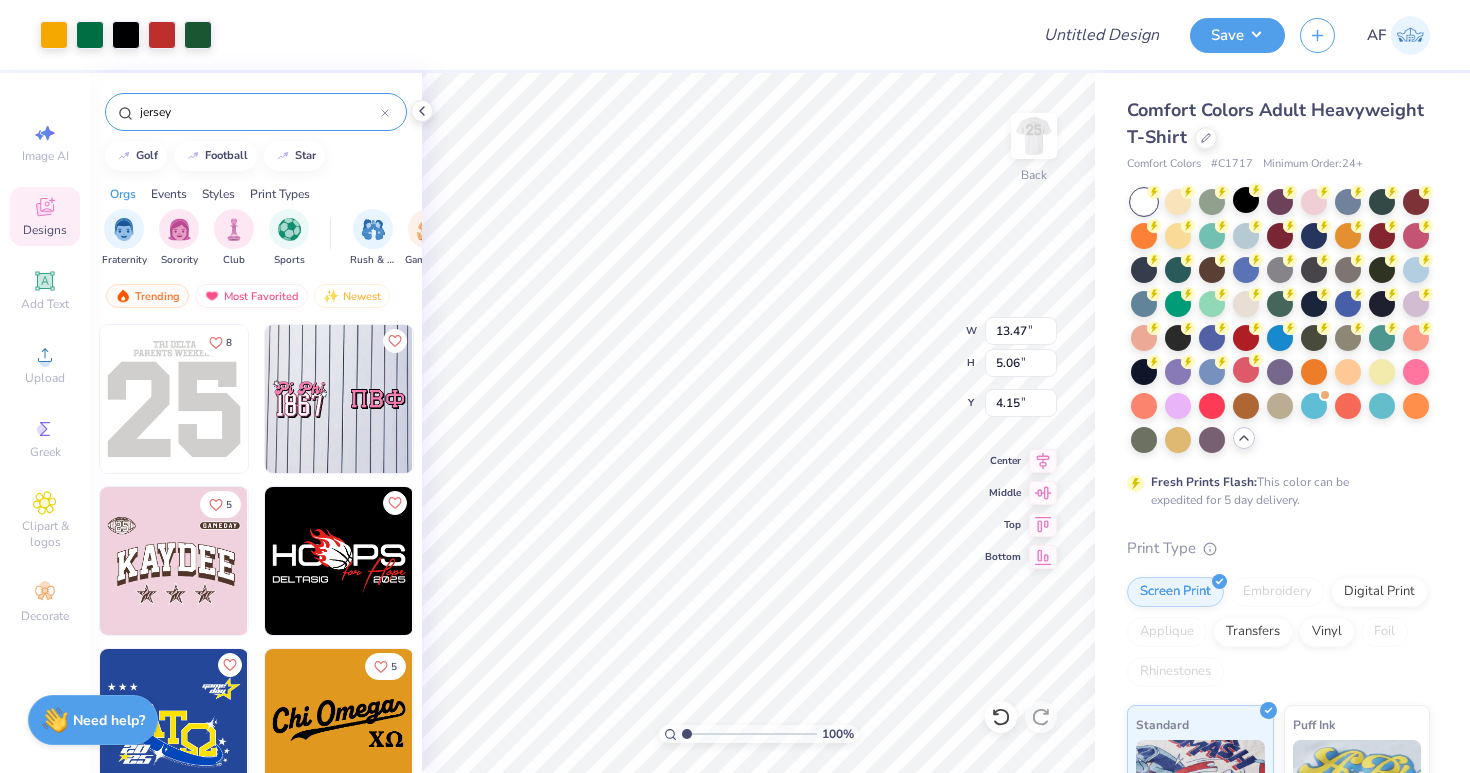 type on "4.81" 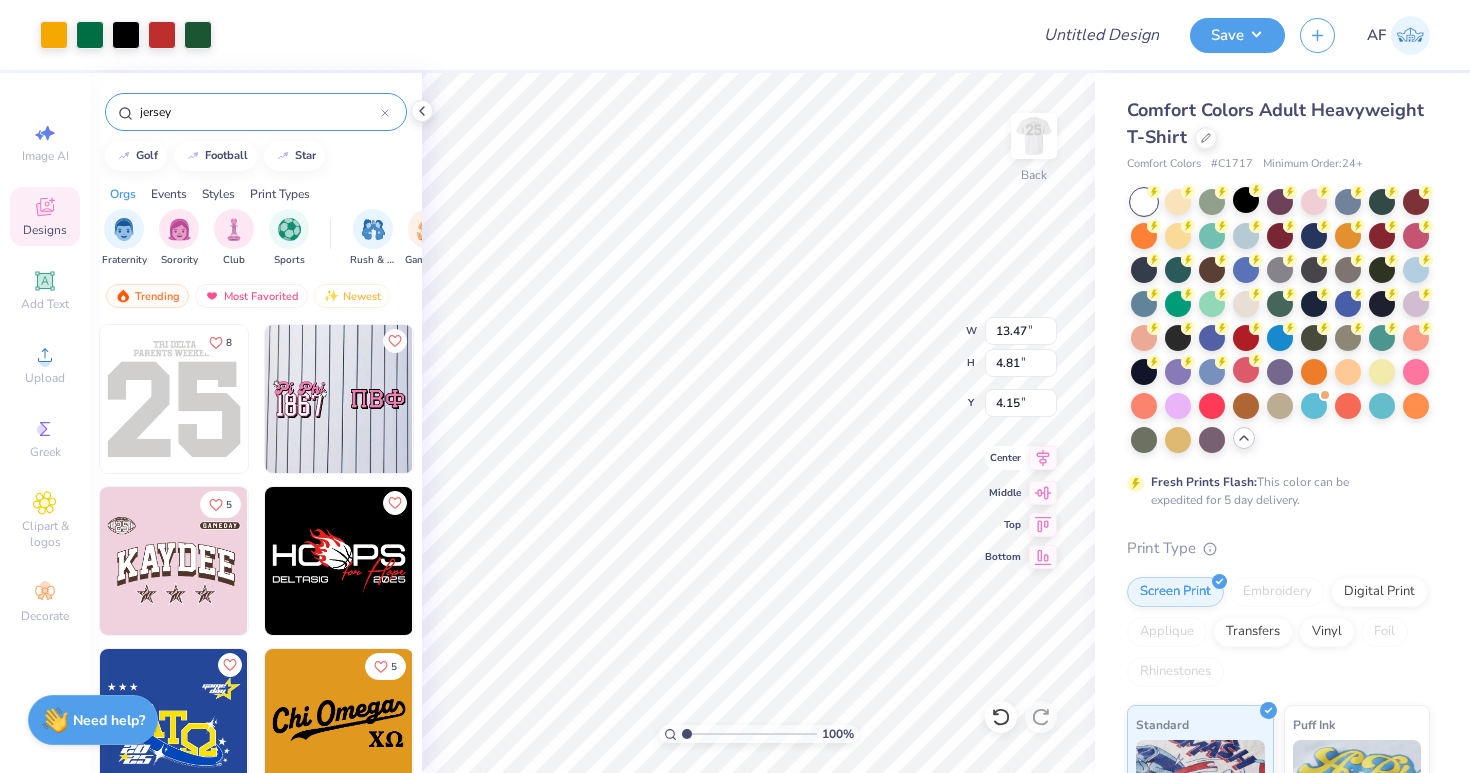 click 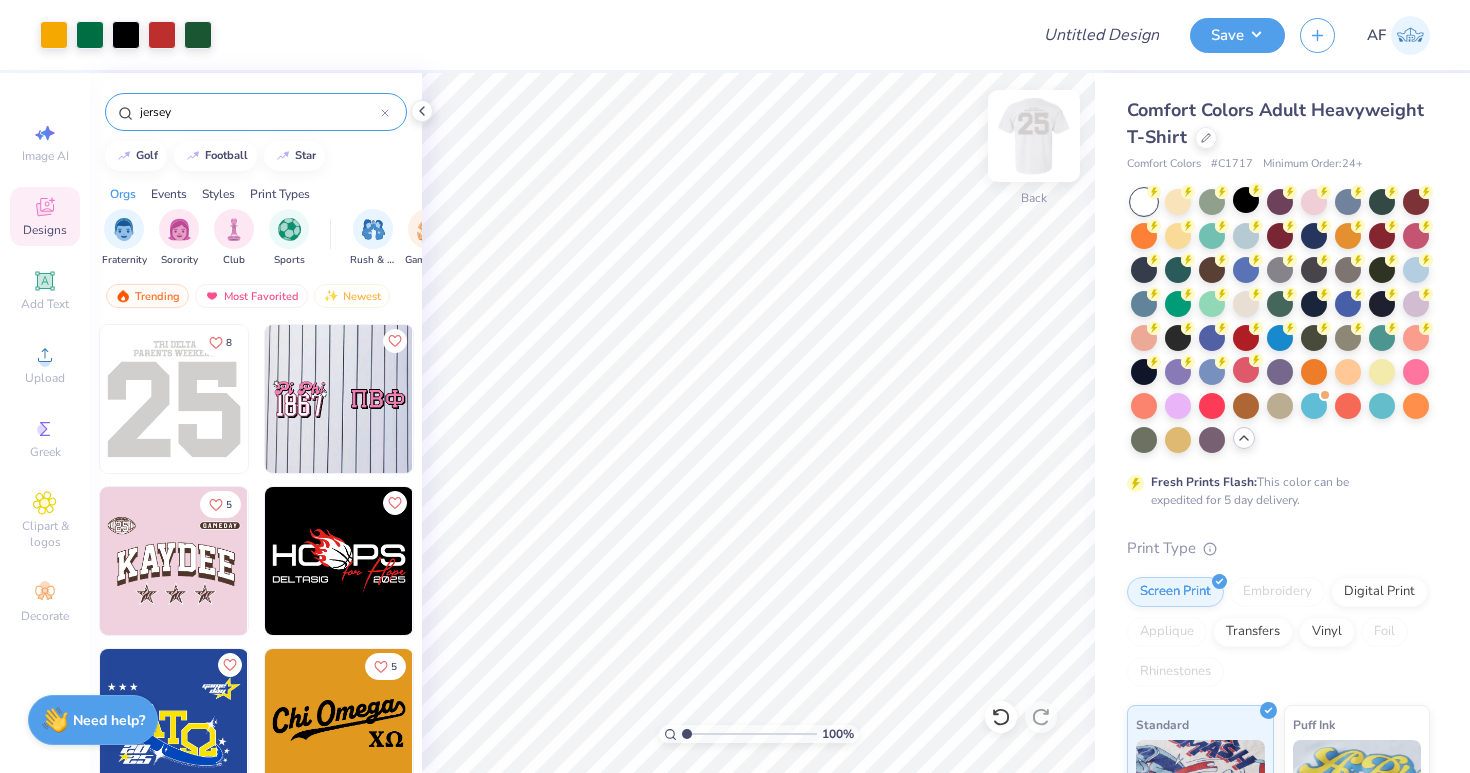 click at bounding box center (1034, 136) 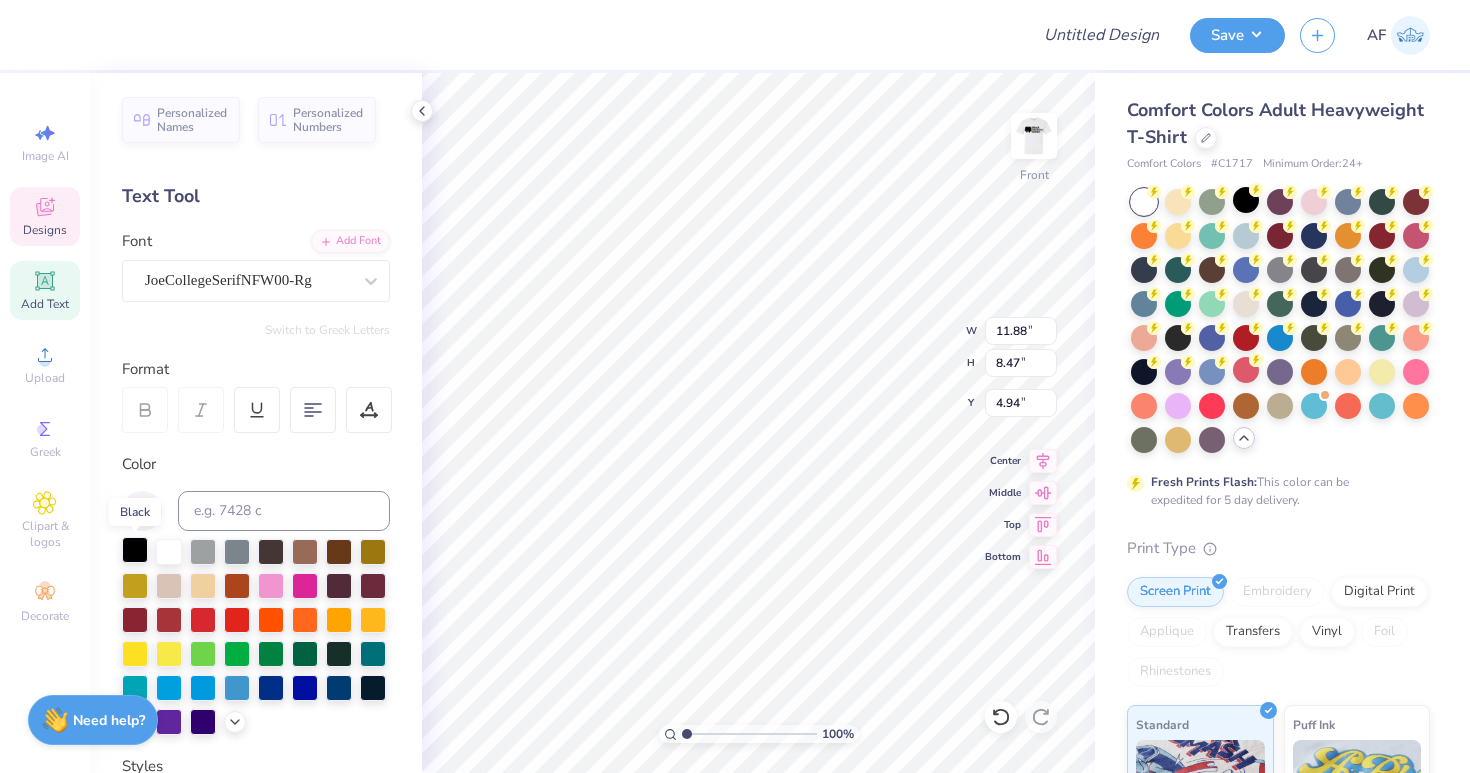 click at bounding box center [135, 550] 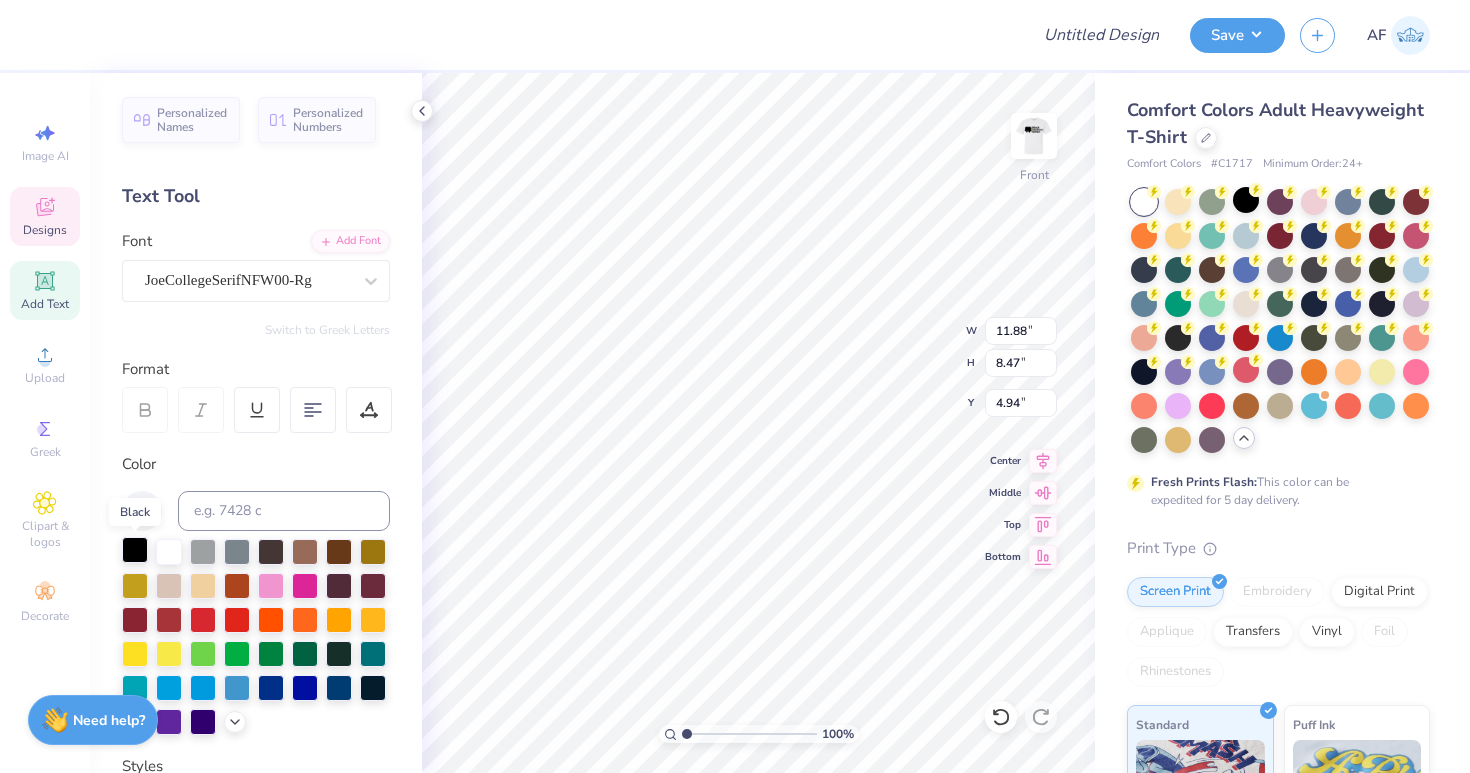 type on "11.82" 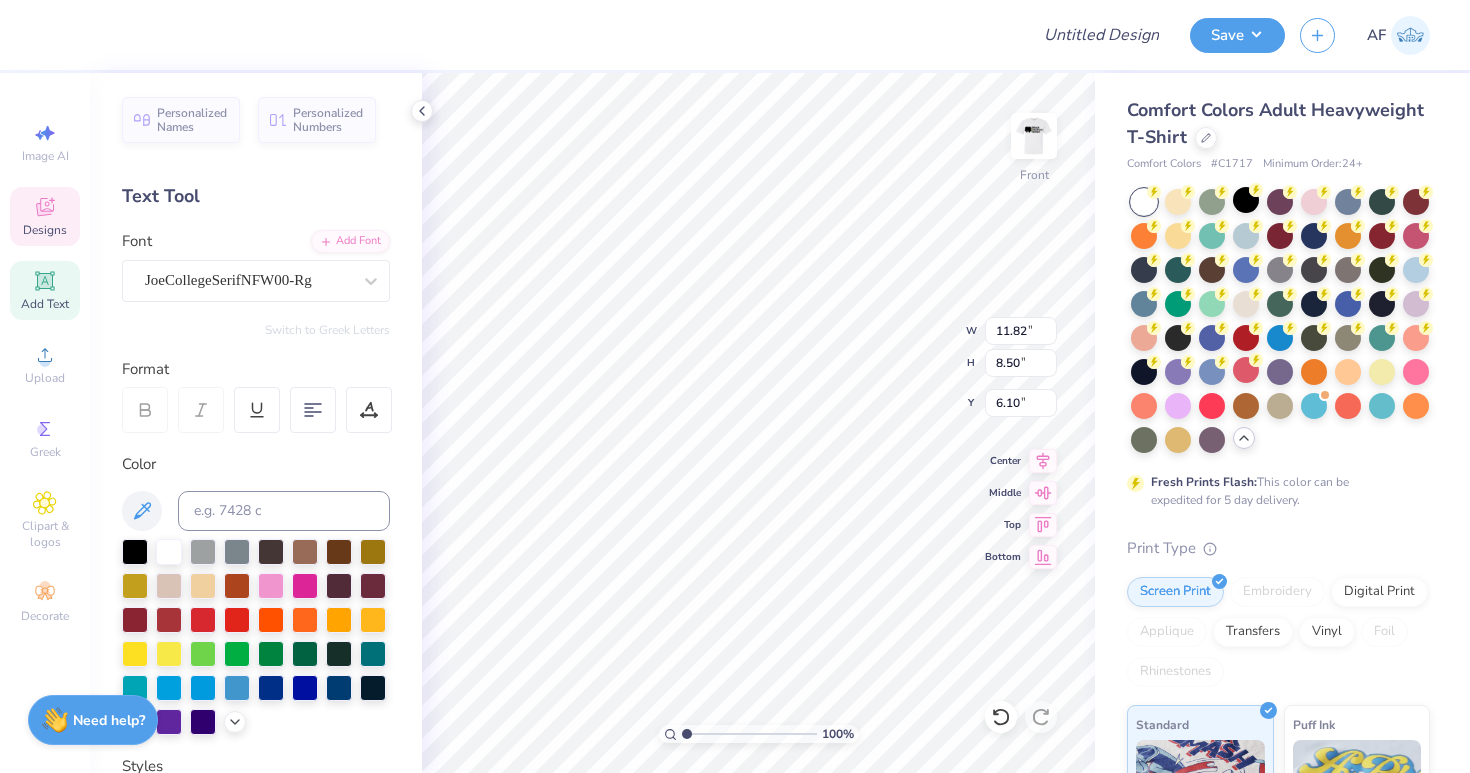 type on "7.35" 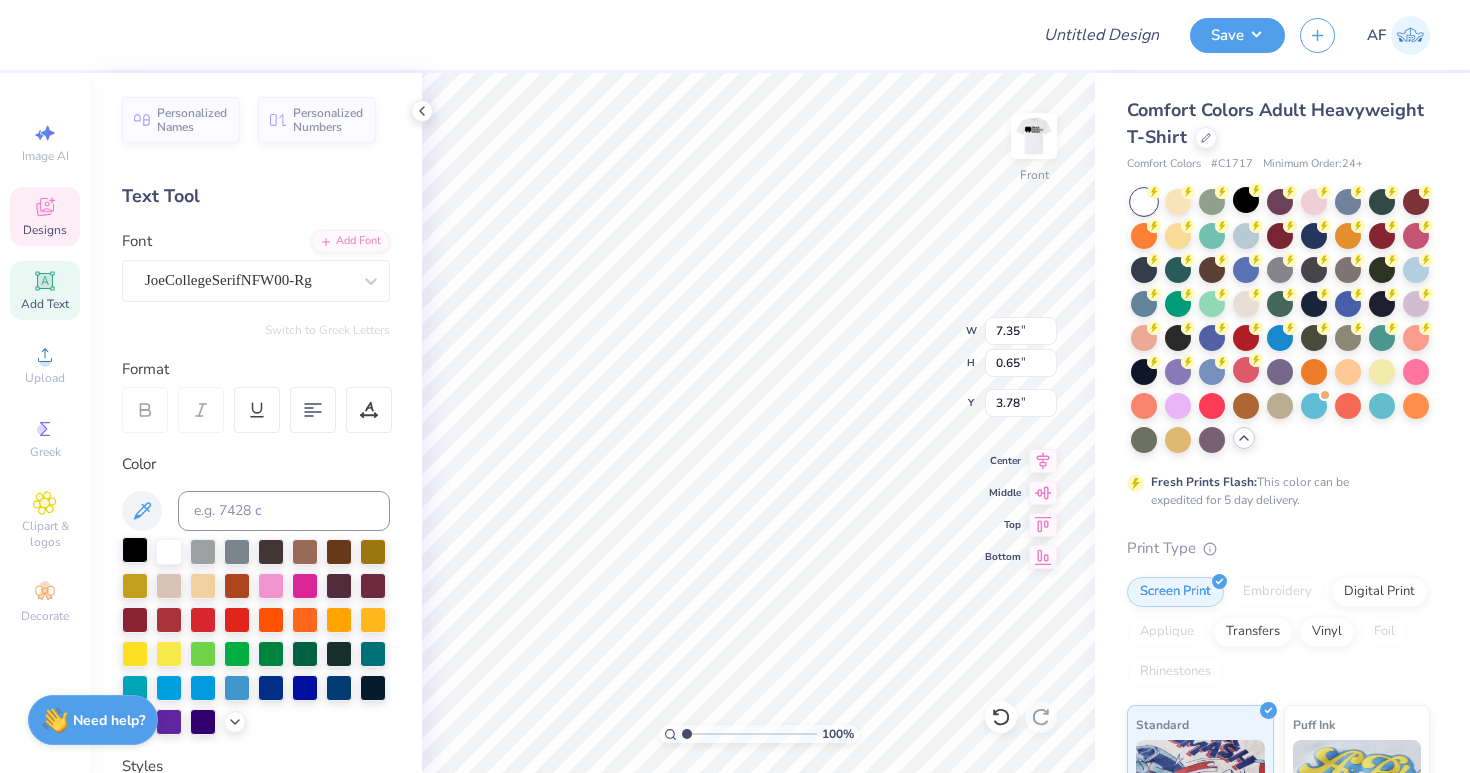 click at bounding box center (135, 550) 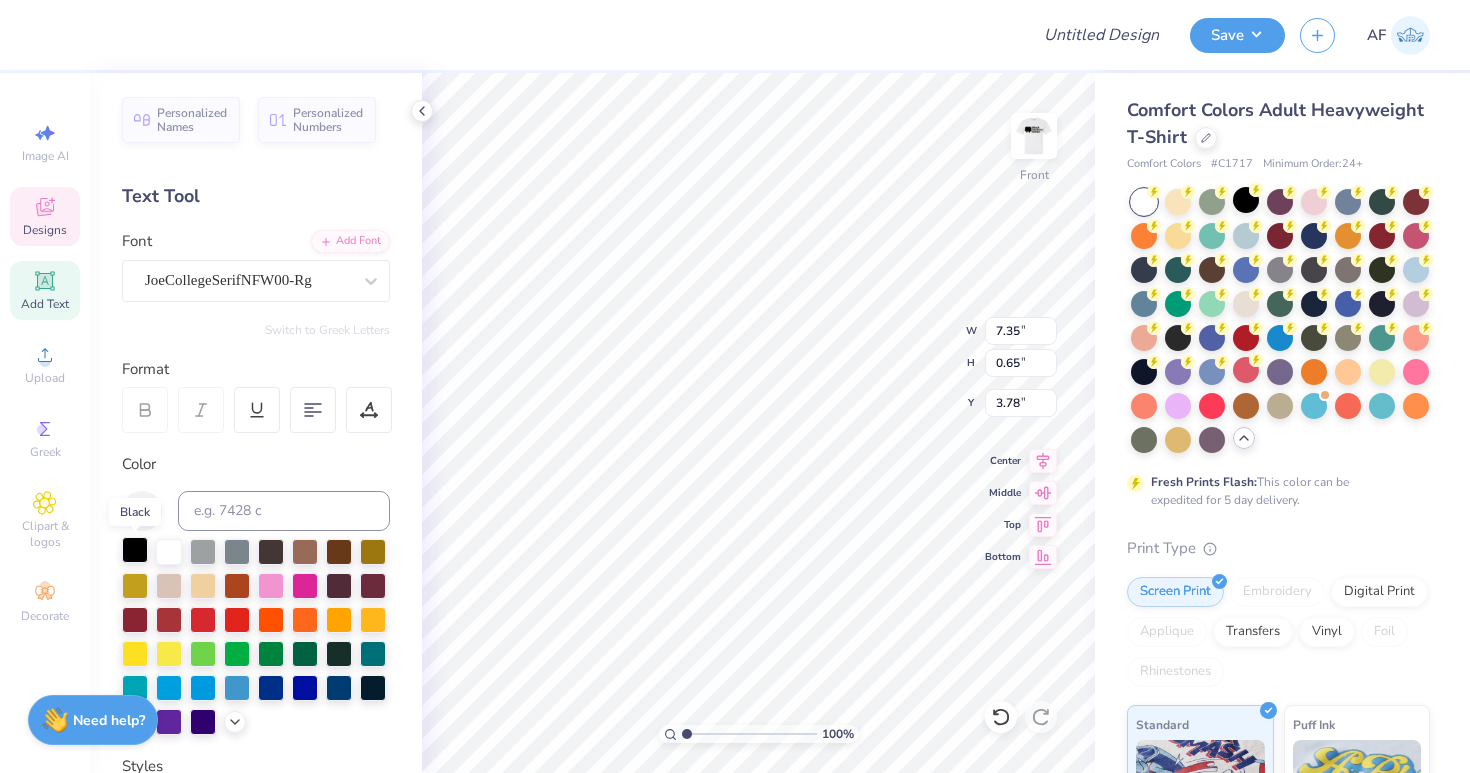 type on "7.28" 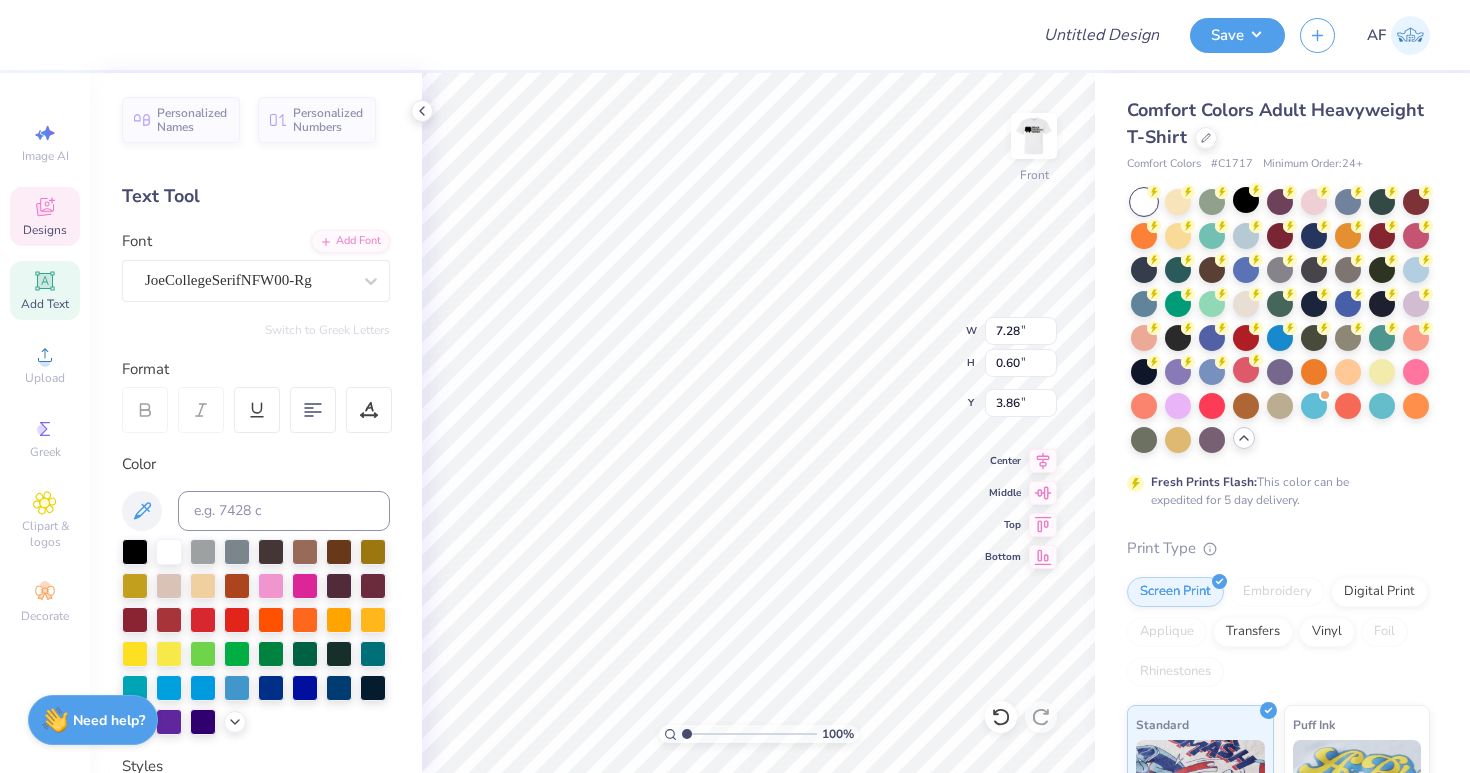 type on "3.85" 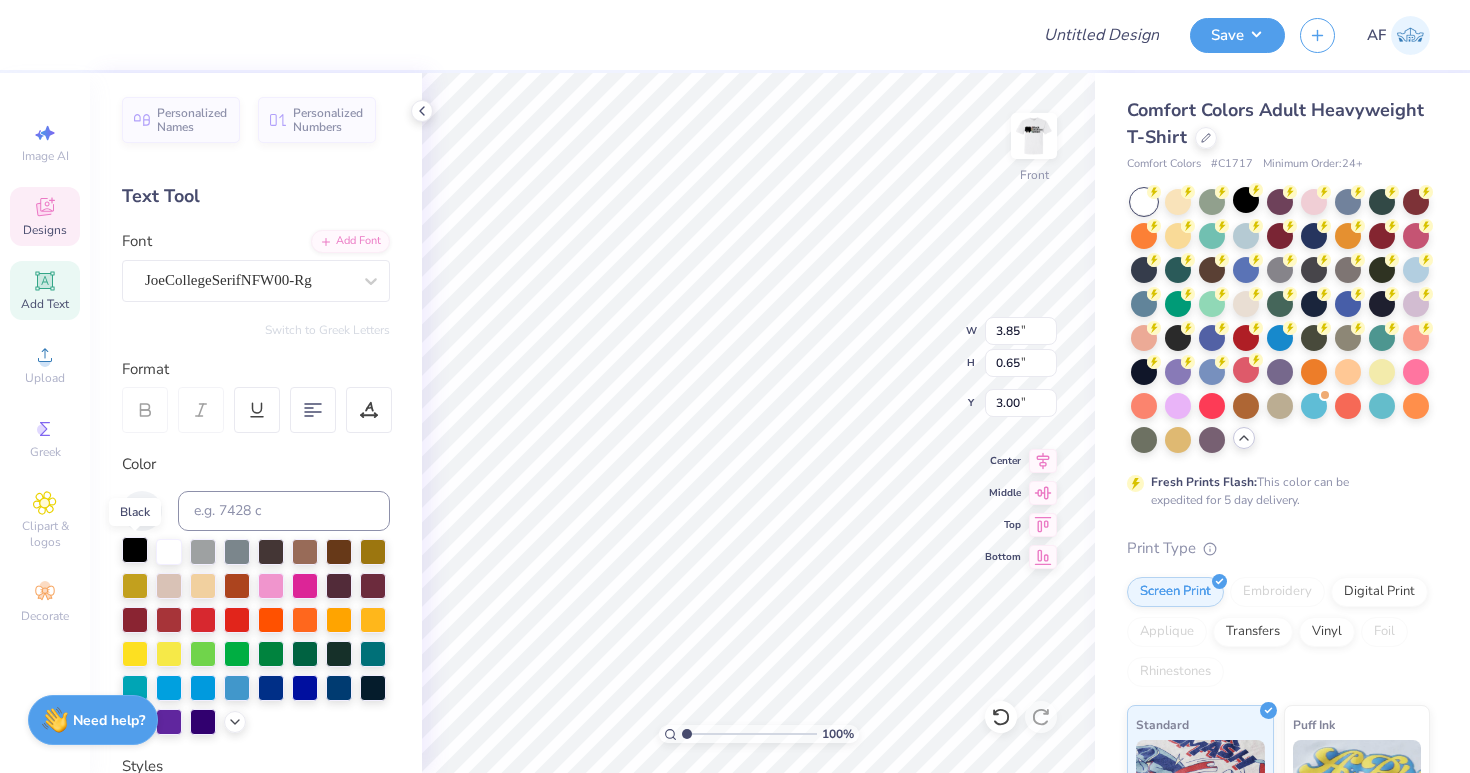 click at bounding box center (135, 550) 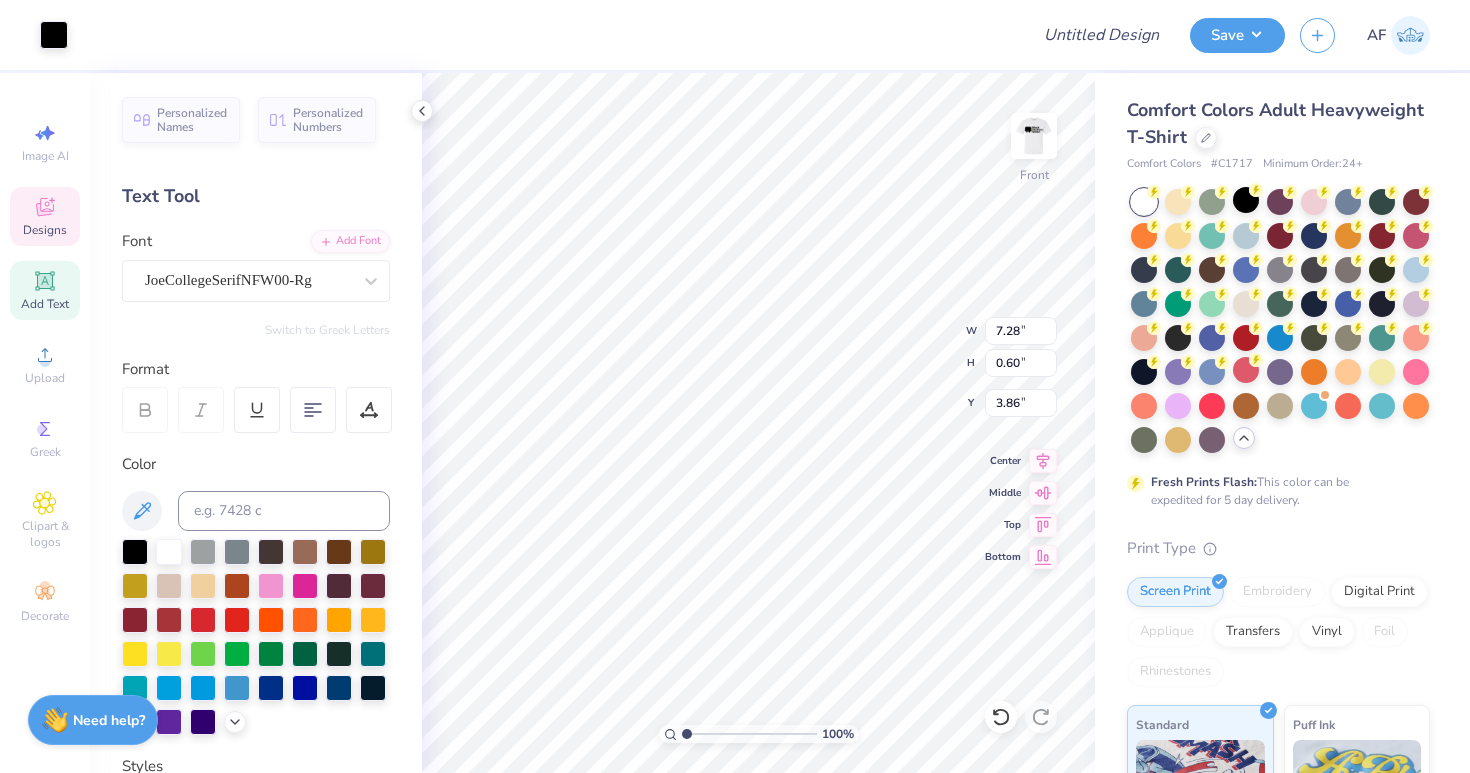 type on "3.91" 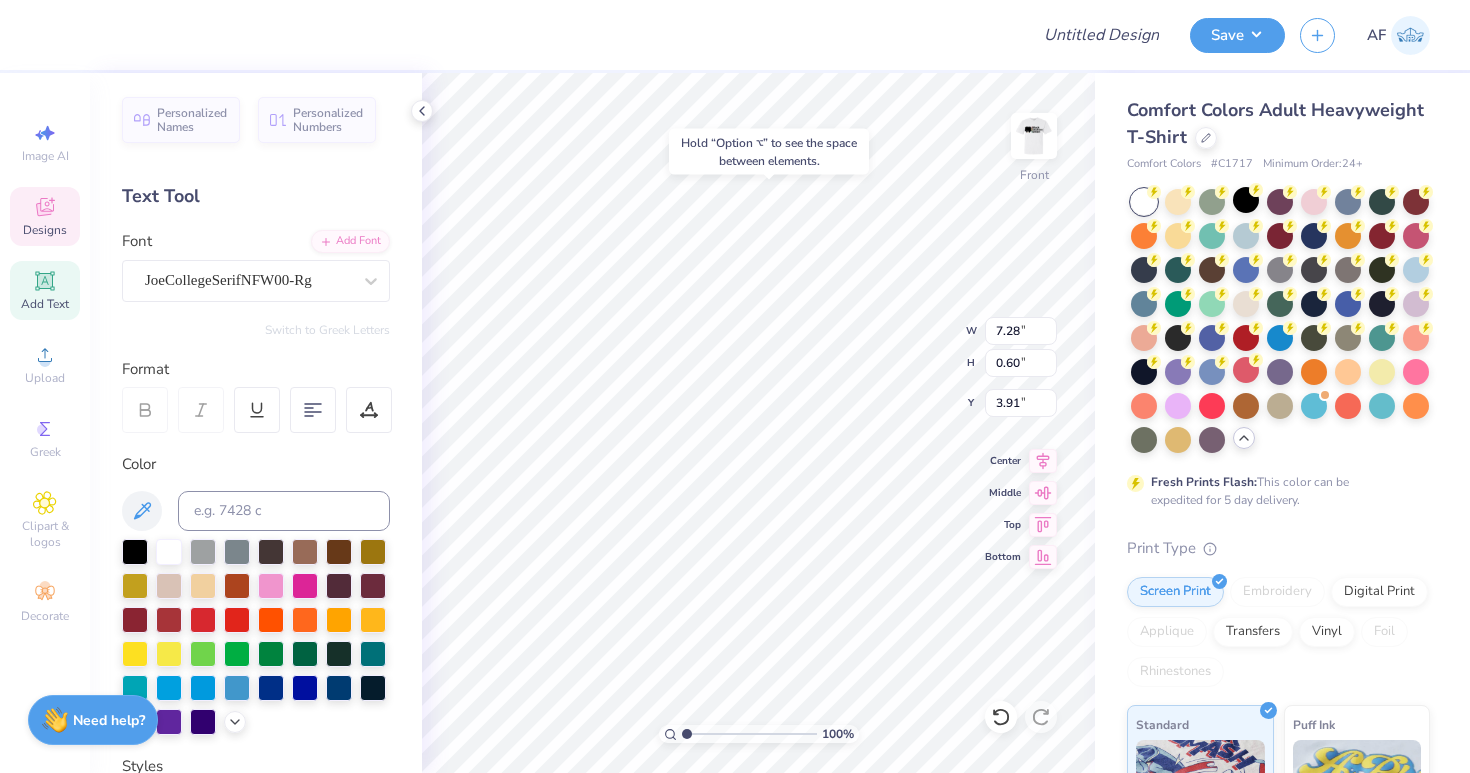 type on "3.79" 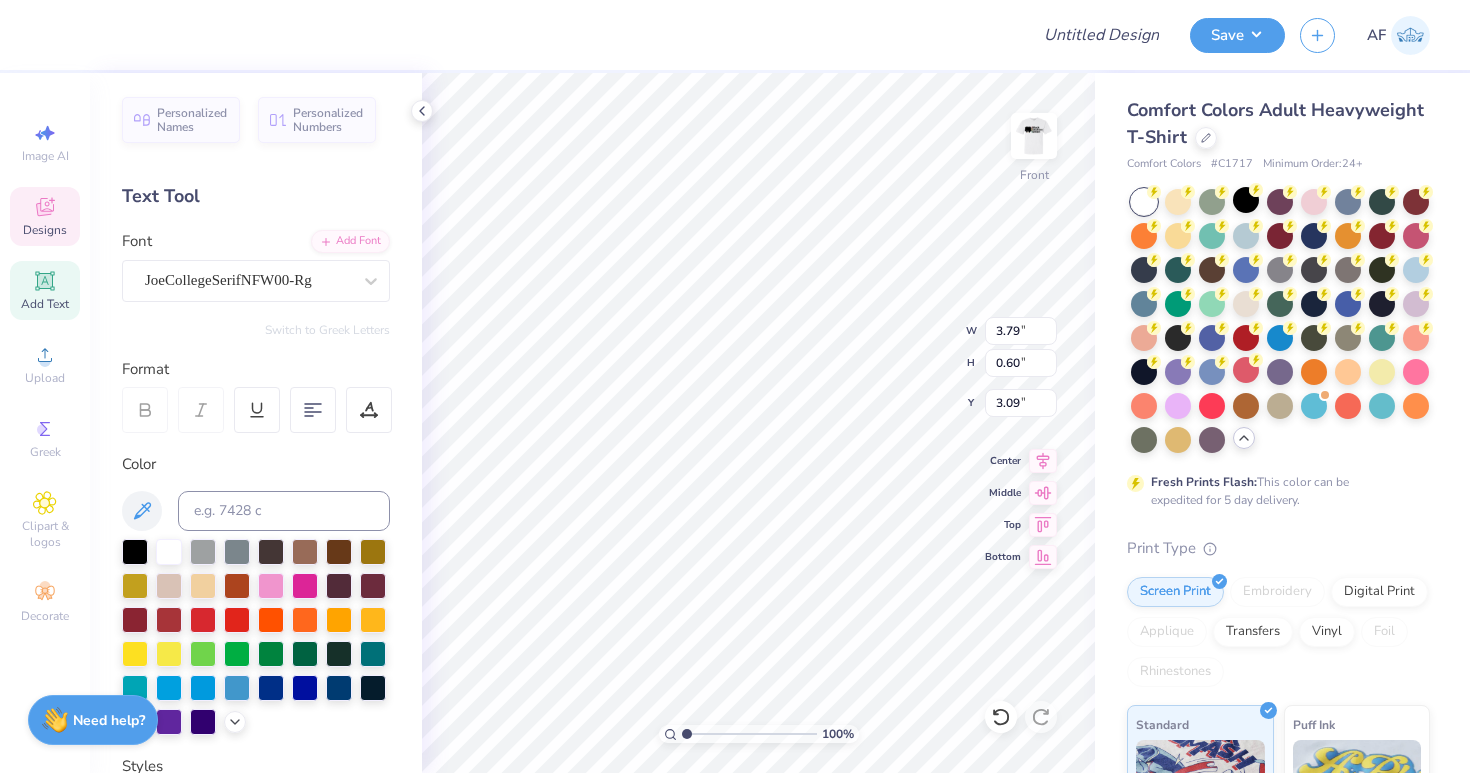 type on "11.82" 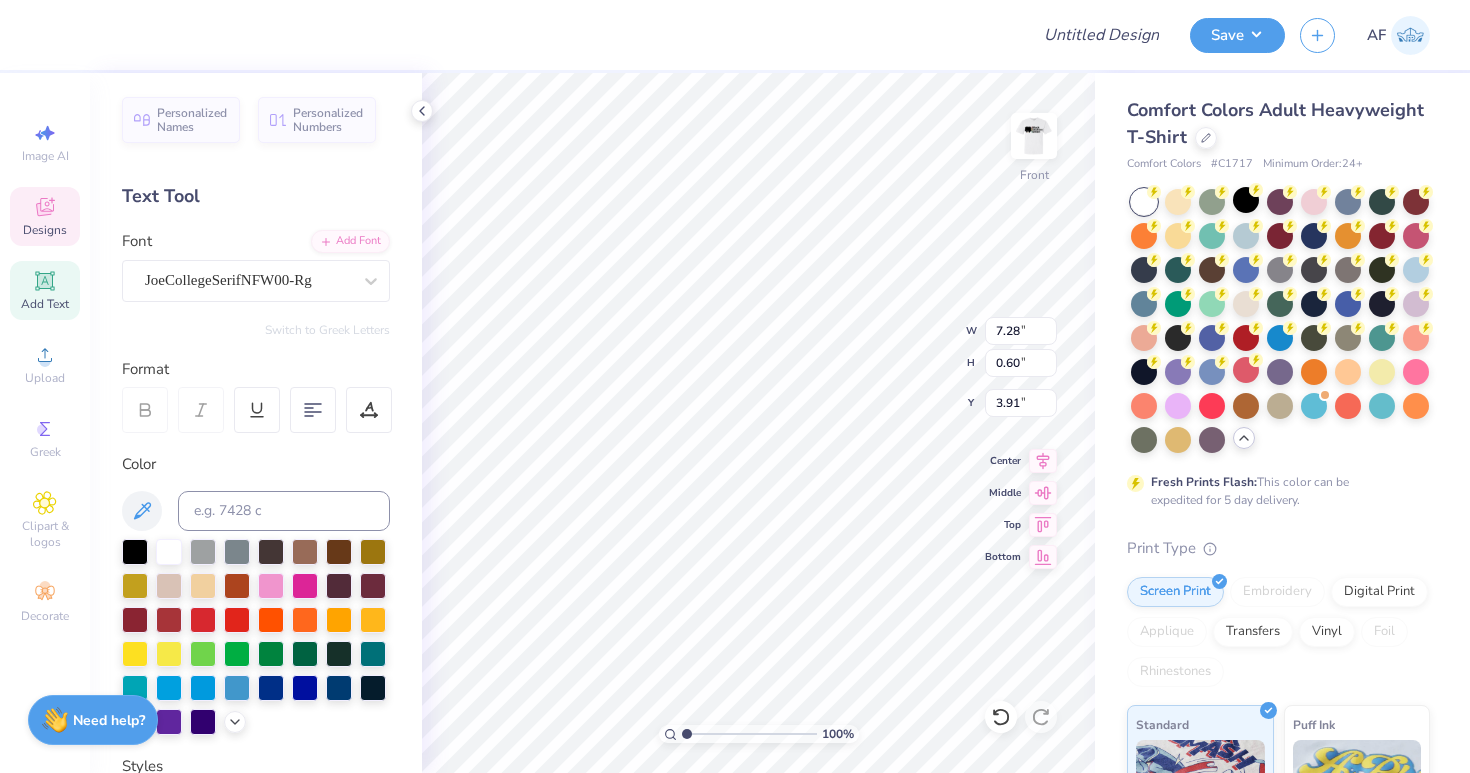 scroll, scrollTop: 0, scrollLeft: 0, axis: both 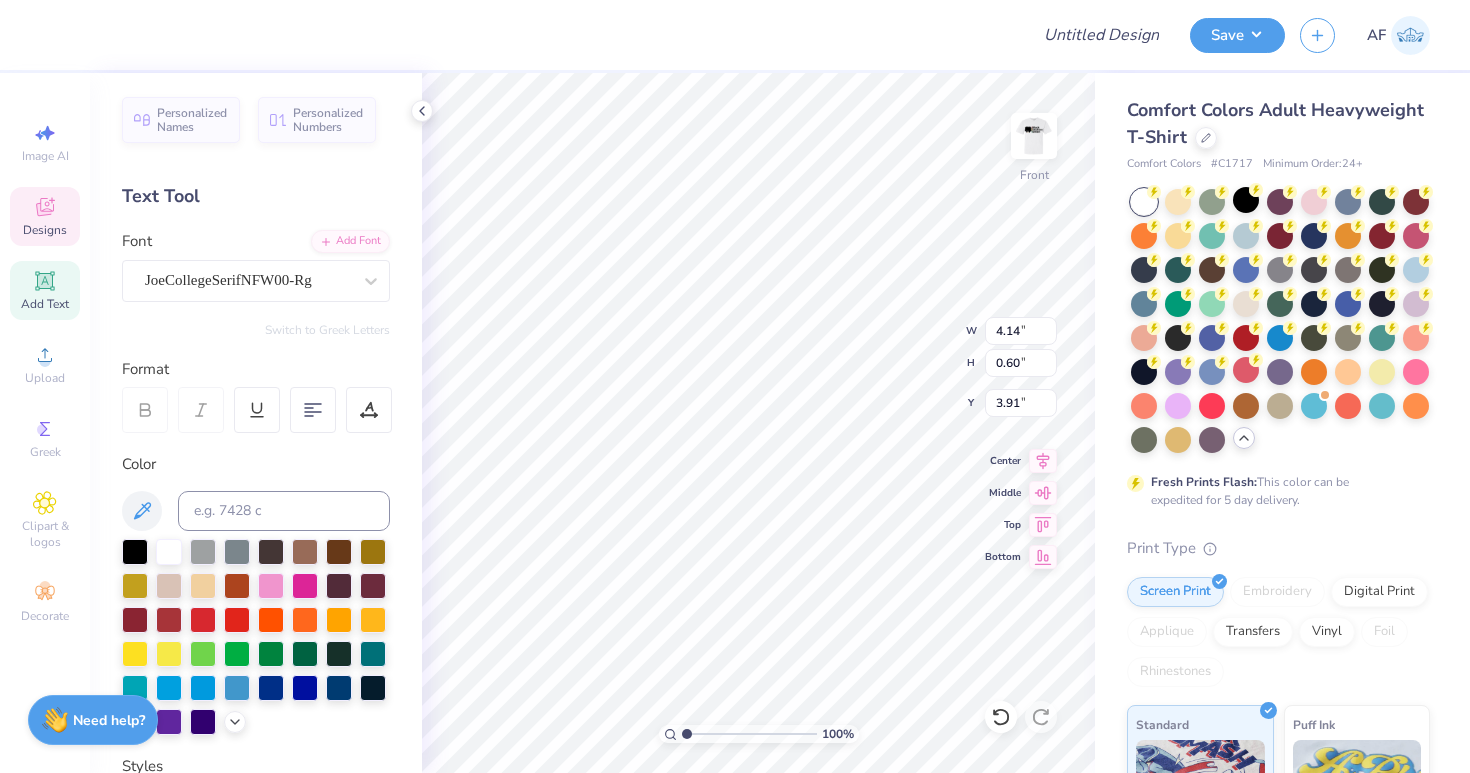 type on "11.82" 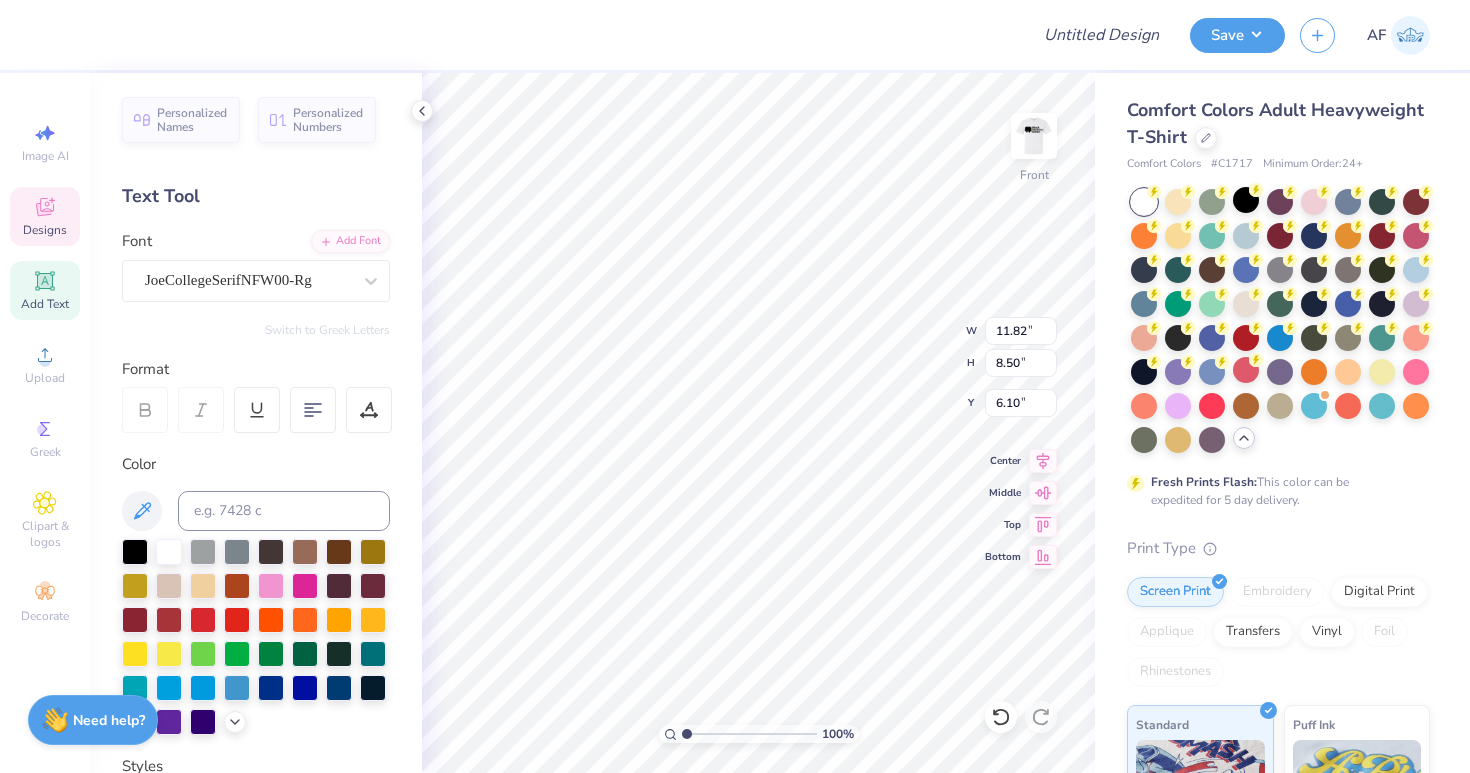 type on "7.73" 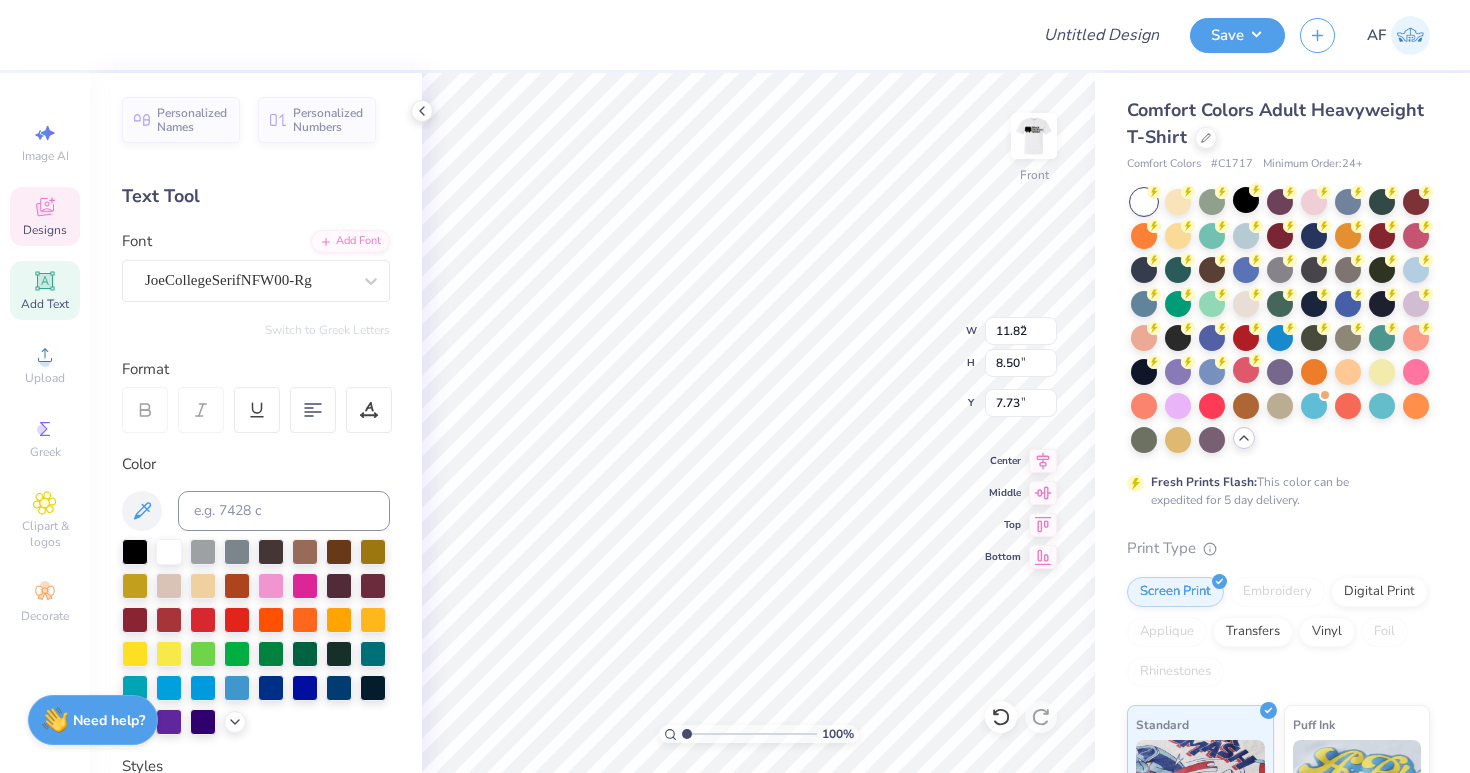 type on "4.14" 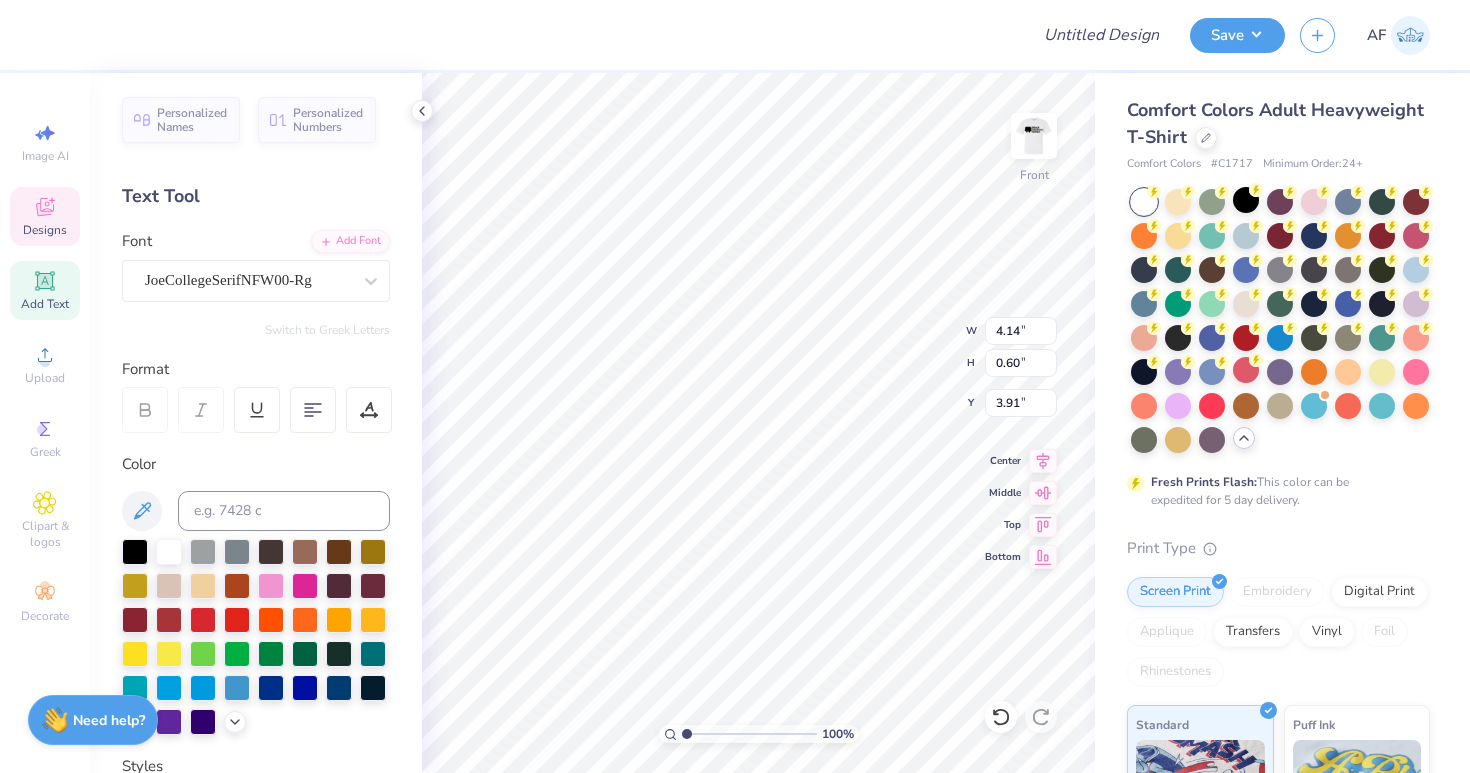 type on "6.90" 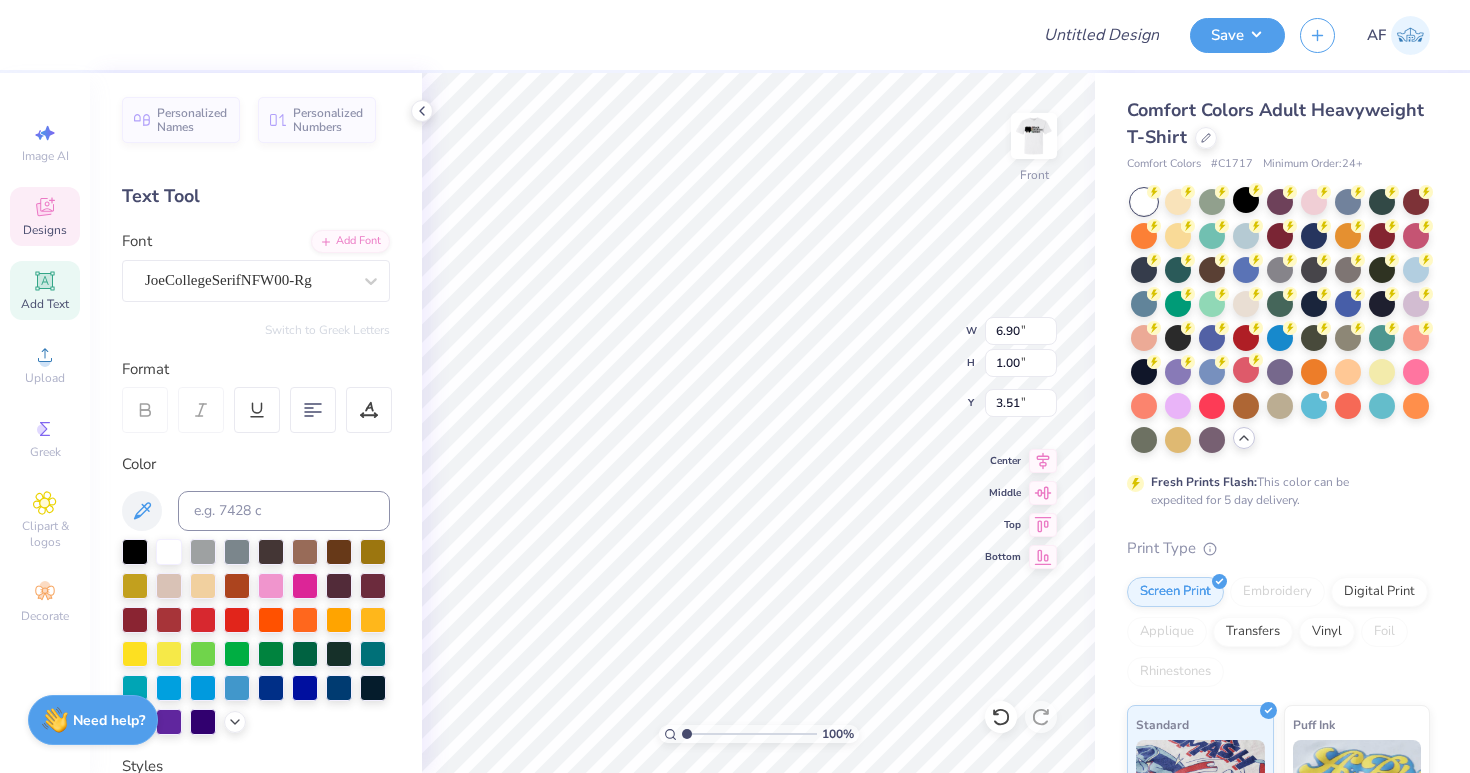 type on "4.97" 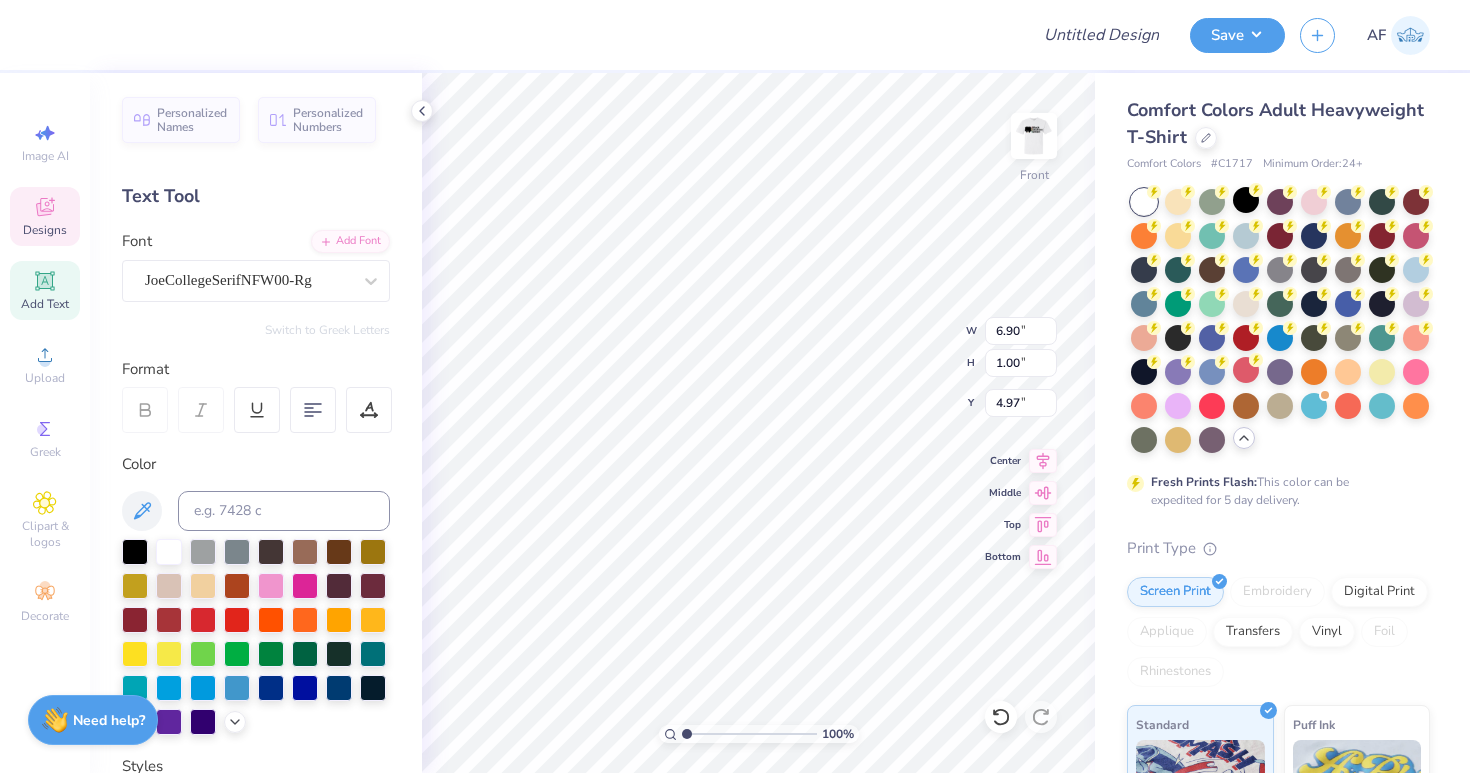 type on "12.34" 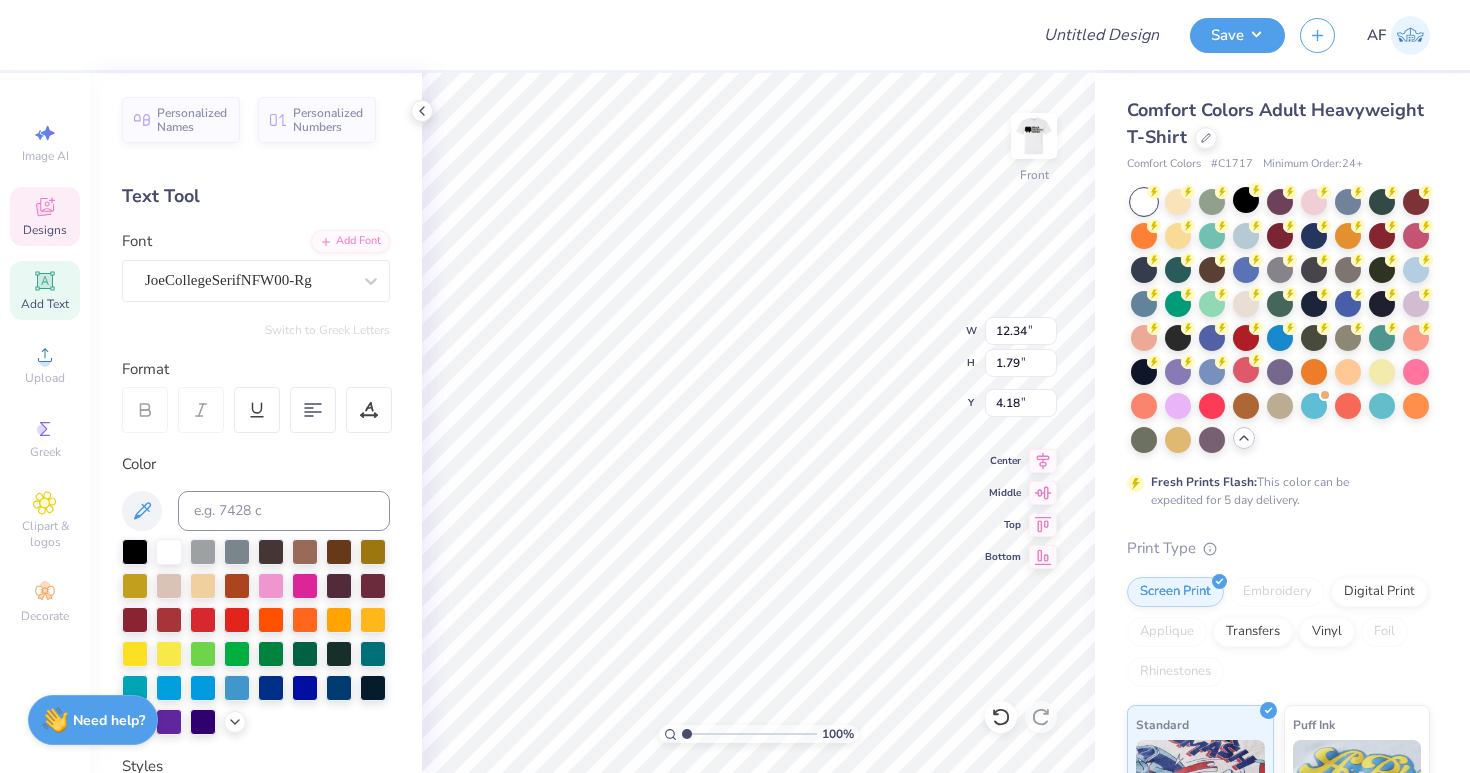 type on "4.27" 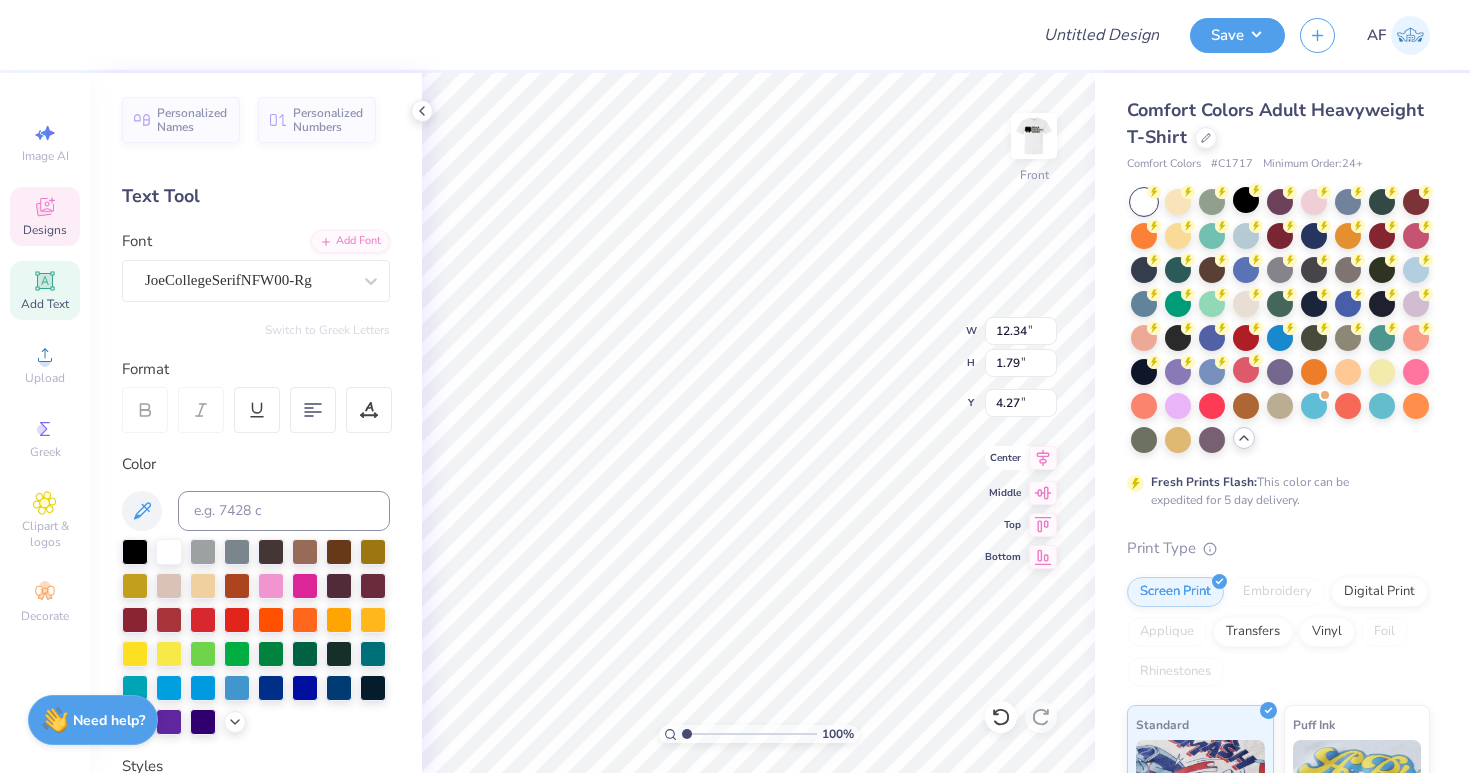 click 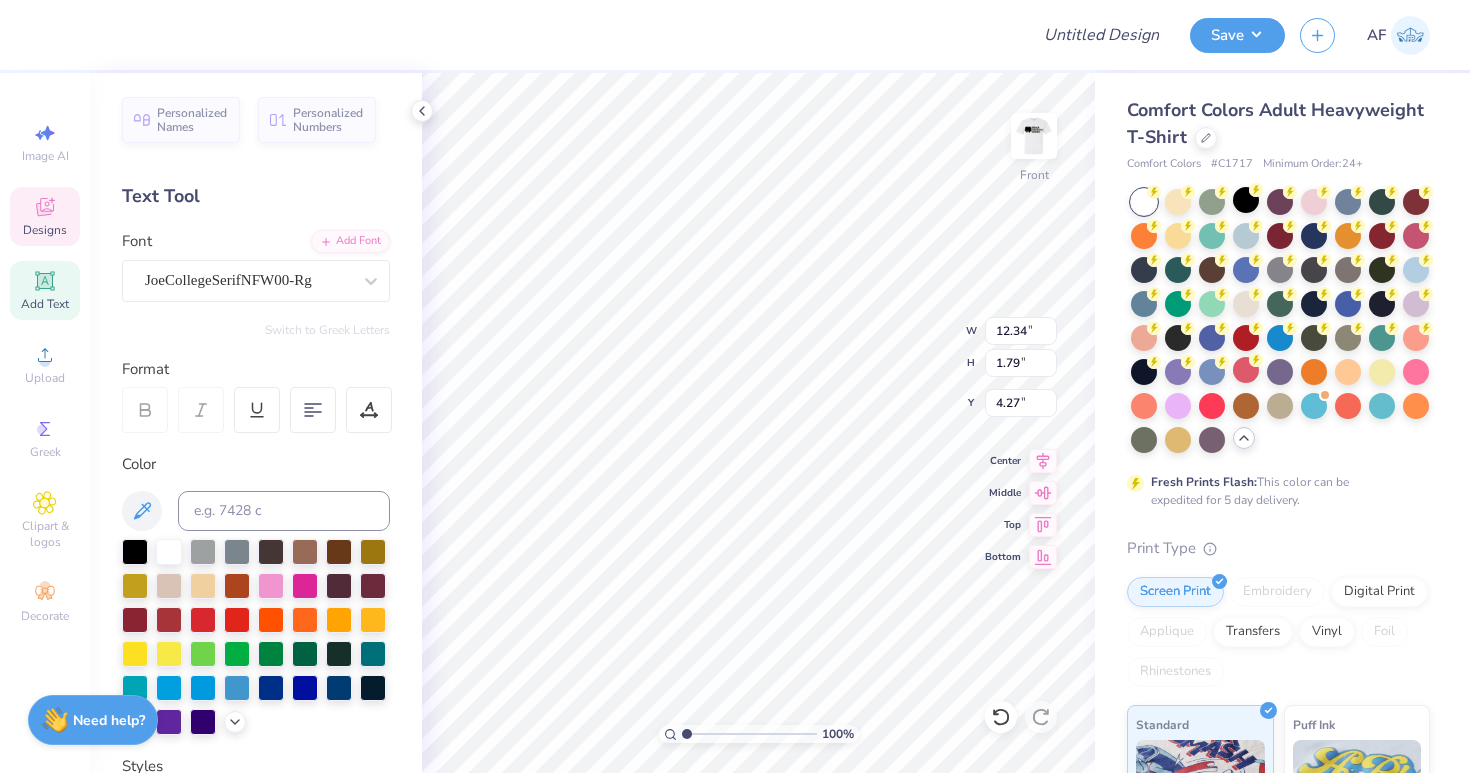type on "11.68" 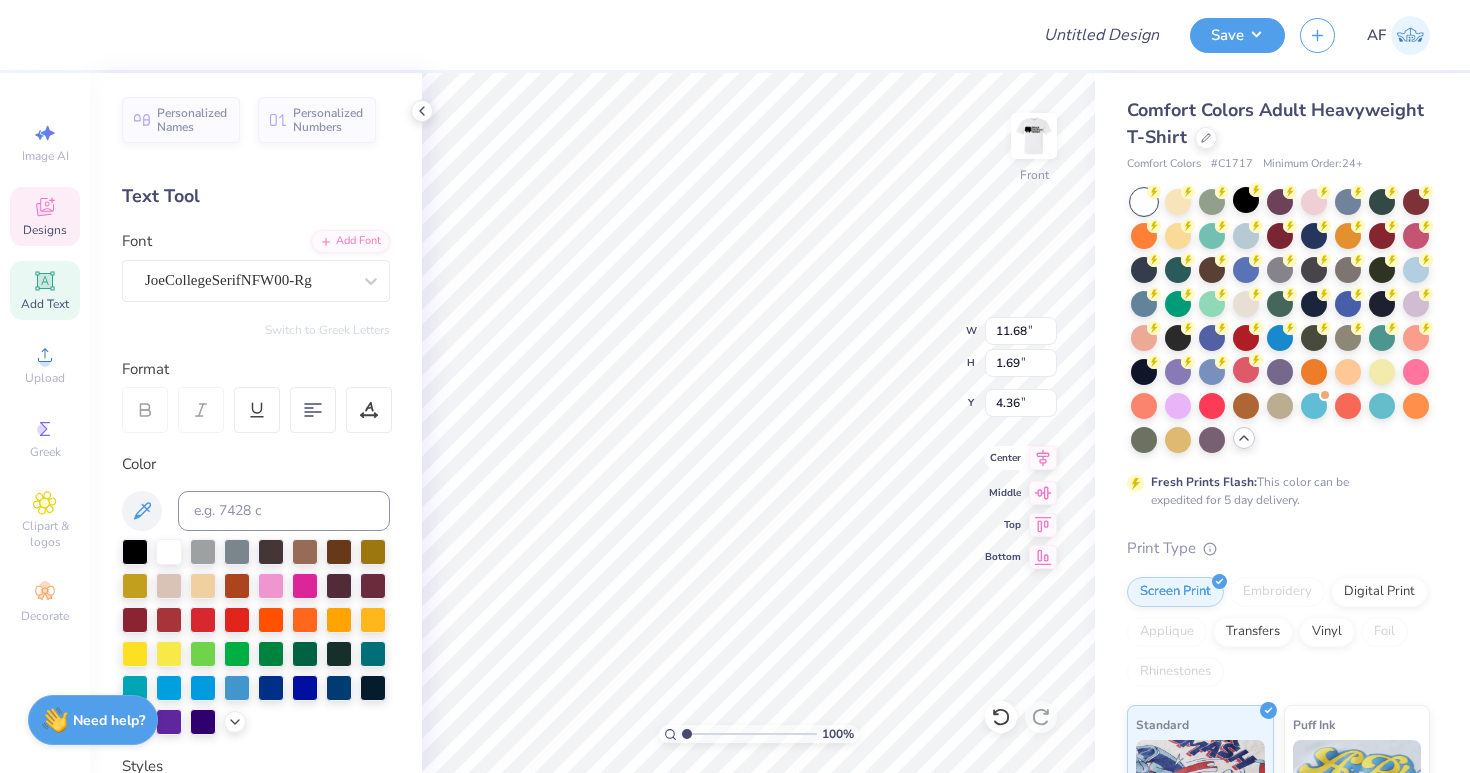 click 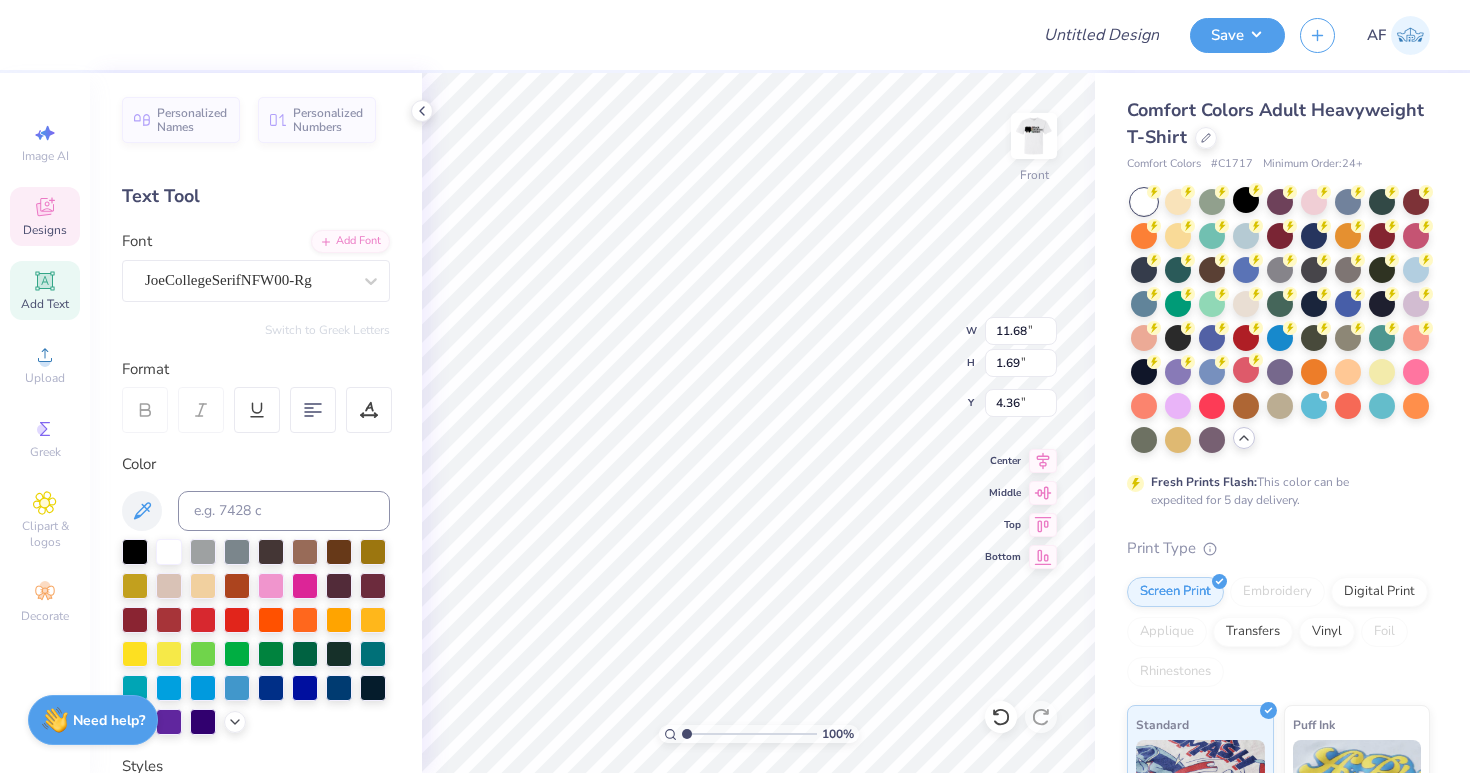 type on "10.81" 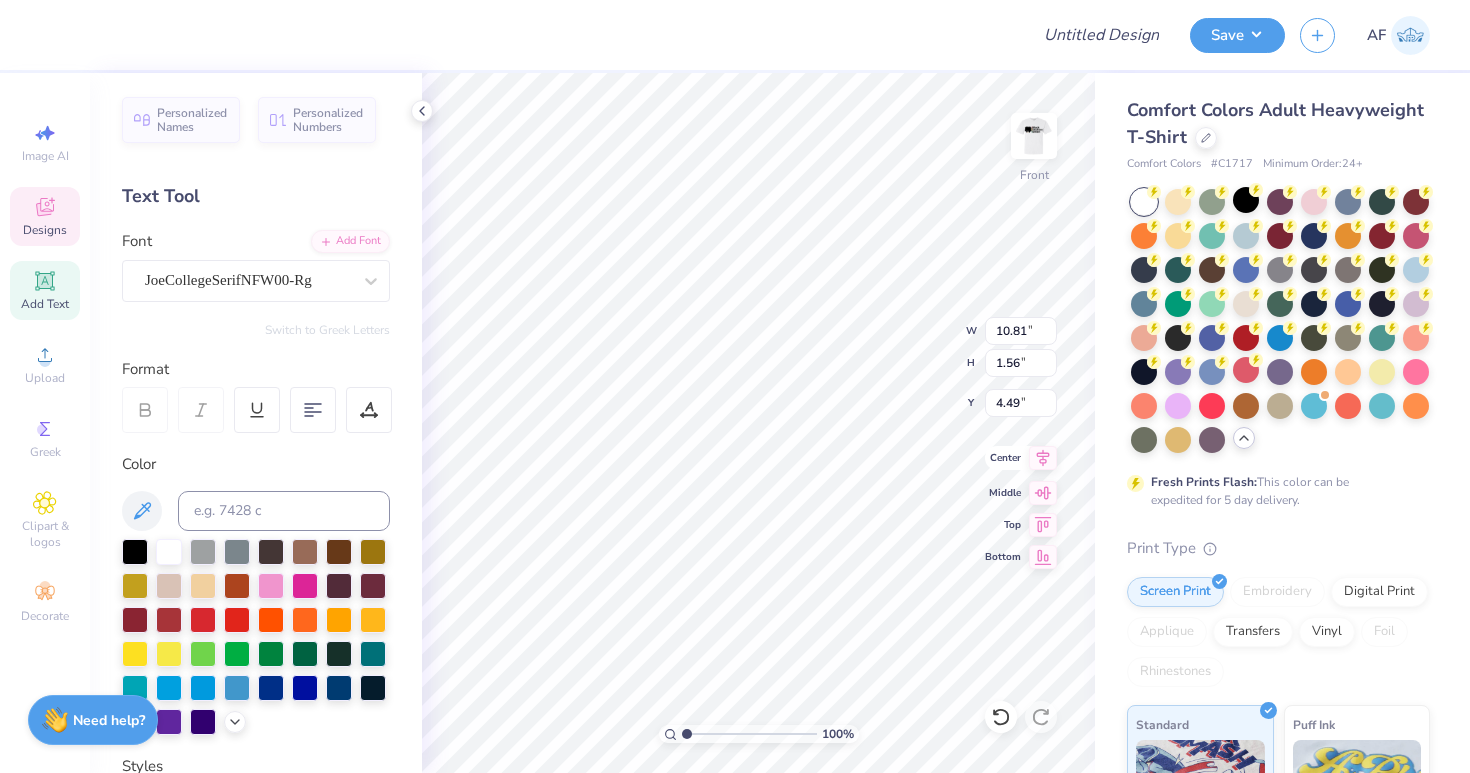 click 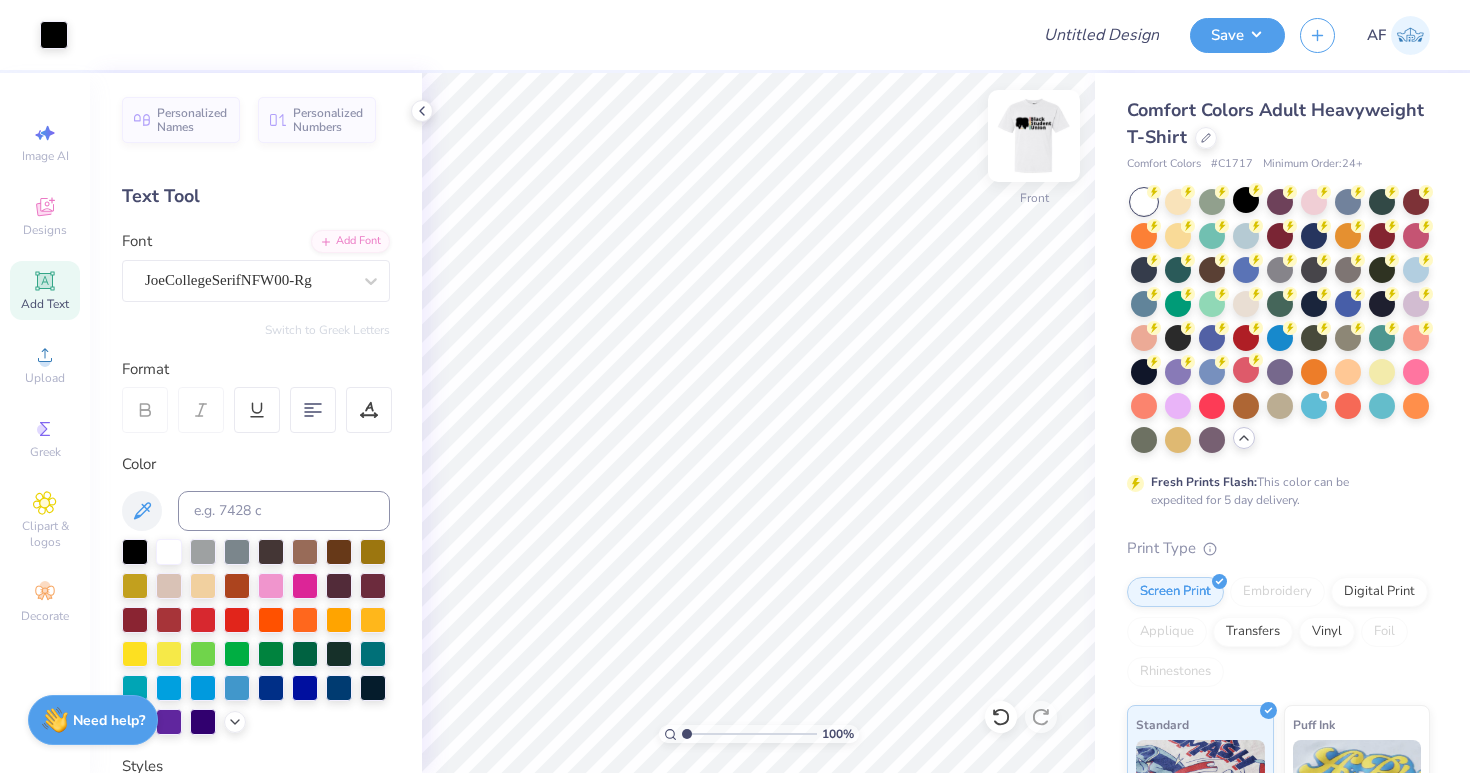 click at bounding box center (1034, 136) 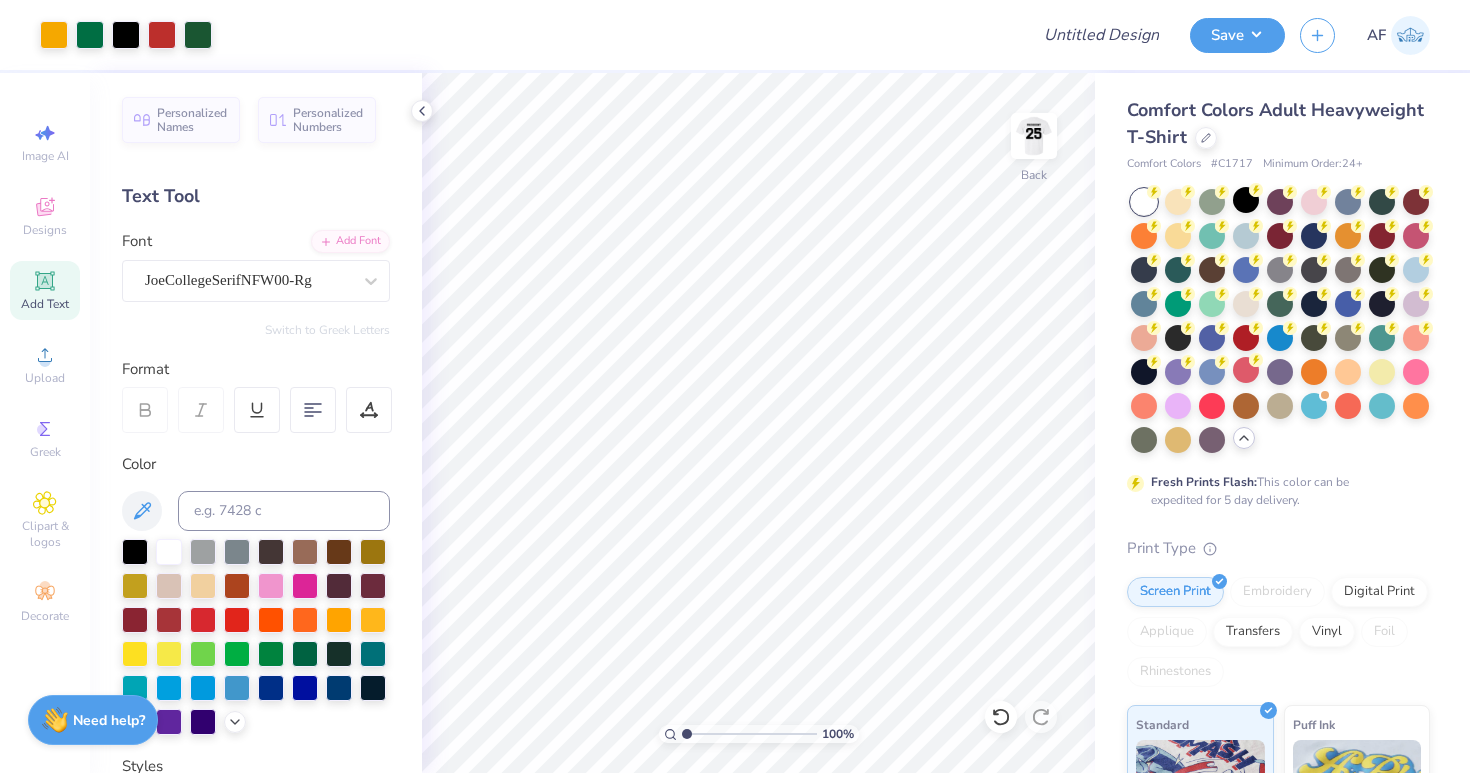 click at bounding box center [1034, 136] 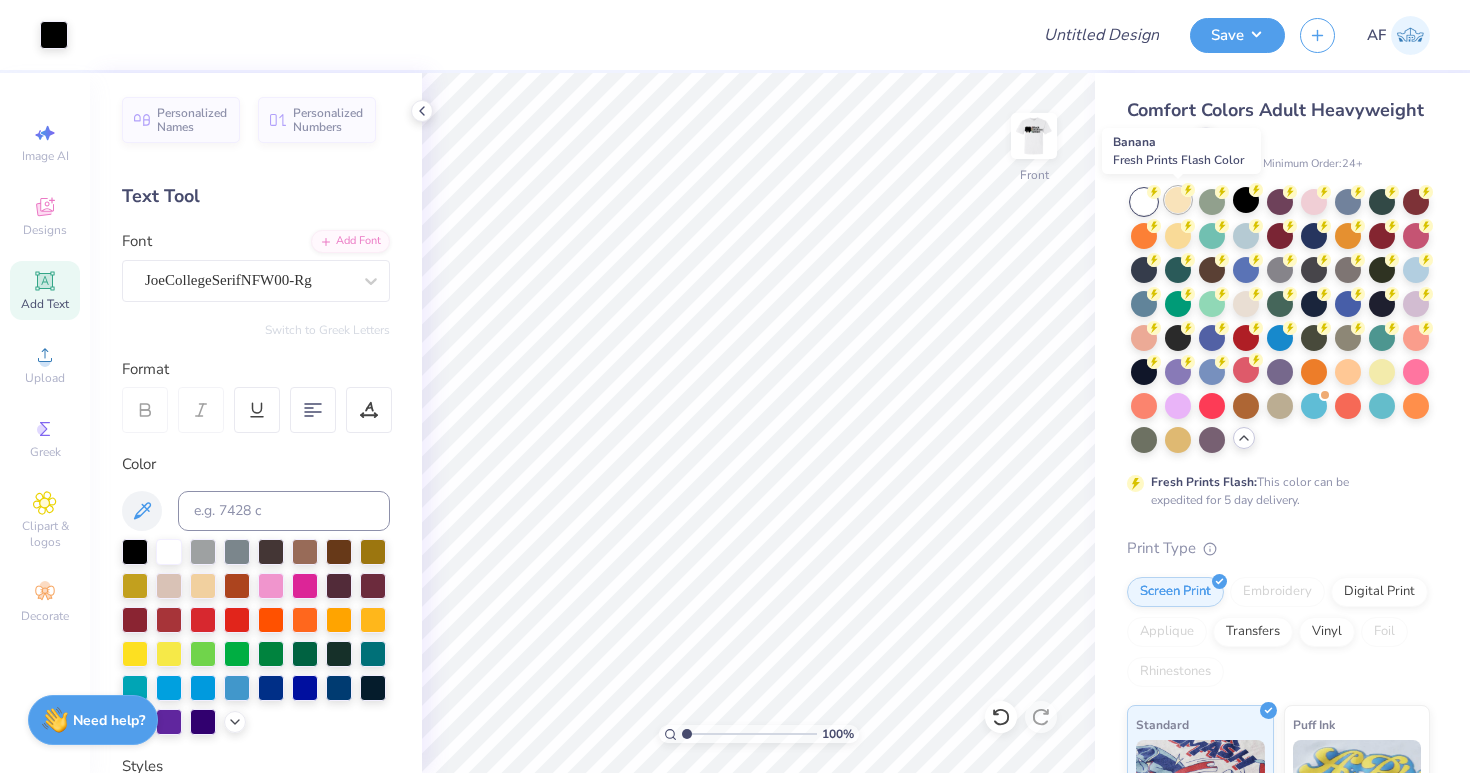 click at bounding box center [1178, 200] 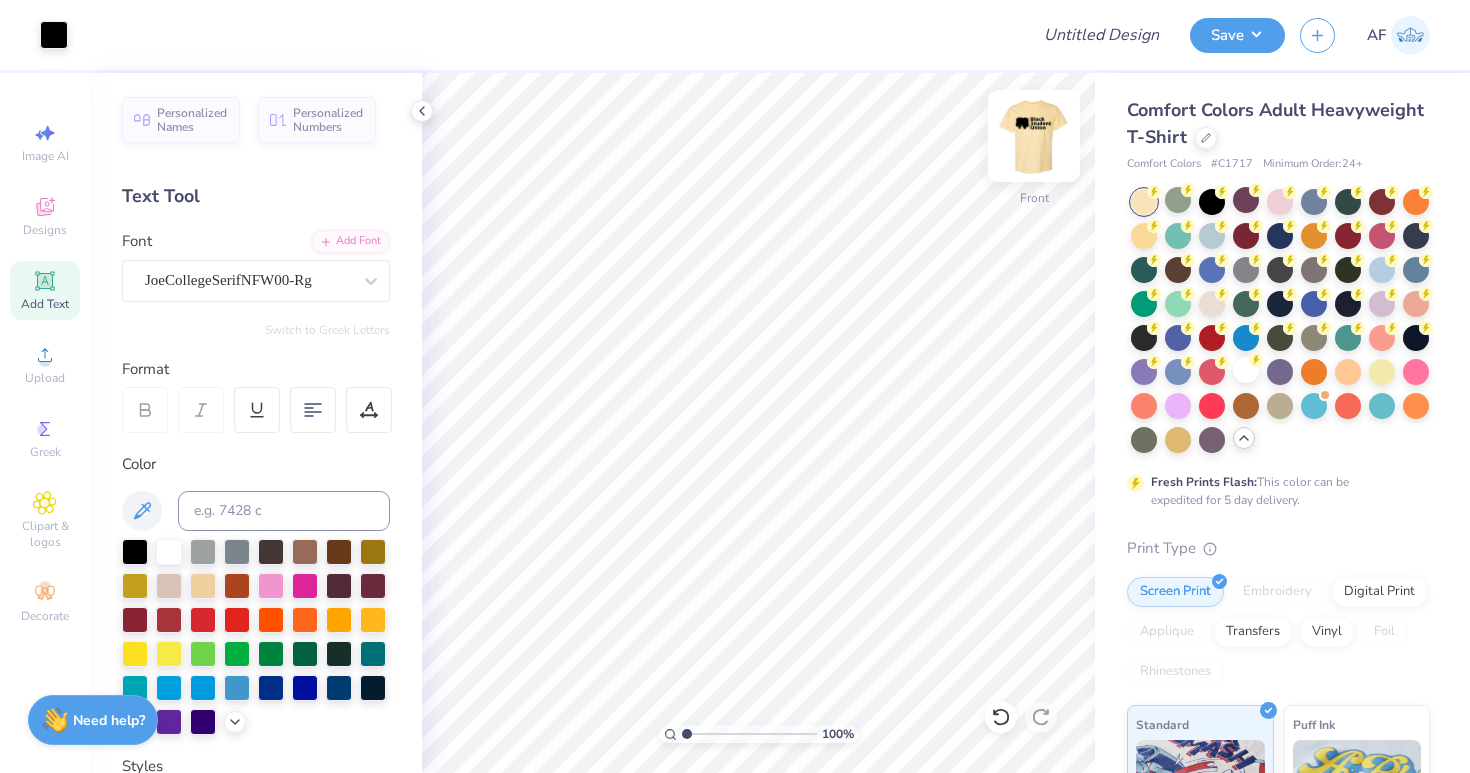 click at bounding box center [1034, 136] 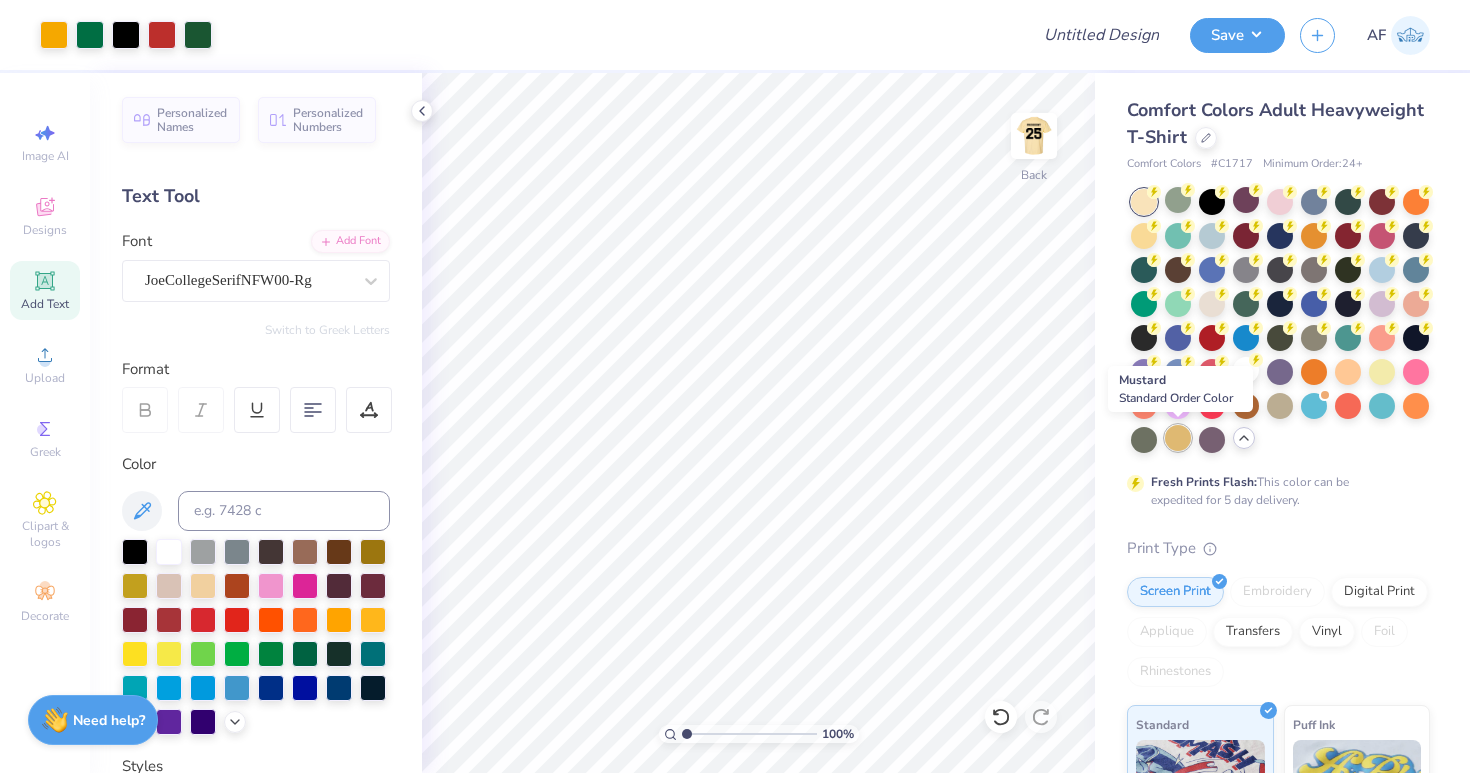 click at bounding box center (1178, 438) 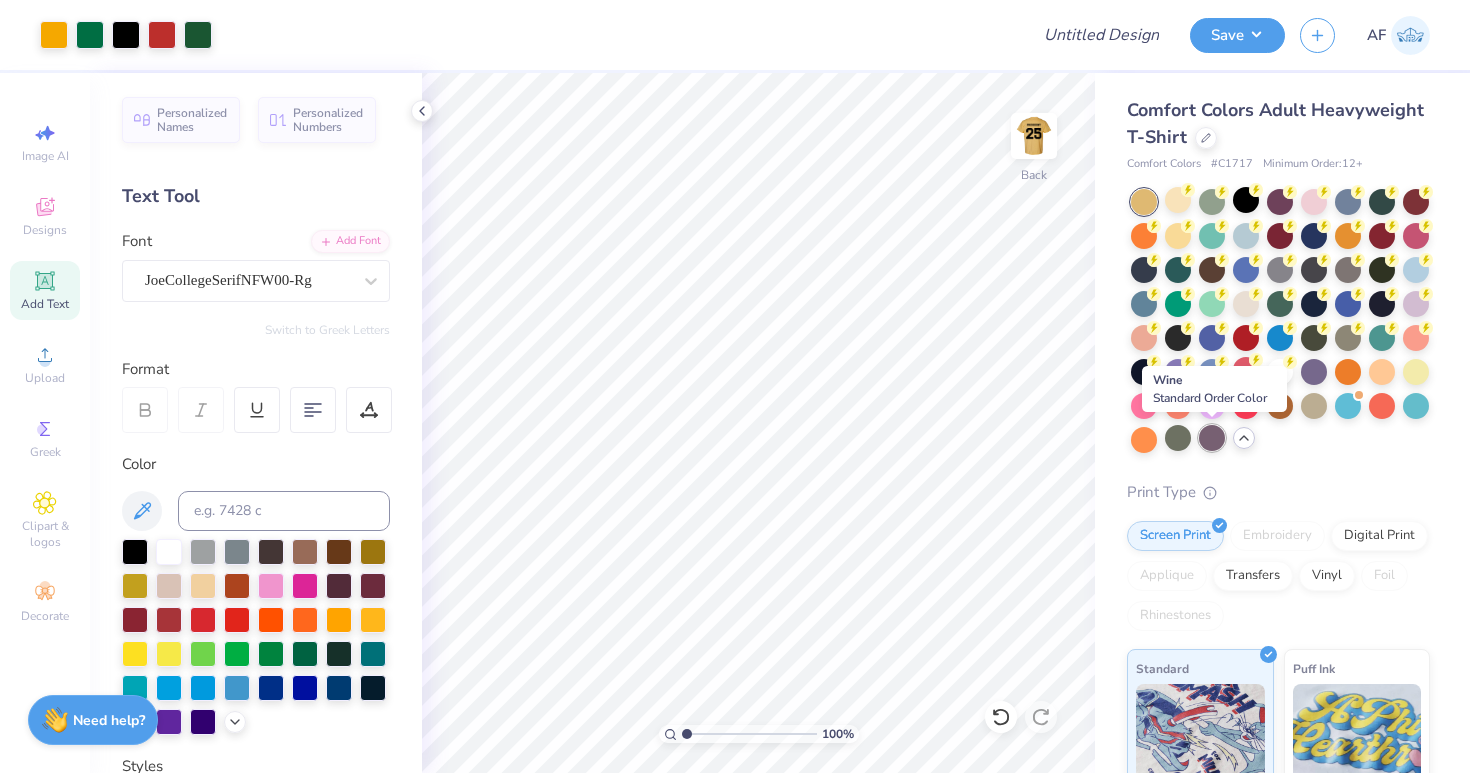 click at bounding box center (1212, 438) 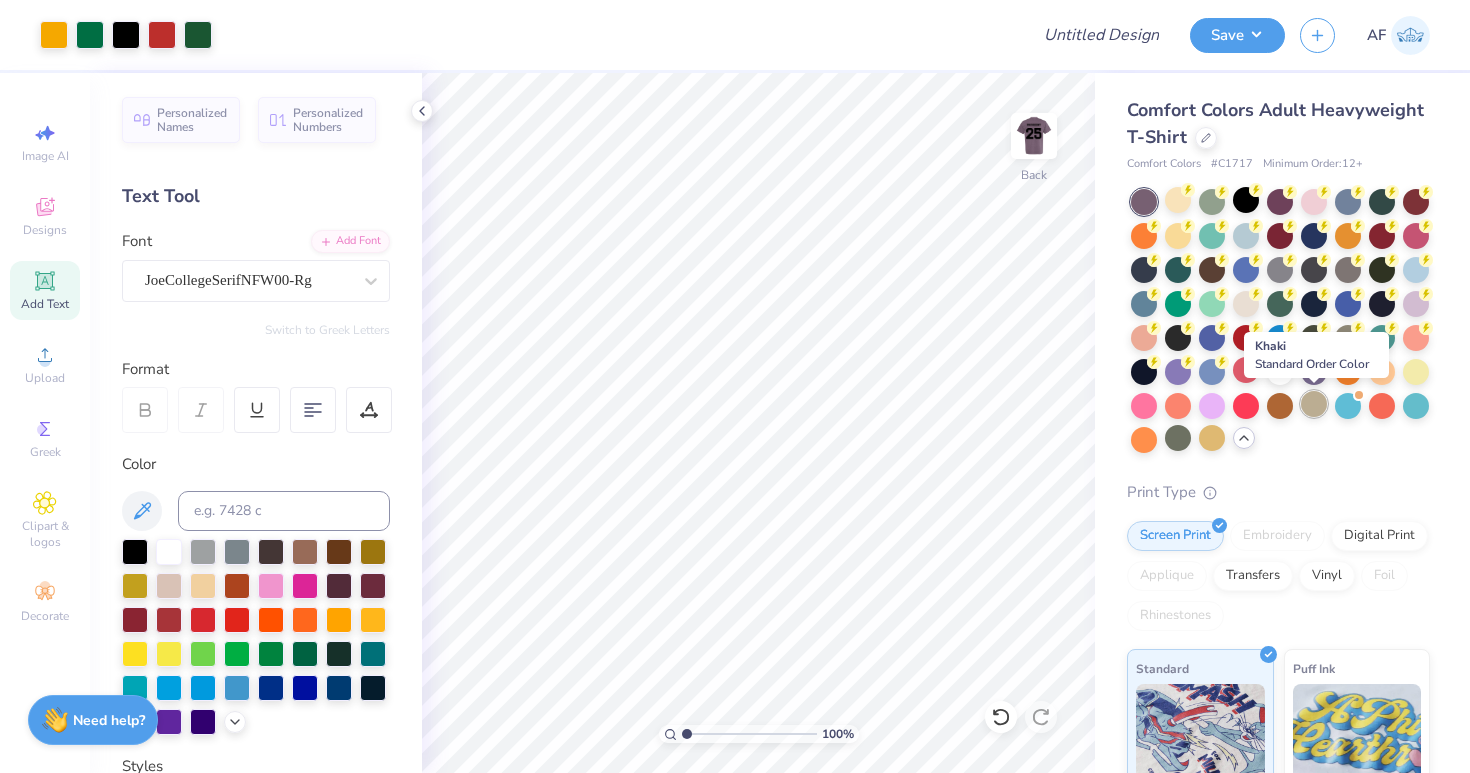 click at bounding box center [1314, 404] 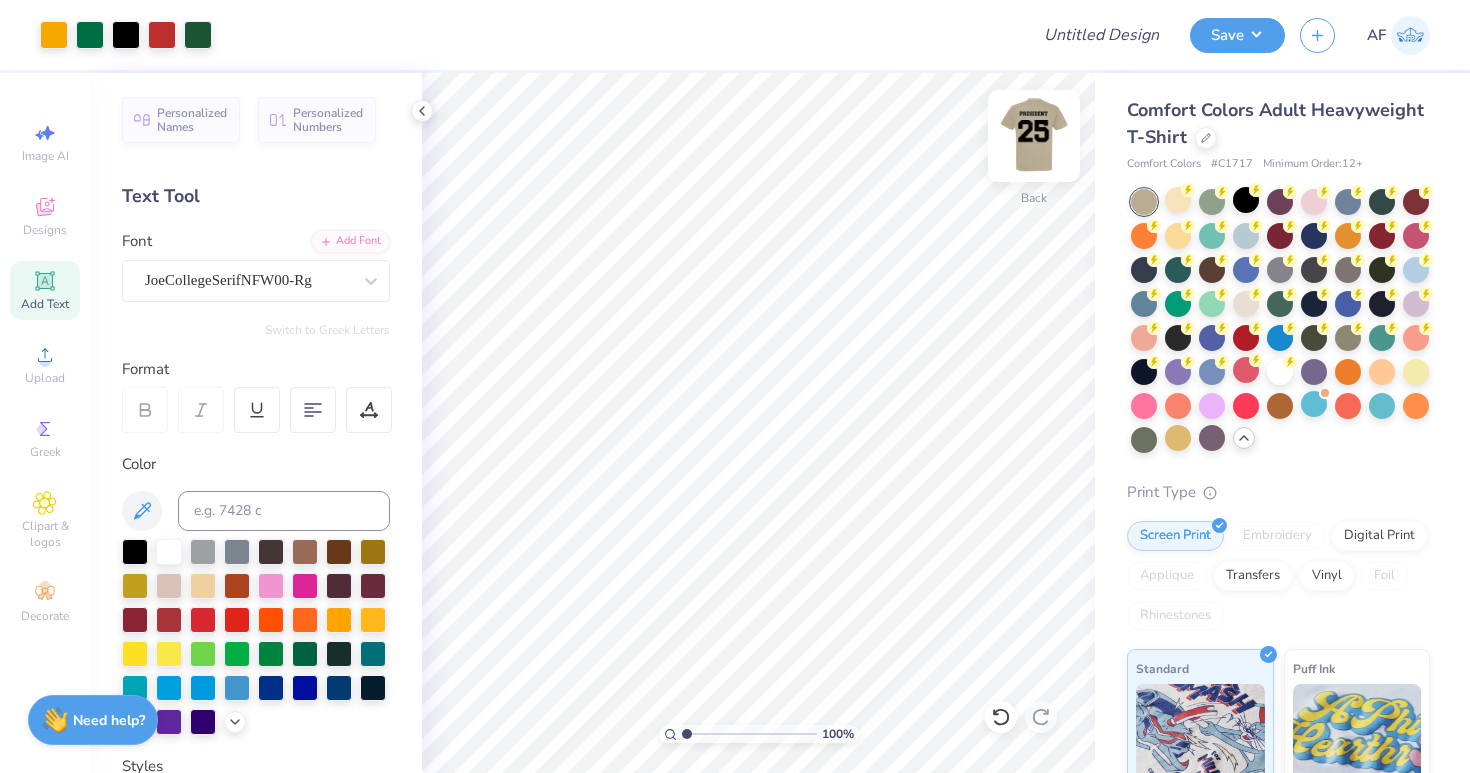 click at bounding box center [1034, 136] 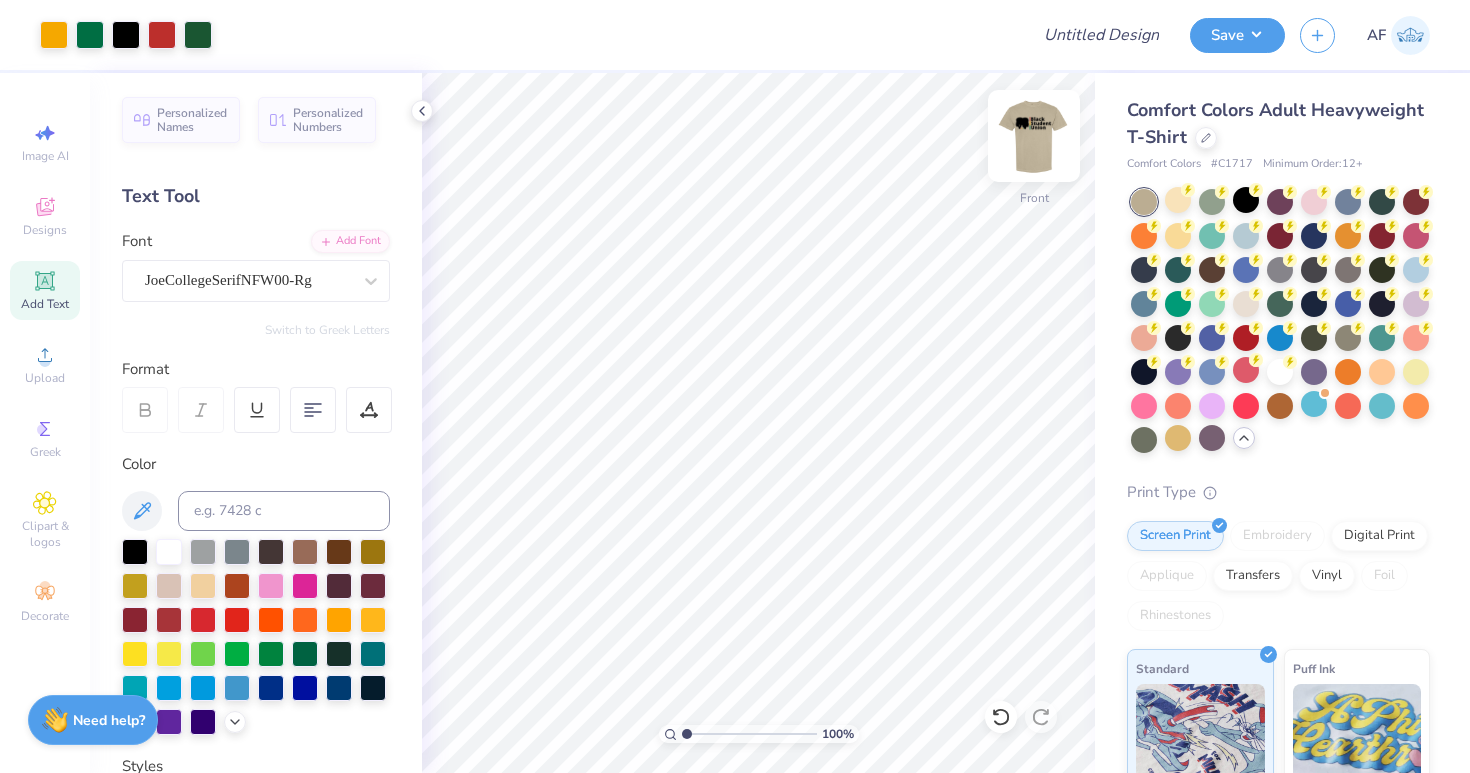 click at bounding box center [1034, 136] 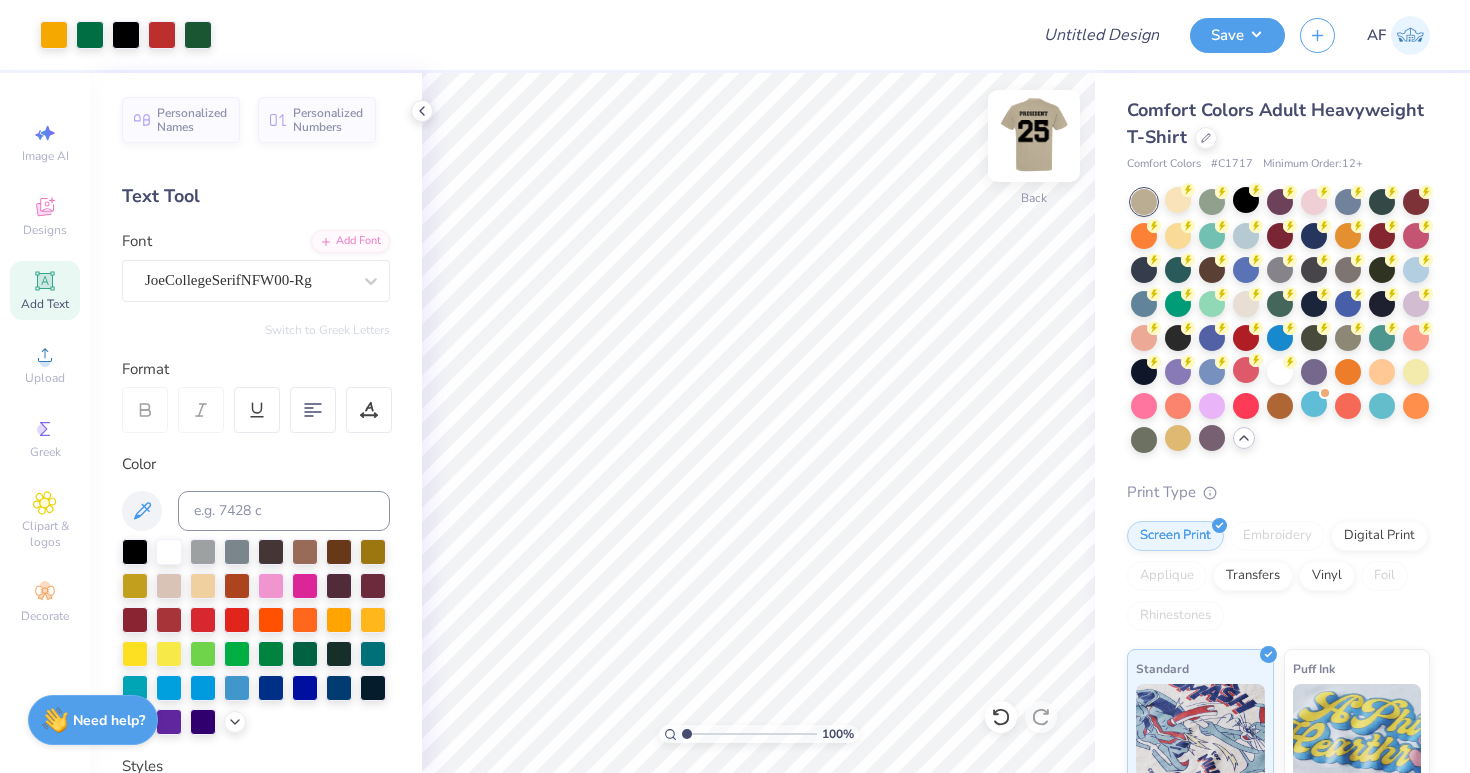 click at bounding box center [1034, 136] 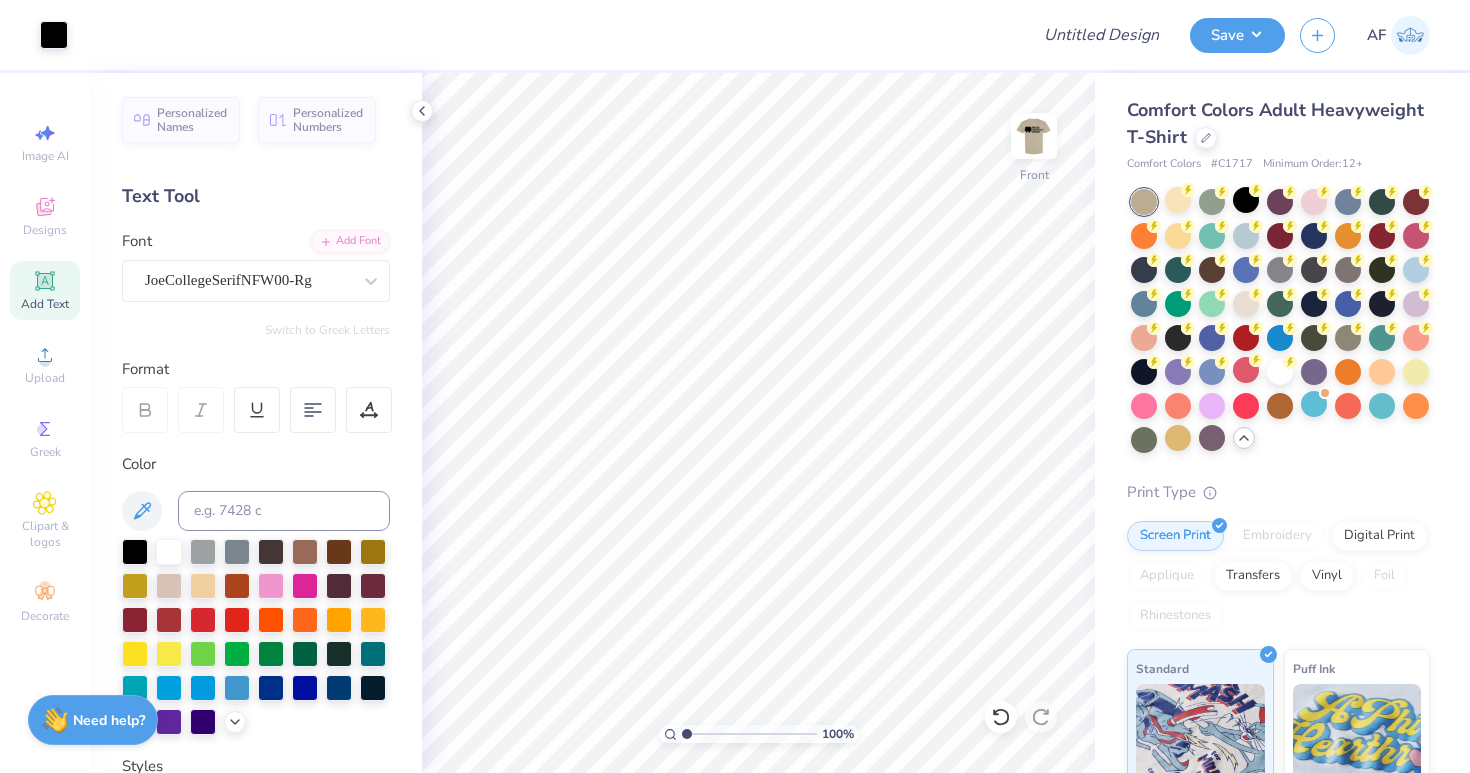 click at bounding box center (1034, 136) 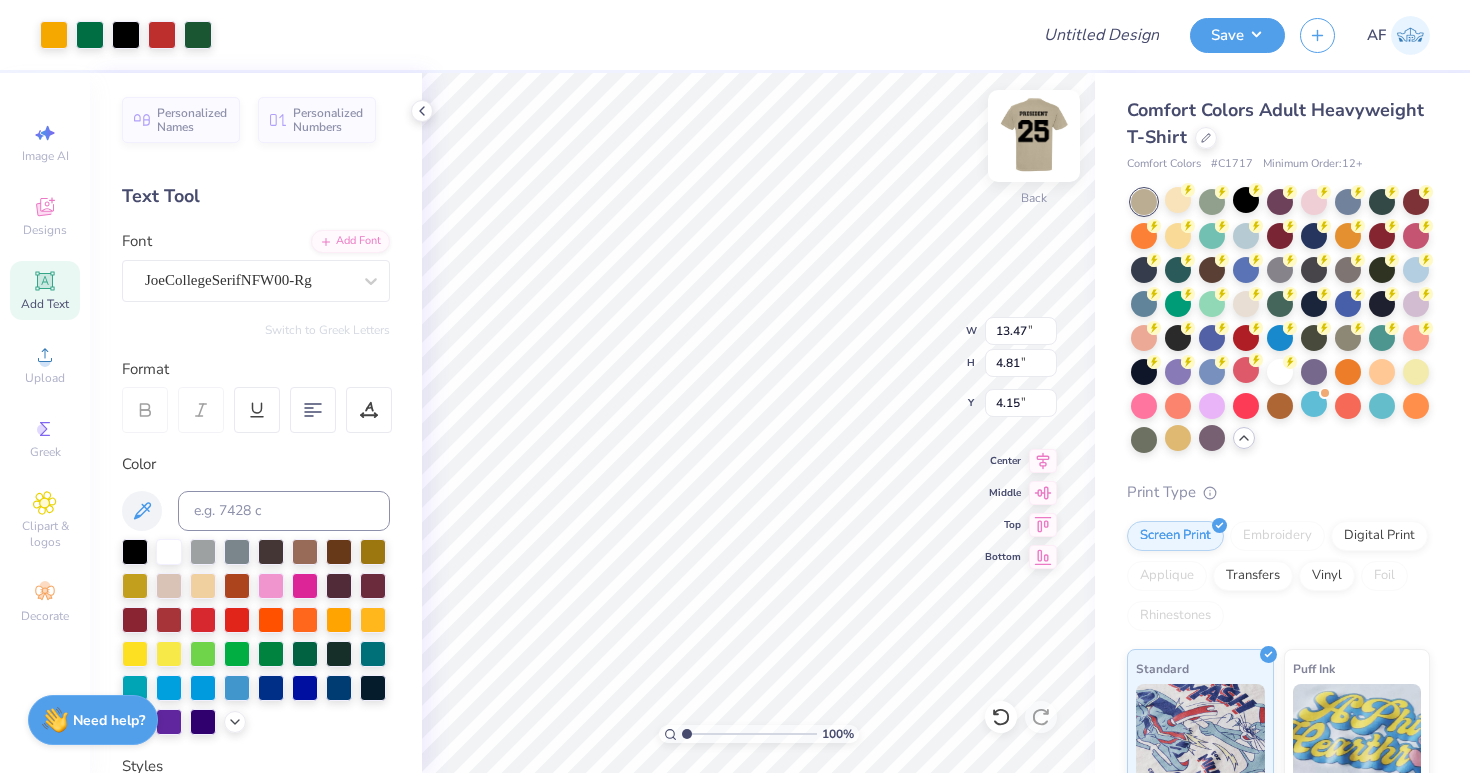 type on "12.86" 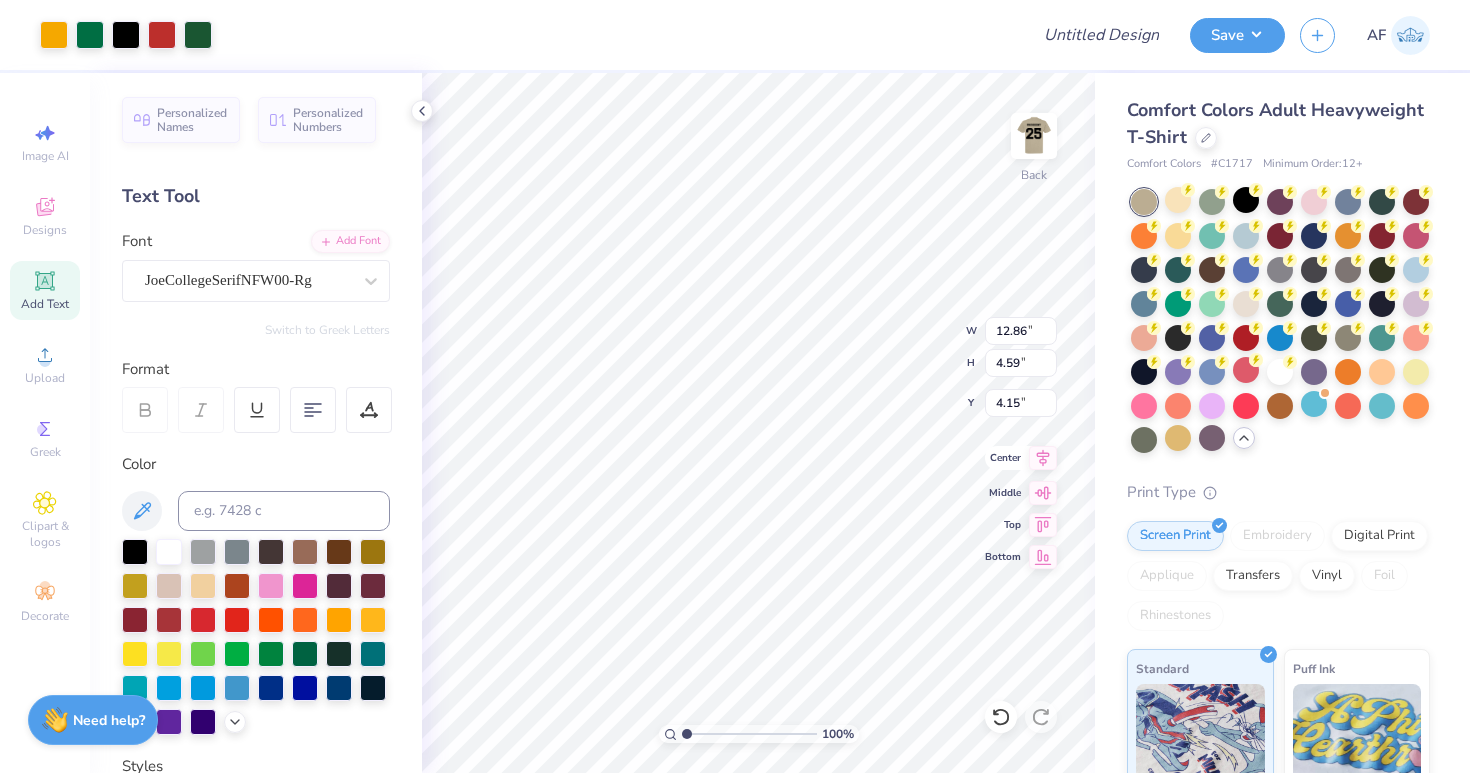 click 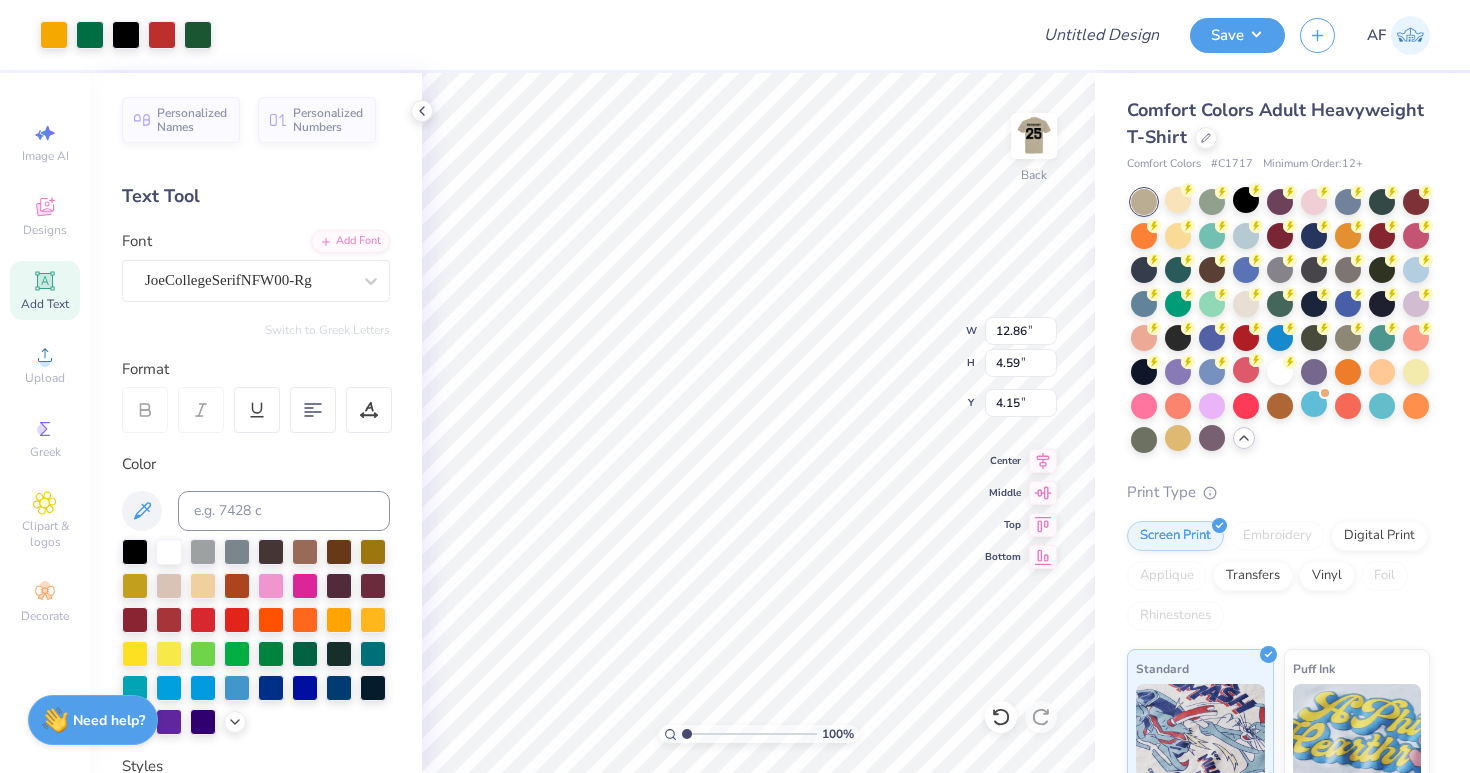 type on "4.37" 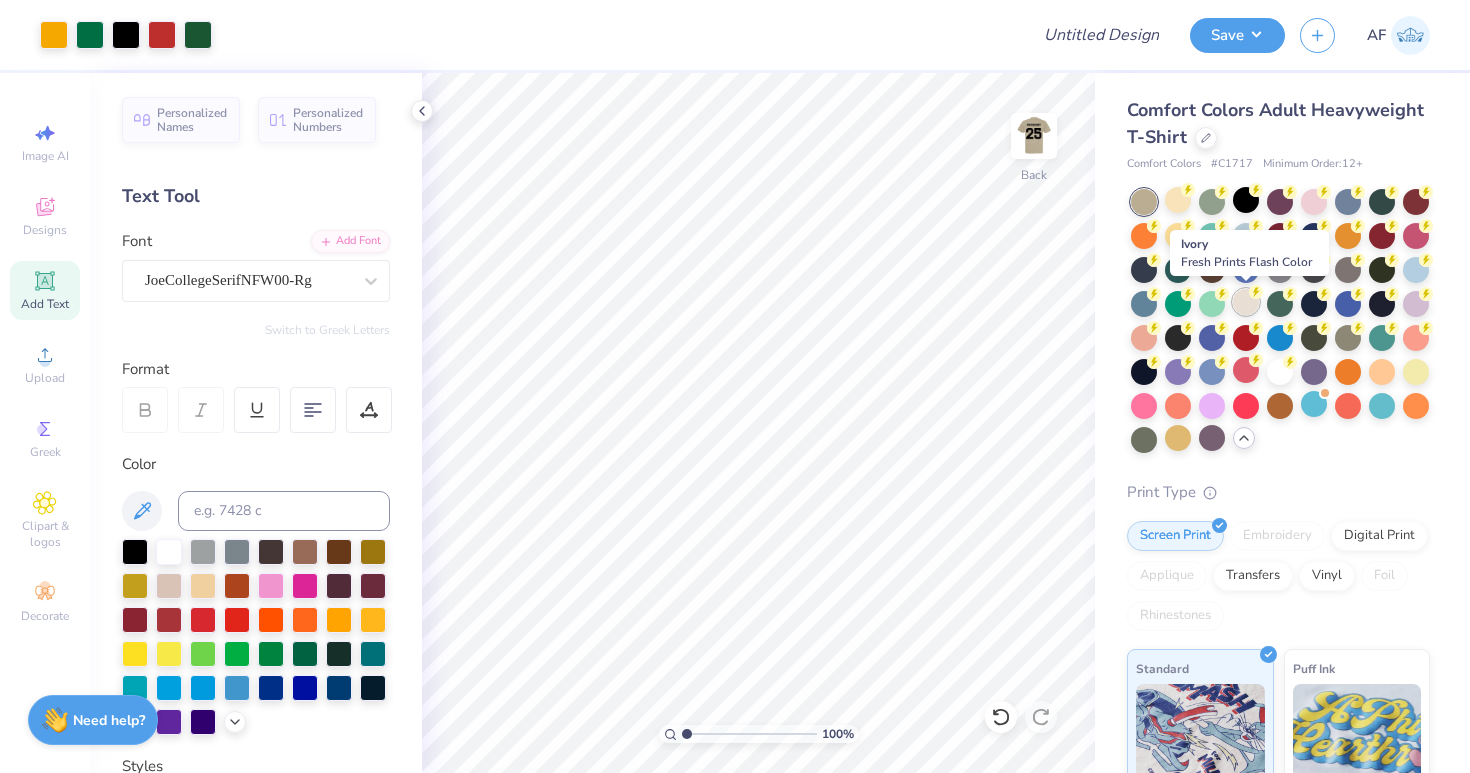click at bounding box center [1246, 302] 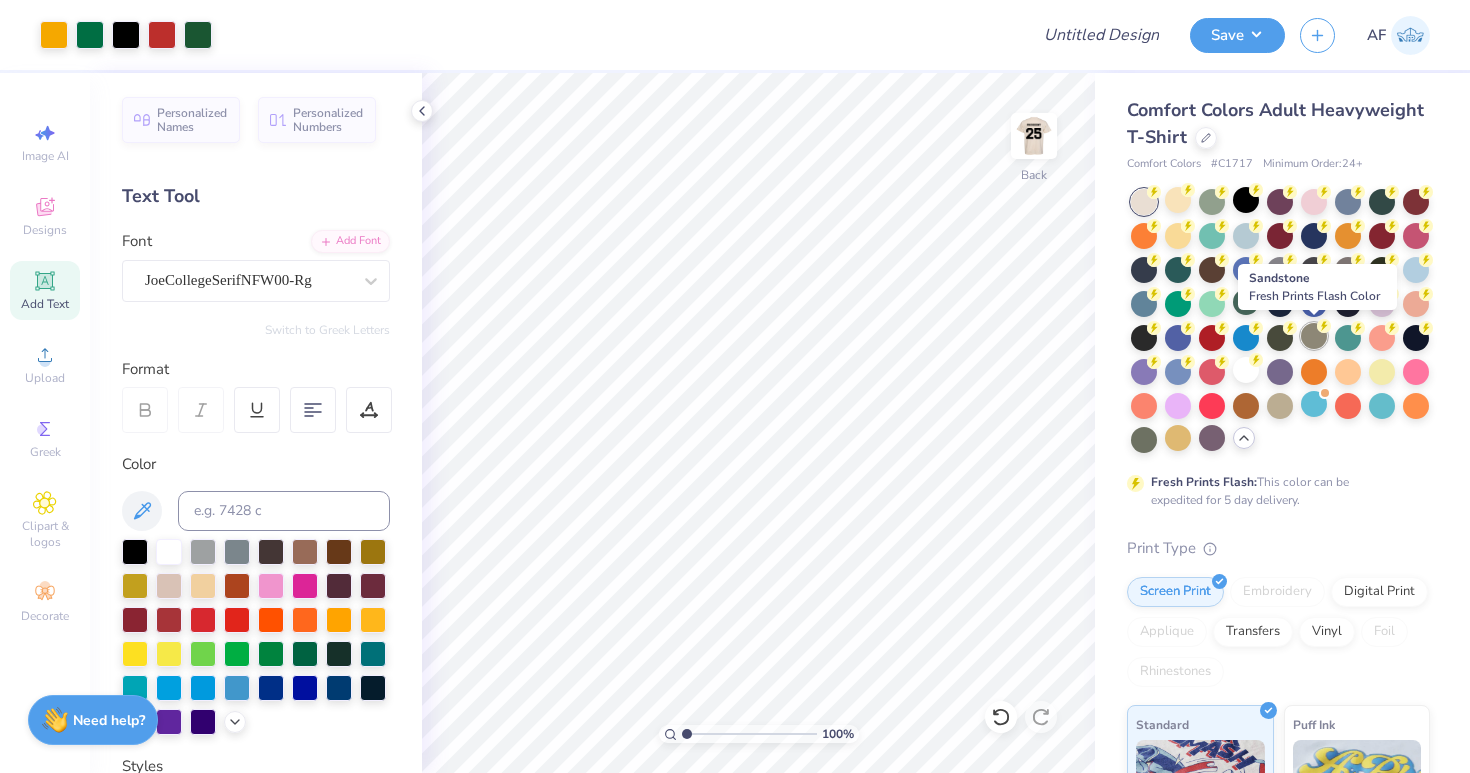 click at bounding box center (1314, 336) 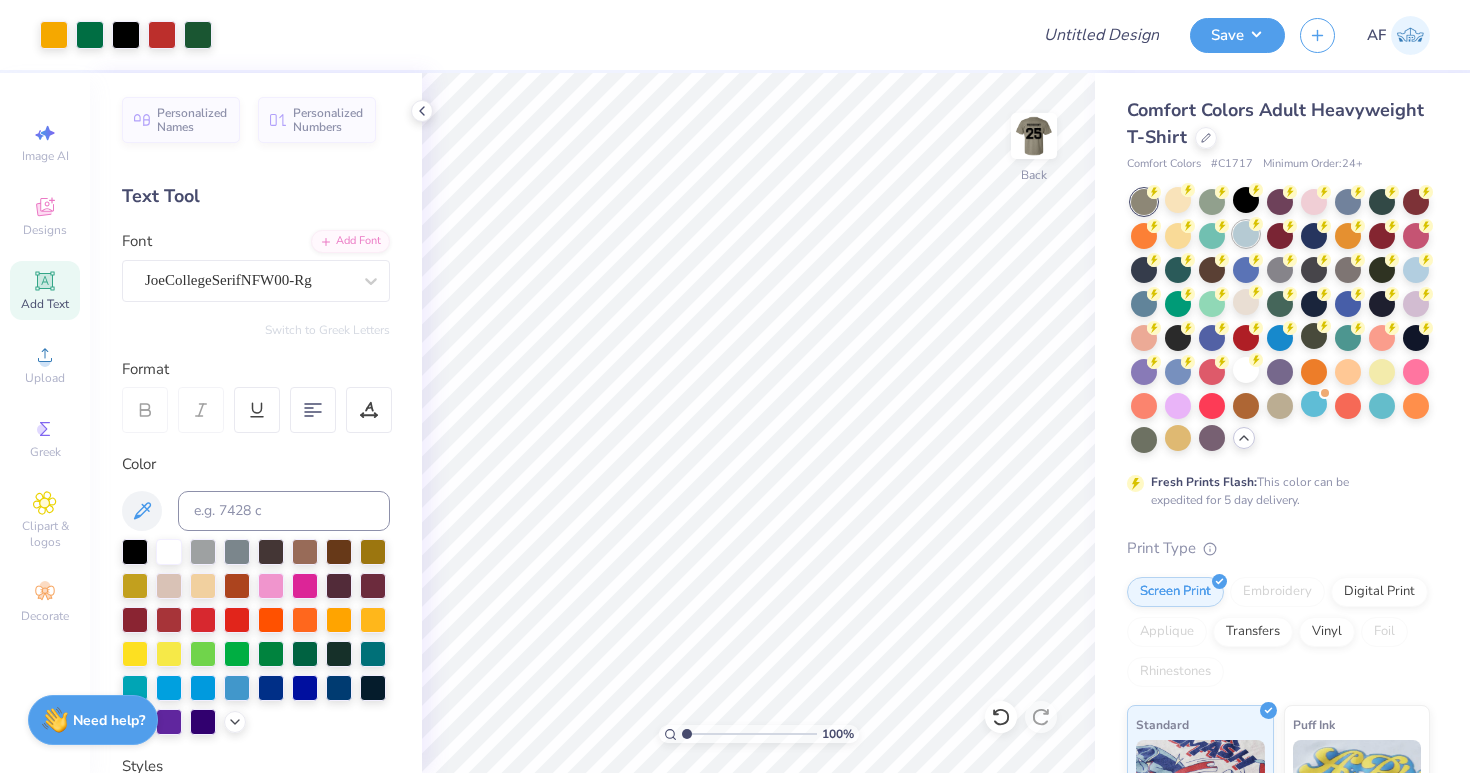 click at bounding box center (1246, 234) 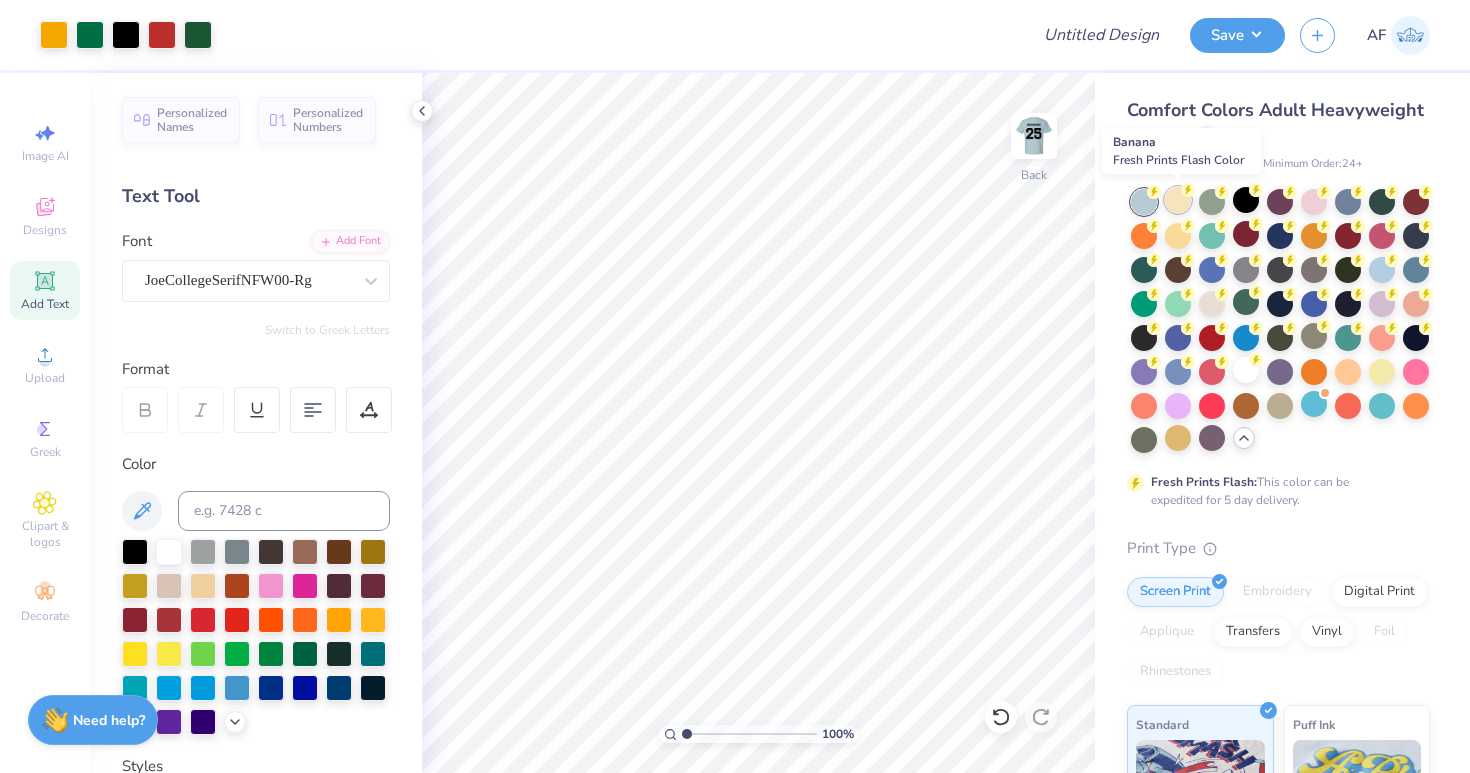 click at bounding box center (1178, 200) 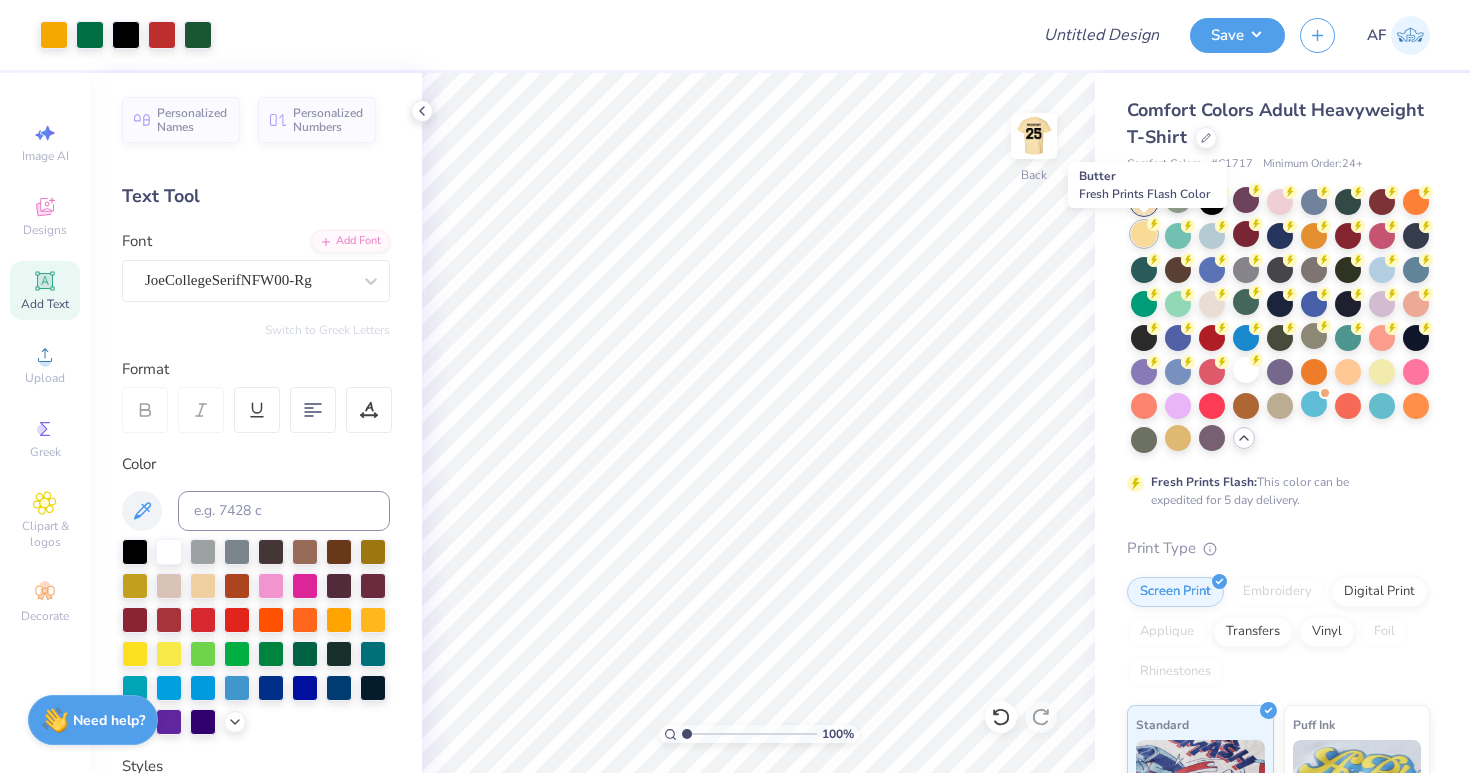 click at bounding box center [1144, 234] 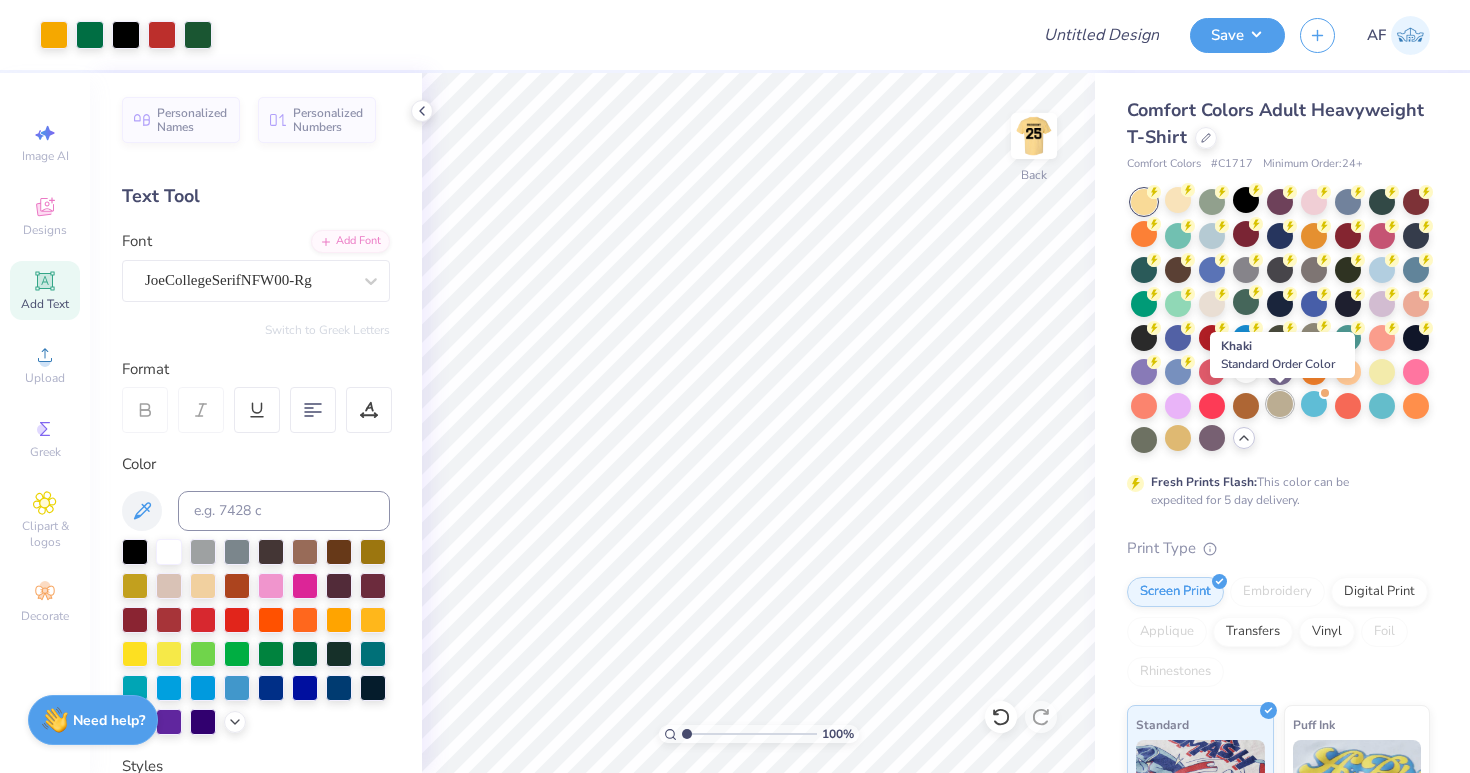 click at bounding box center [1280, 404] 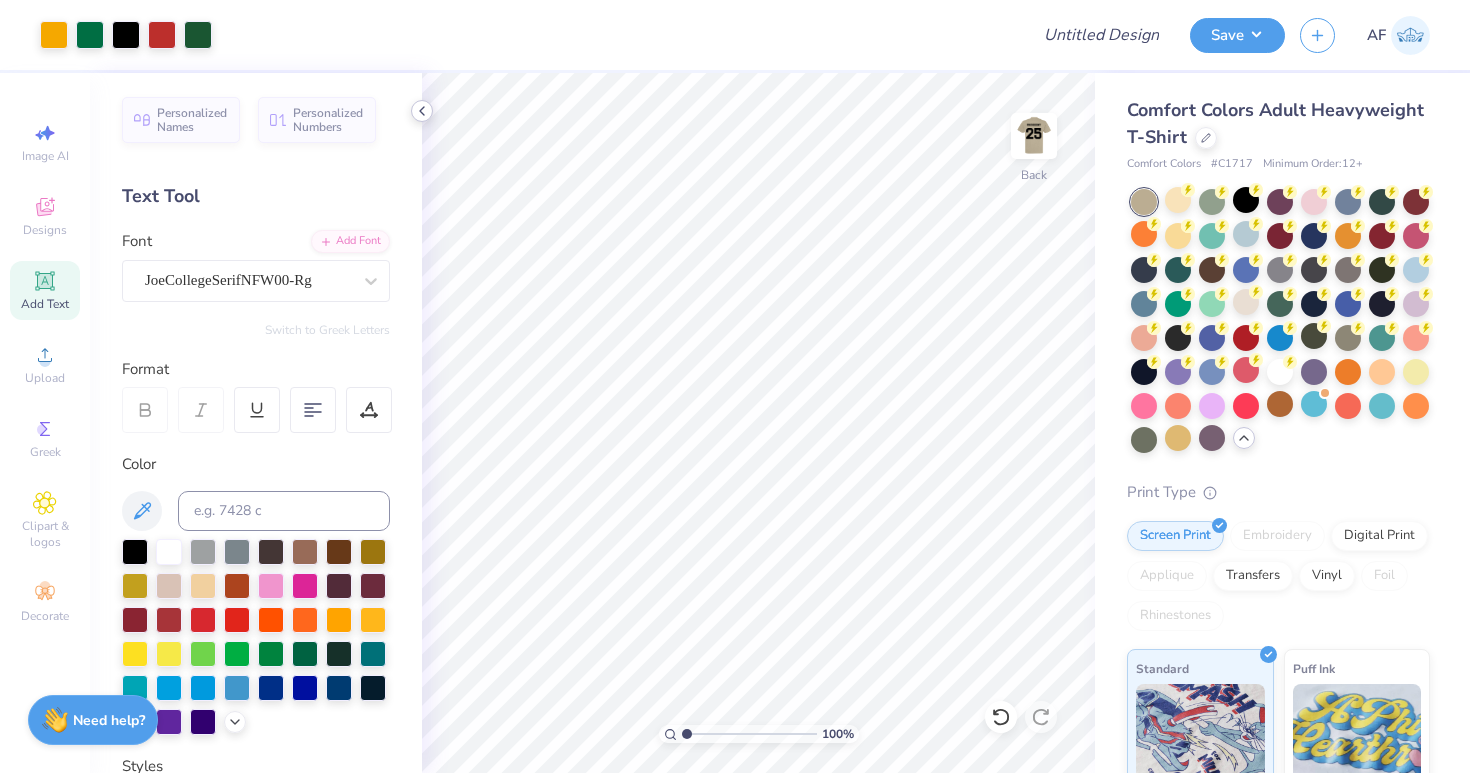click 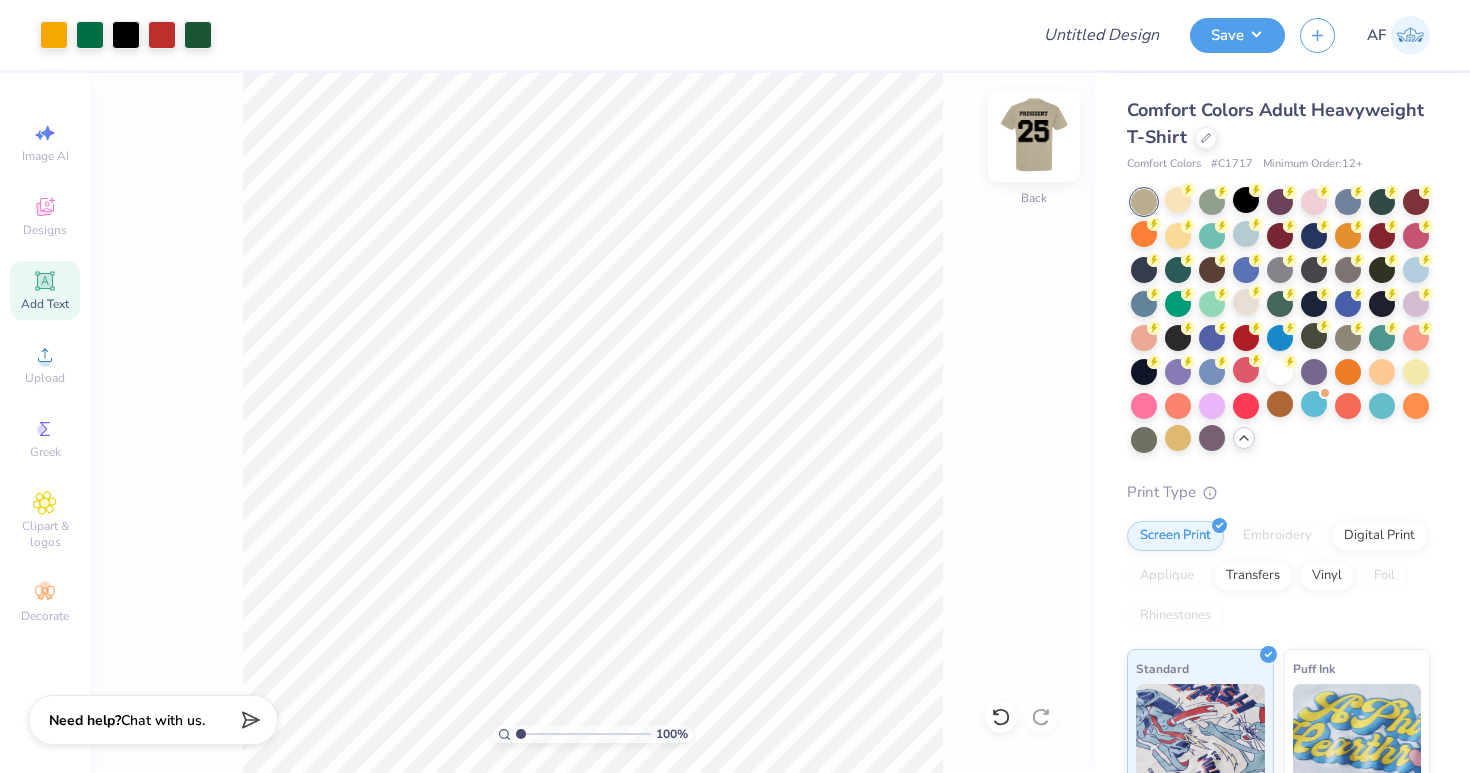click at bounding box center (1034, 136) 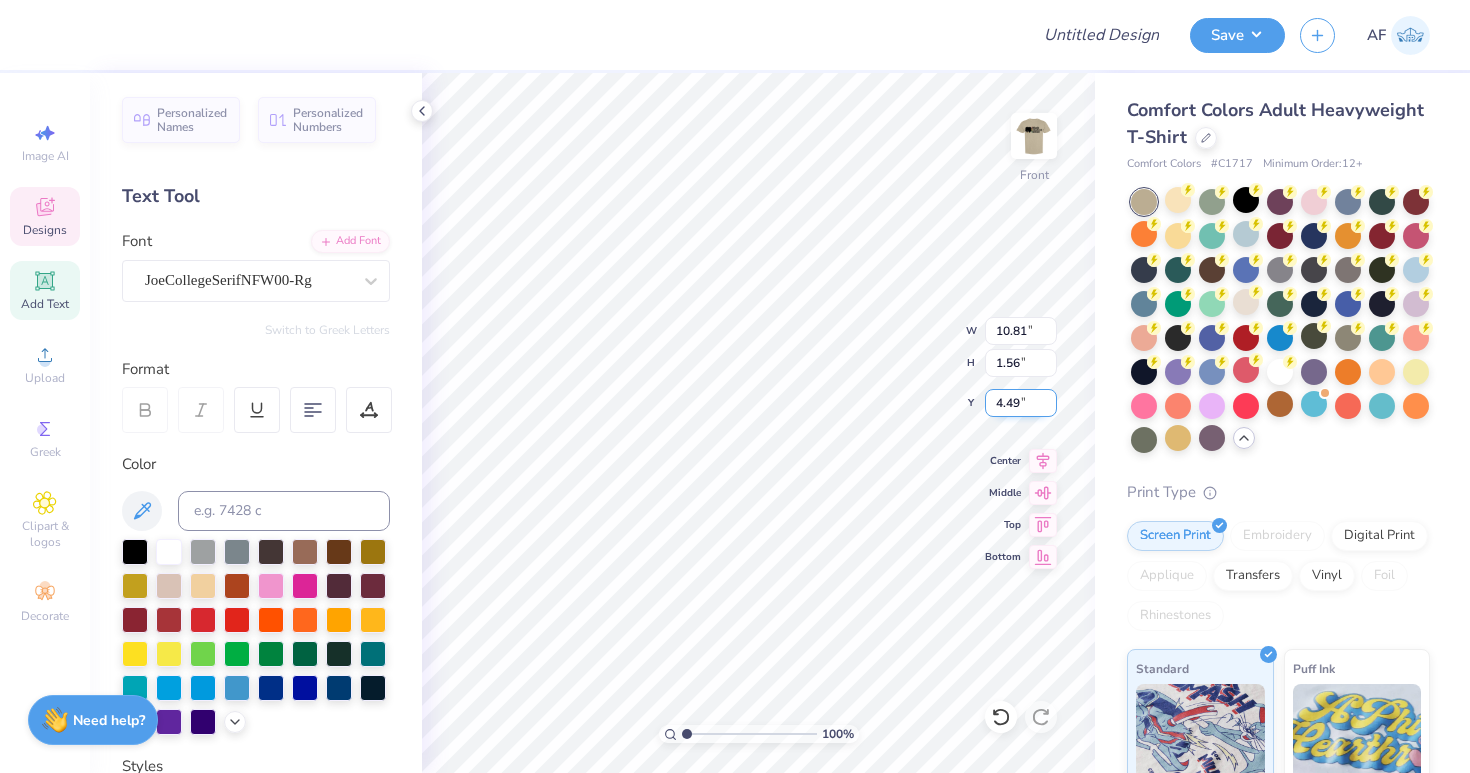 type on "11.82" 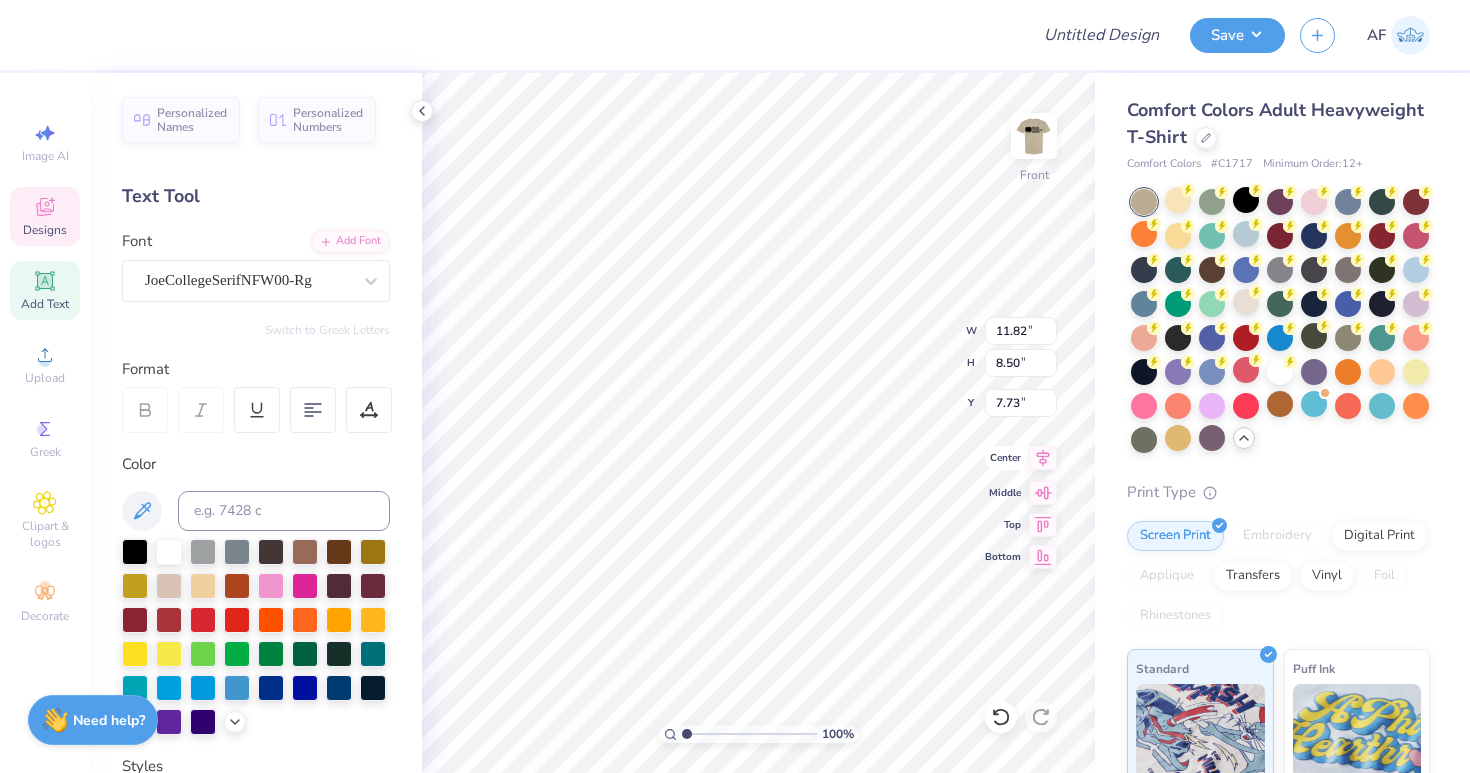 click 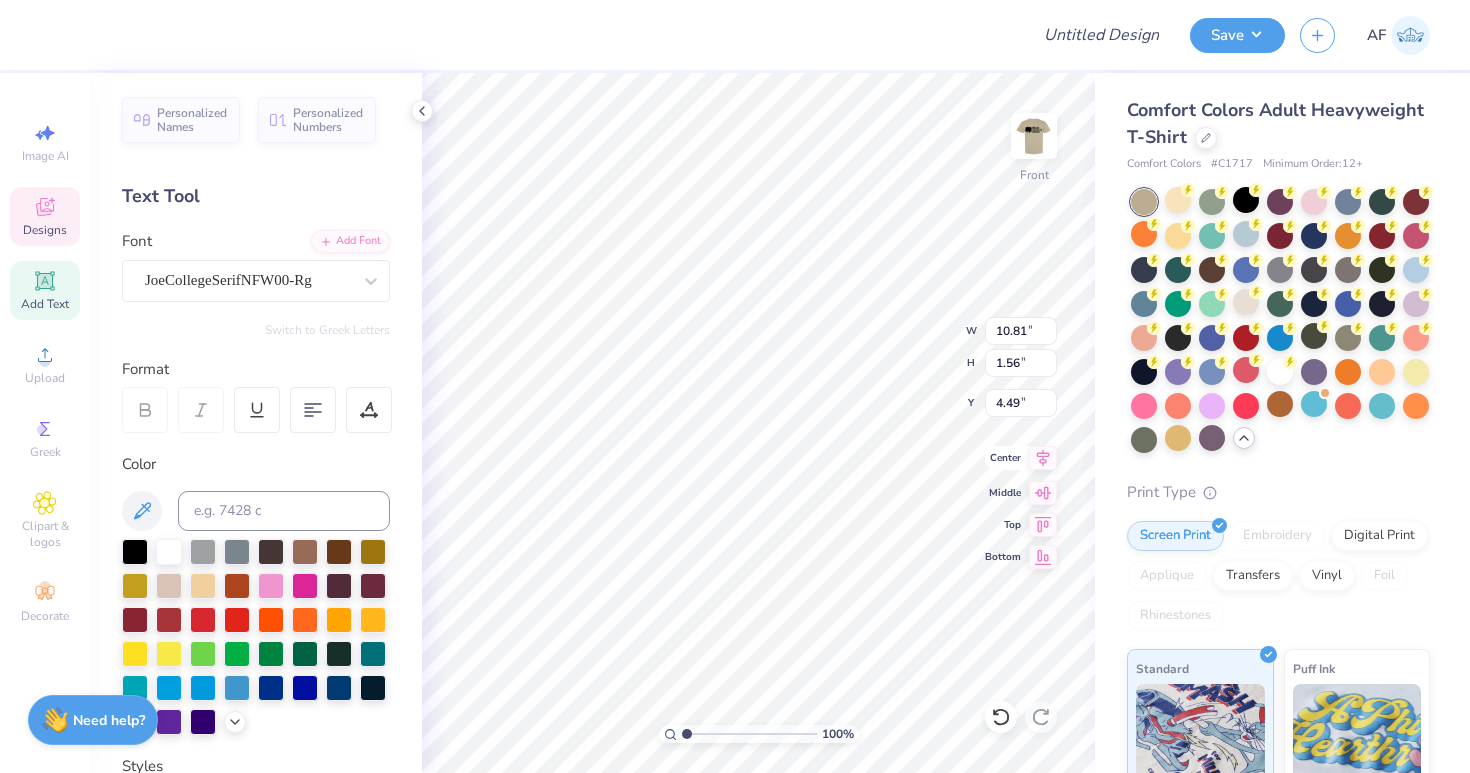 type on "4.45" 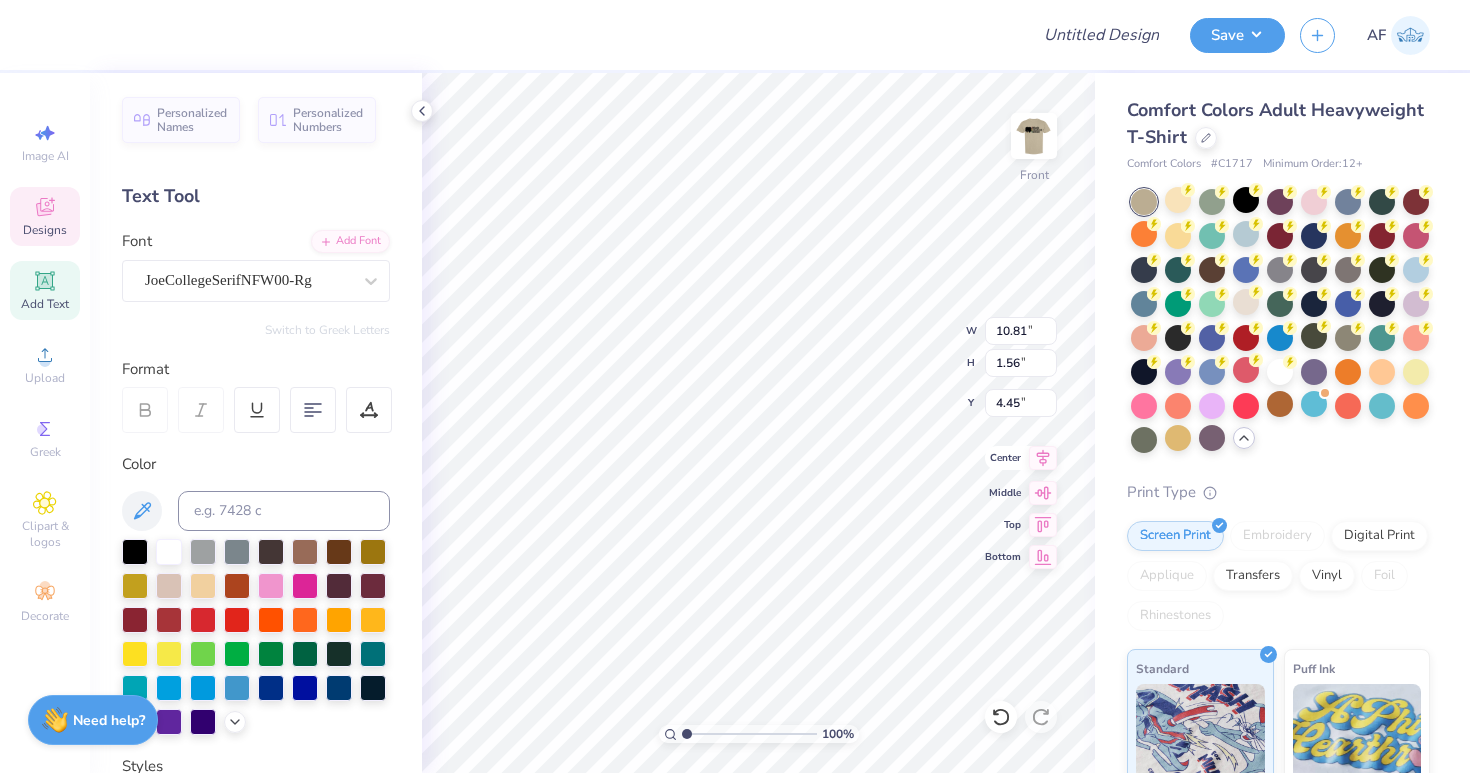 click 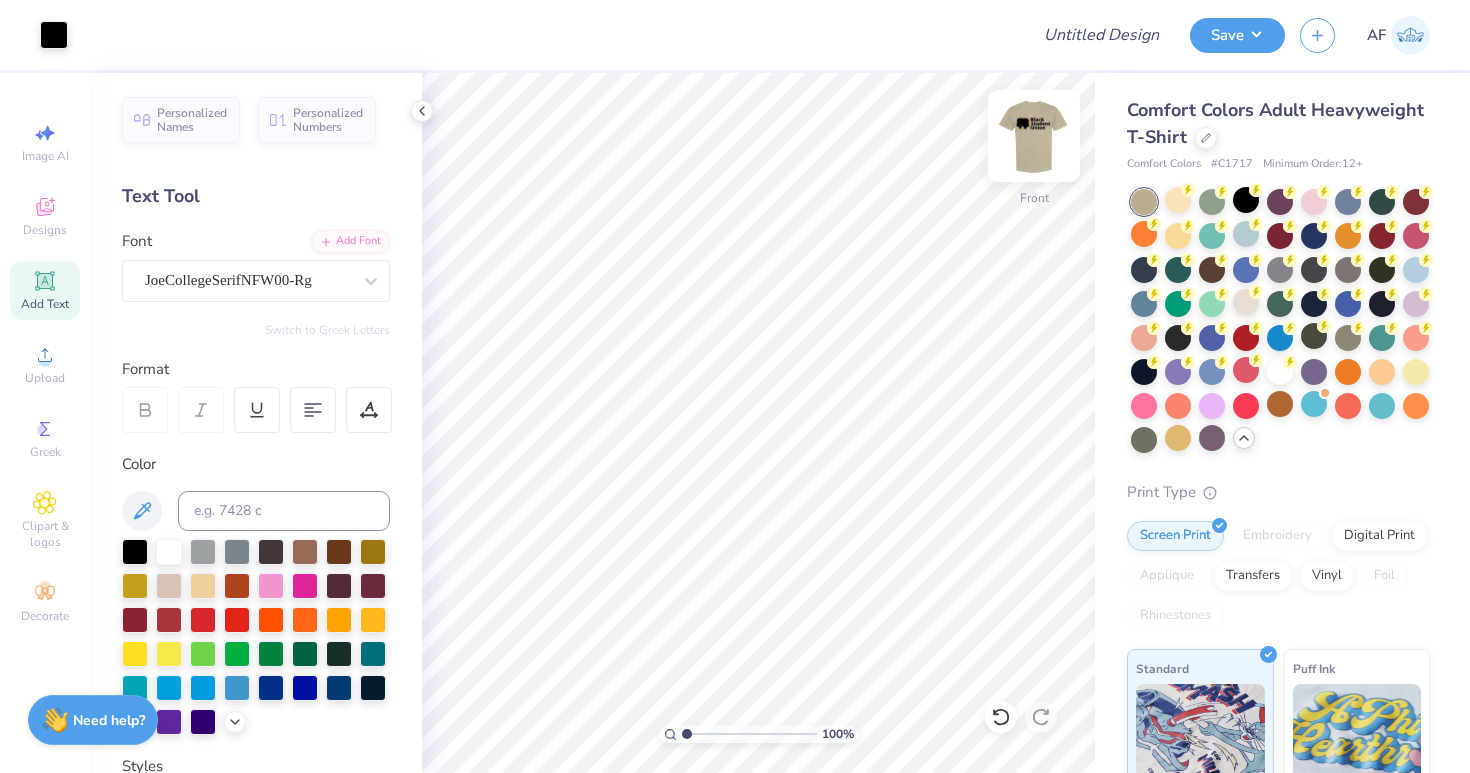 click at bounding box center (1034, 136) 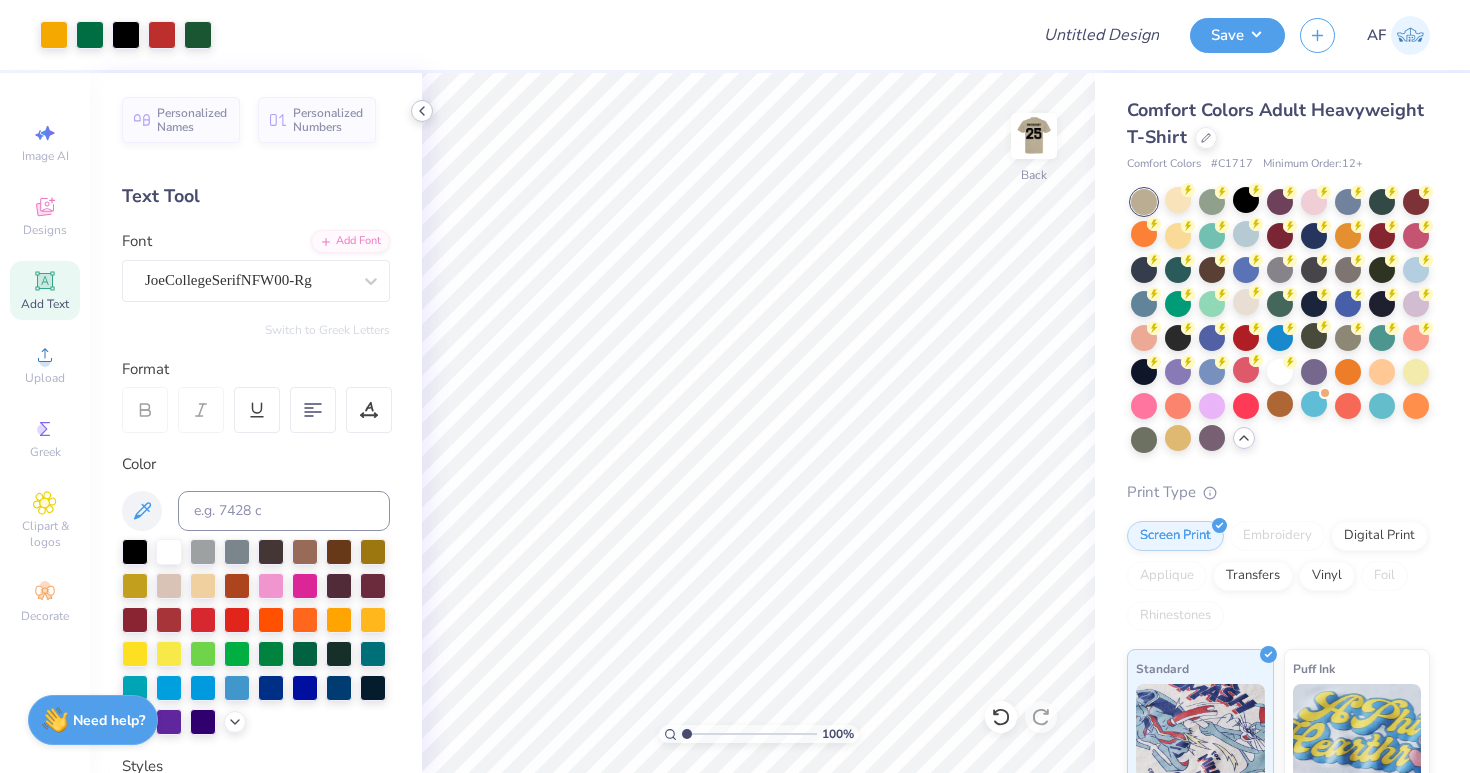 click 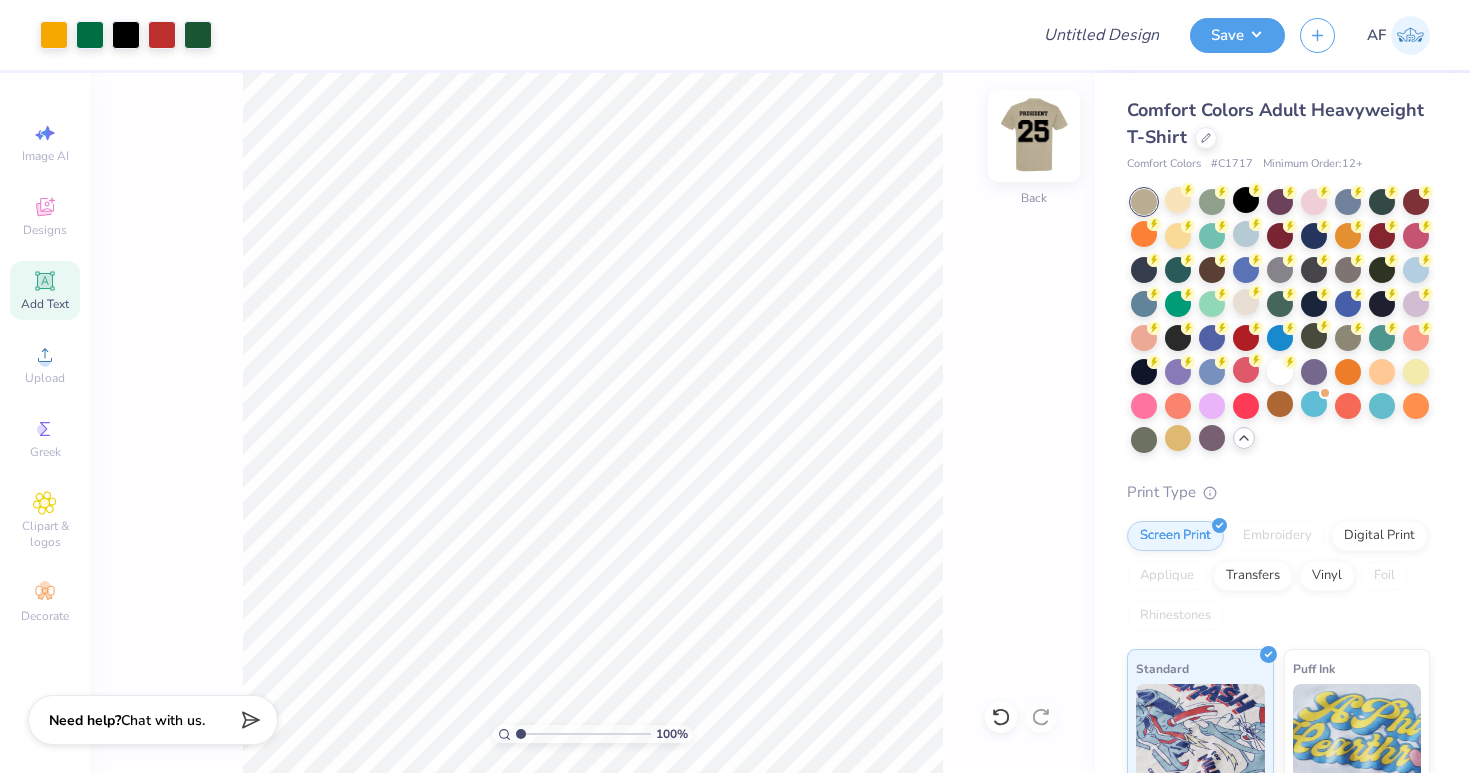 click at bounding box center [1034, 136] 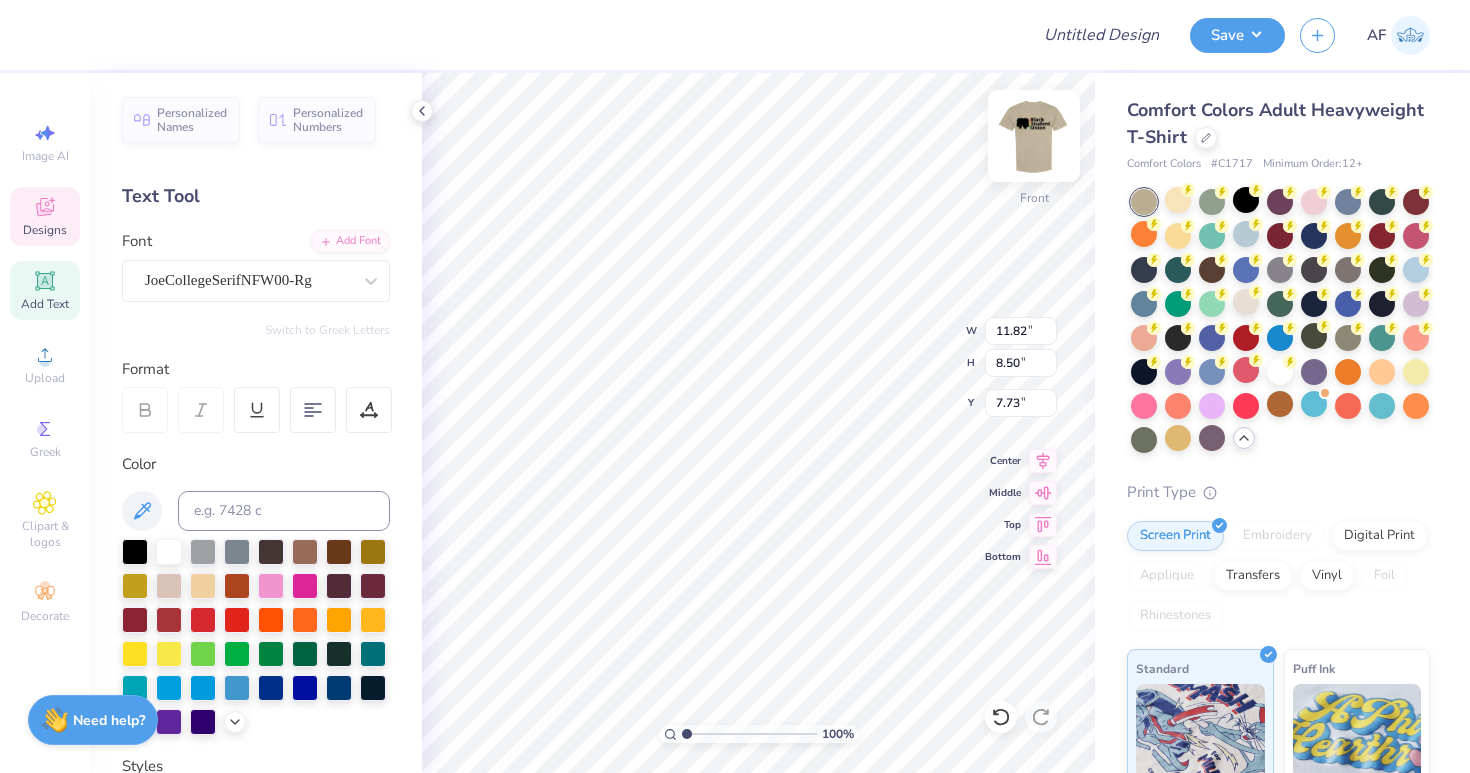 click at bounding box center (1034, 136) 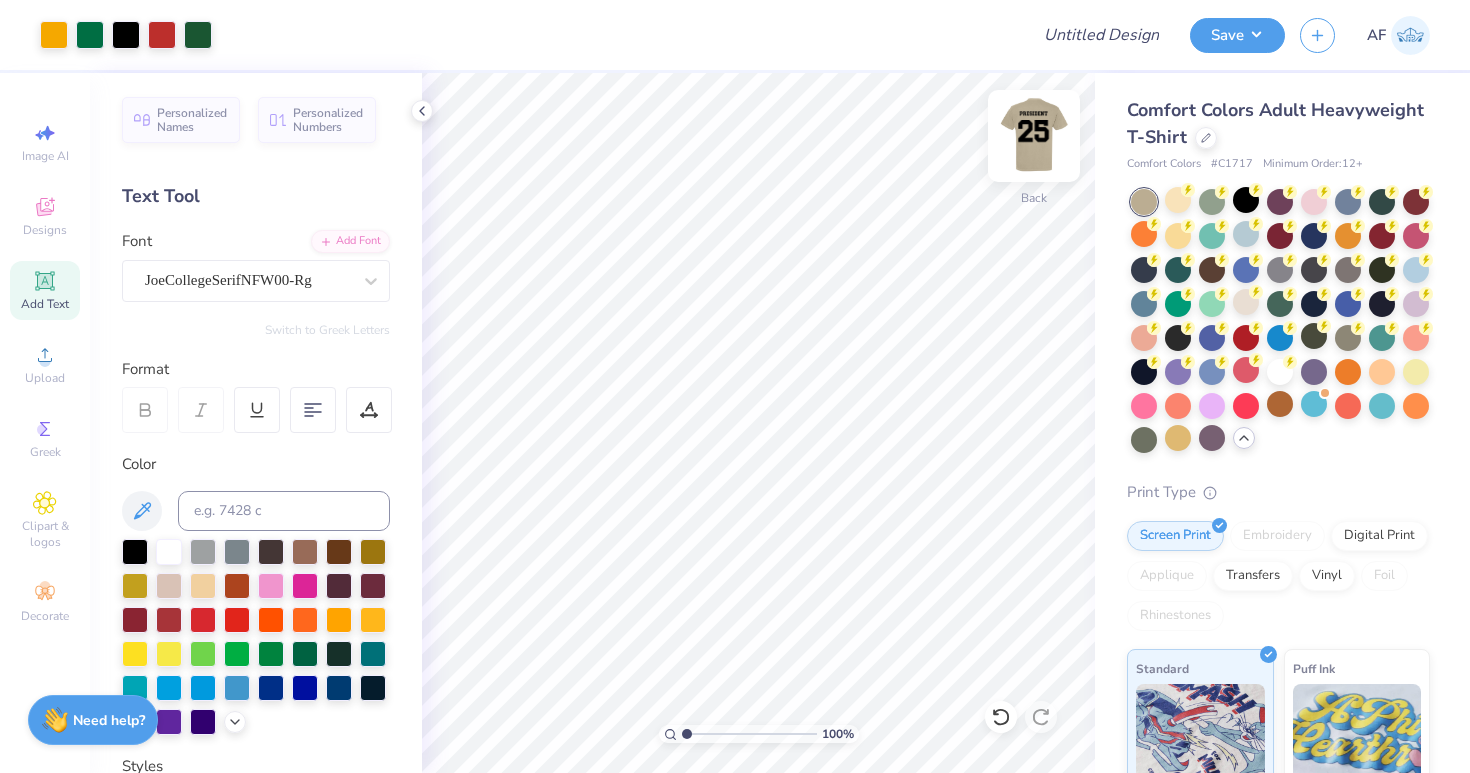 click at bounding box center (1034, 136) 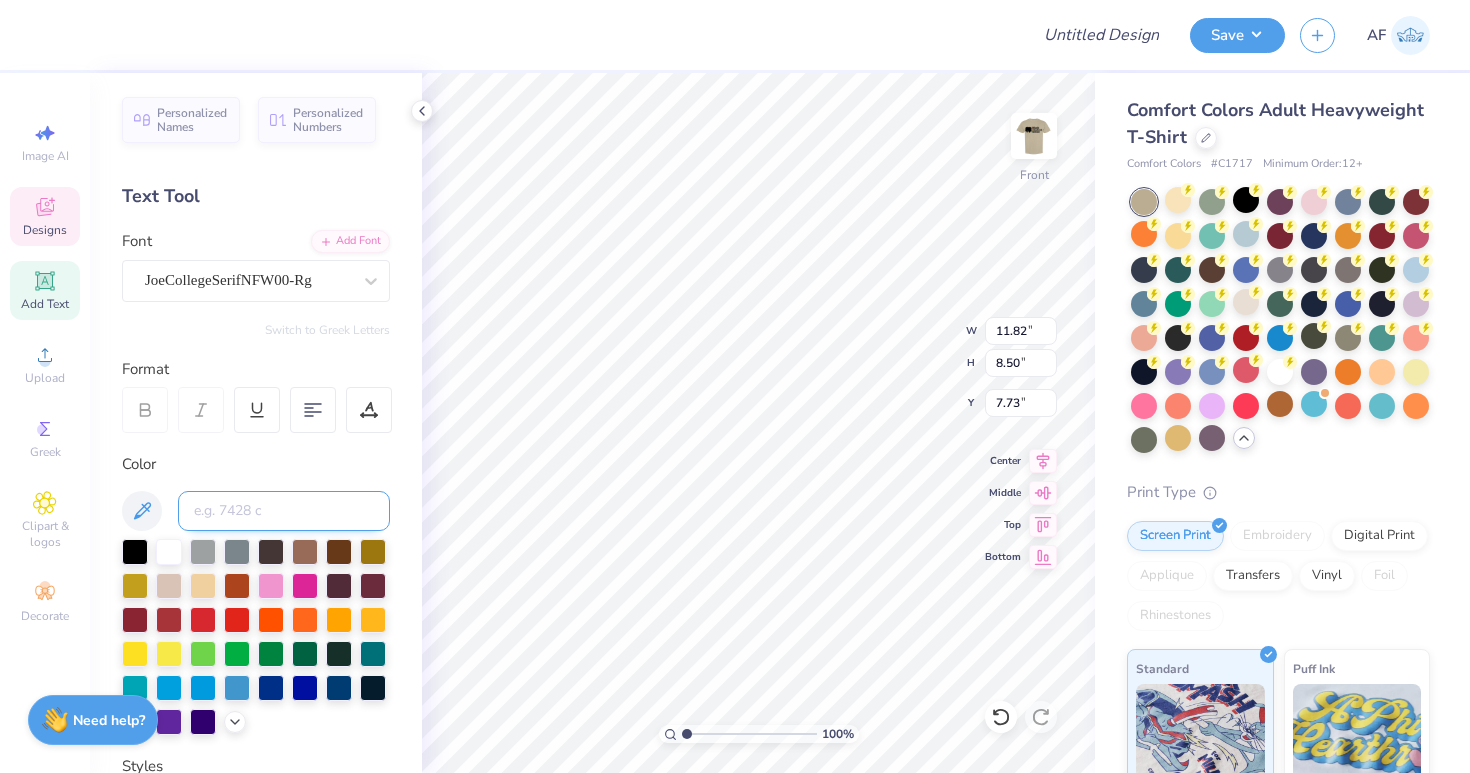 click at bounding box center [284, 511] 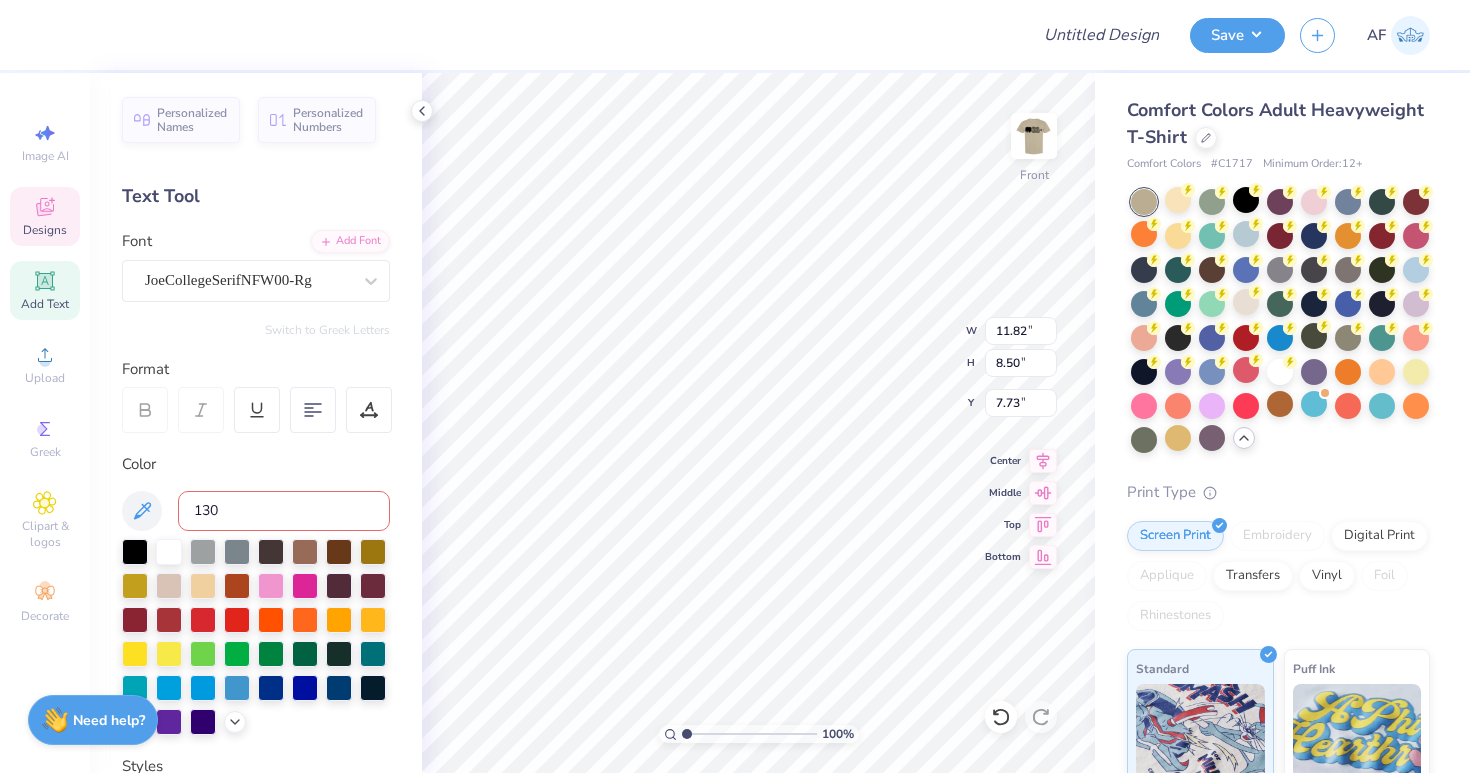 type on "130c" 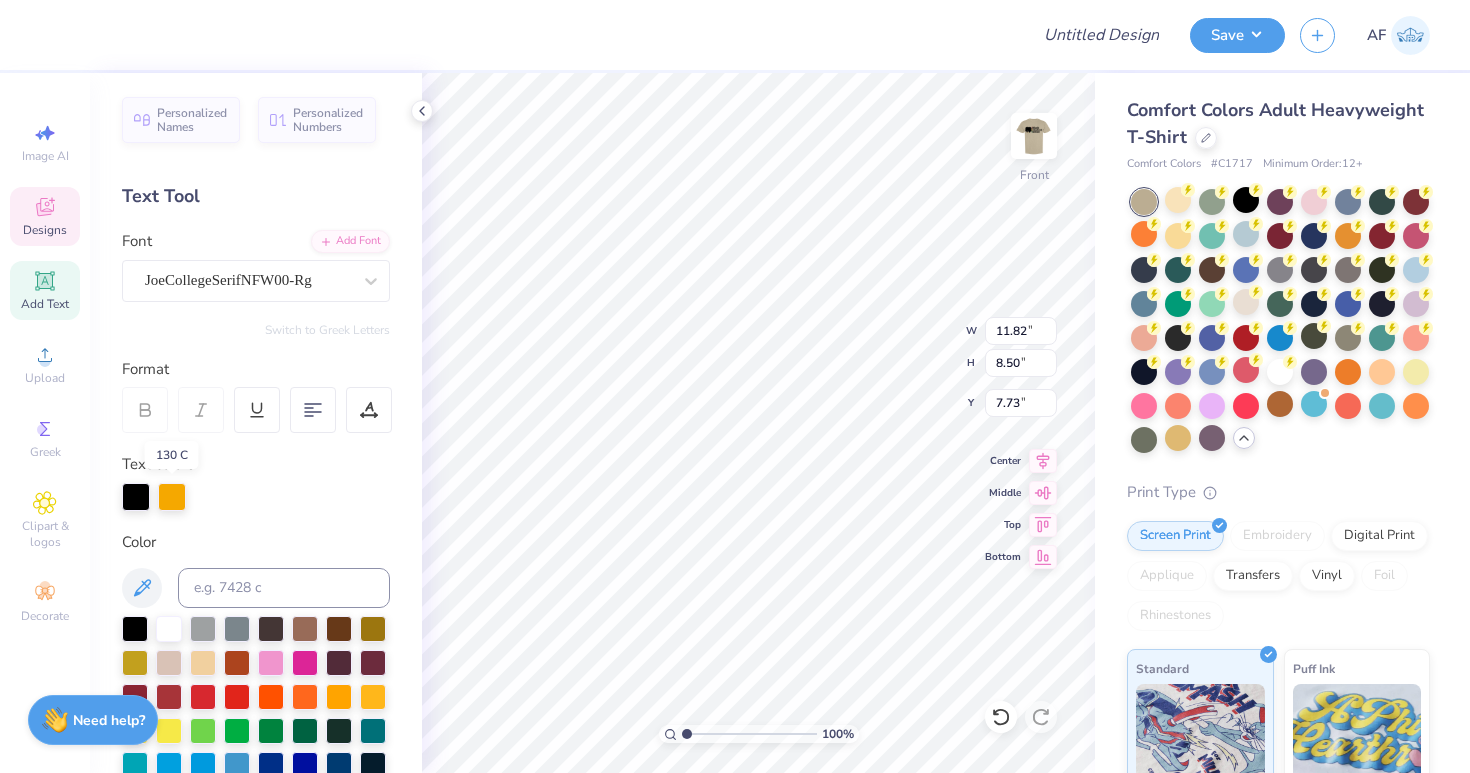 click at bounding box center [172, 497] 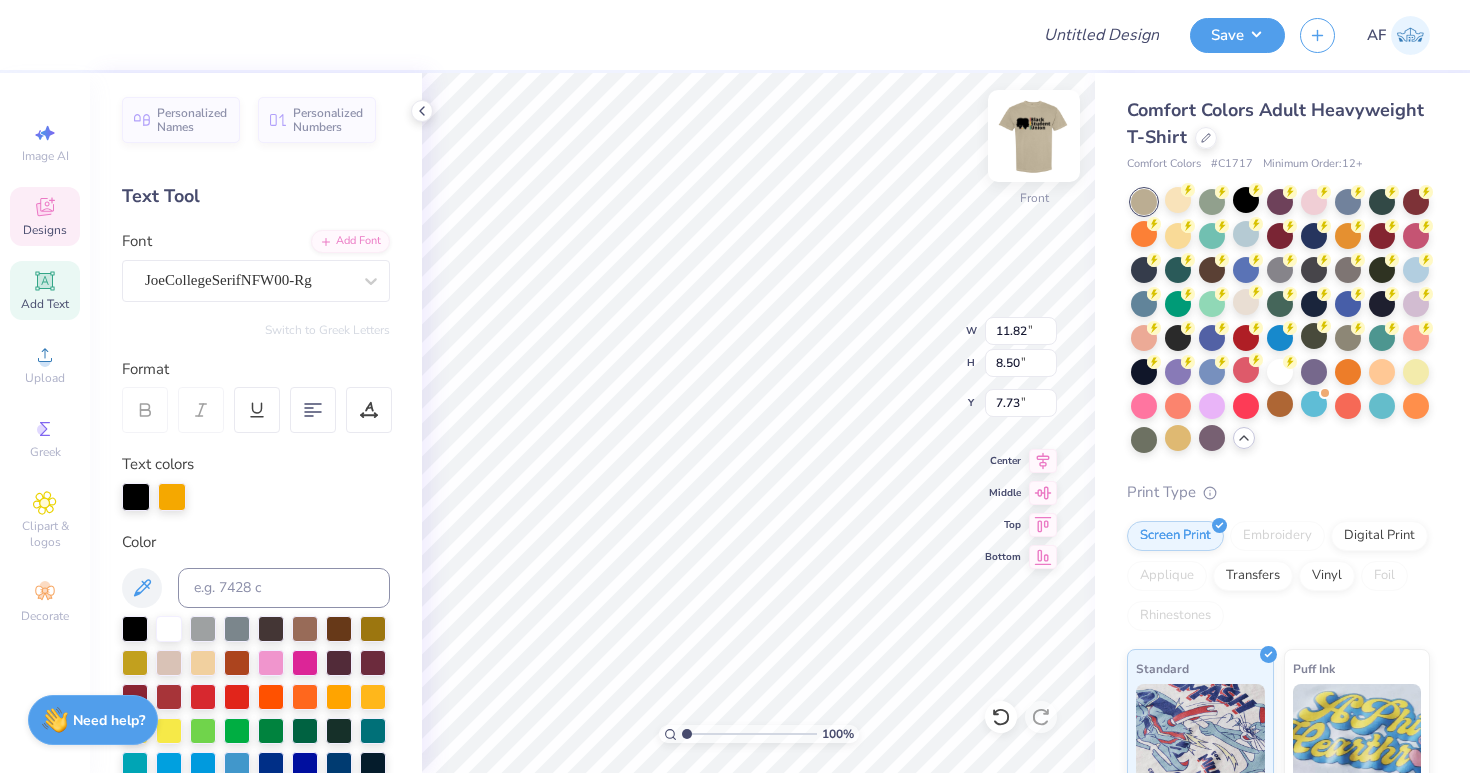 click at bounding box center [1034, 136] 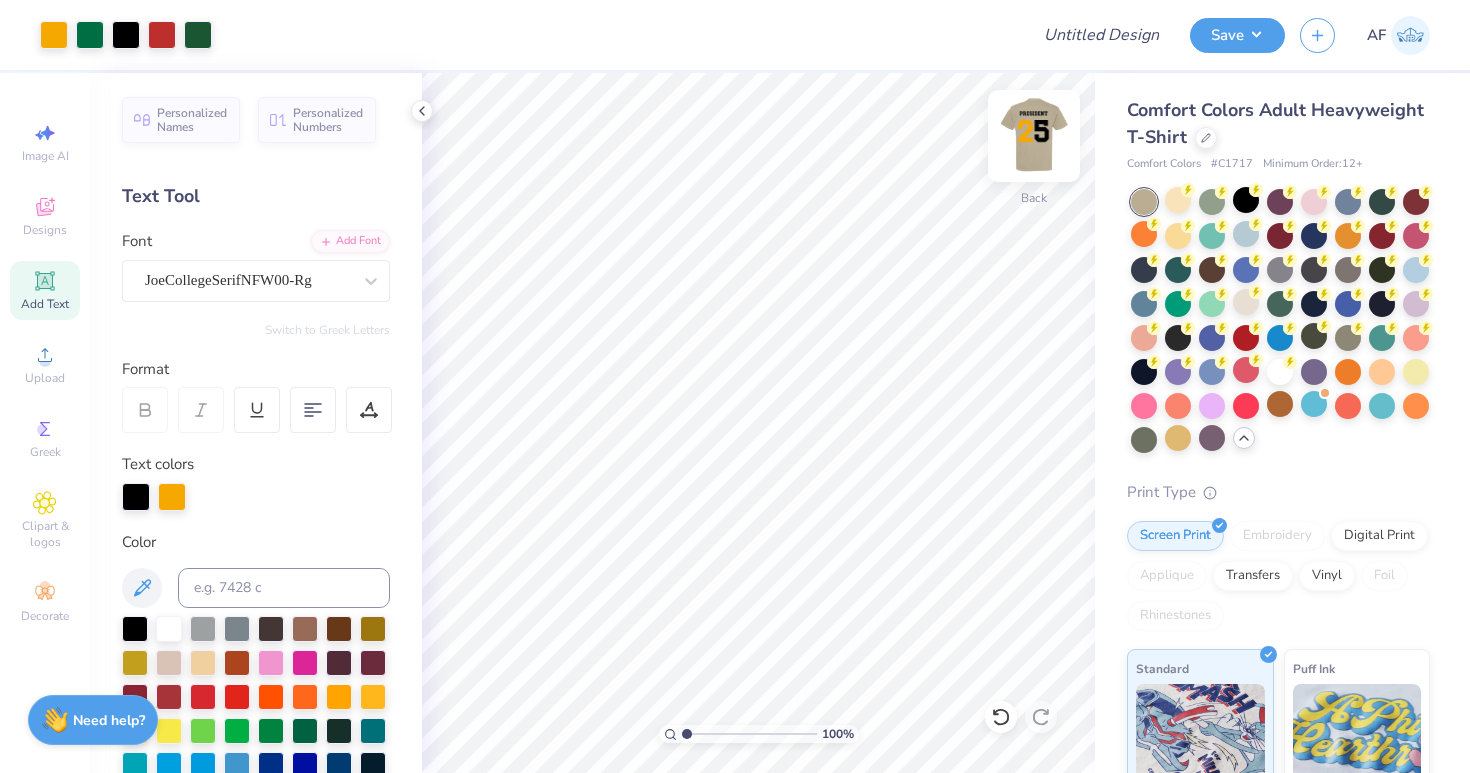 click at bounding box center (1034, 136) 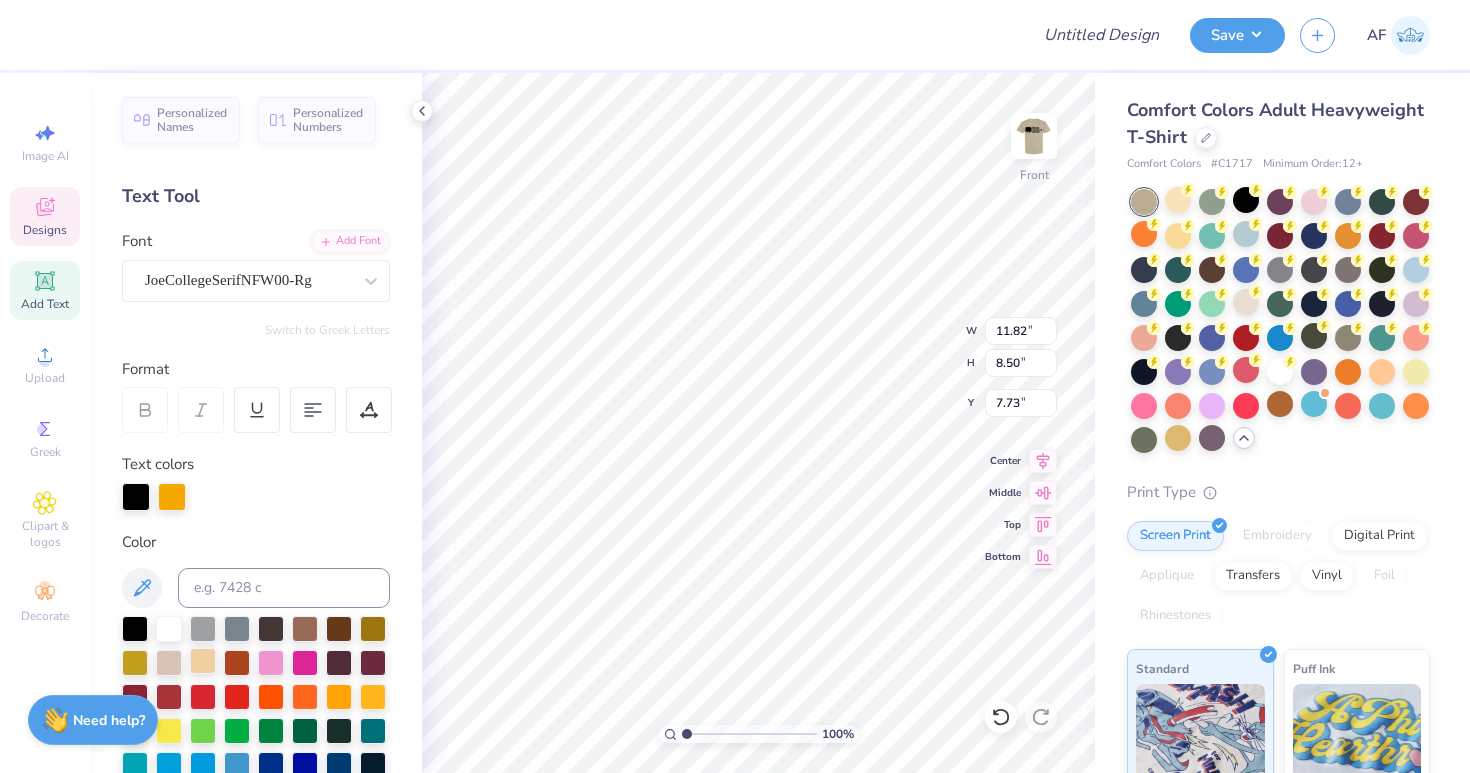 scroll, scrollTop: 28, scrollLeft: 0, axis: vertical 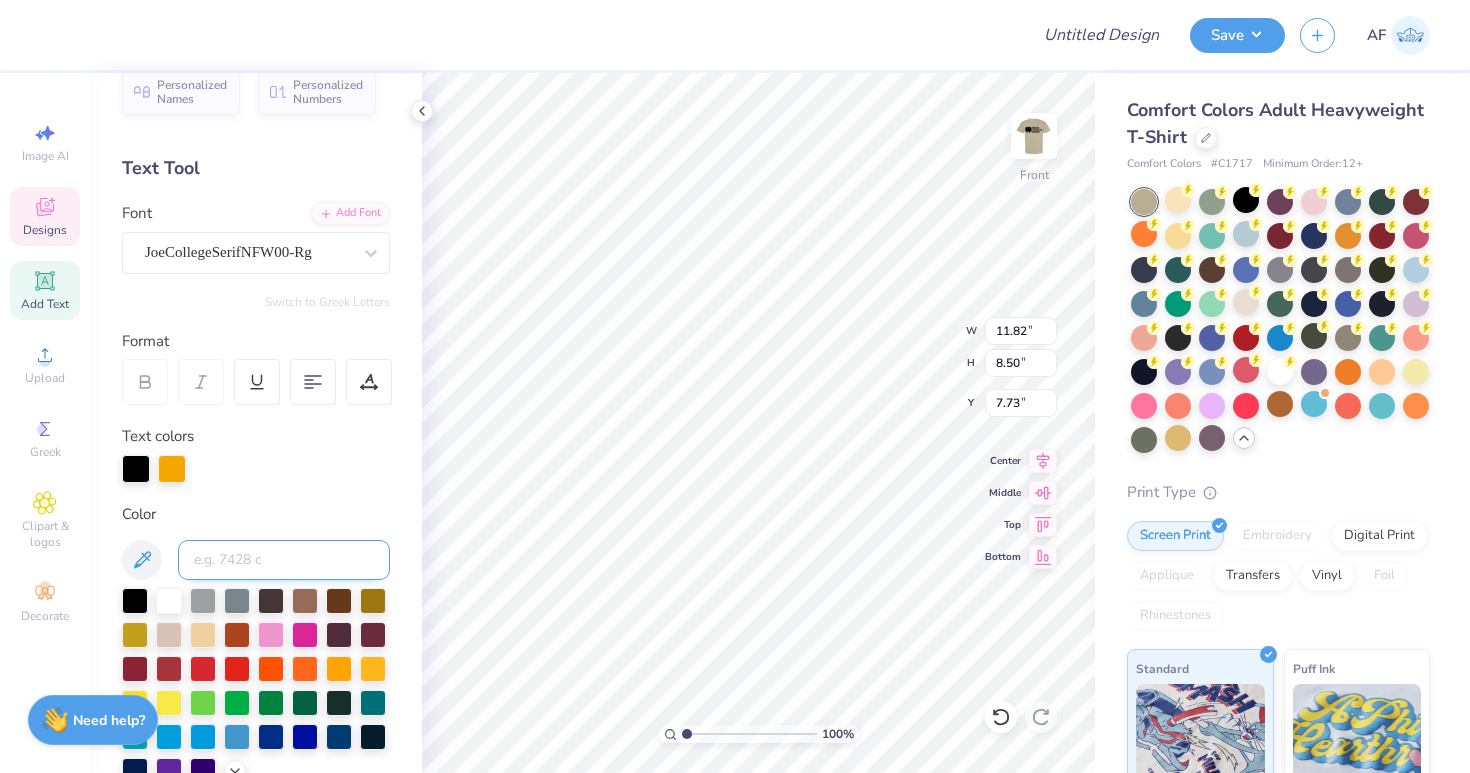 click at bounding box center [284, 560] 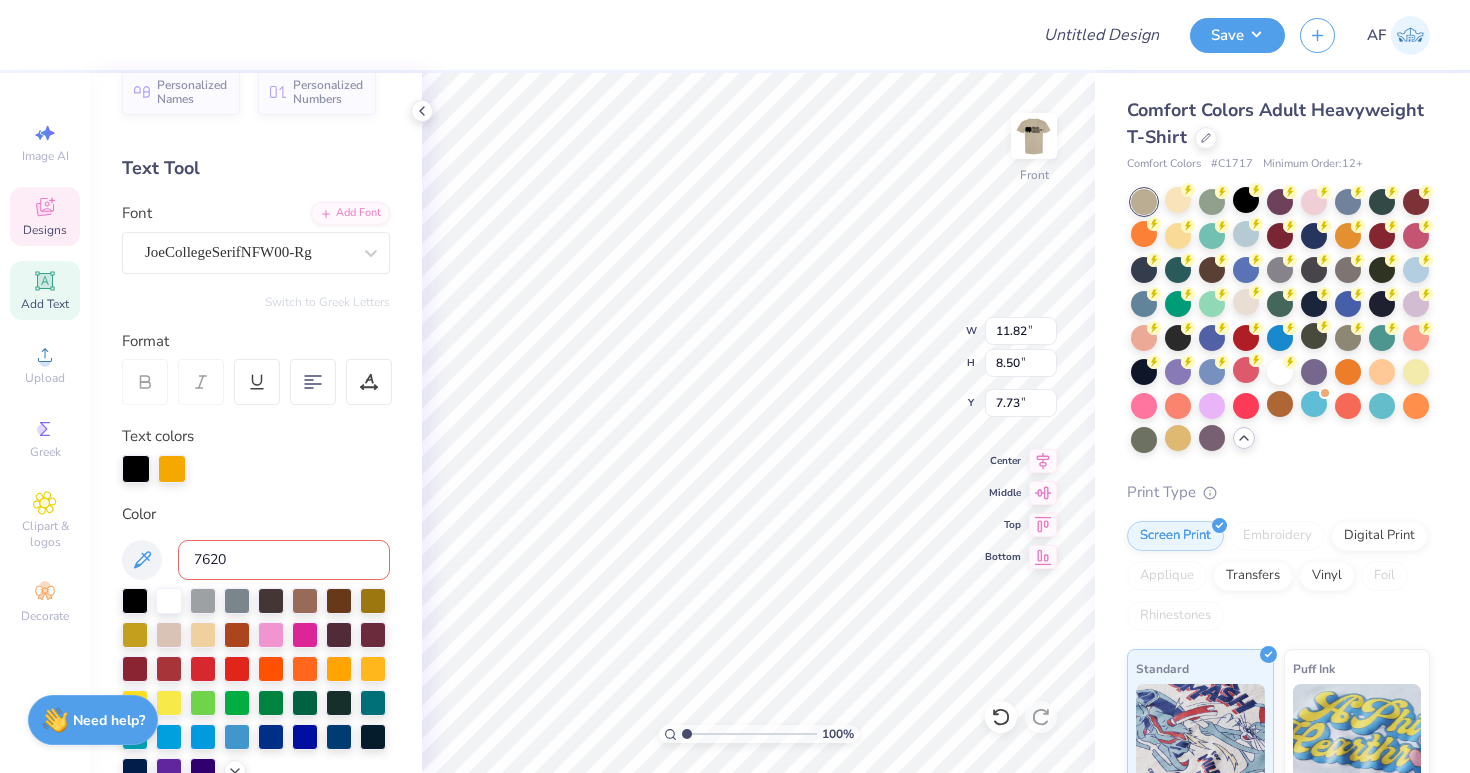 type on "7620c" 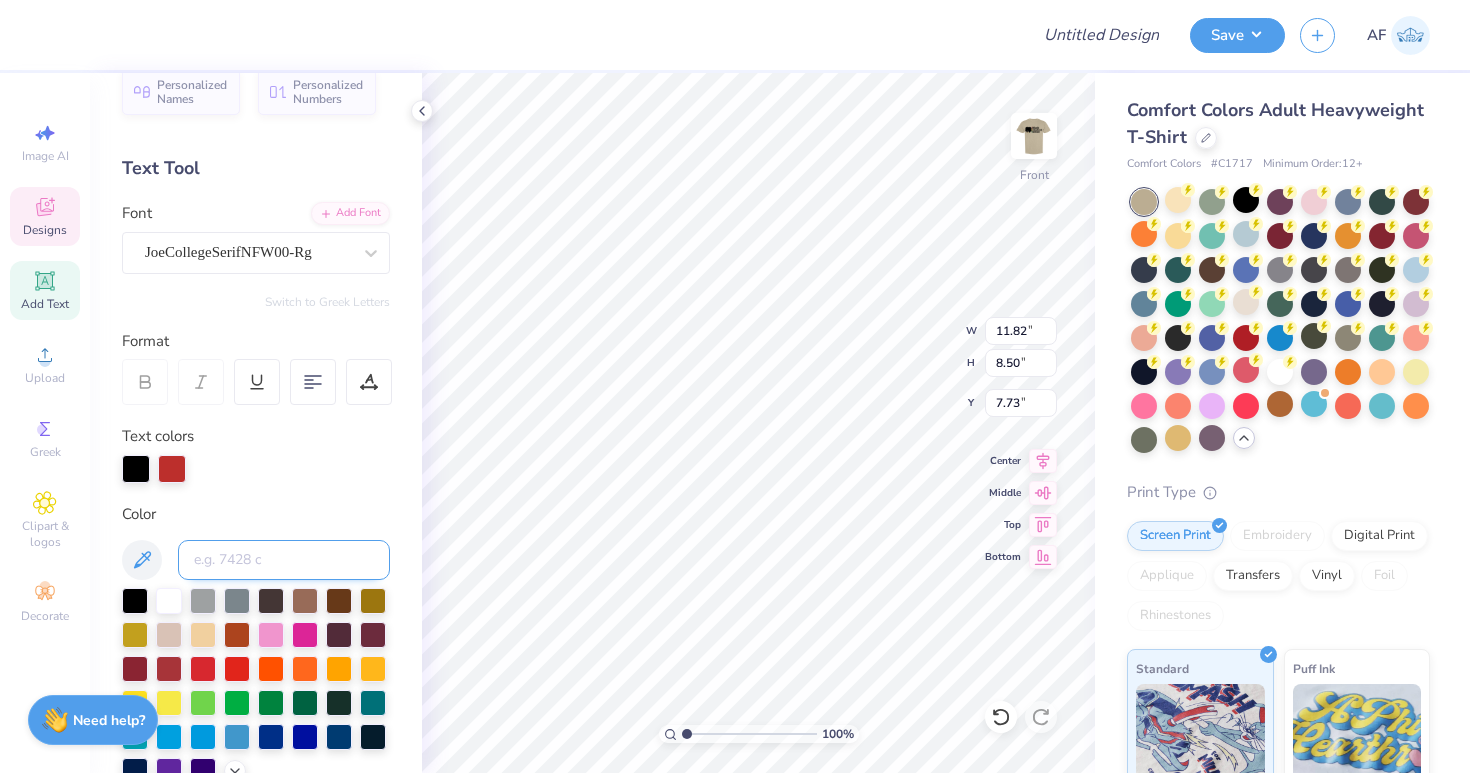 click at bounding box center (284, 560) 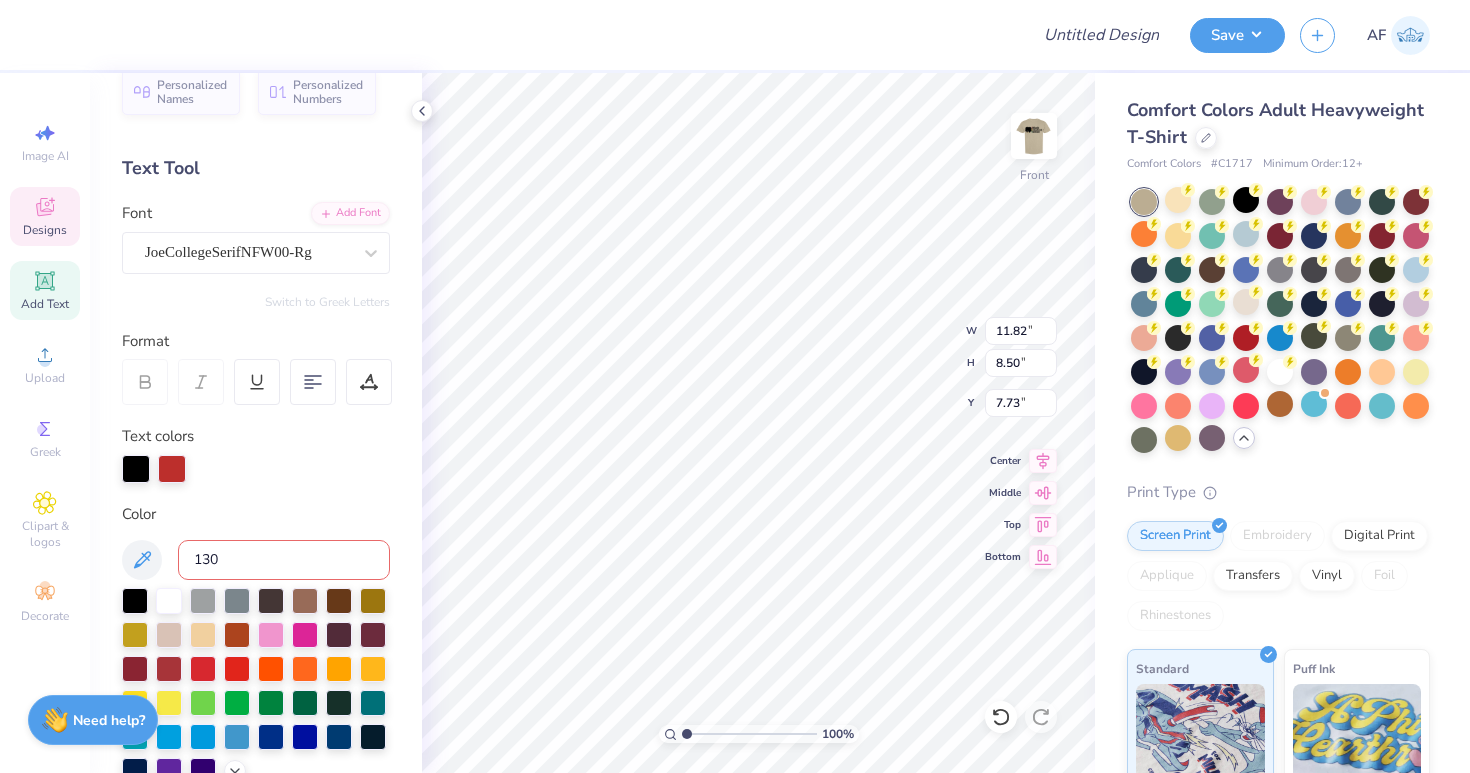 type on "130c" 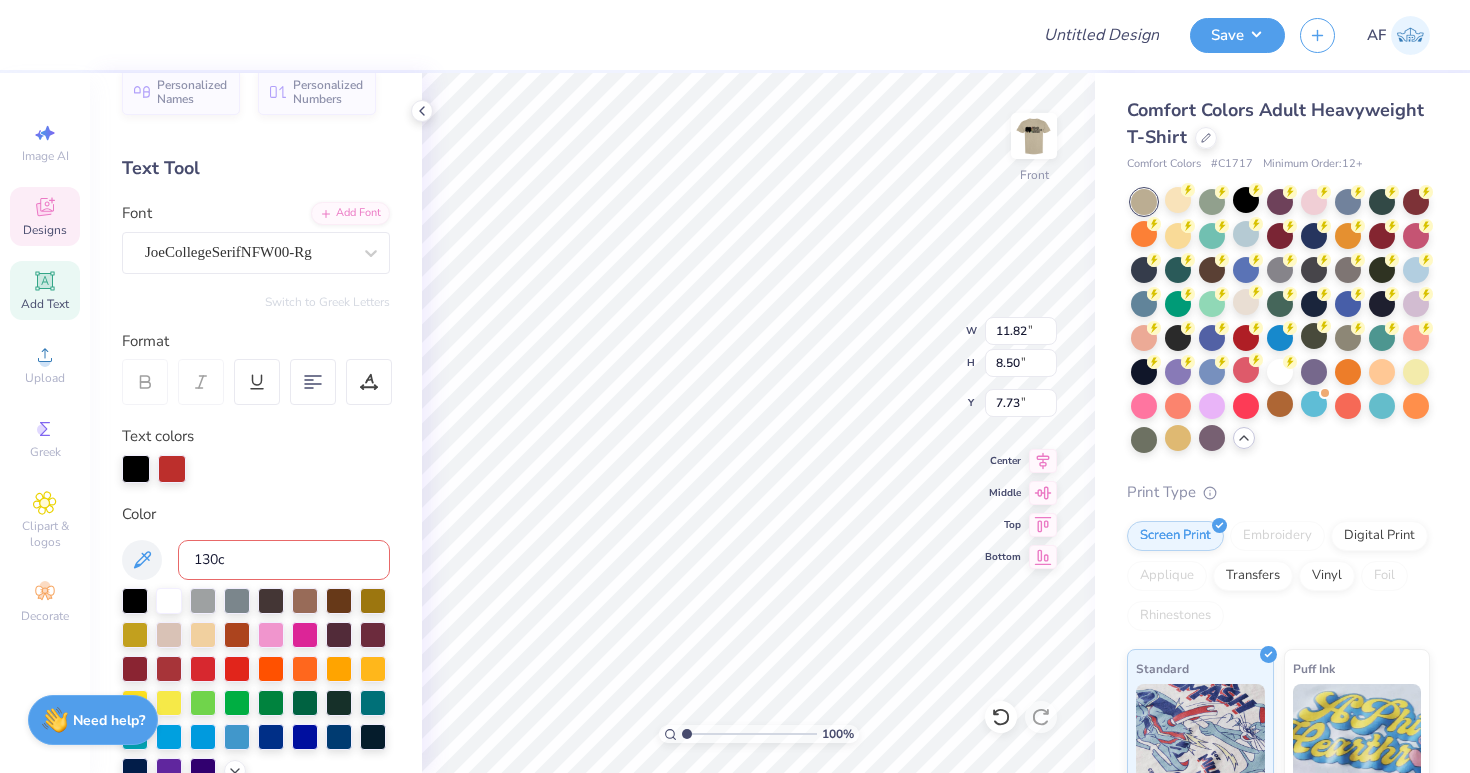 type 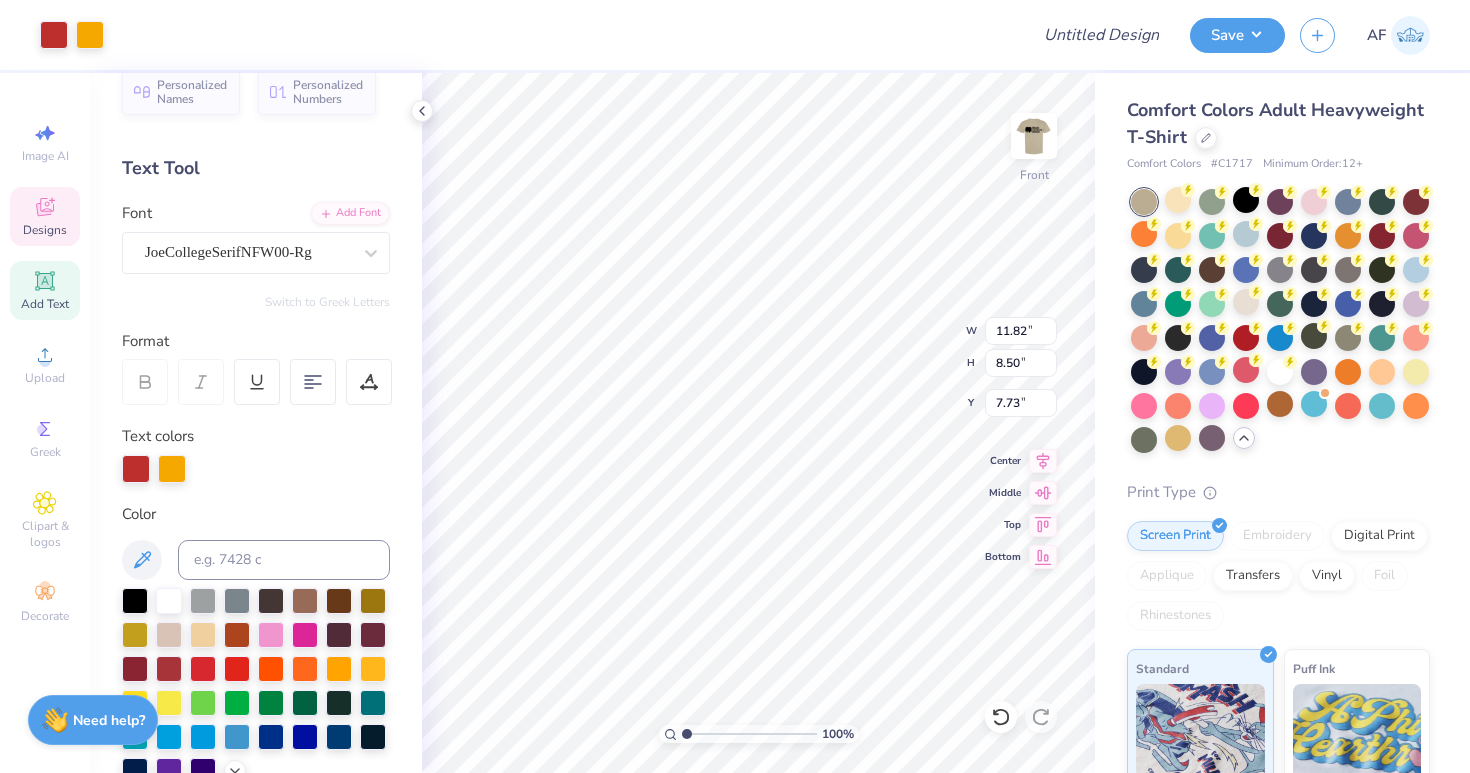 type on "7.78" 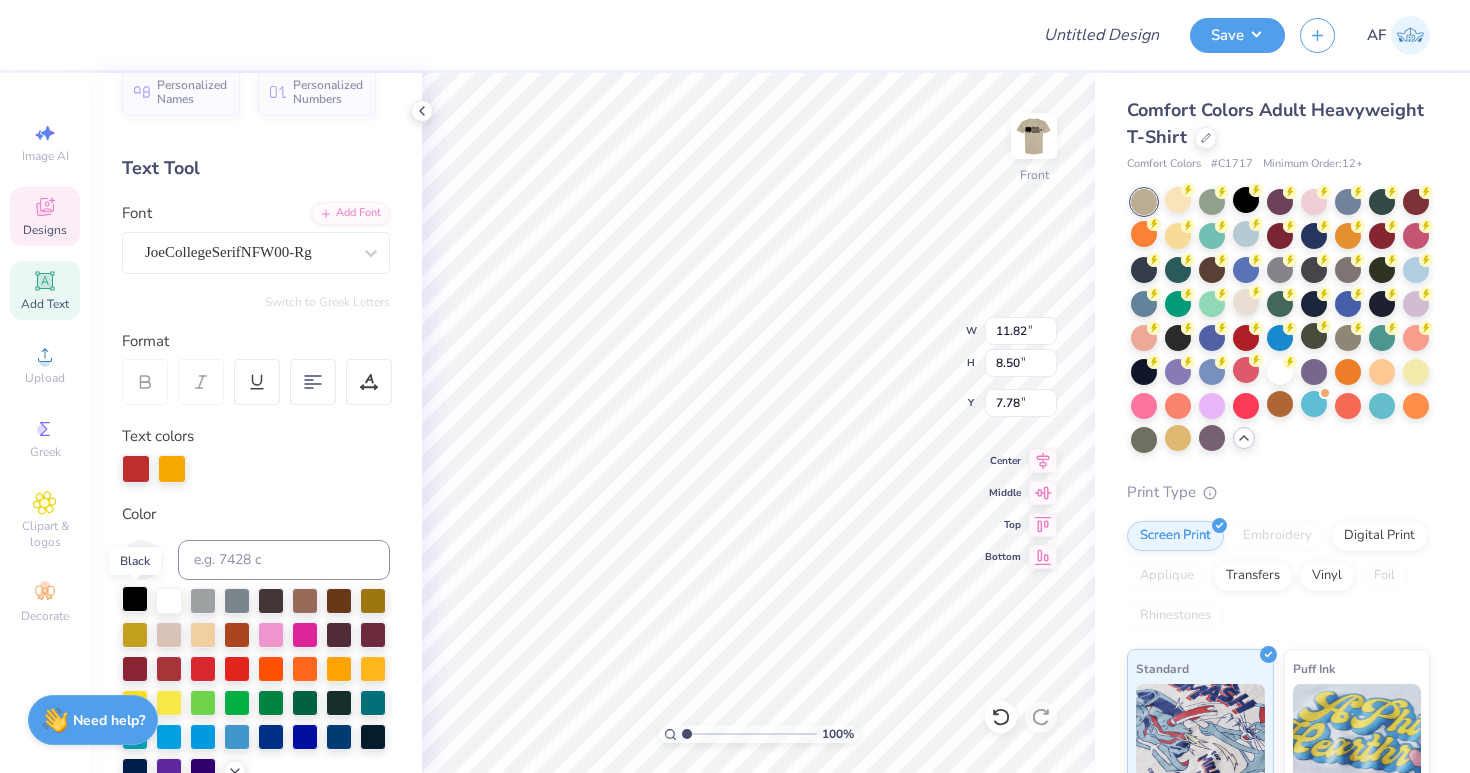 click at bounding box center [135, 599] 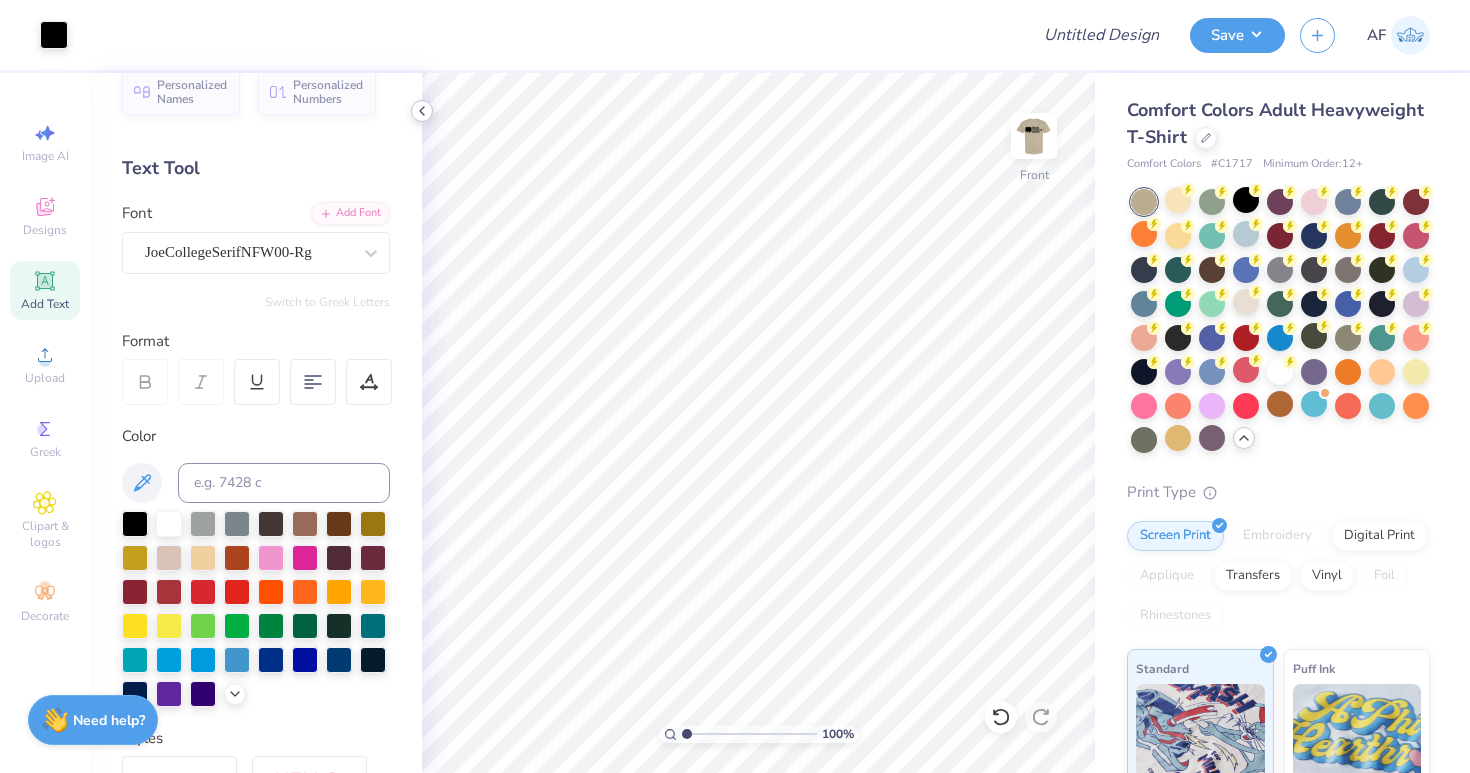 click 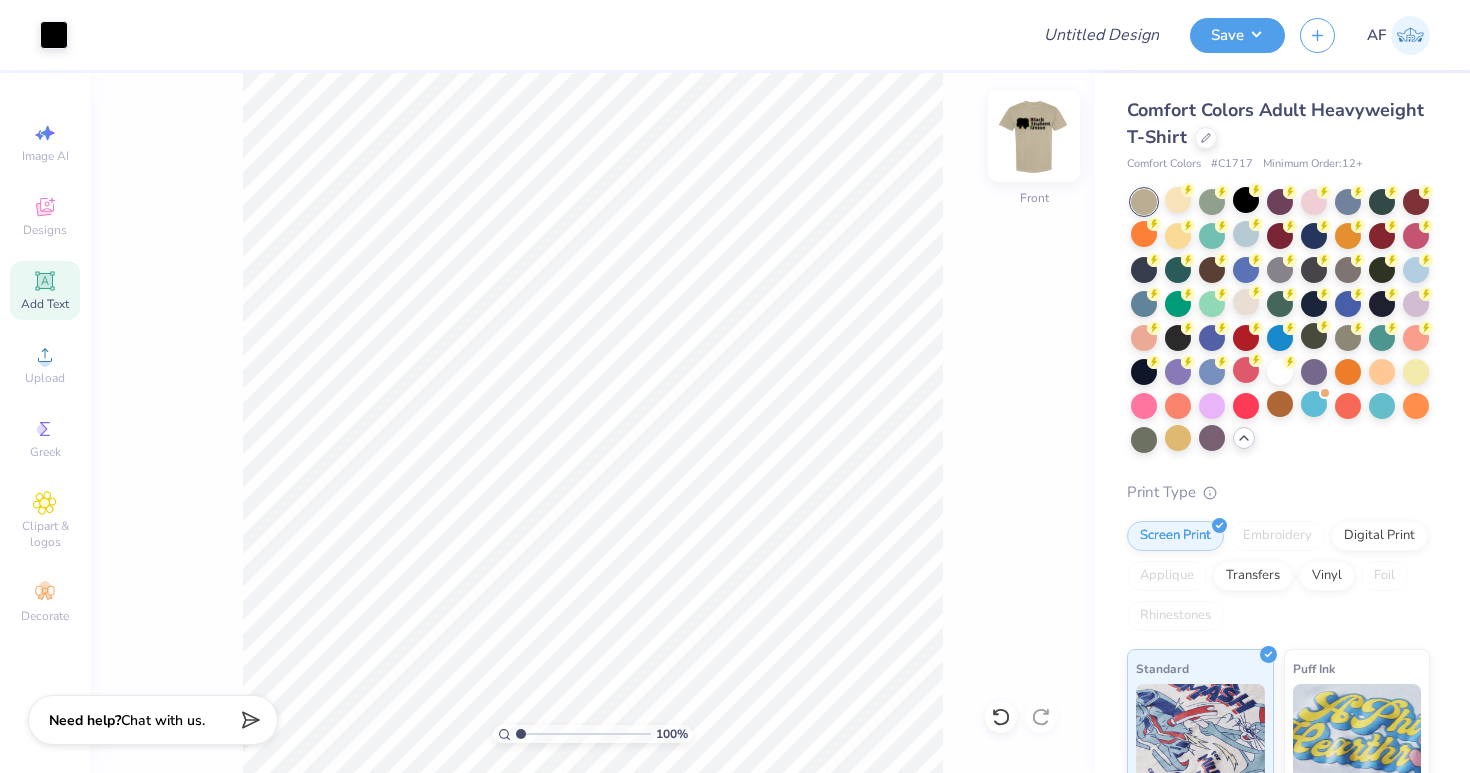 click at bounding box center [1034, 136] 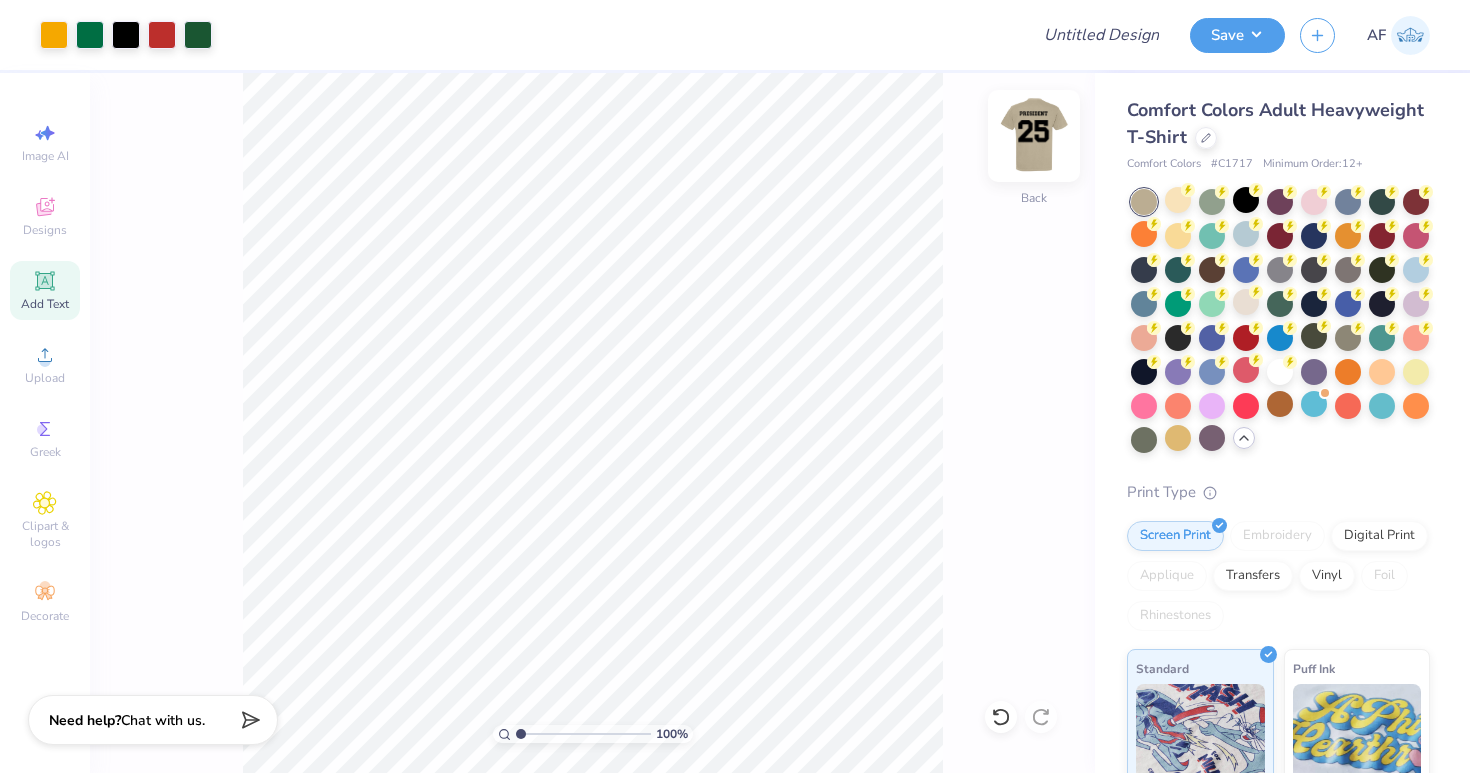 click at bounding box center [1034, 136] 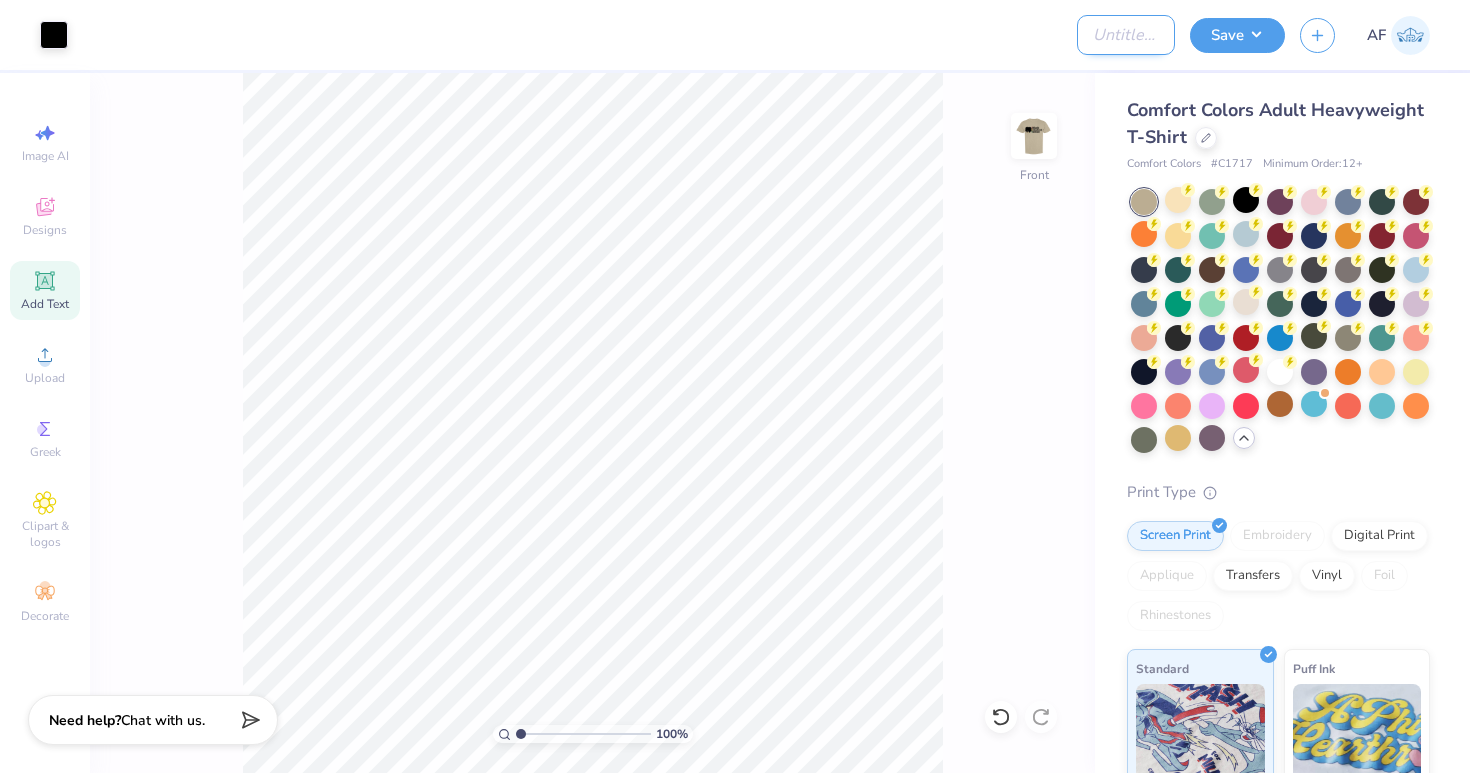 click on "Design Title" at bounding box center (1126, 35) 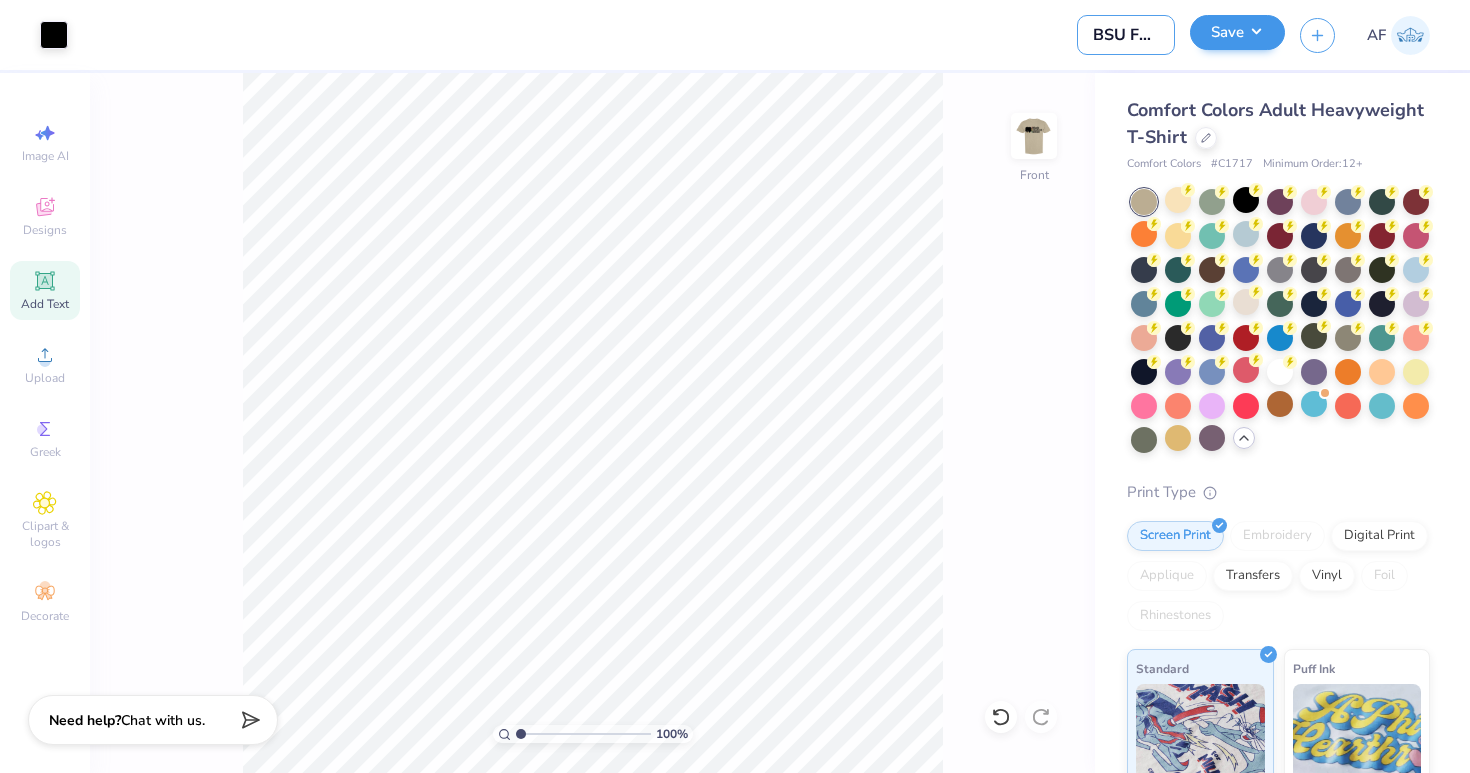 type on "BSU Fall 25 Merch" 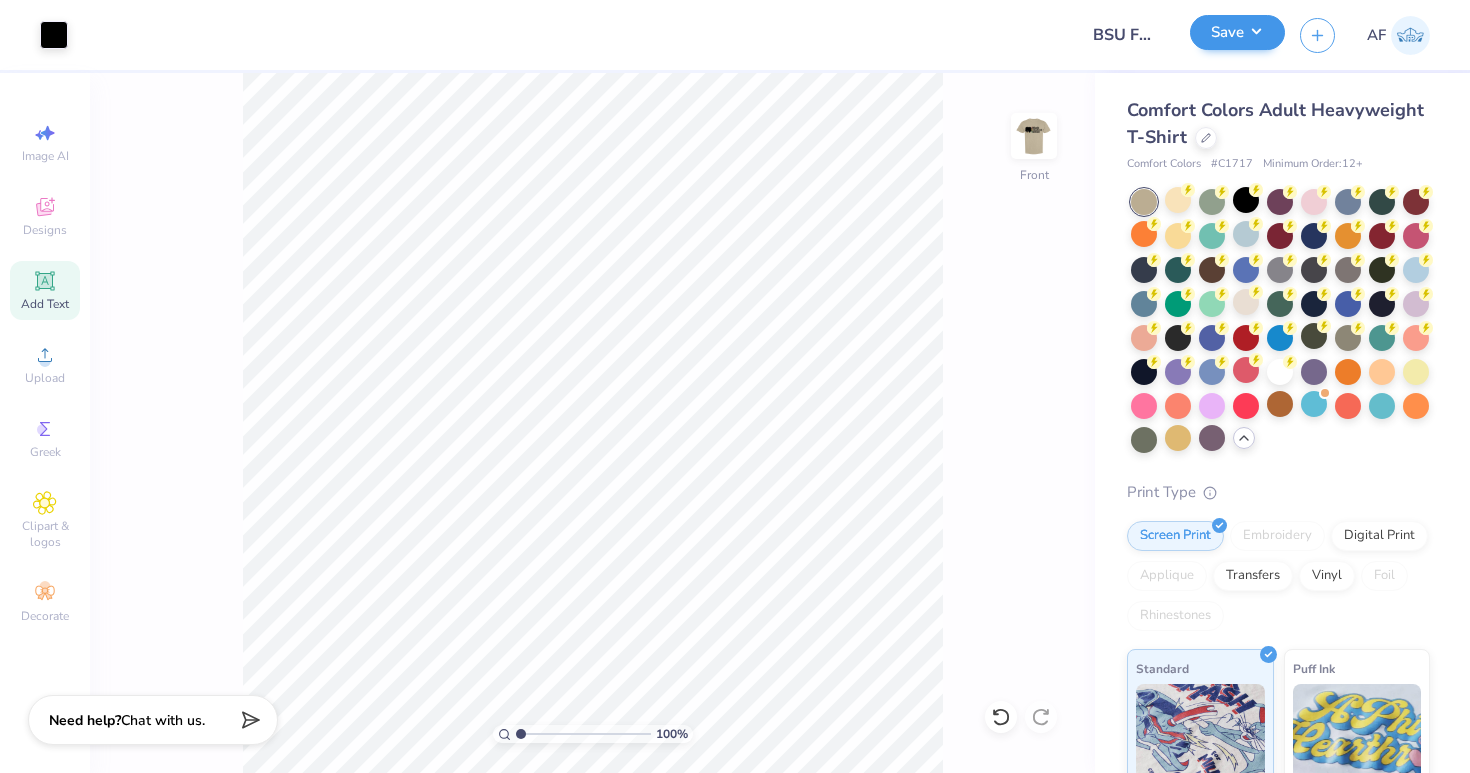 click on "Save" at bounding box center [1237, 32] 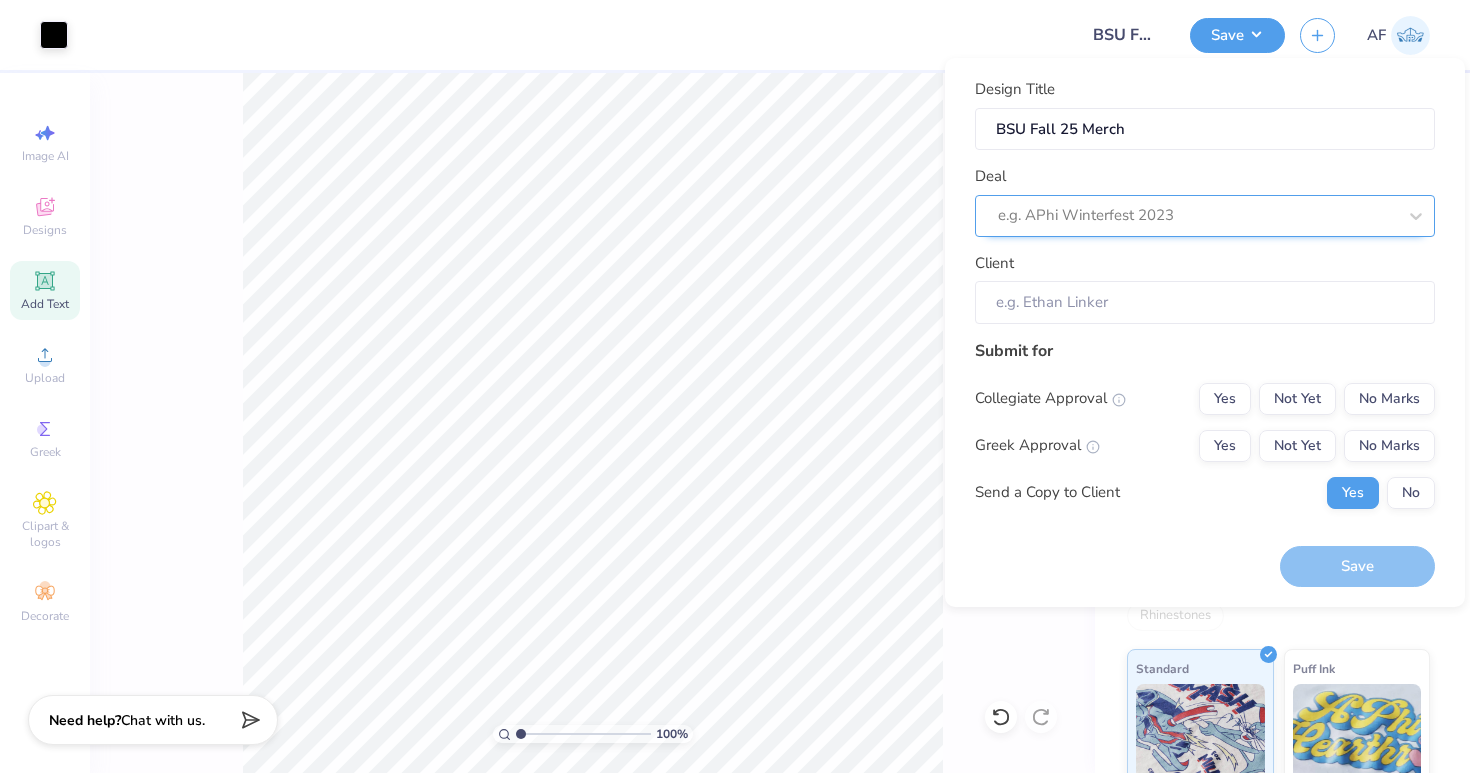 click on "e.g. APhi Winterfest 2023" at bounding box center (1197, 215) 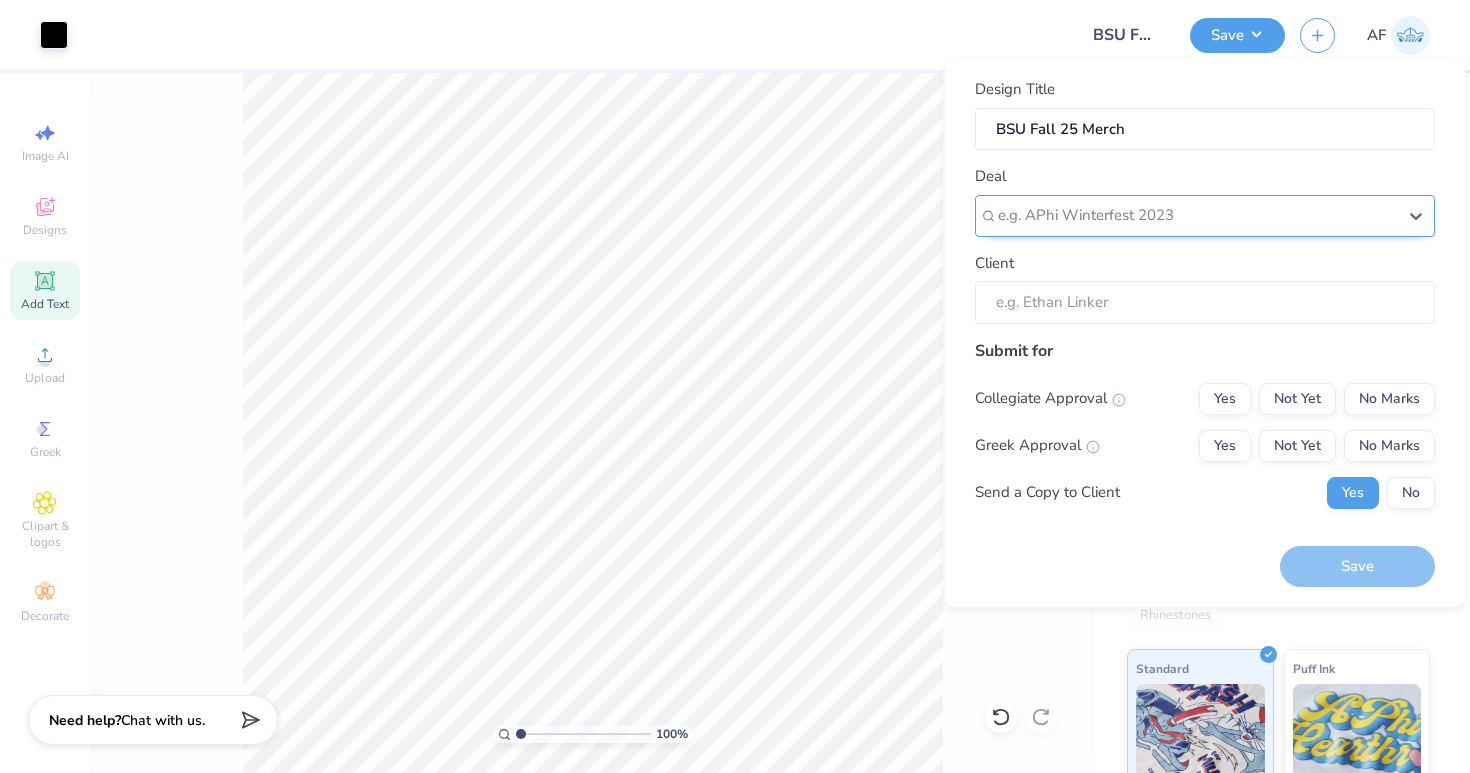 click on "e.g. APhi Winterfest 2023" at bounding box center (1197, 215) 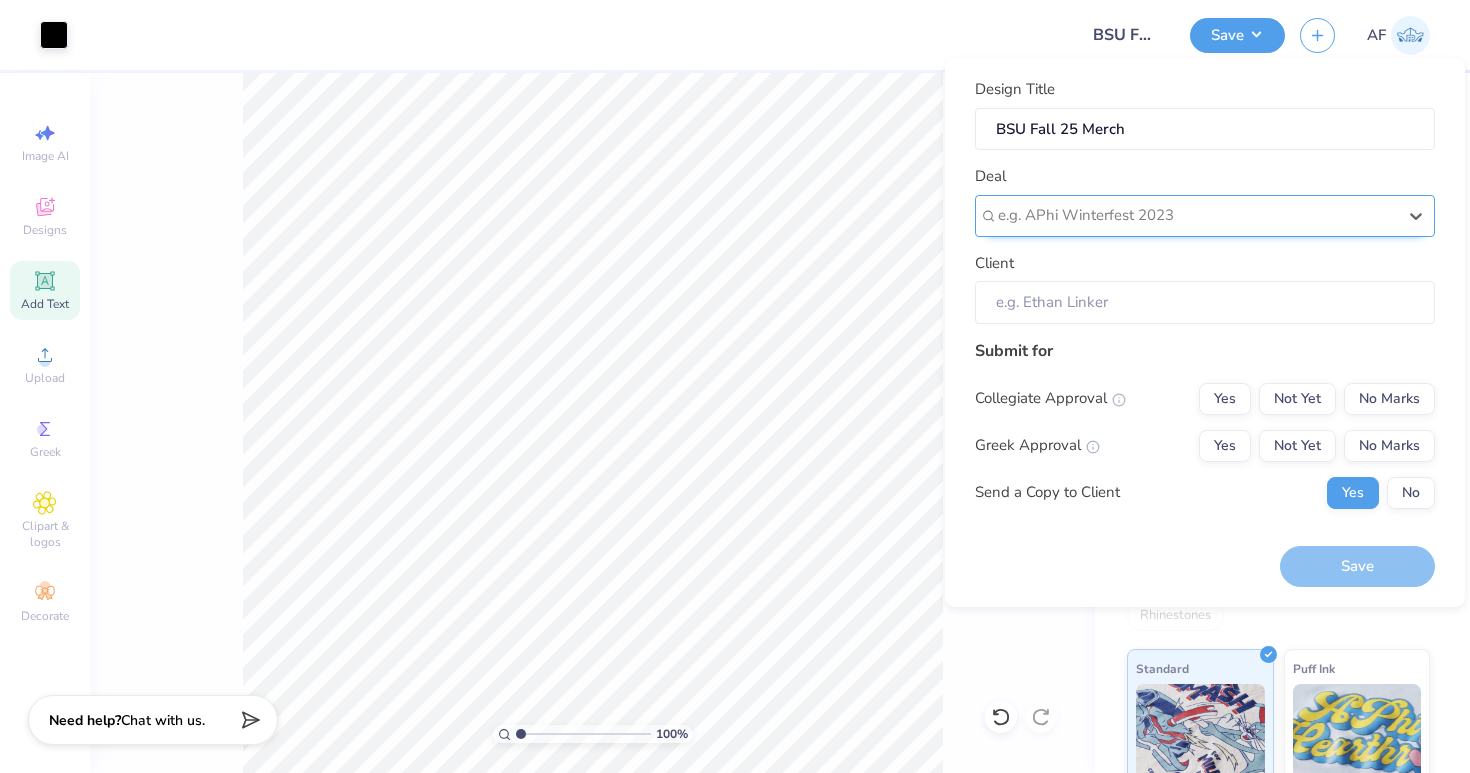 click at bounding box center (1197, 215) 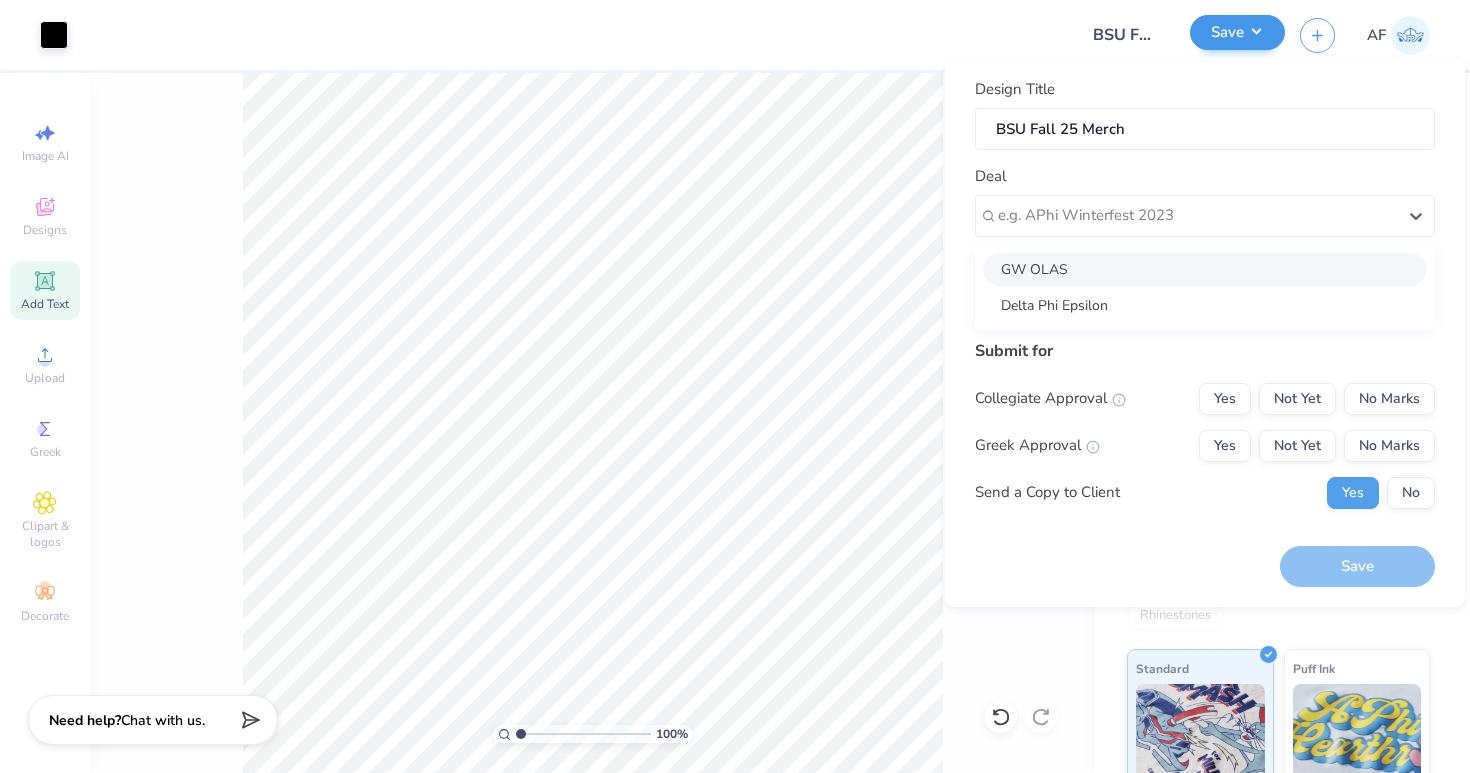 click on "Save" at bounding box center [1237, 32] 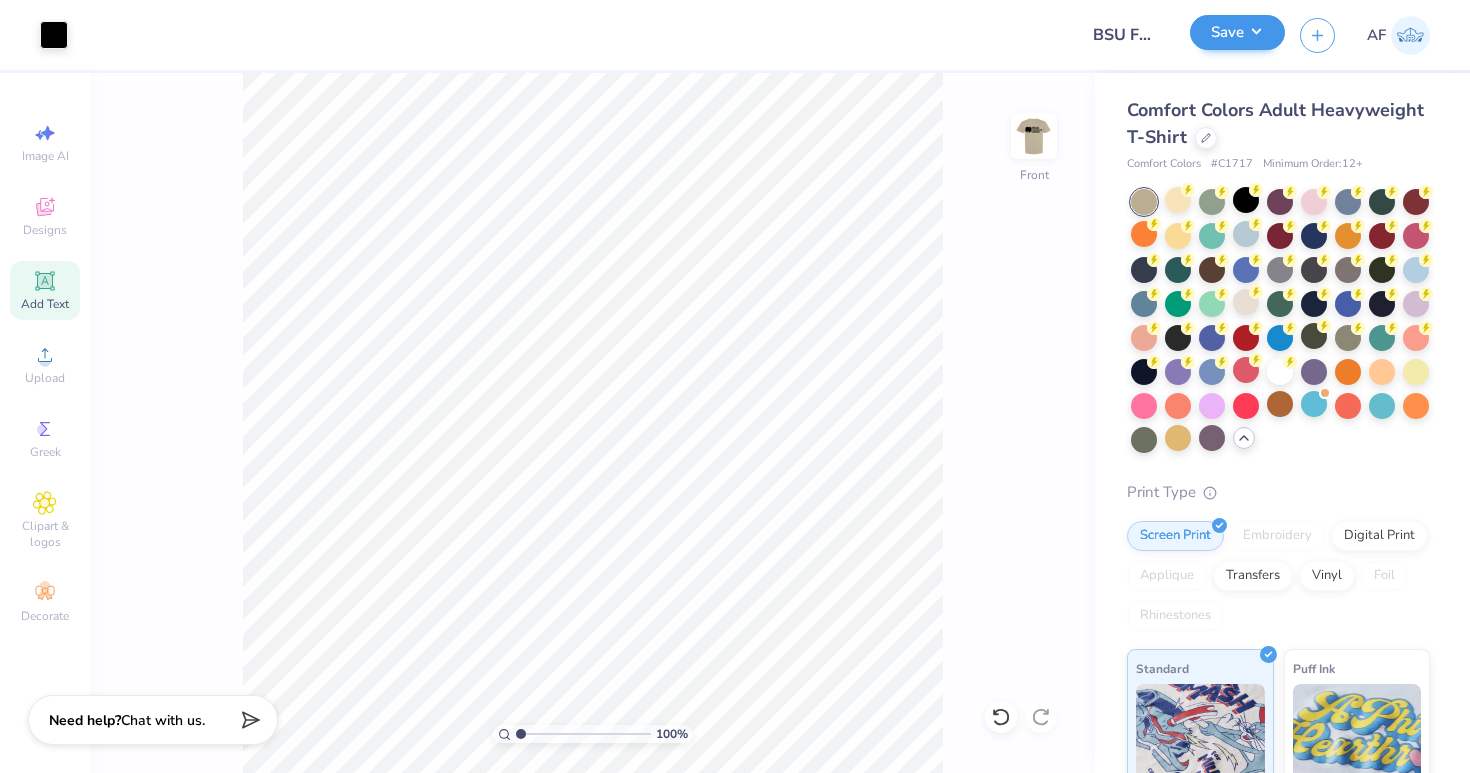 click on "Save" at bounding box center [1237, 32] 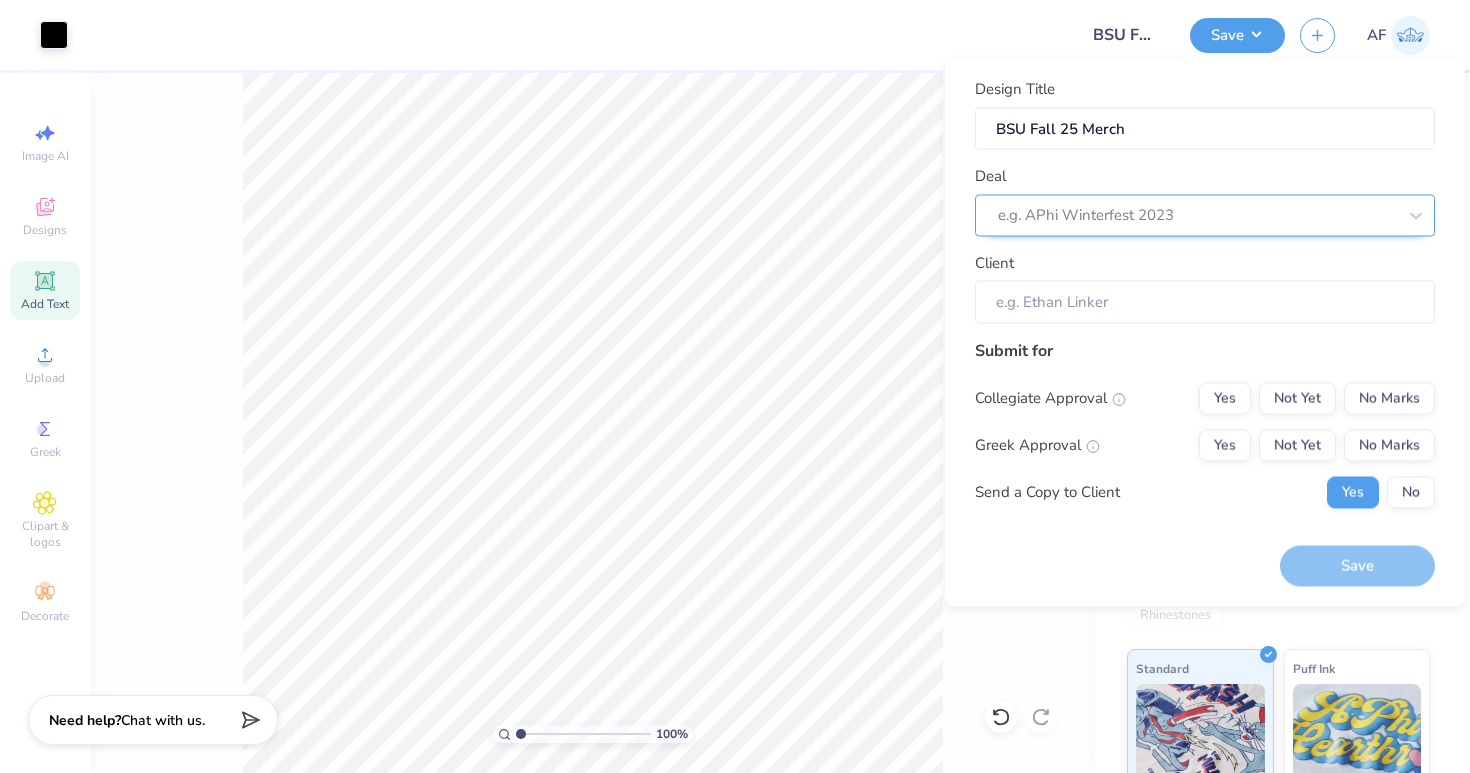 click on "e.g. APhi Winterfest 2023" at bounding box center [1197, 215] 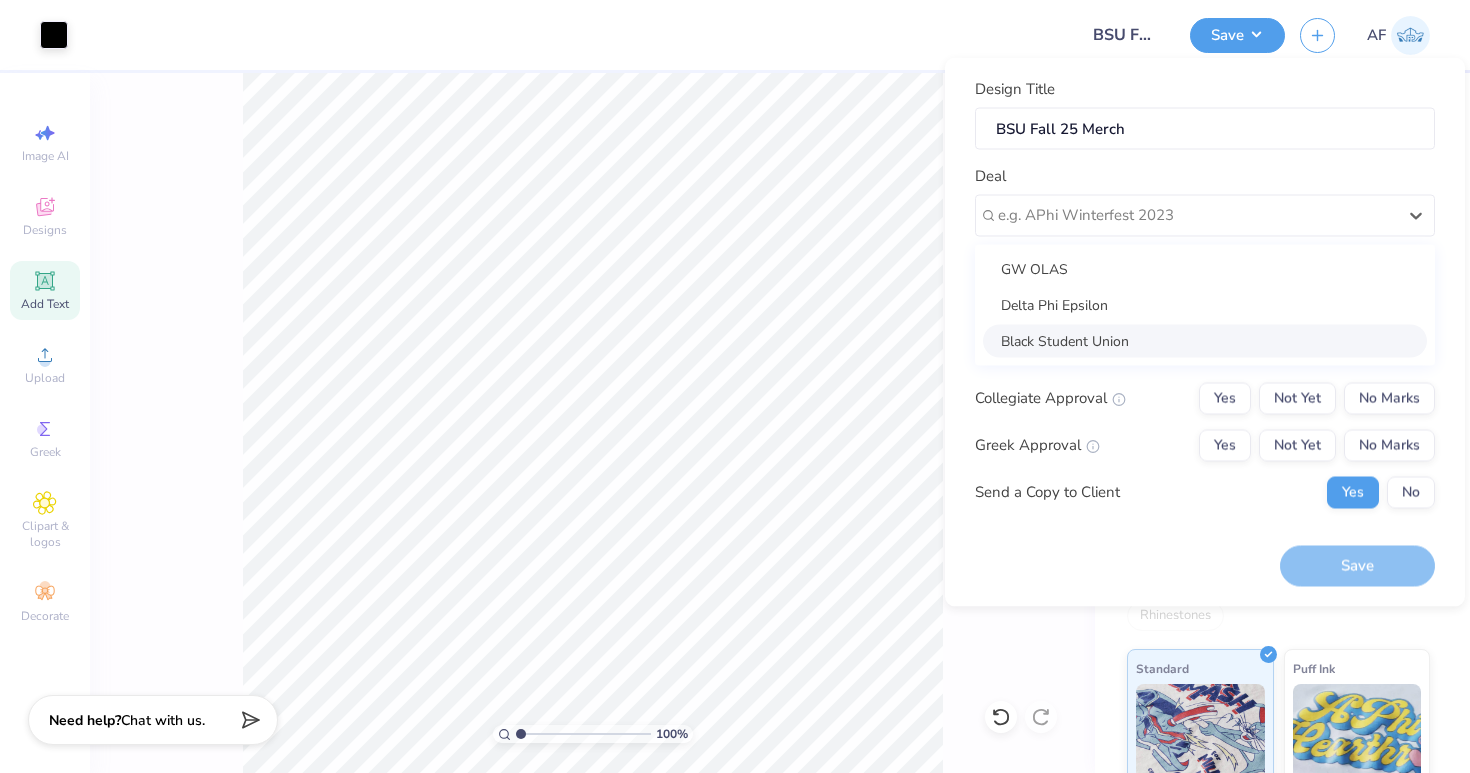 click on "Black Student Union" at bounding box center (1205, 340) 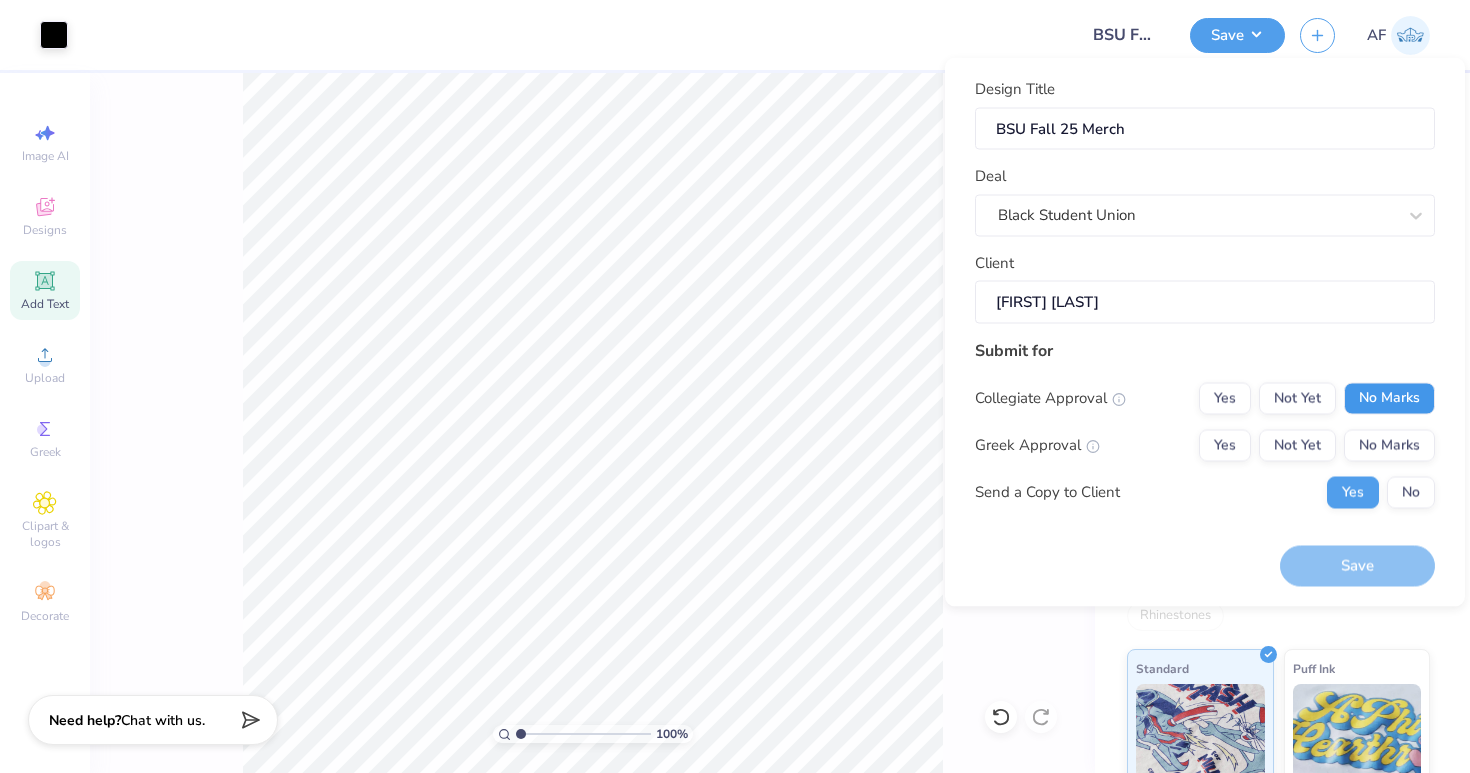 click on "No Marks" at bounding box center (1389, 398) 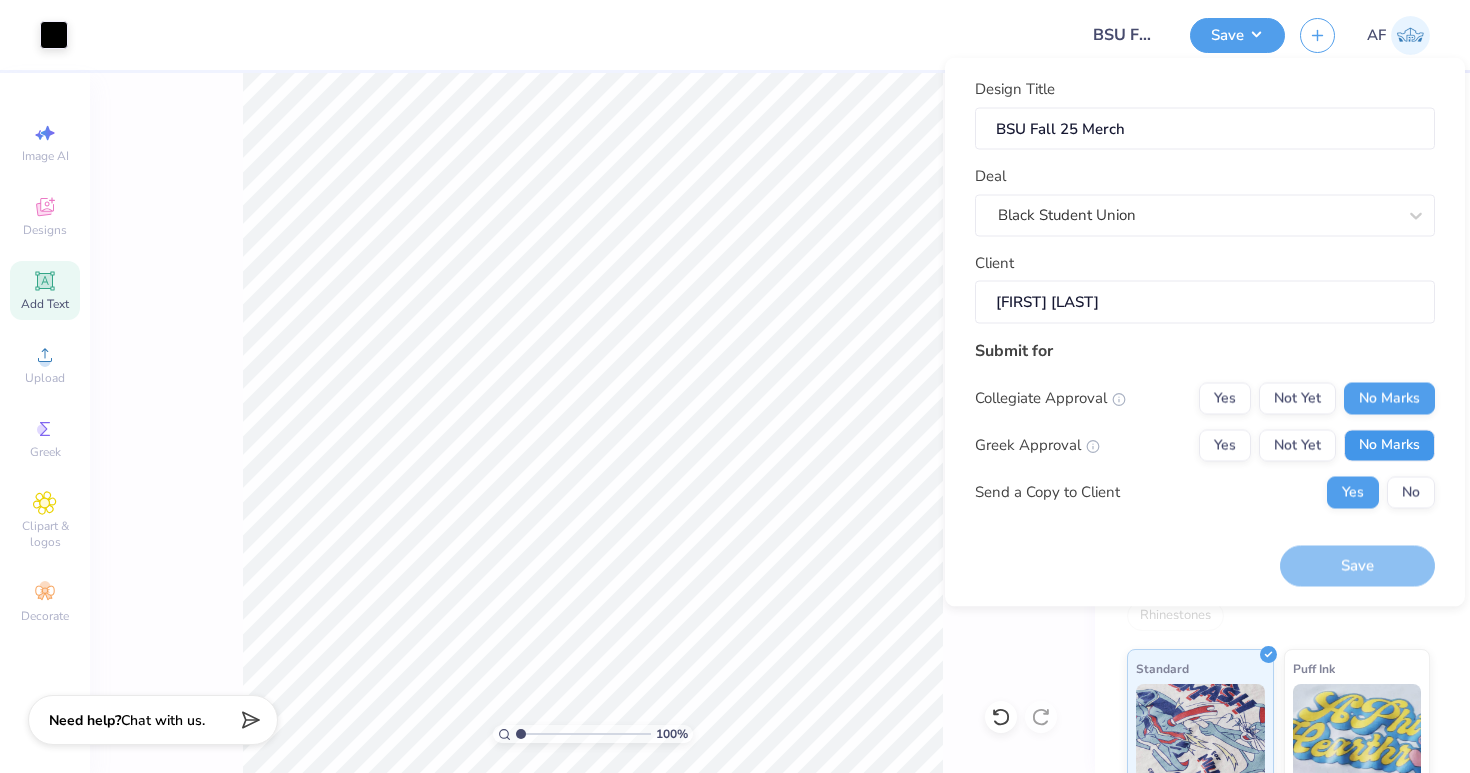 click on "No Marks" at bounding box center [1389, 445] 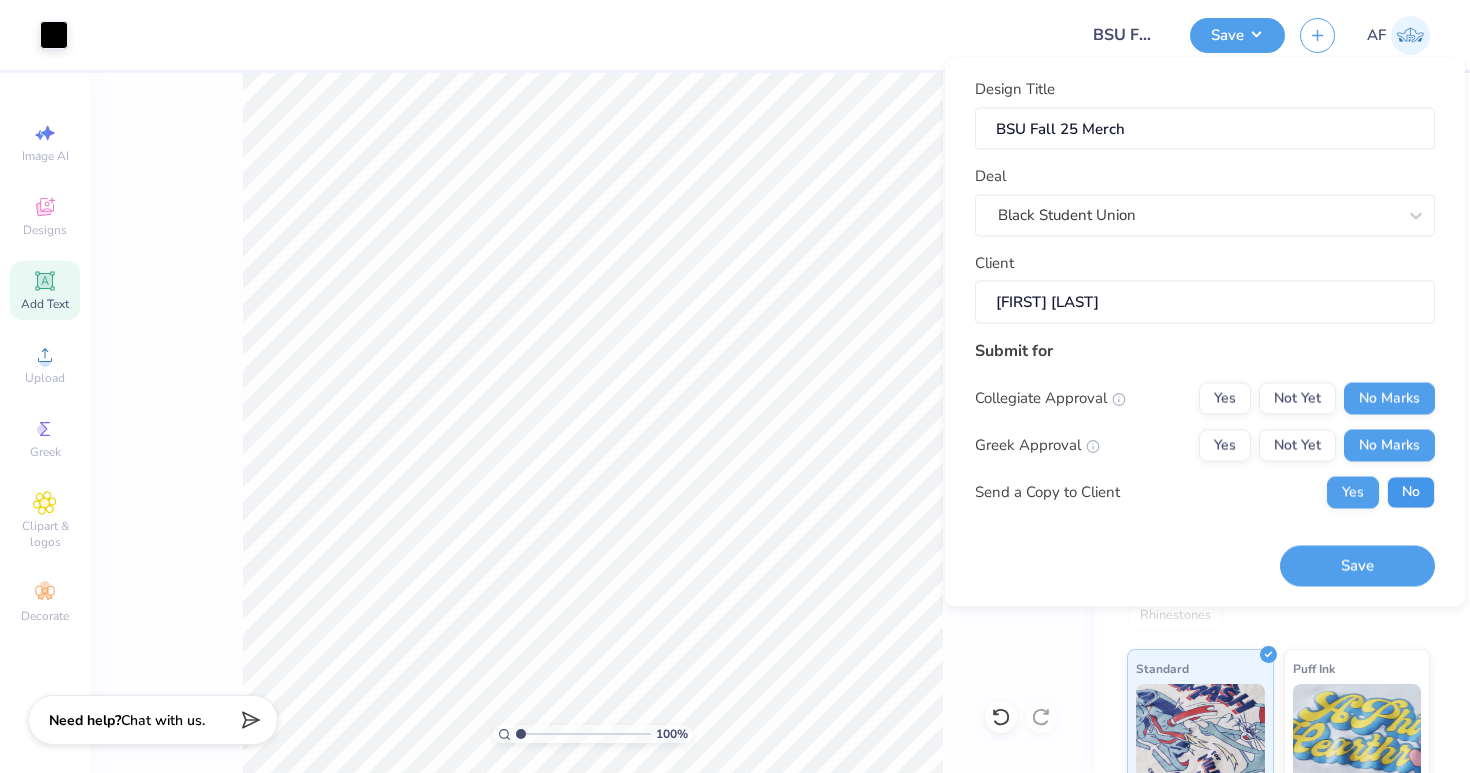 click on "No" at bounding box center (1411, 492) 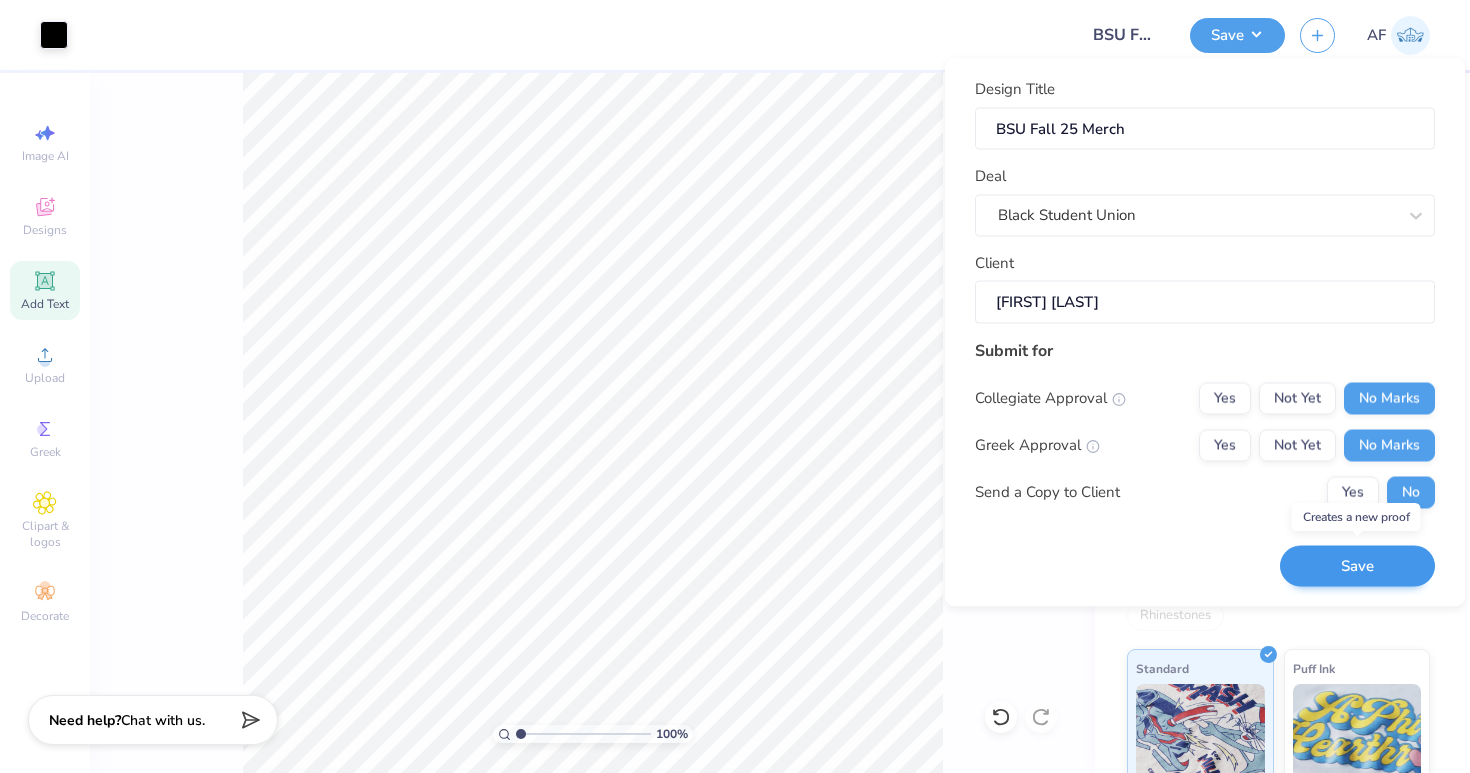 click on "Save" at bounding box center [1357, 566] 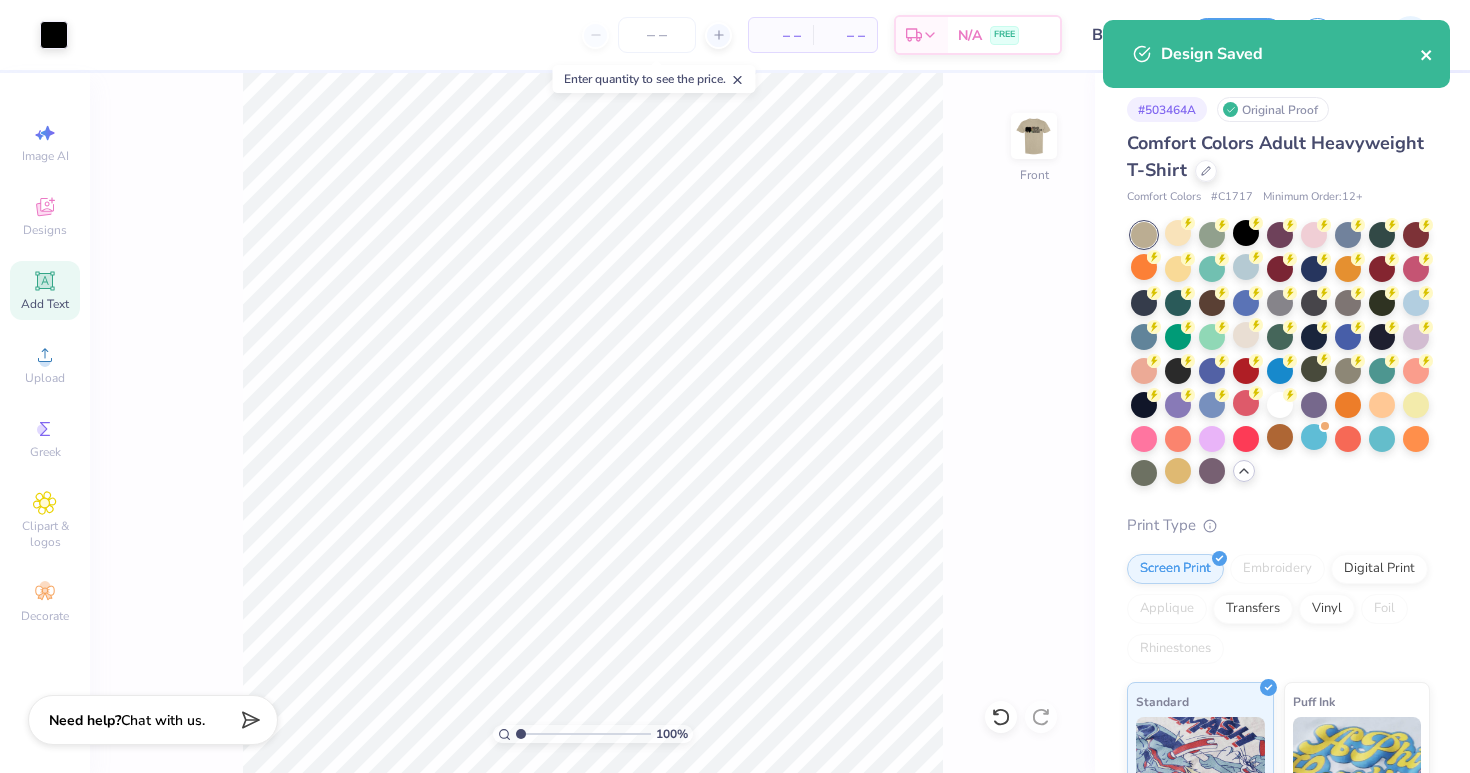 click 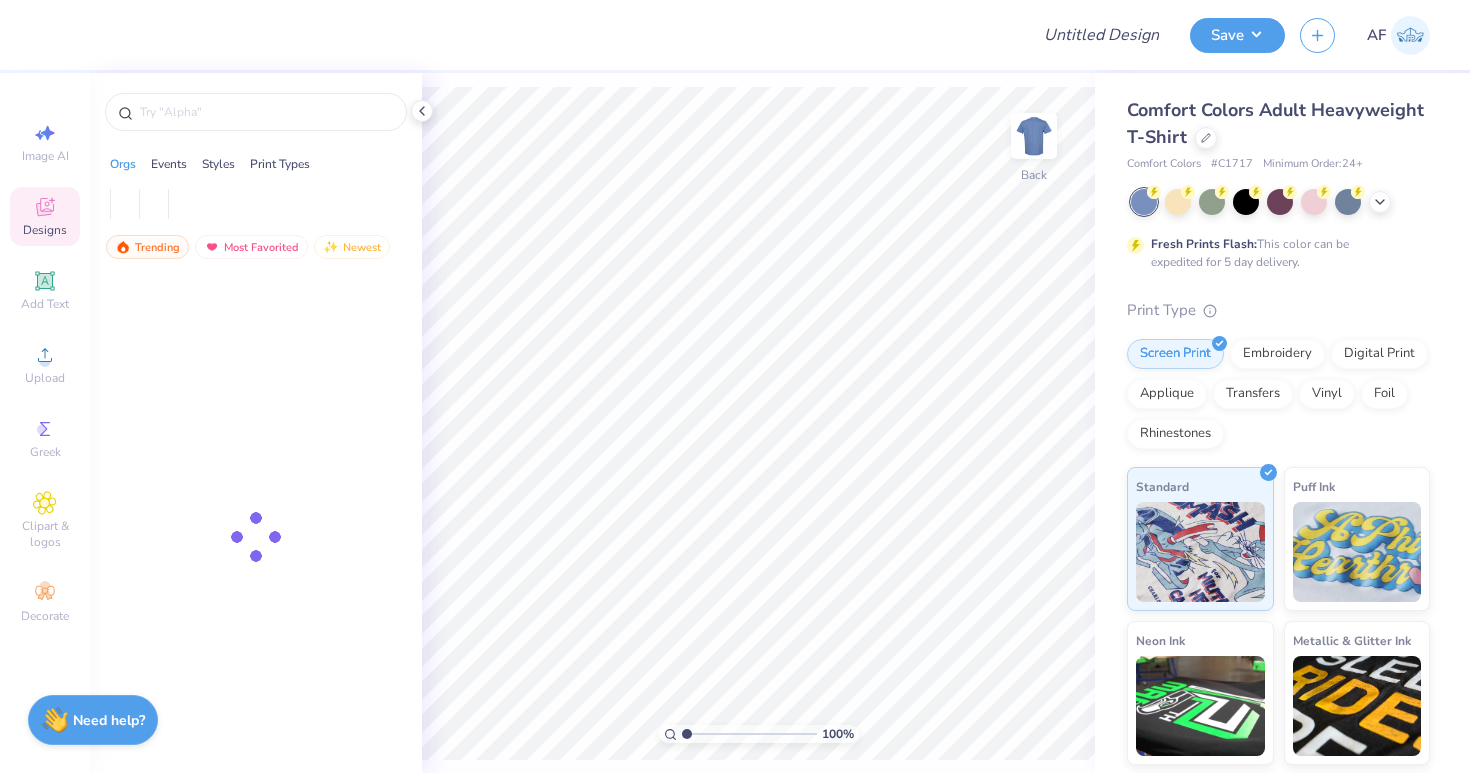 scroll, scrollTop: 0, scrollLeft: 0, axis: both 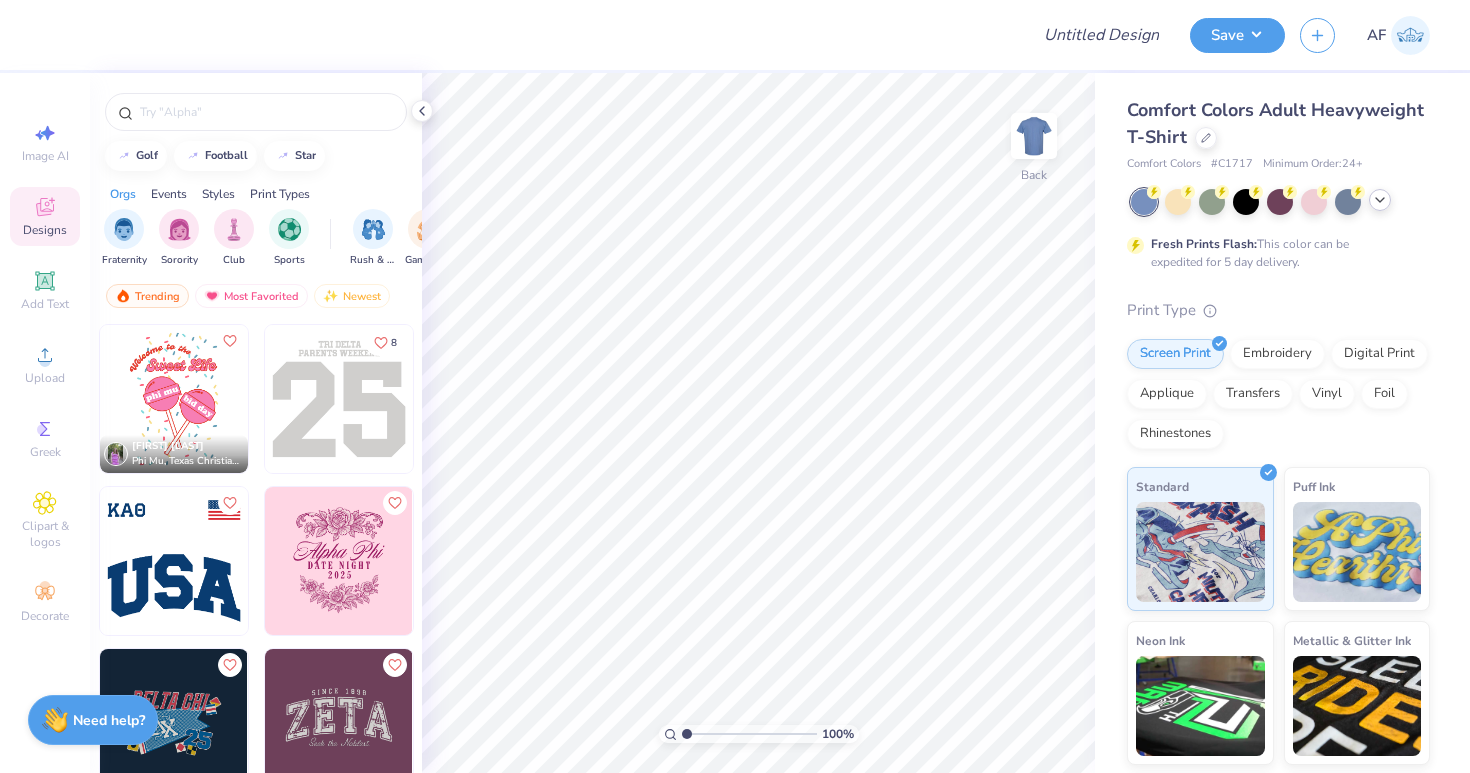 click 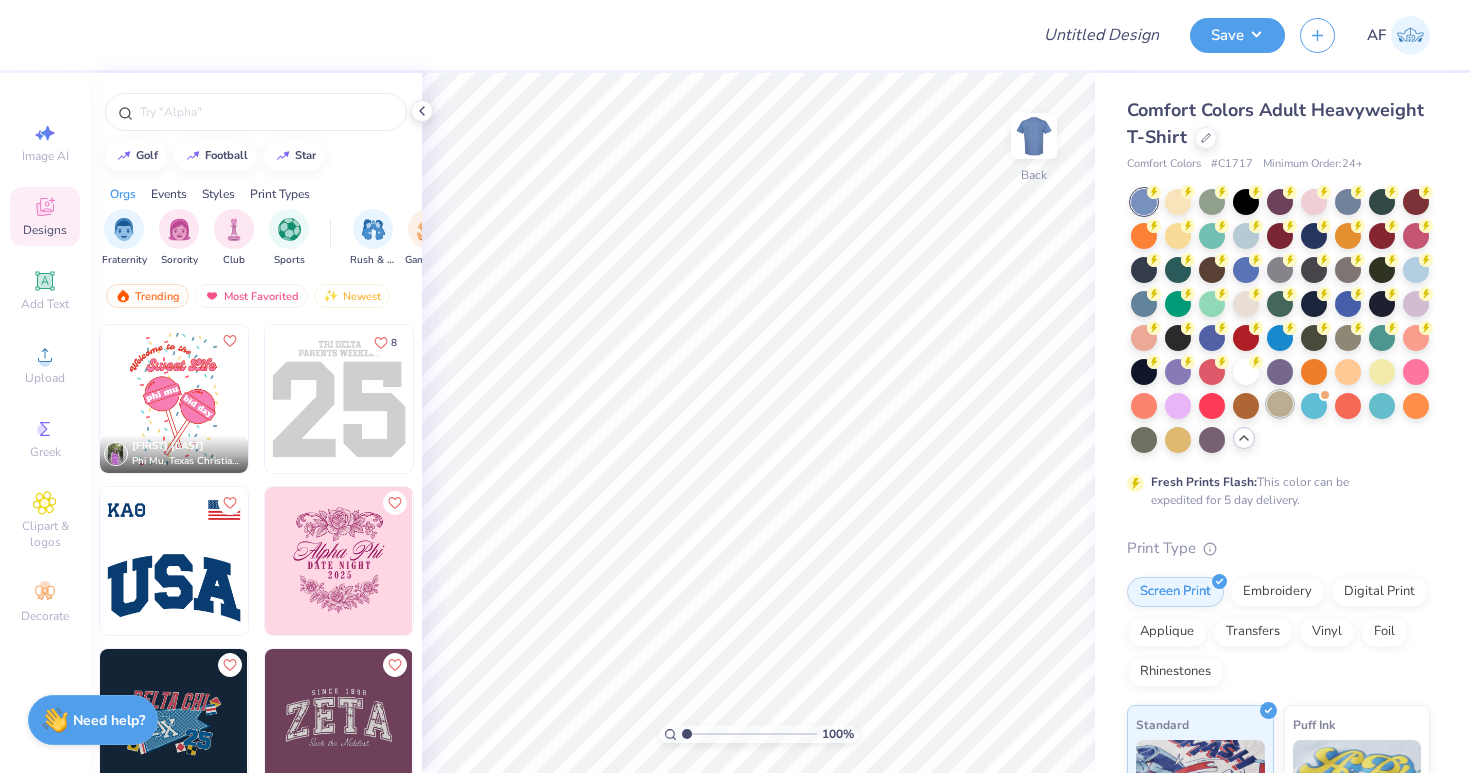 click at bounding box center (1280, 404) 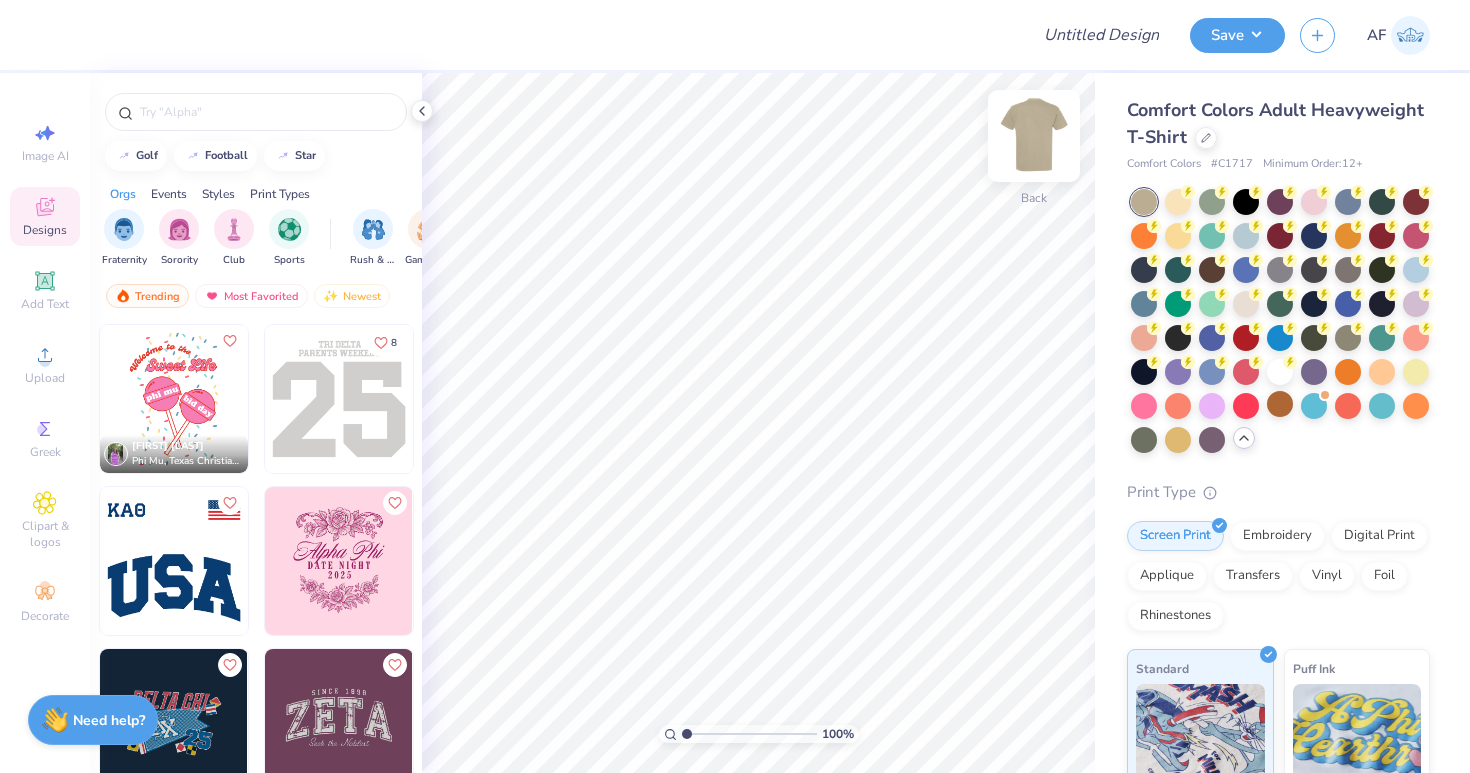 click at bounding box center (1034, 136) 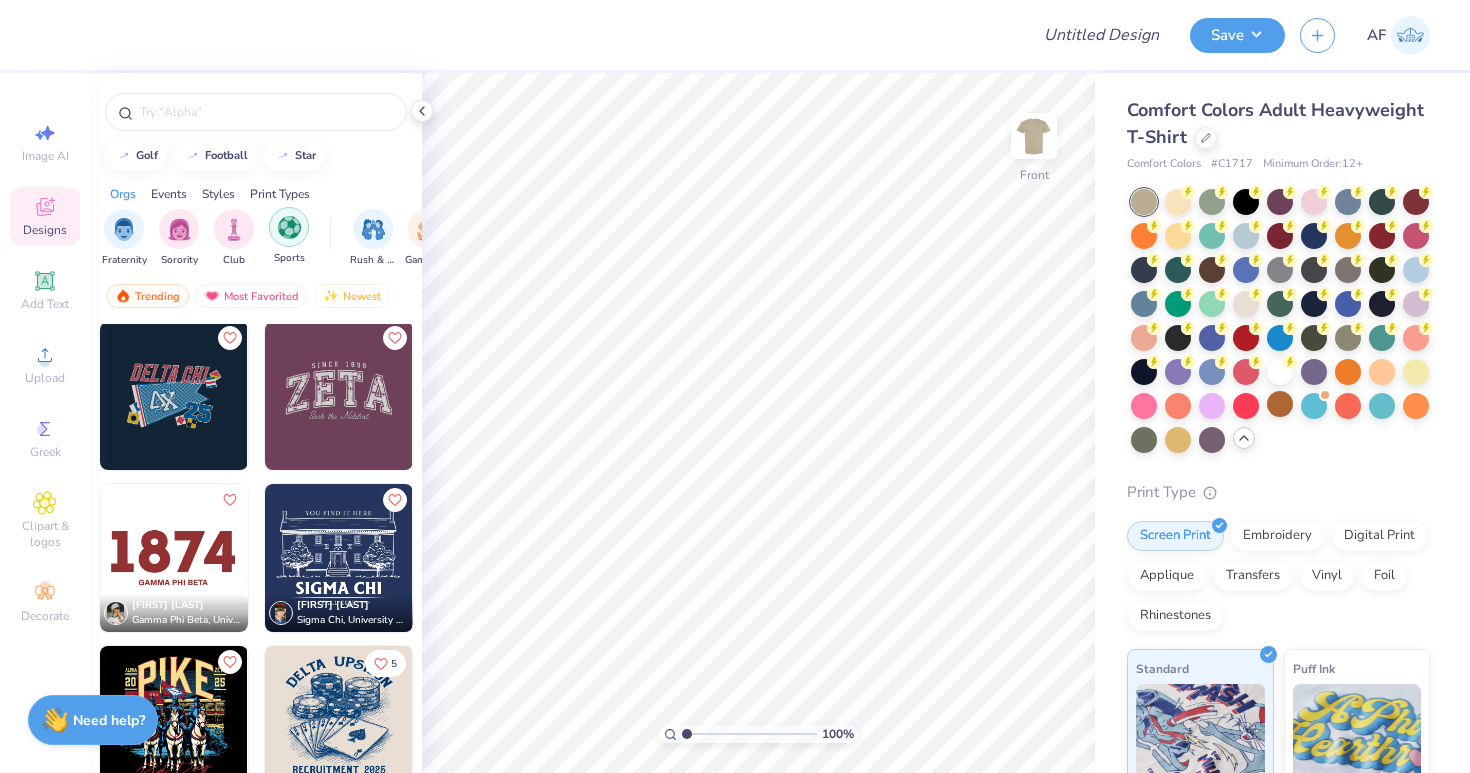 scroll, scrollTop: 327, scrollLeft: 0, axis: vertical 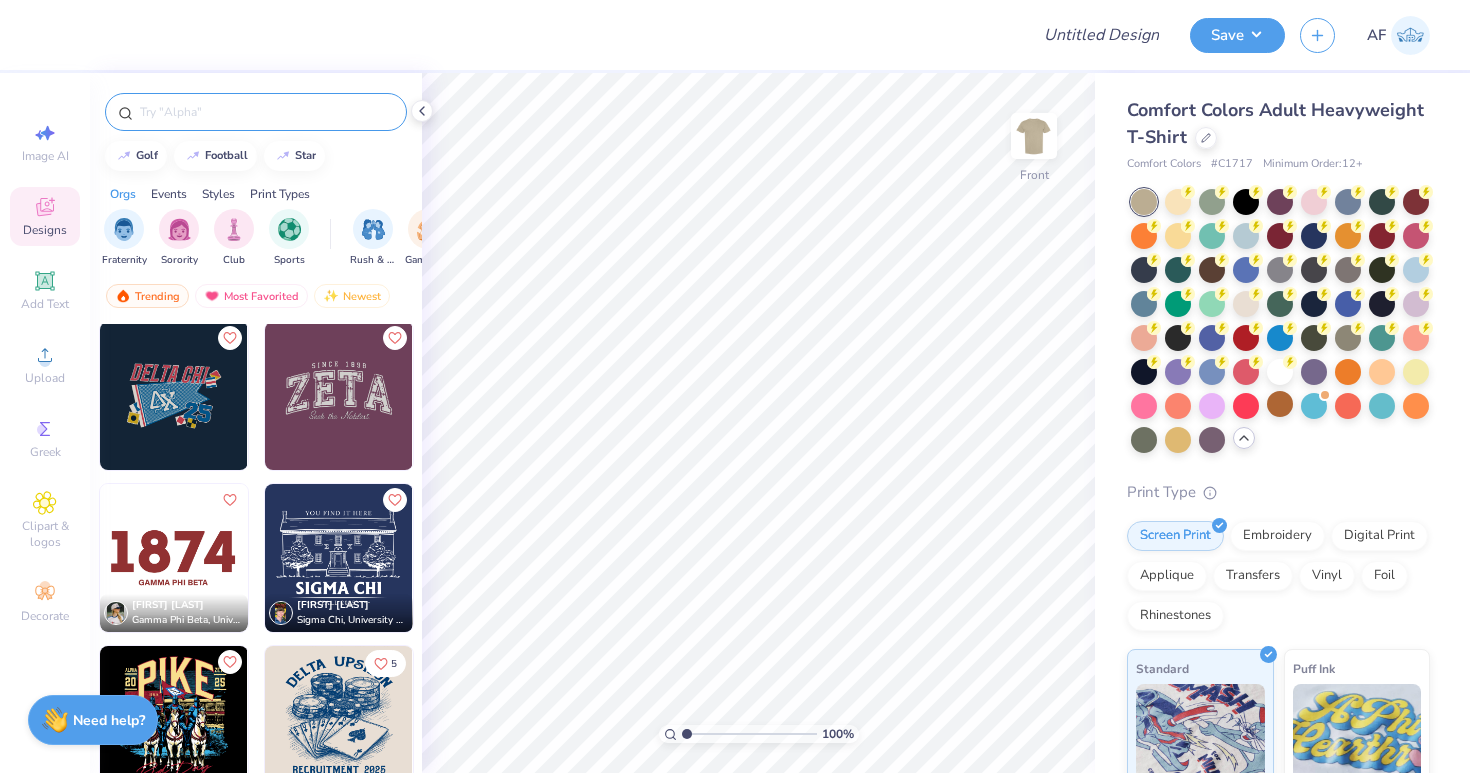 click at bounding box center (256, 112) 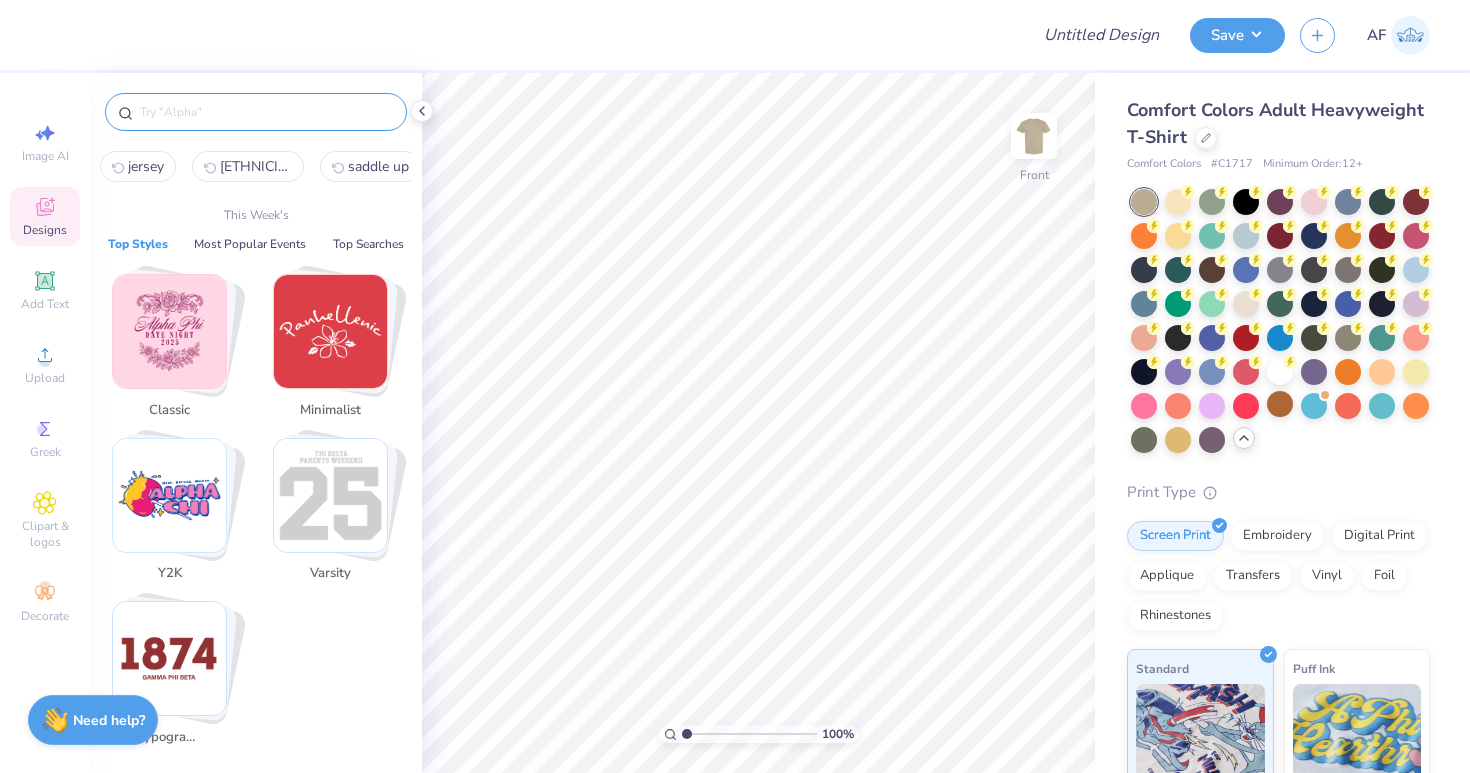 click at bounding box center (266, 112) 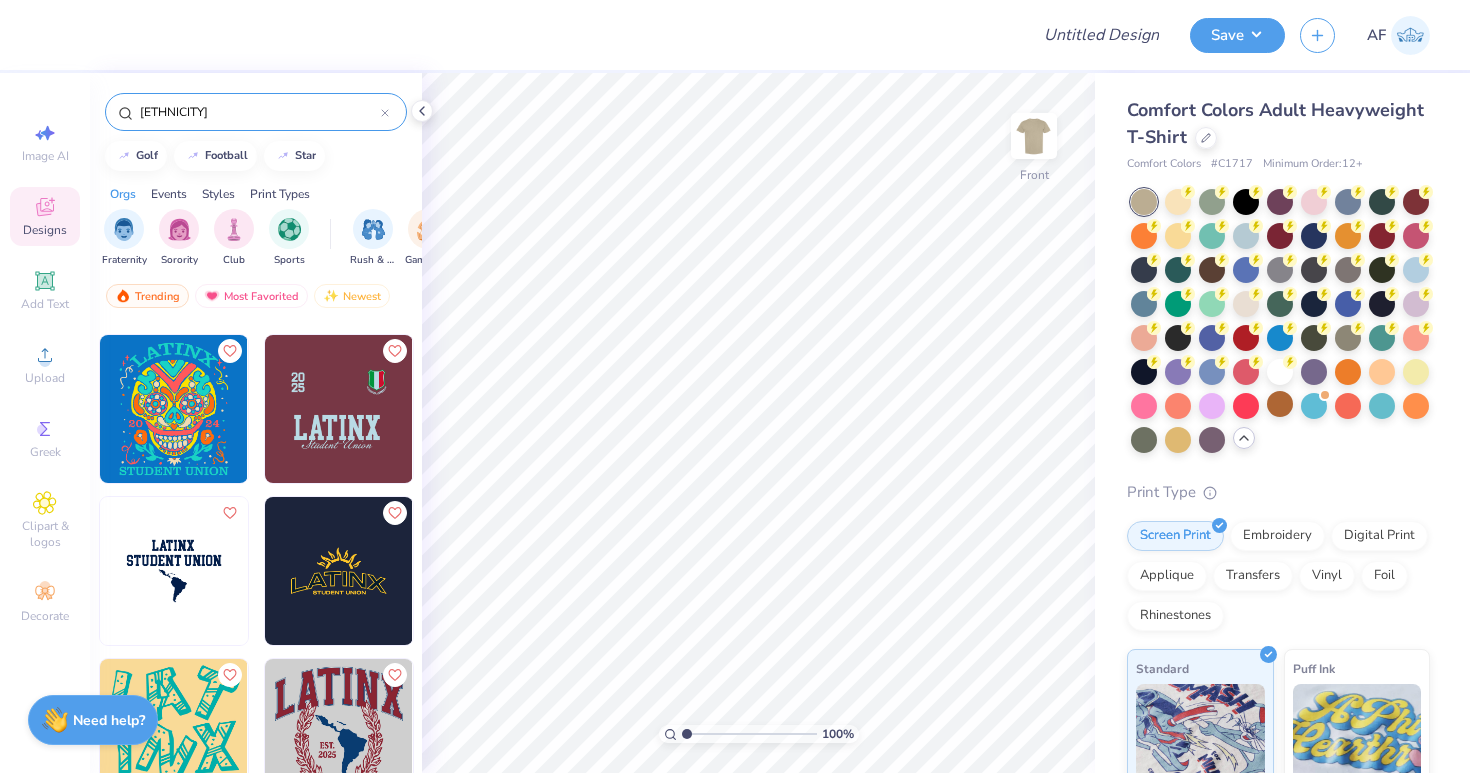 scroll, scrollTop: 182, scrollLeft: 0, axis: vertical 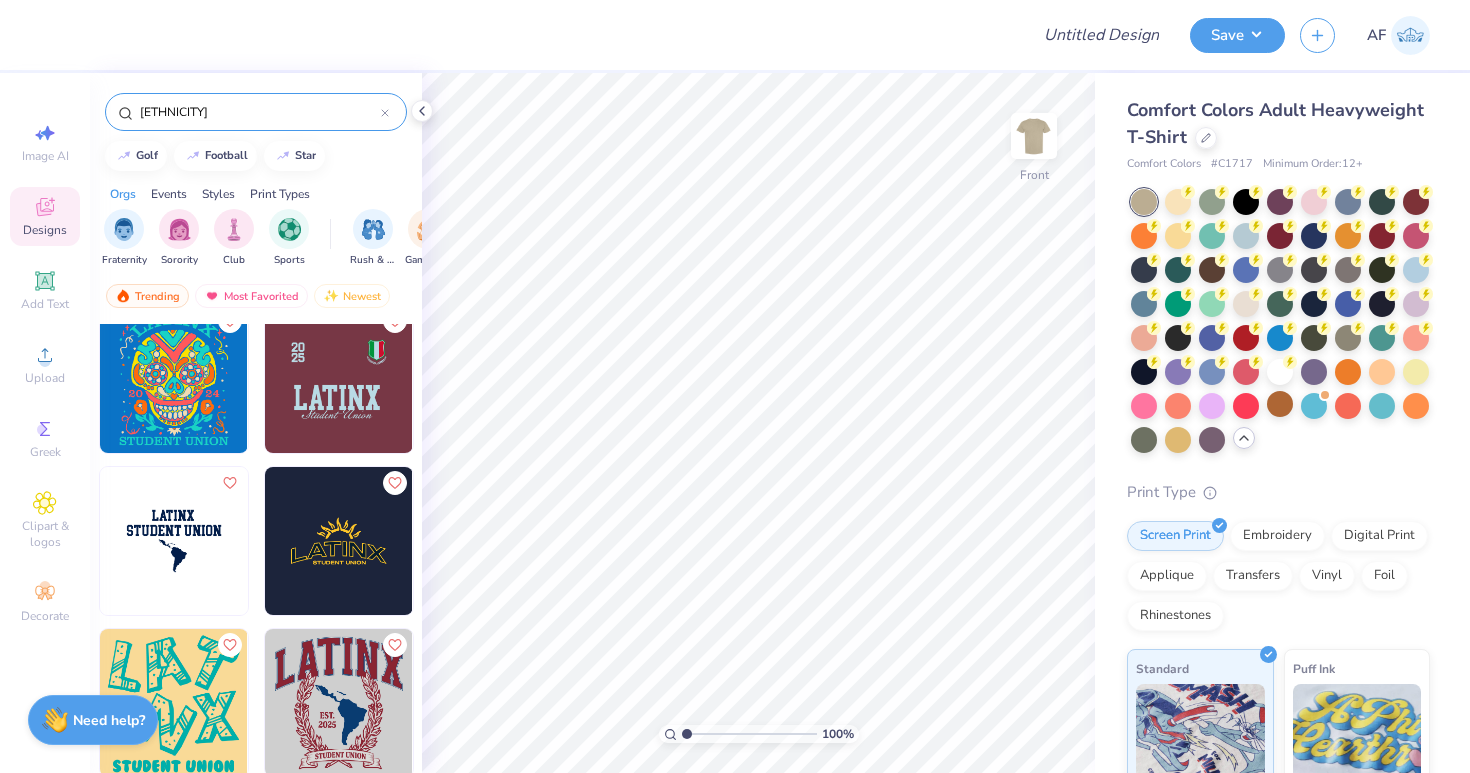 type on "latin" 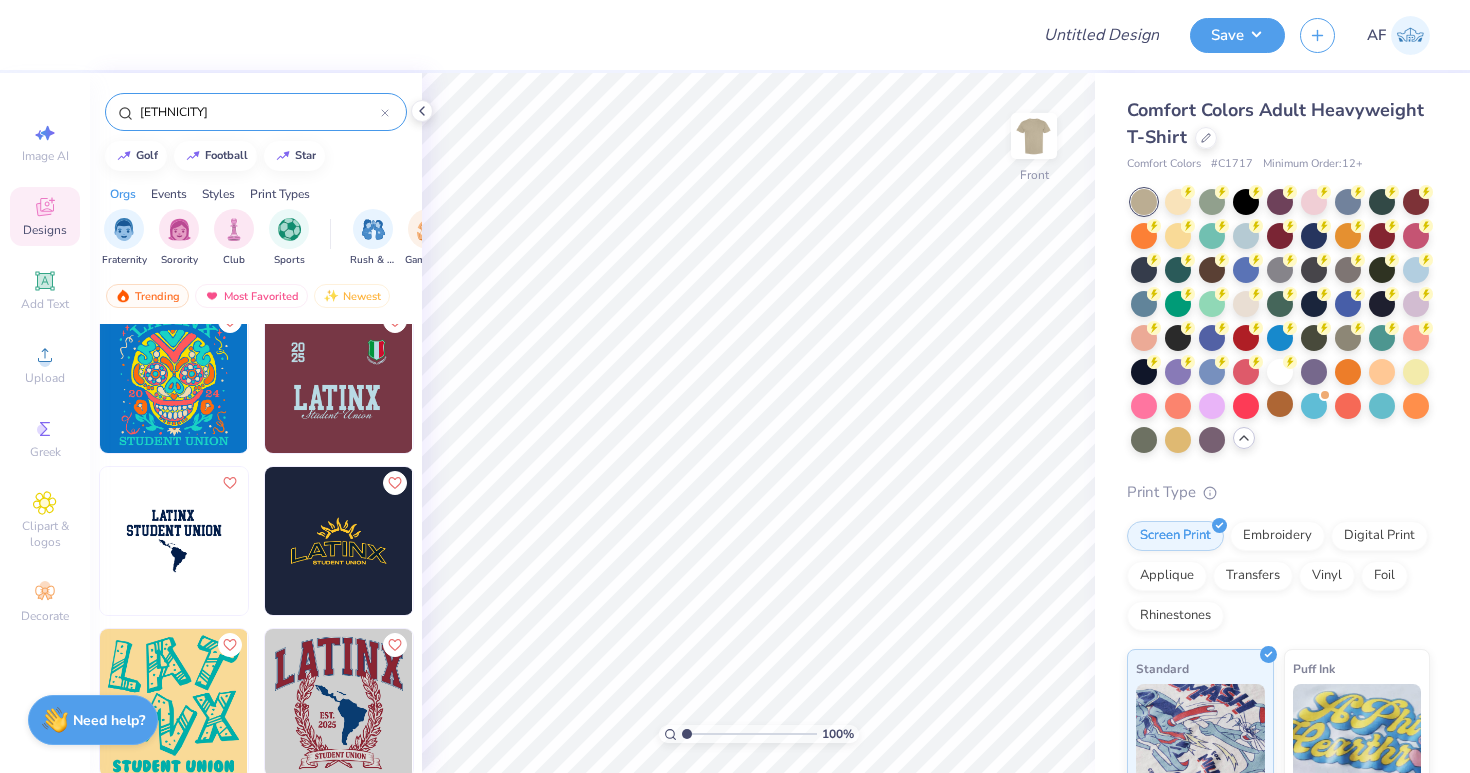 click at bounding box center (174, 541) 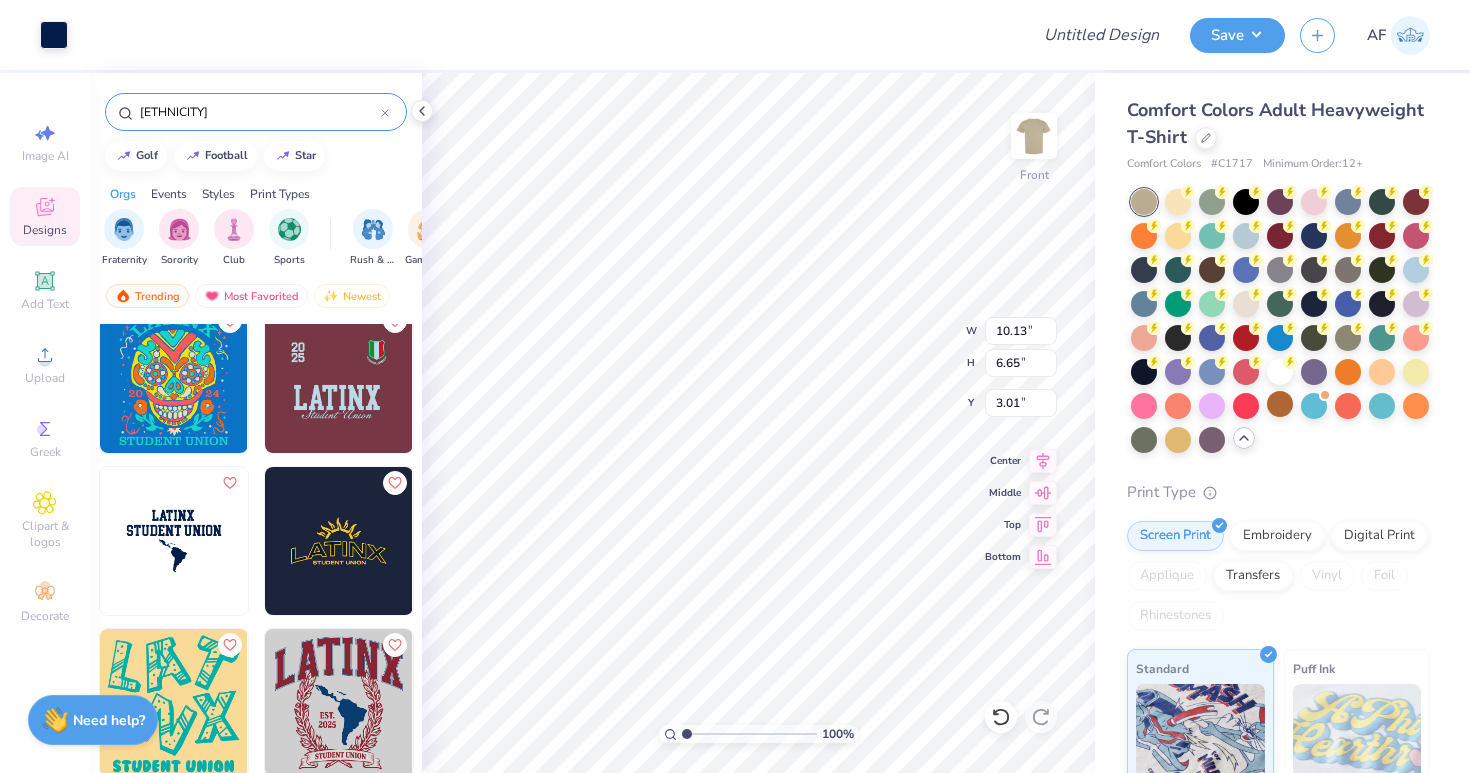 type on "6.24" 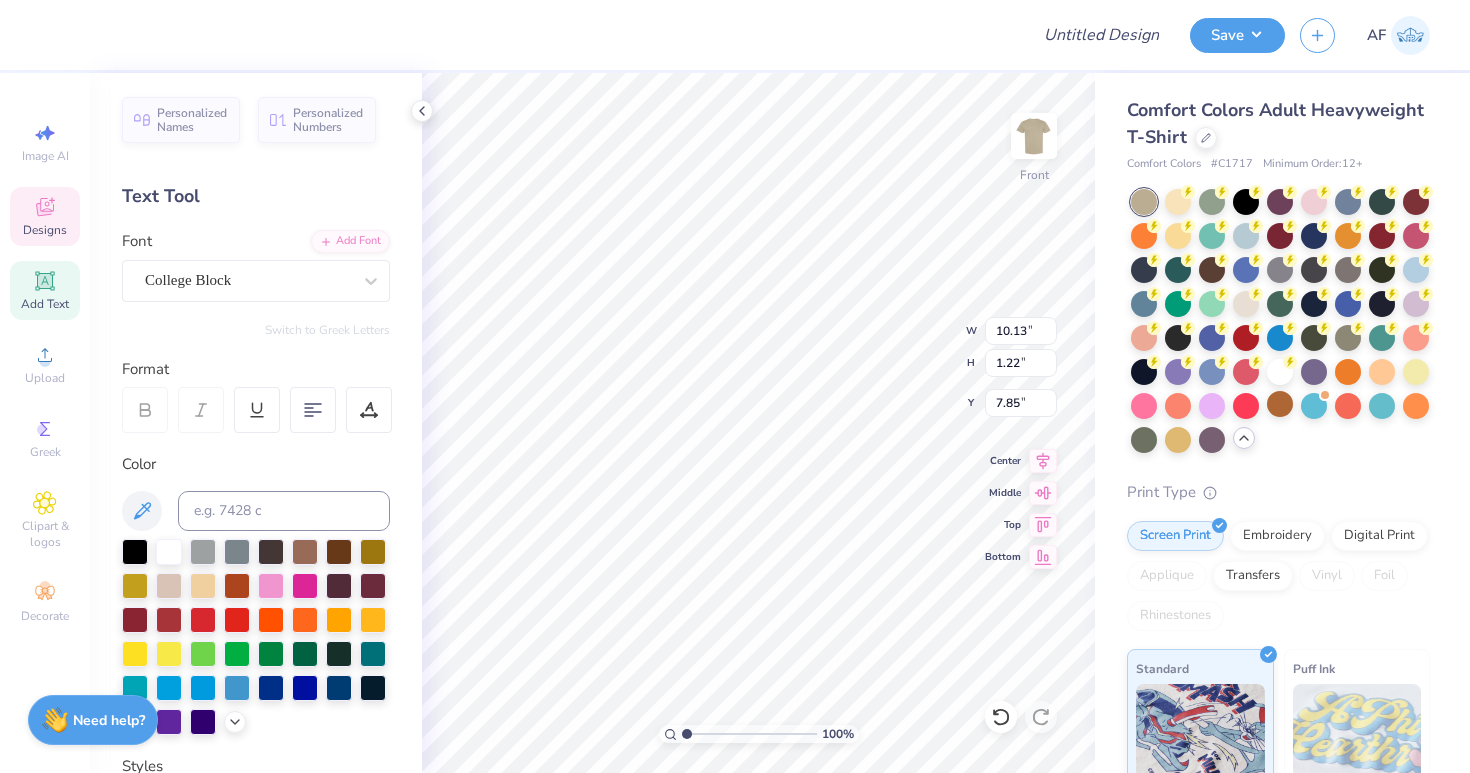 scroll, scrollTop: 0, scrollLeft: 0, axis: both 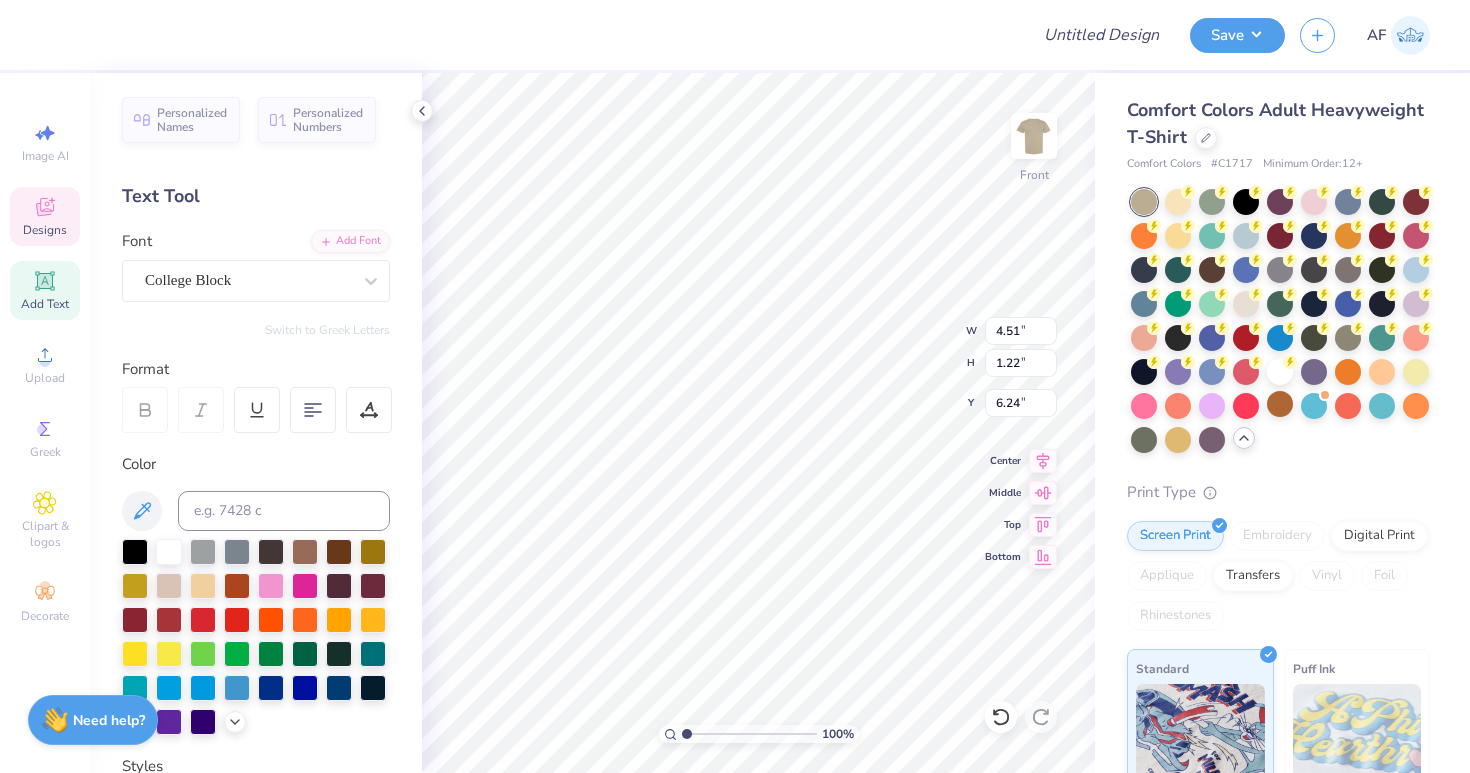type on "LATINE" 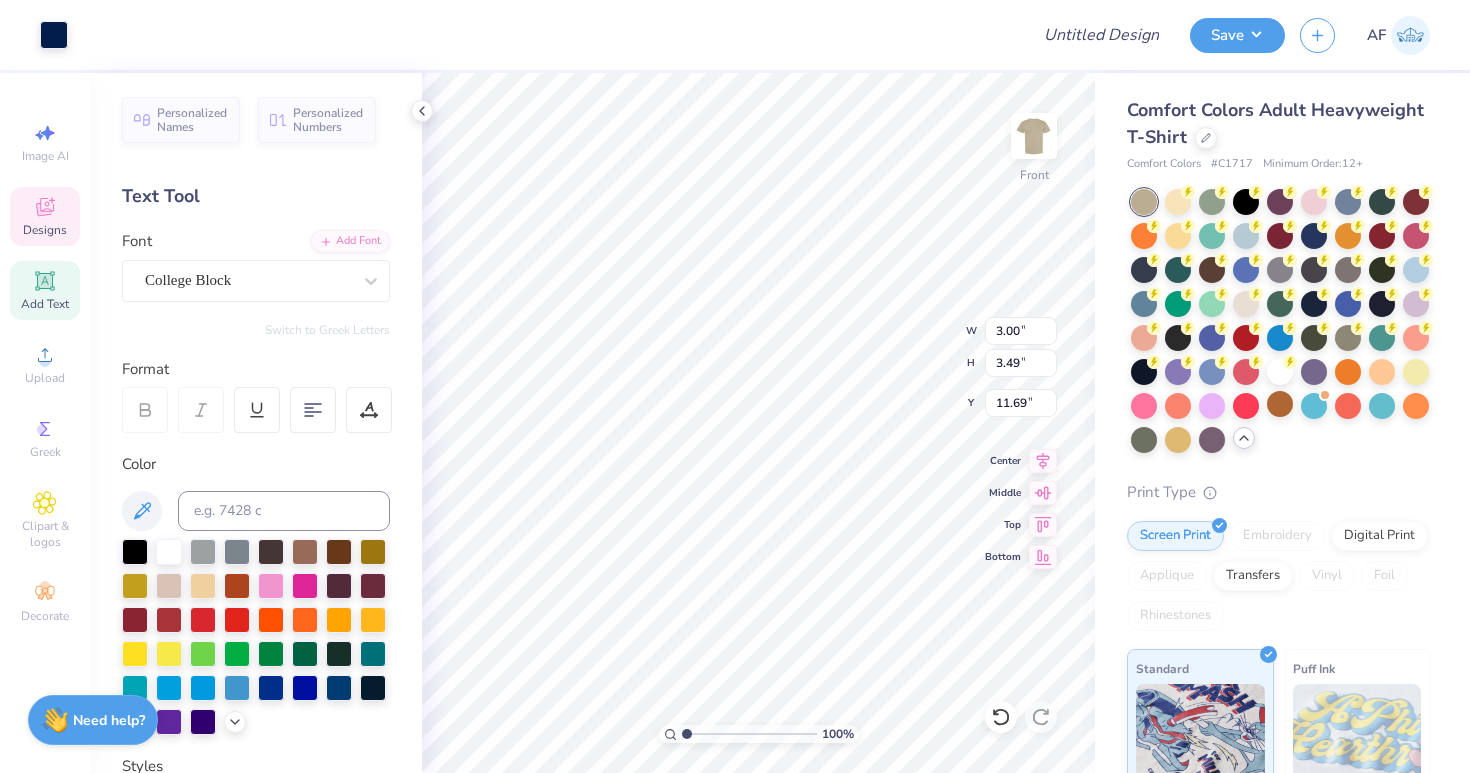type on "11.69" 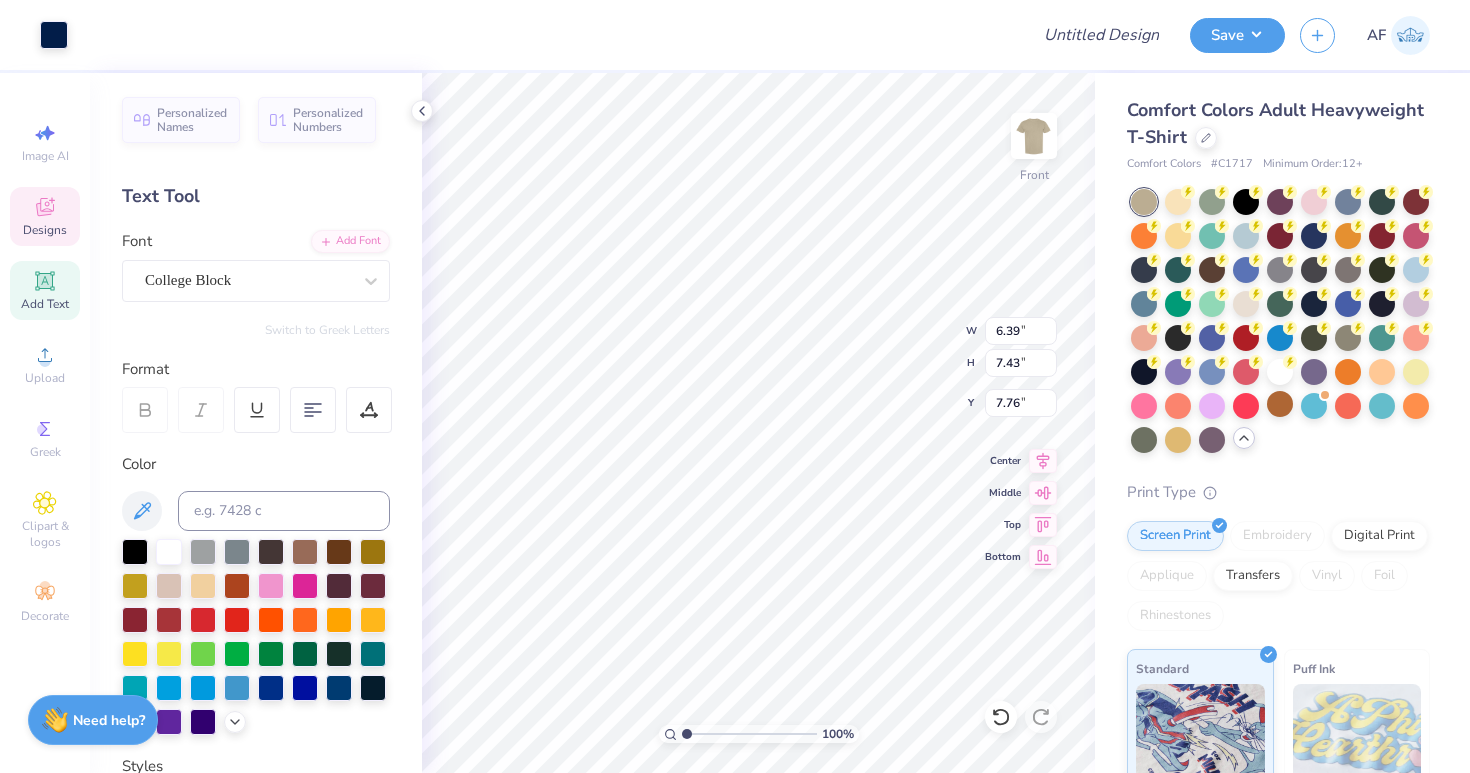type on "10.04" 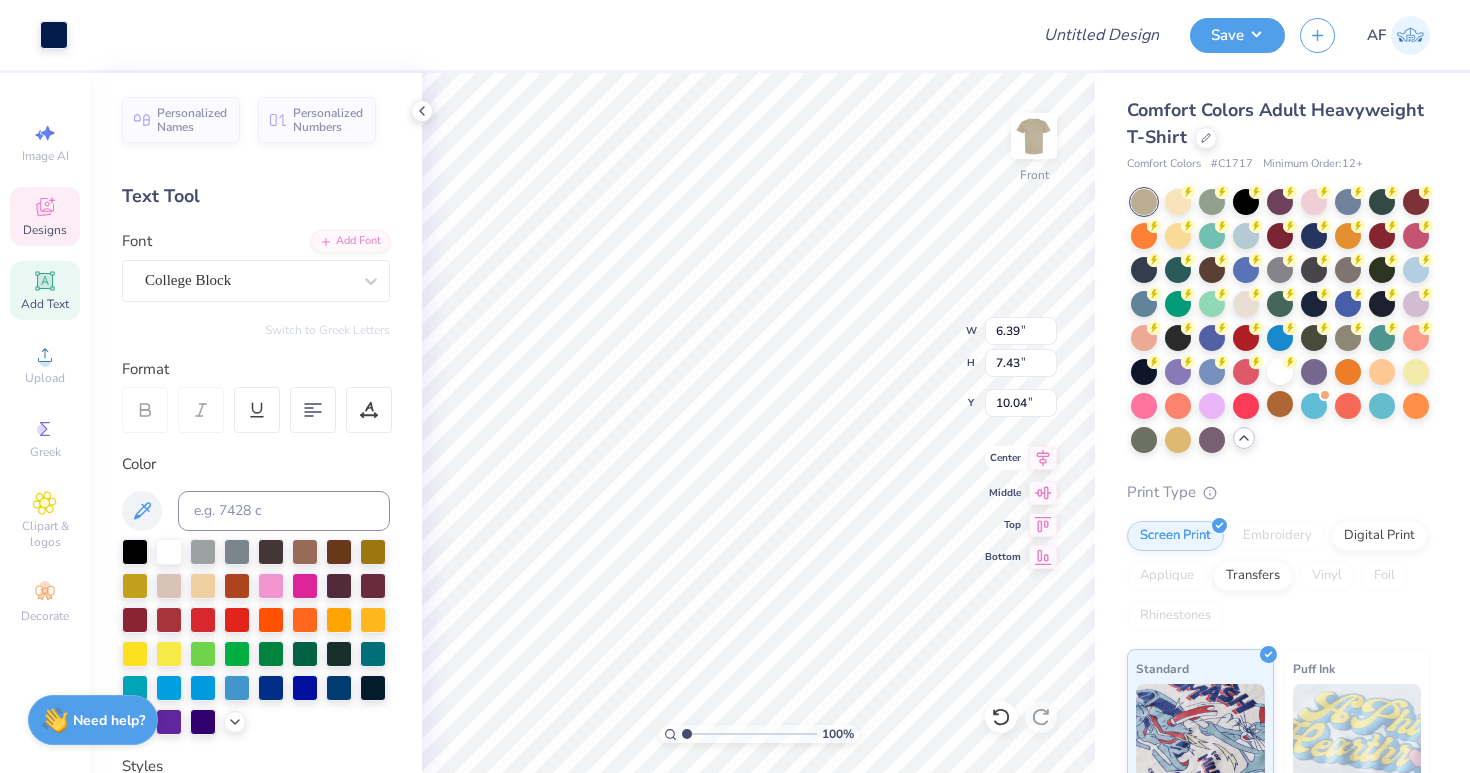 click 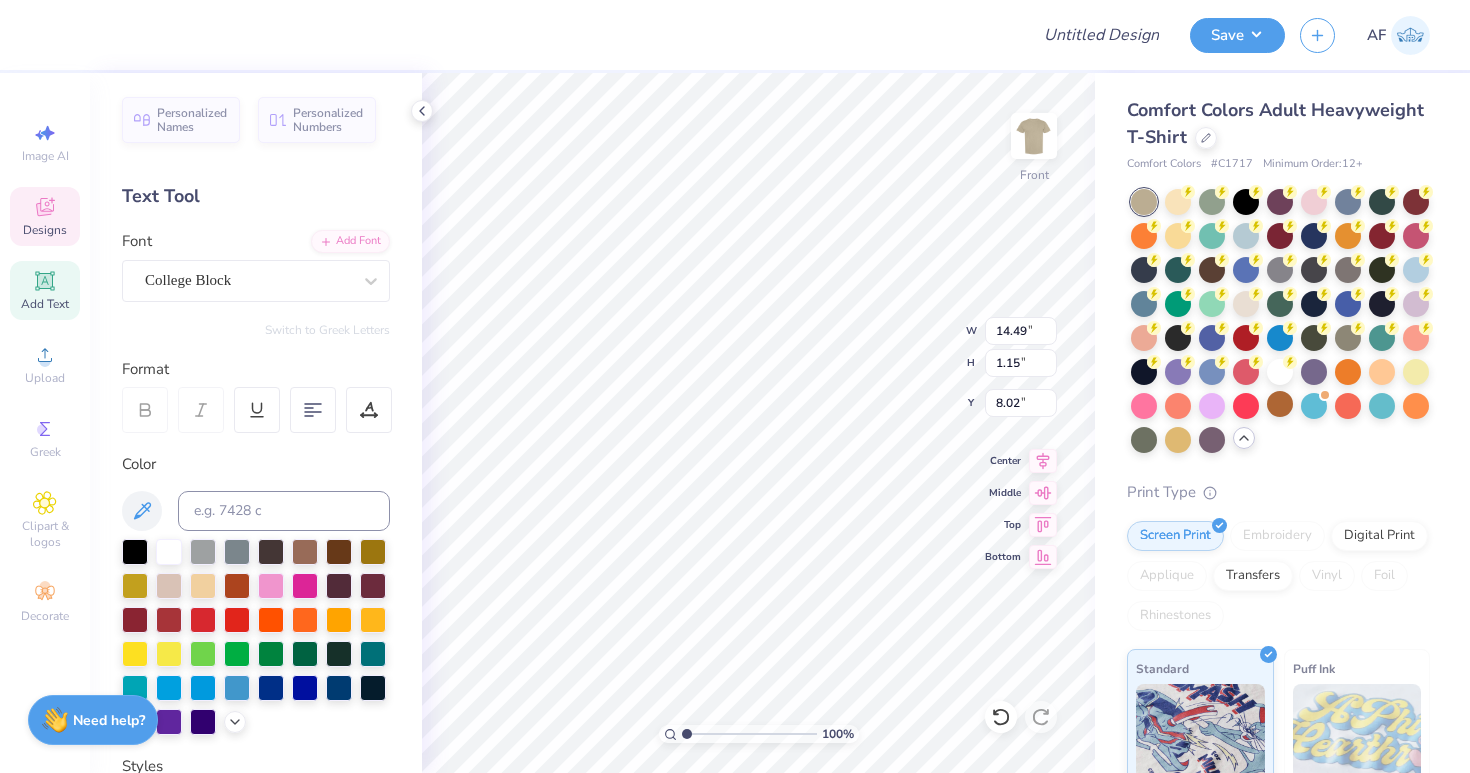 type on "4.40" 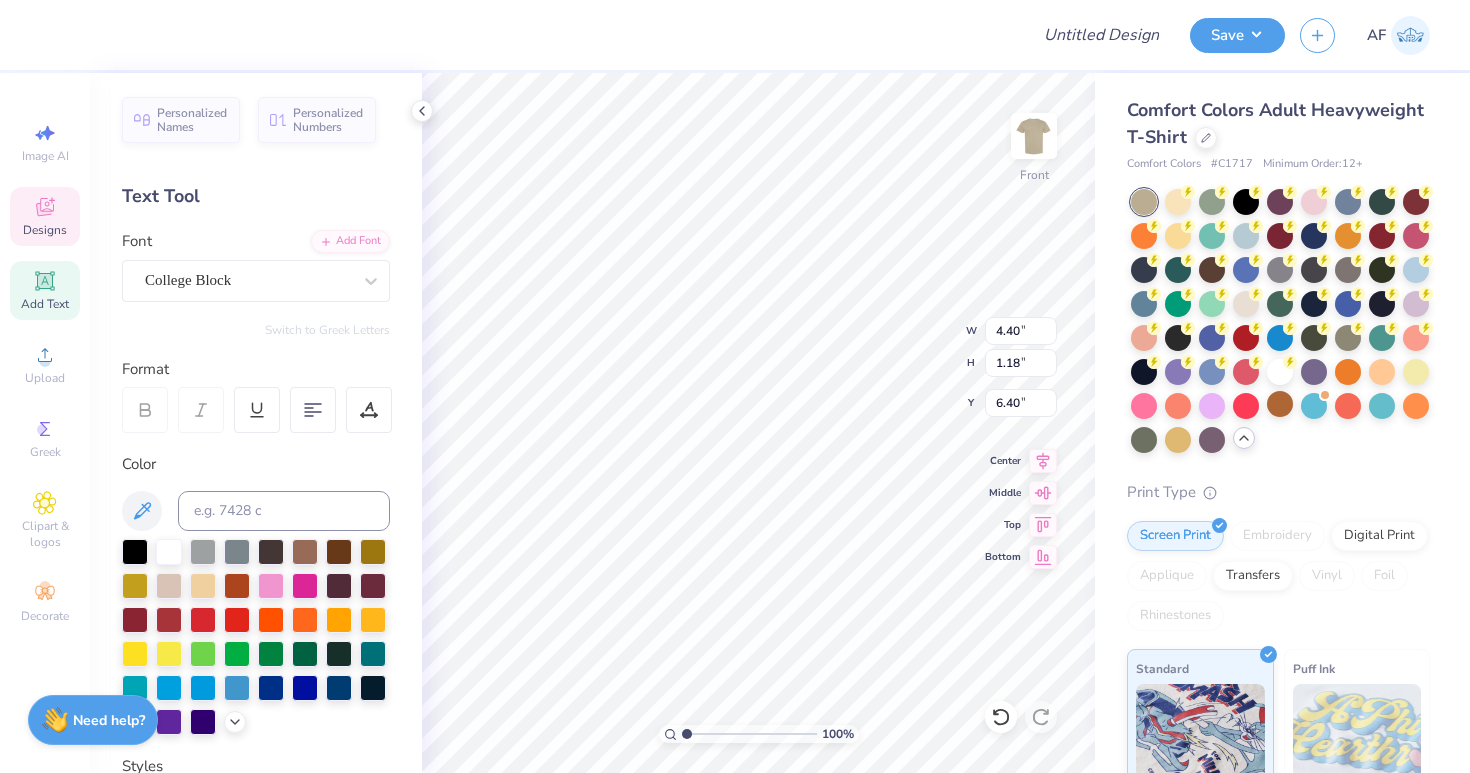 type on "3.00" 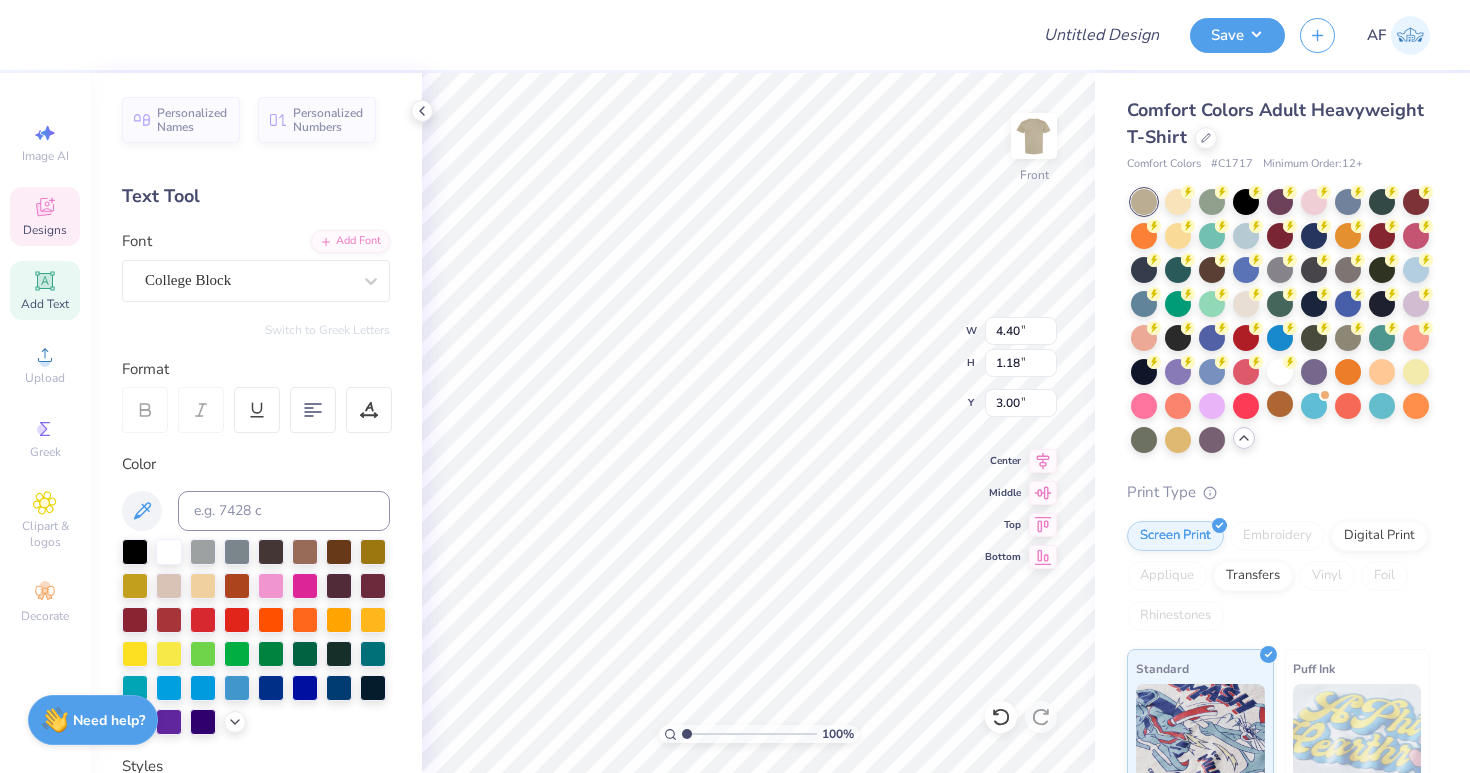 type on "14.49" 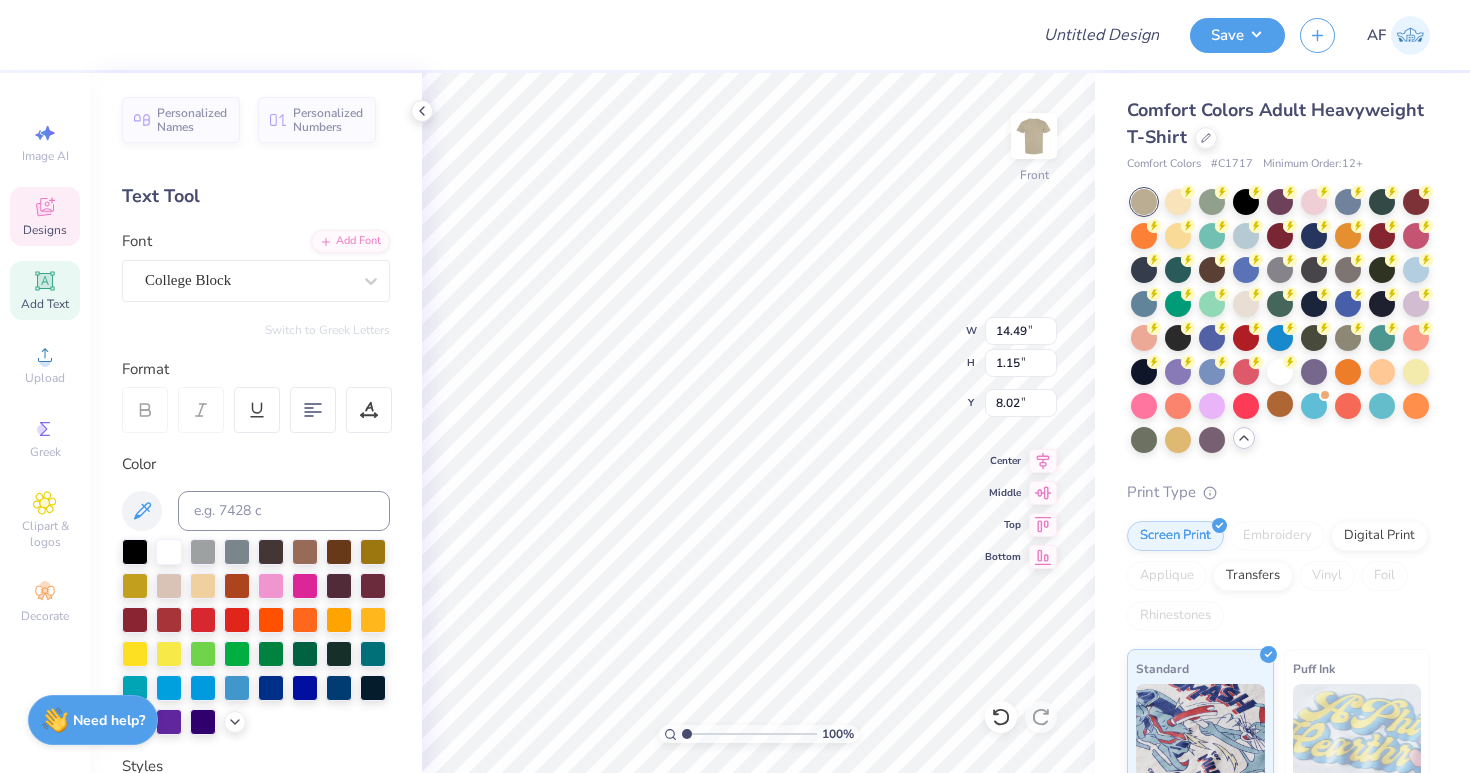 type on "4.66" 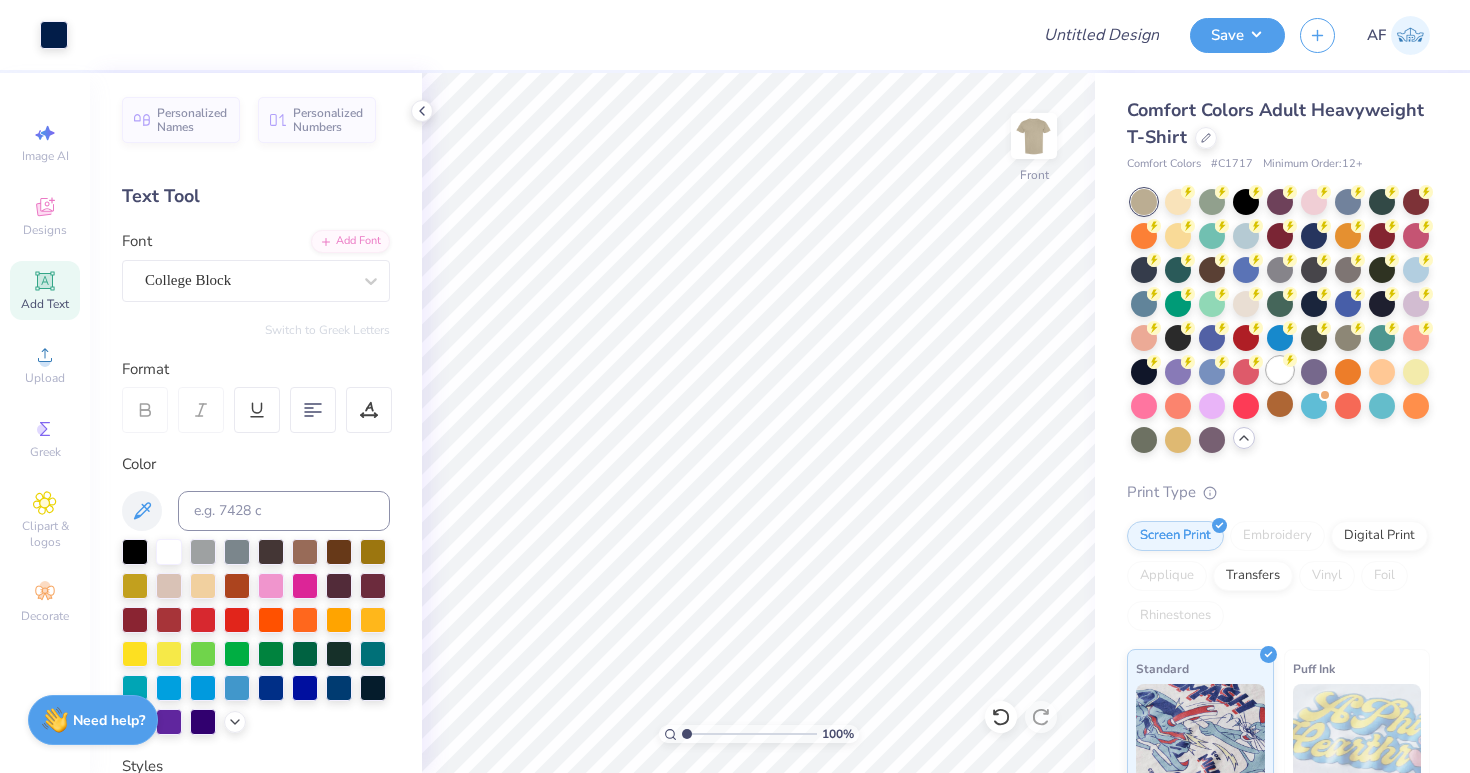 click at bounding box center (1280, 370) 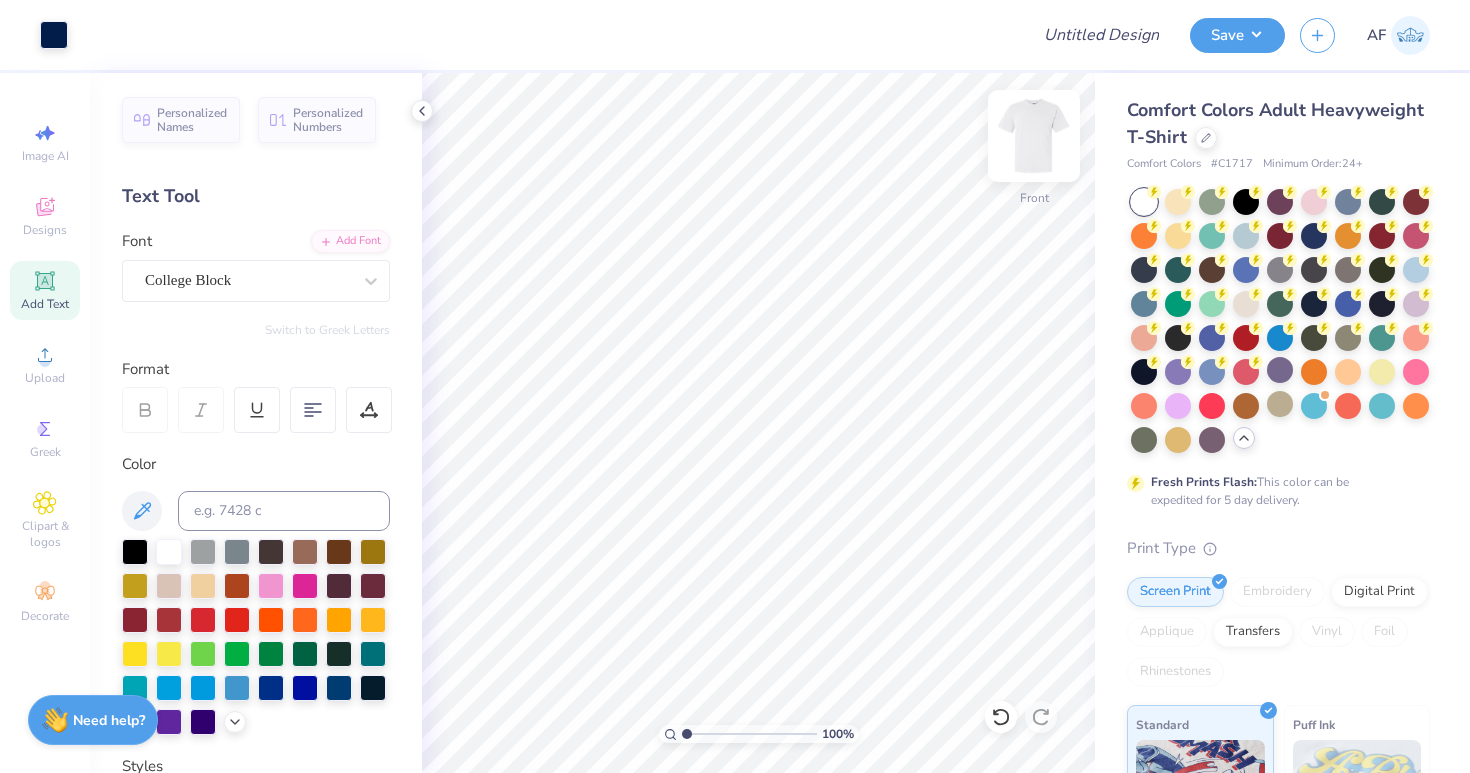 click at bounding box center (1034, 136) 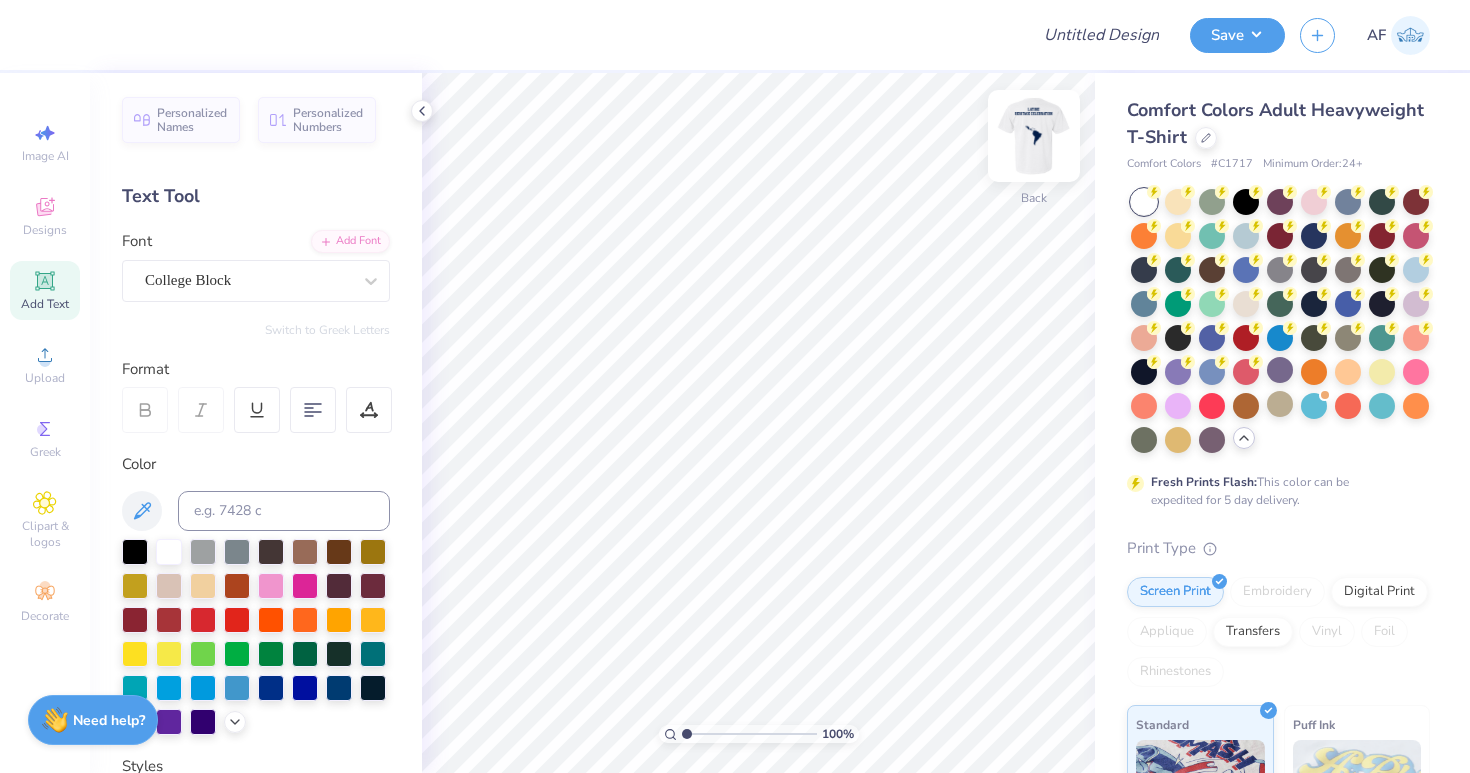 click at bounding box center [1034, 136] 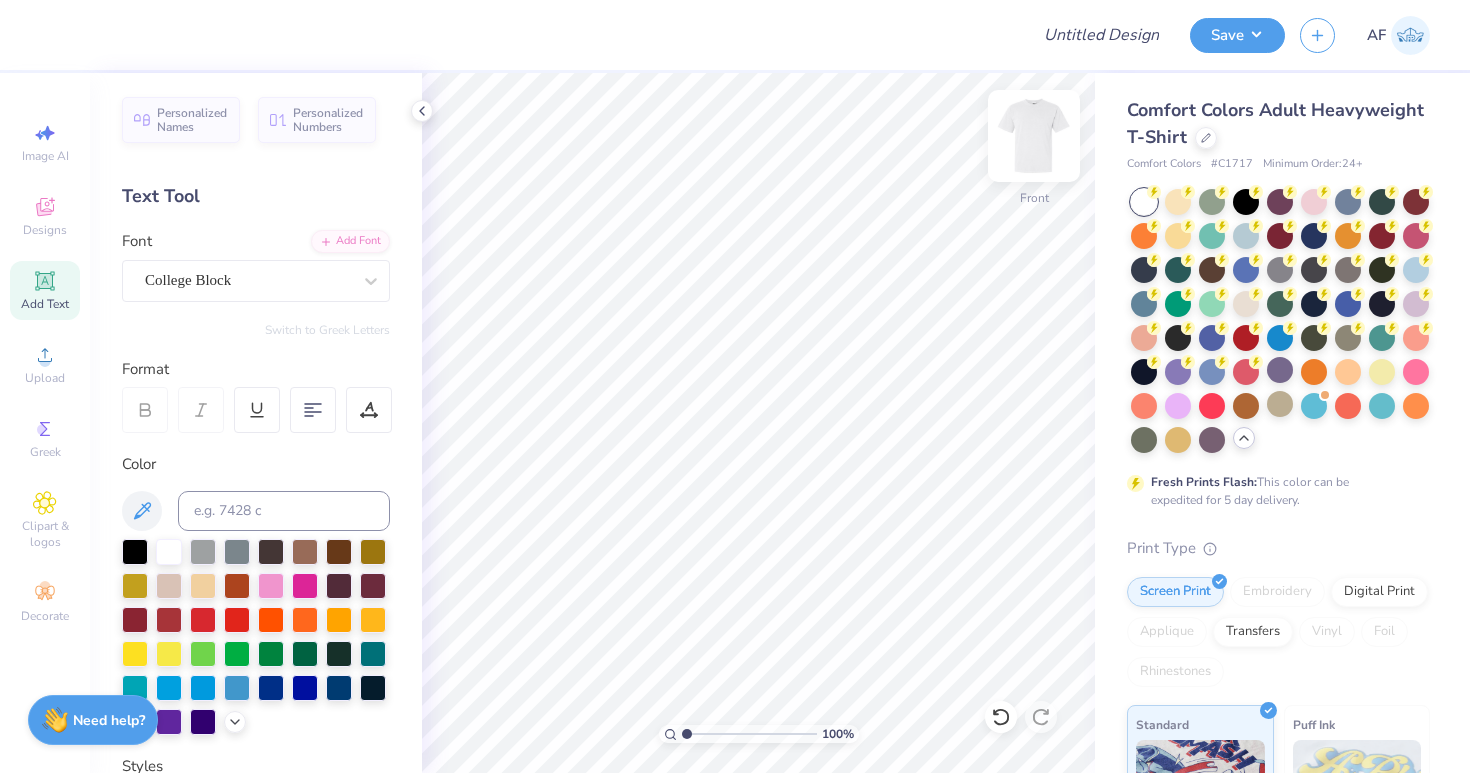 click at bounding box center (1034, 136) 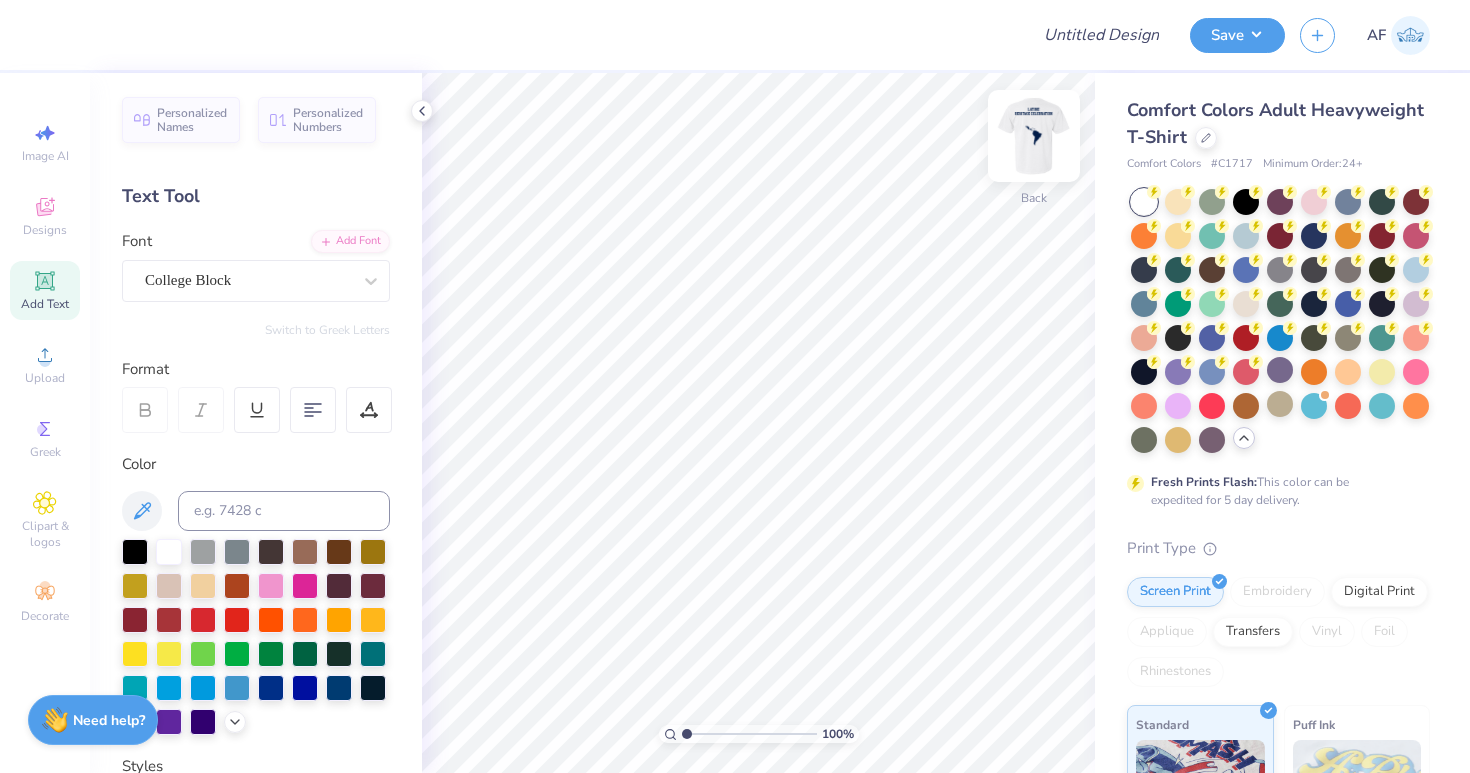 click at bounding box center [1034, 136] 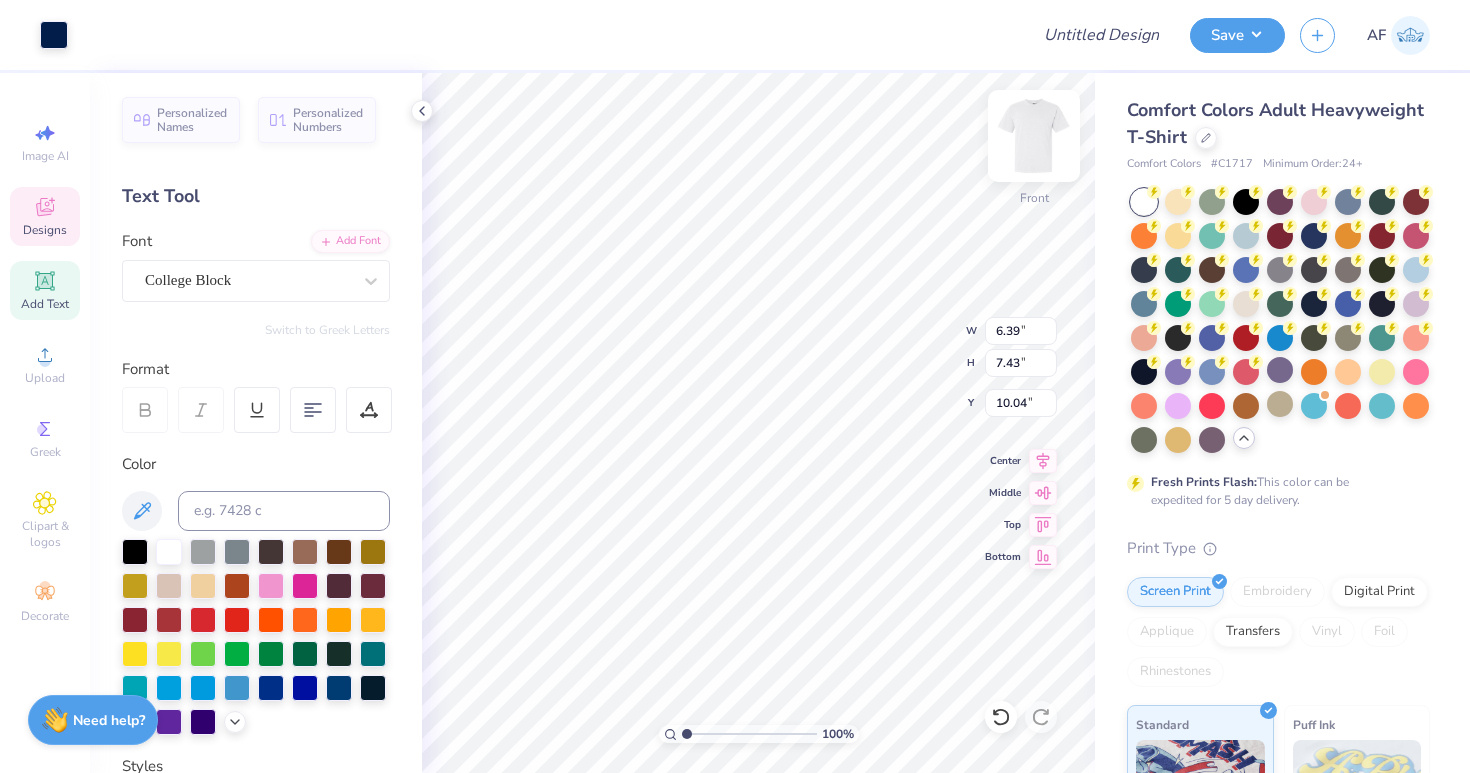 type on "8.51" 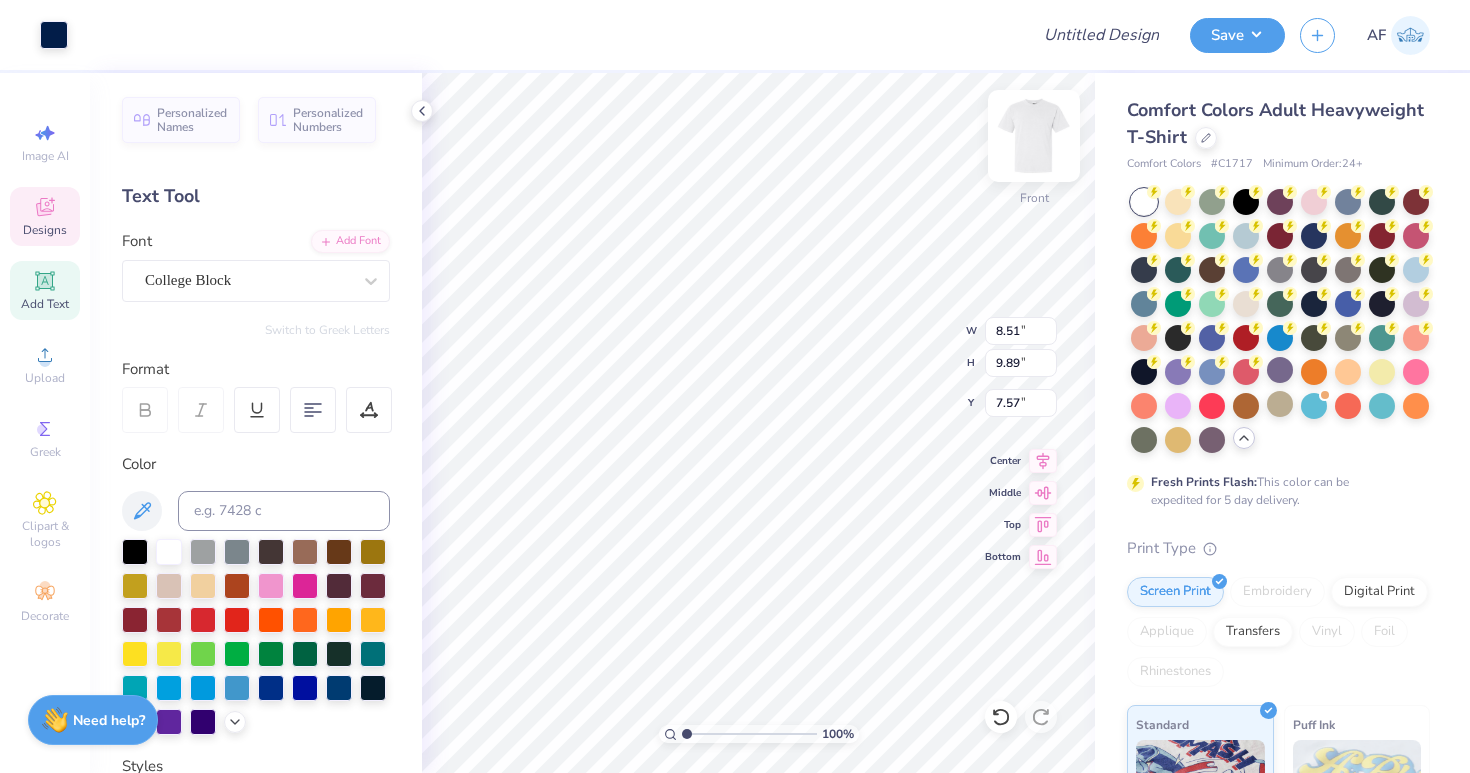 type on "7.44" 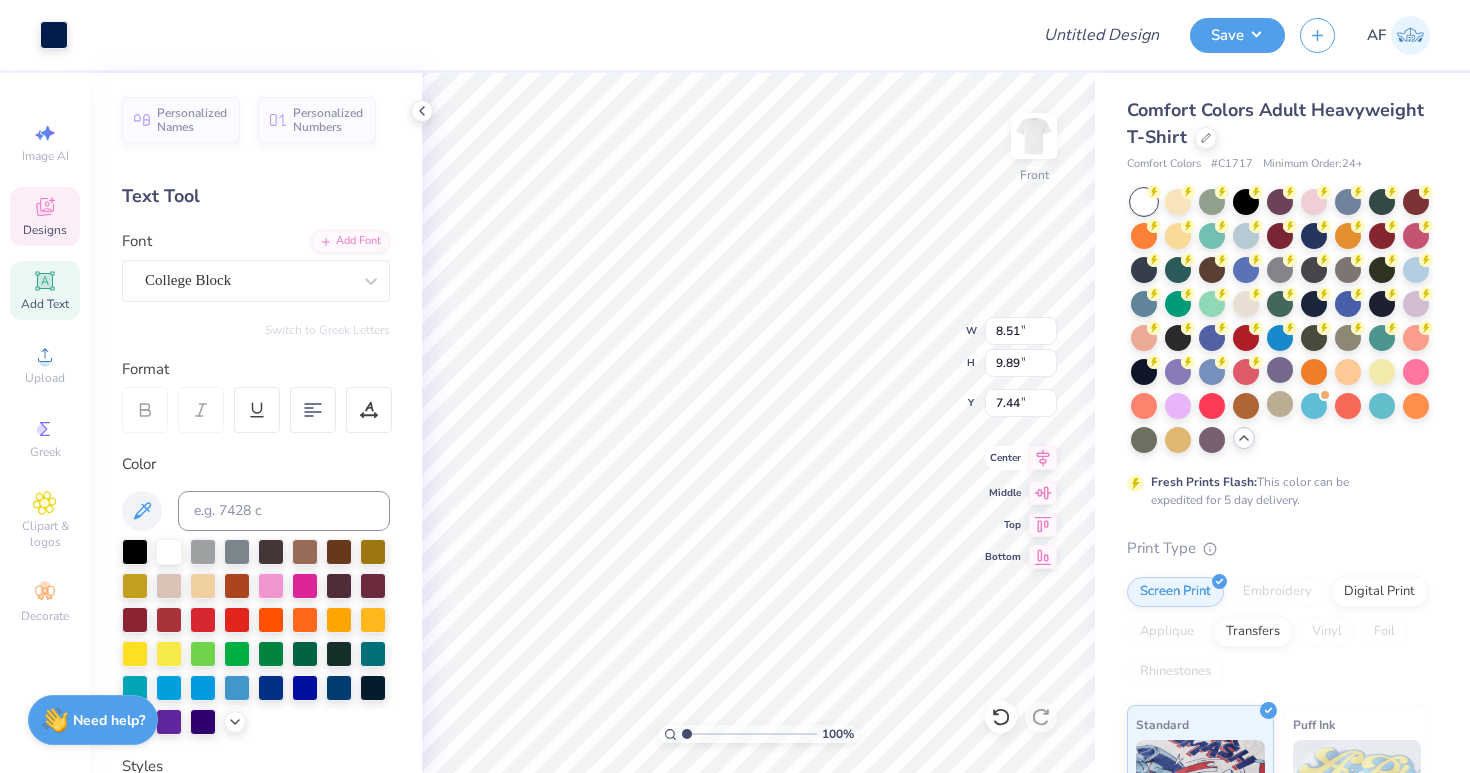 click 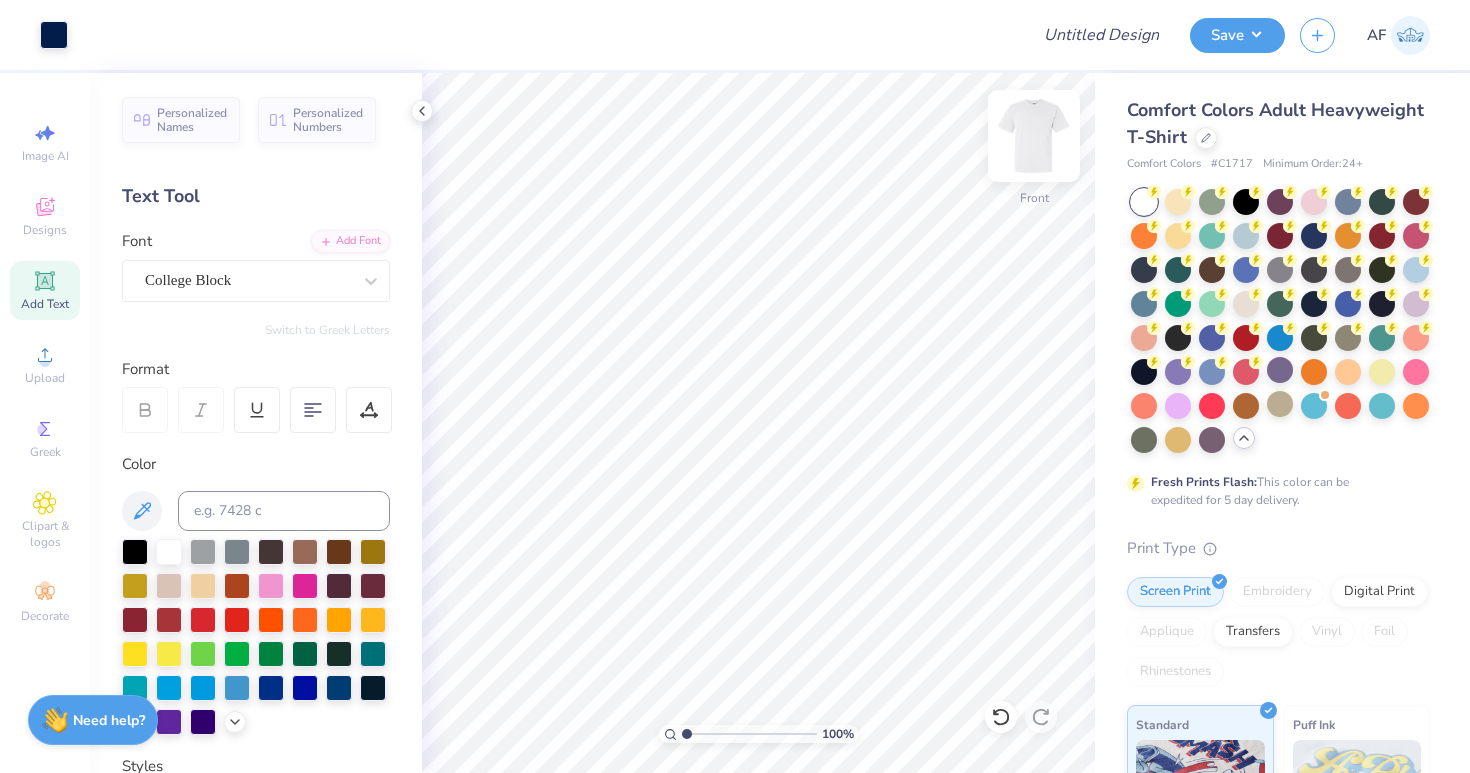 click at bounding box center [1034, 136] 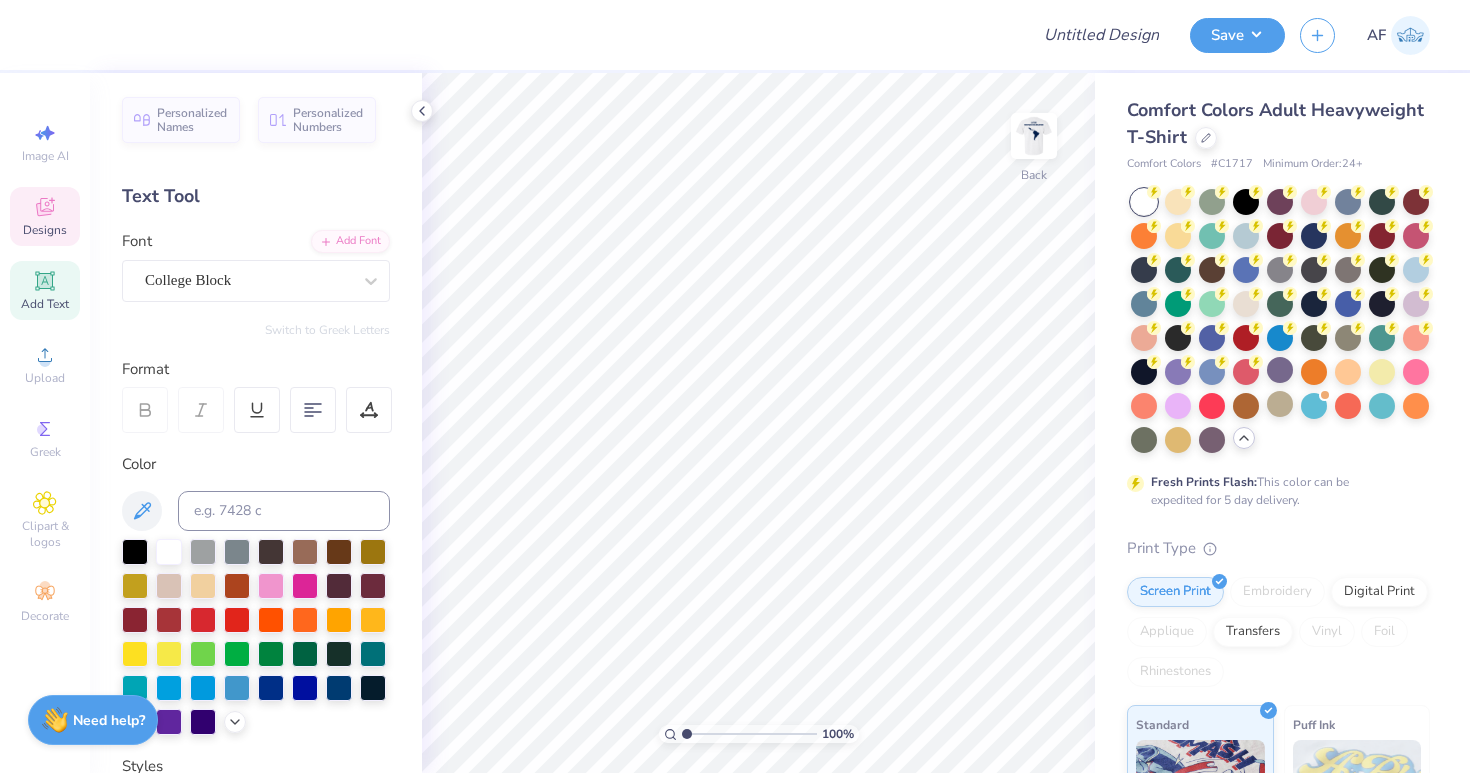 click on "Designs" at bounding box center (45, 230) 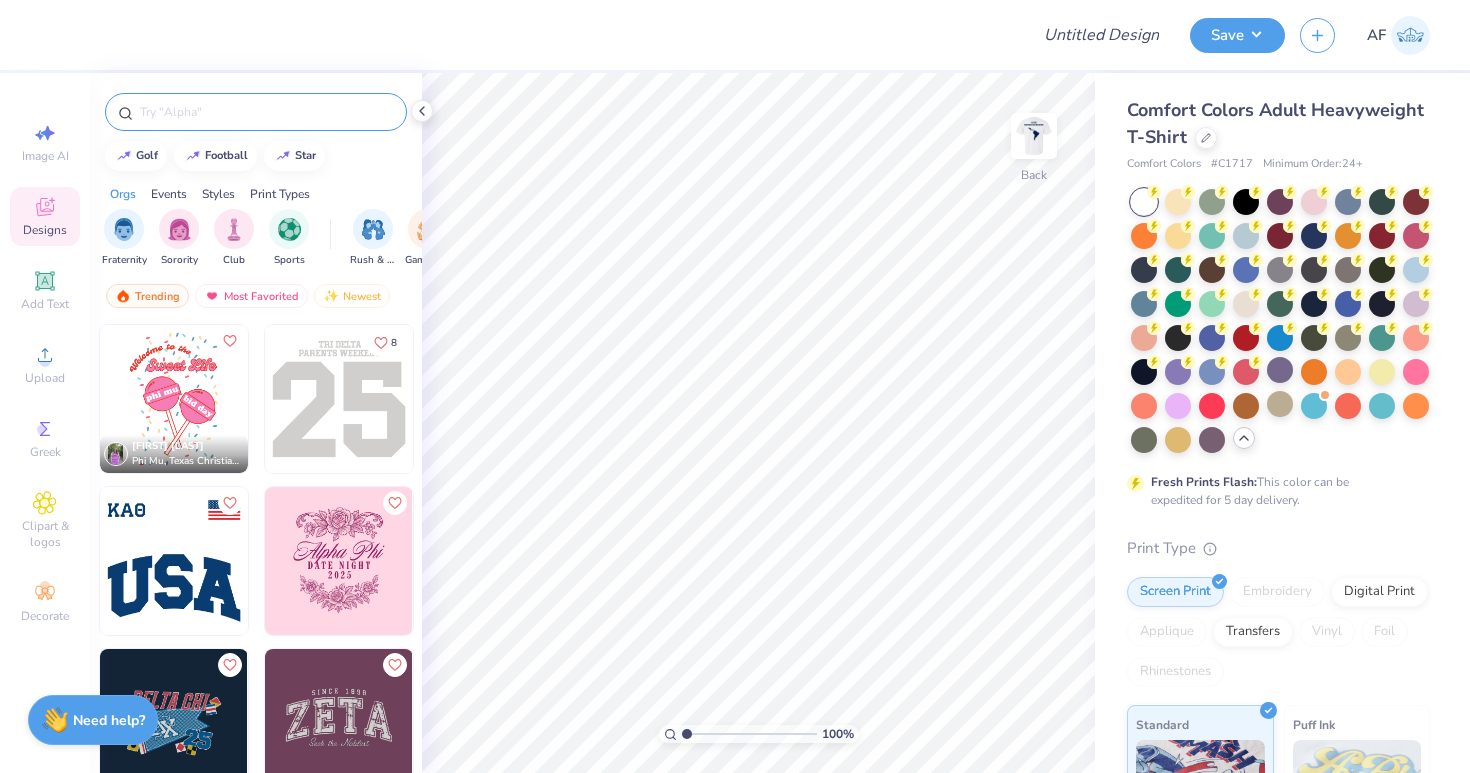 click at bounding box center (266, 112) 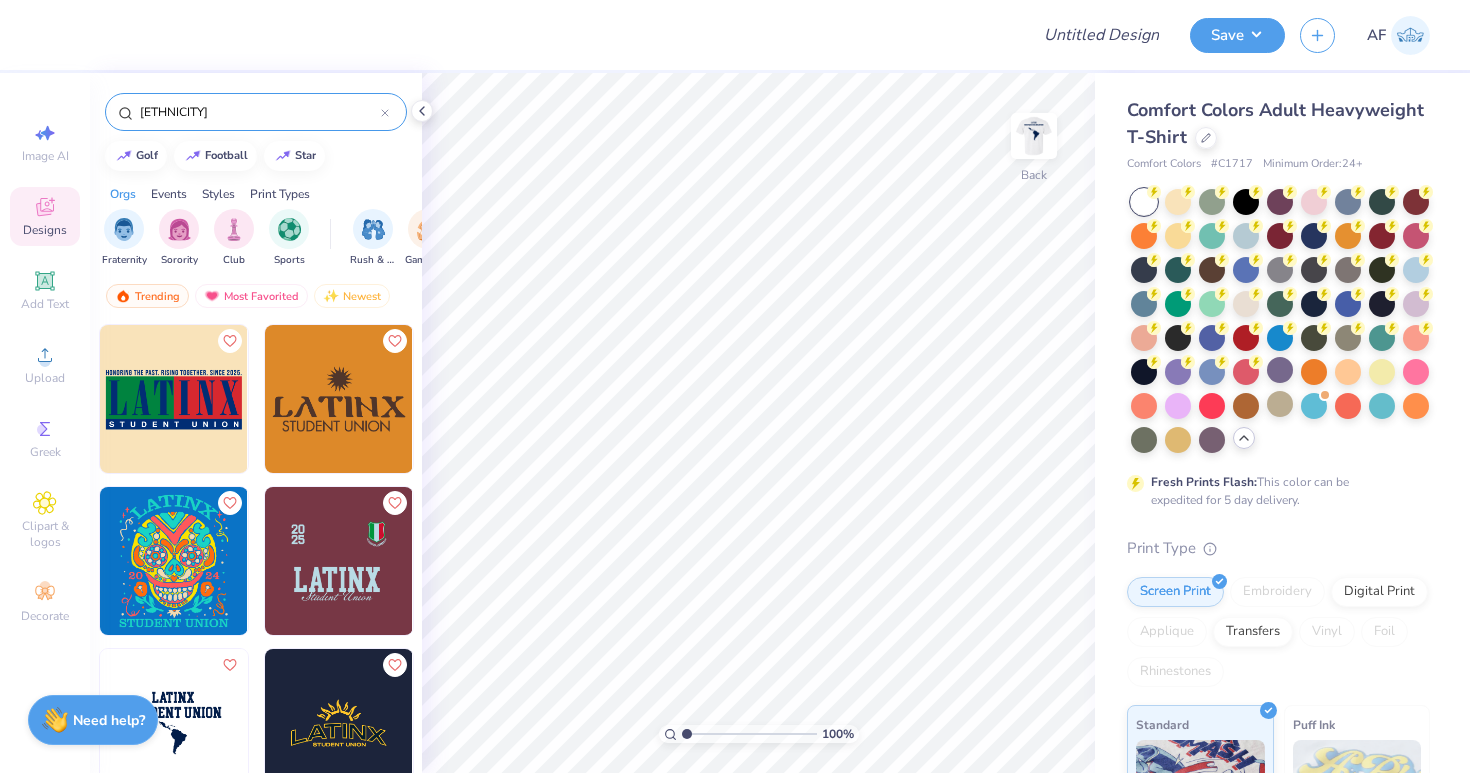 type on "latin" 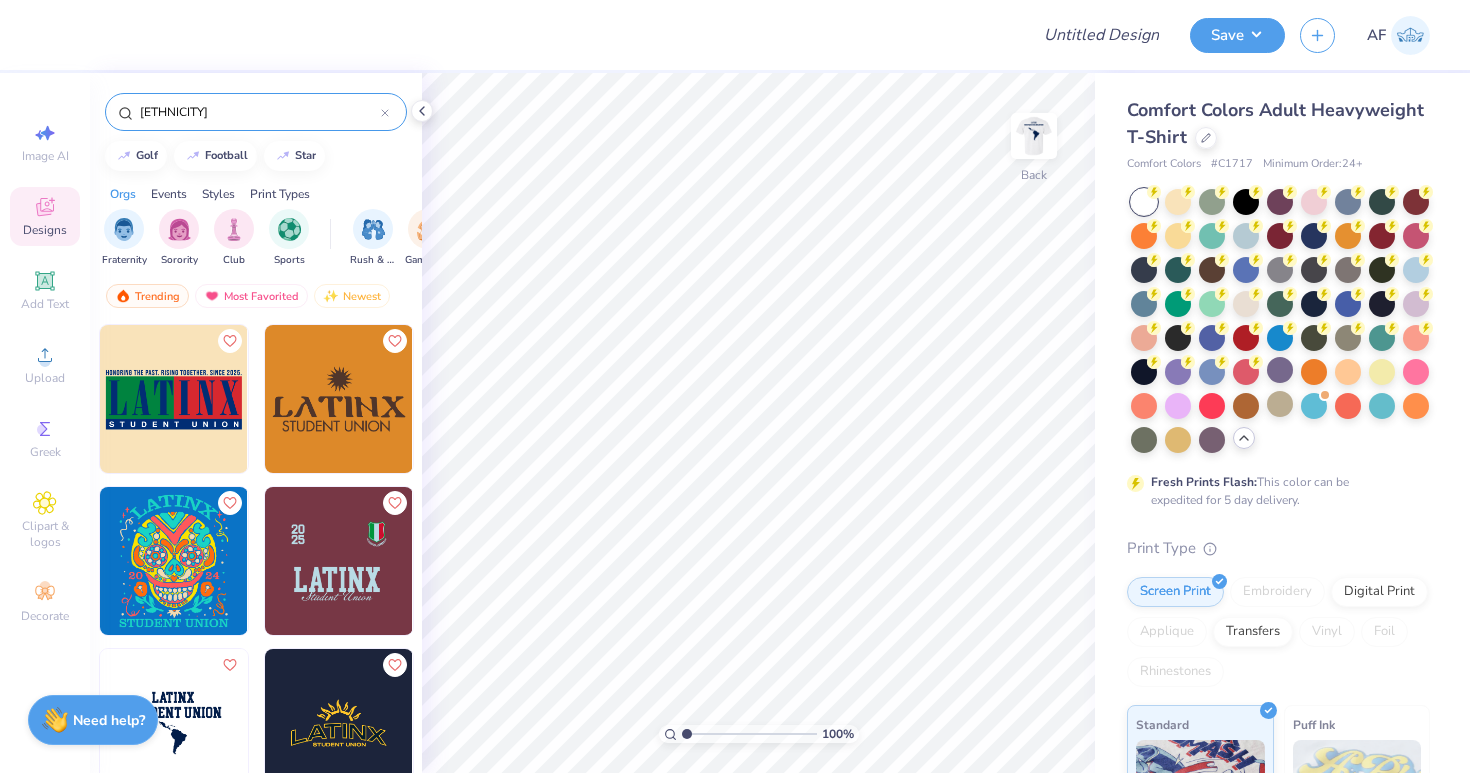 click at bounding box center (339, 399) 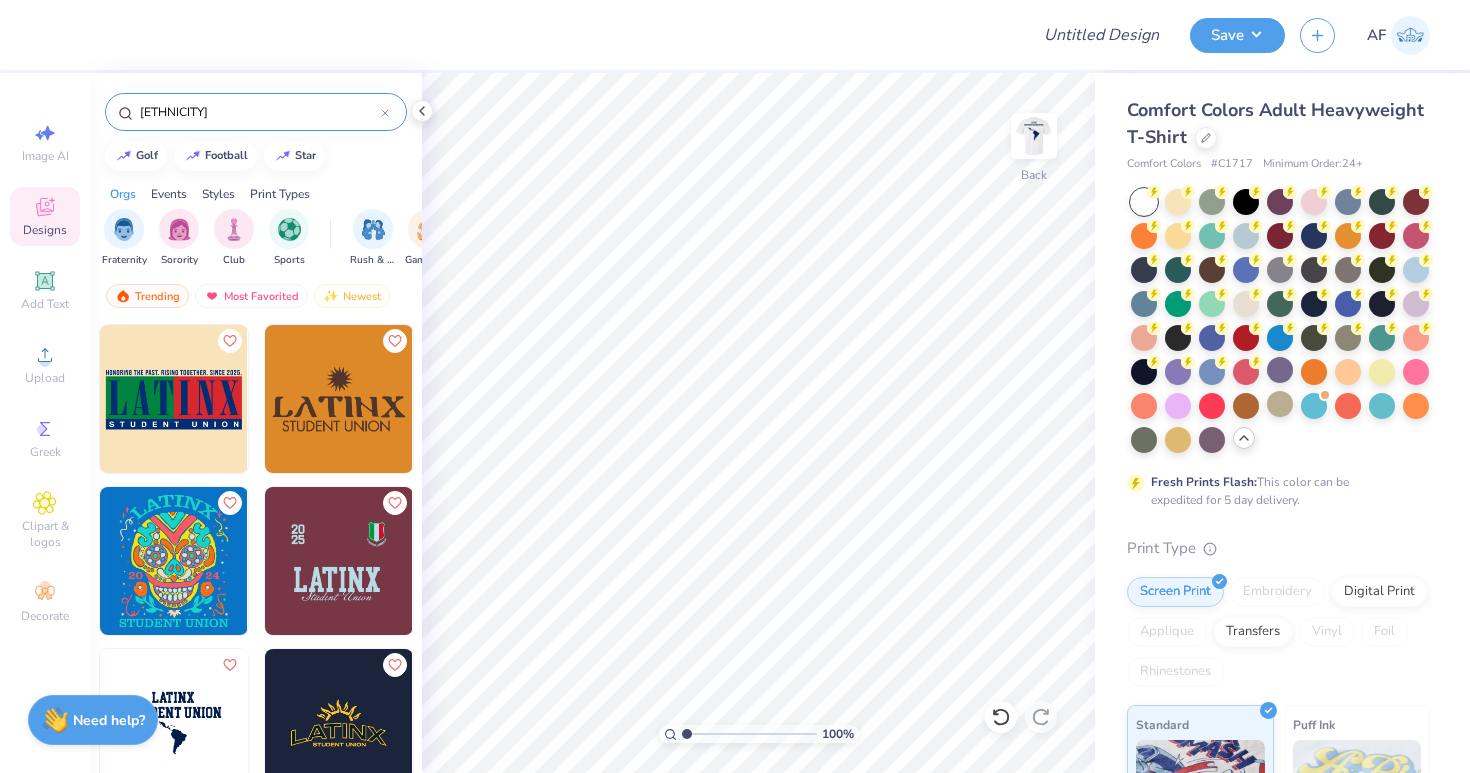 click at bounding box center [339, 561] 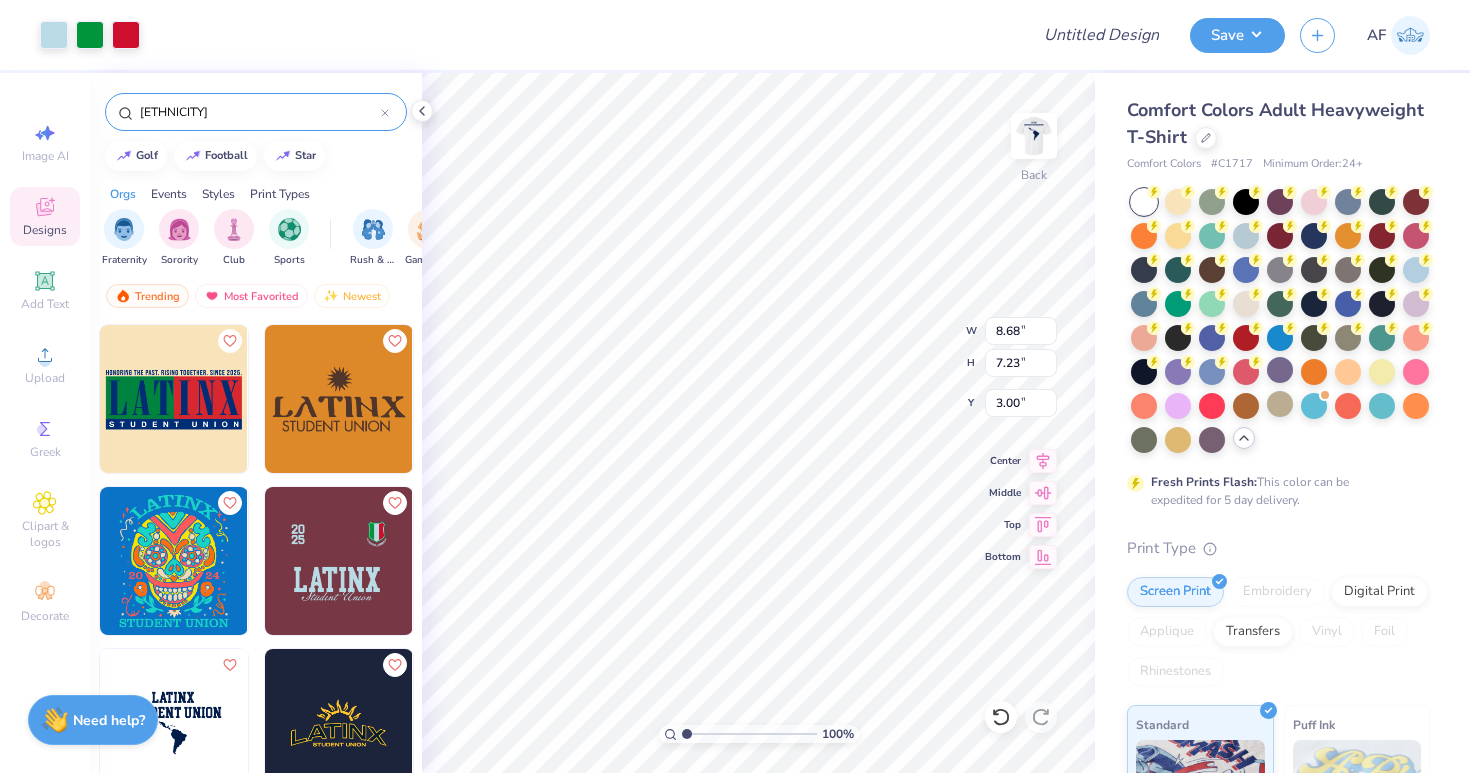 scroll, scrollTop: 0, scrollLeft: 0, axis: both 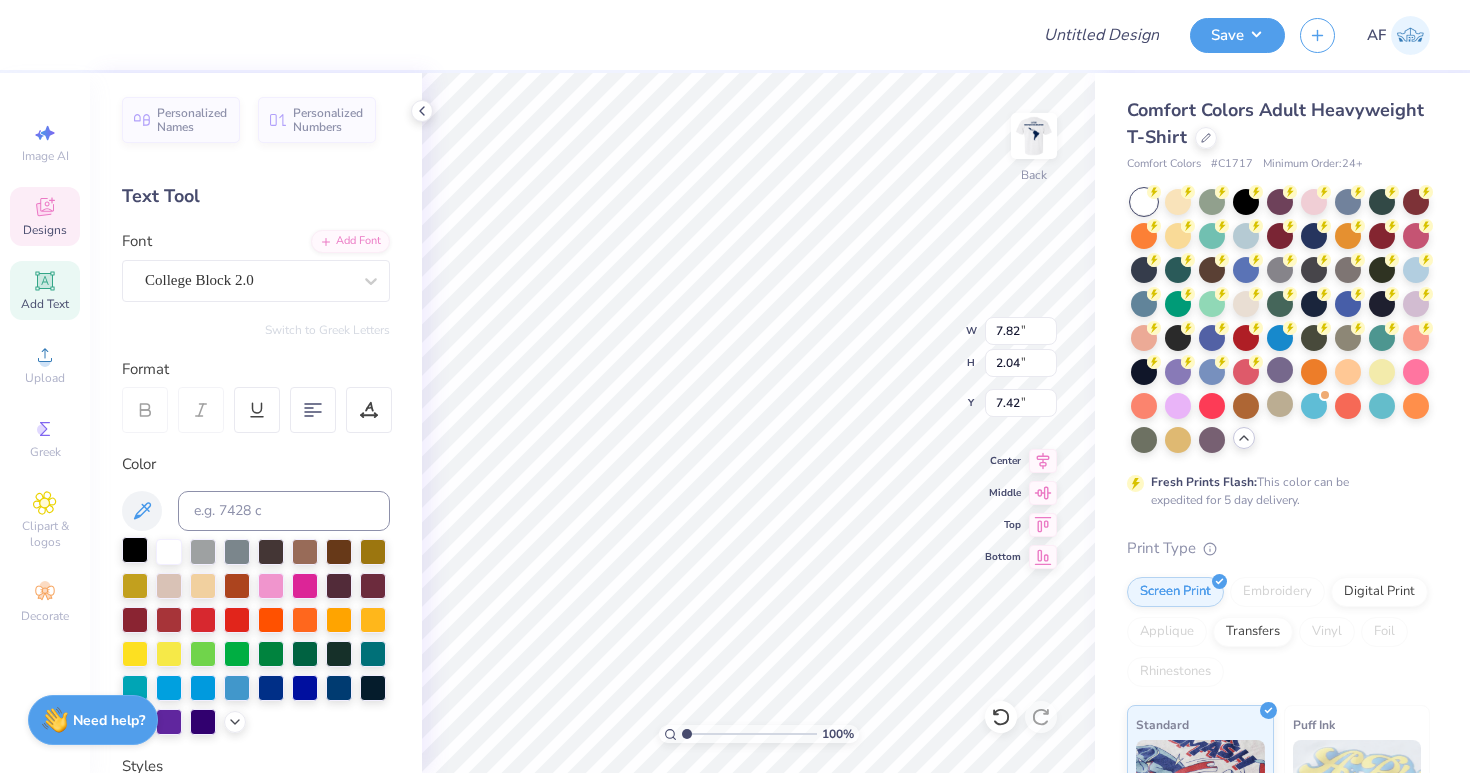 click at bounding box center [135, 550] 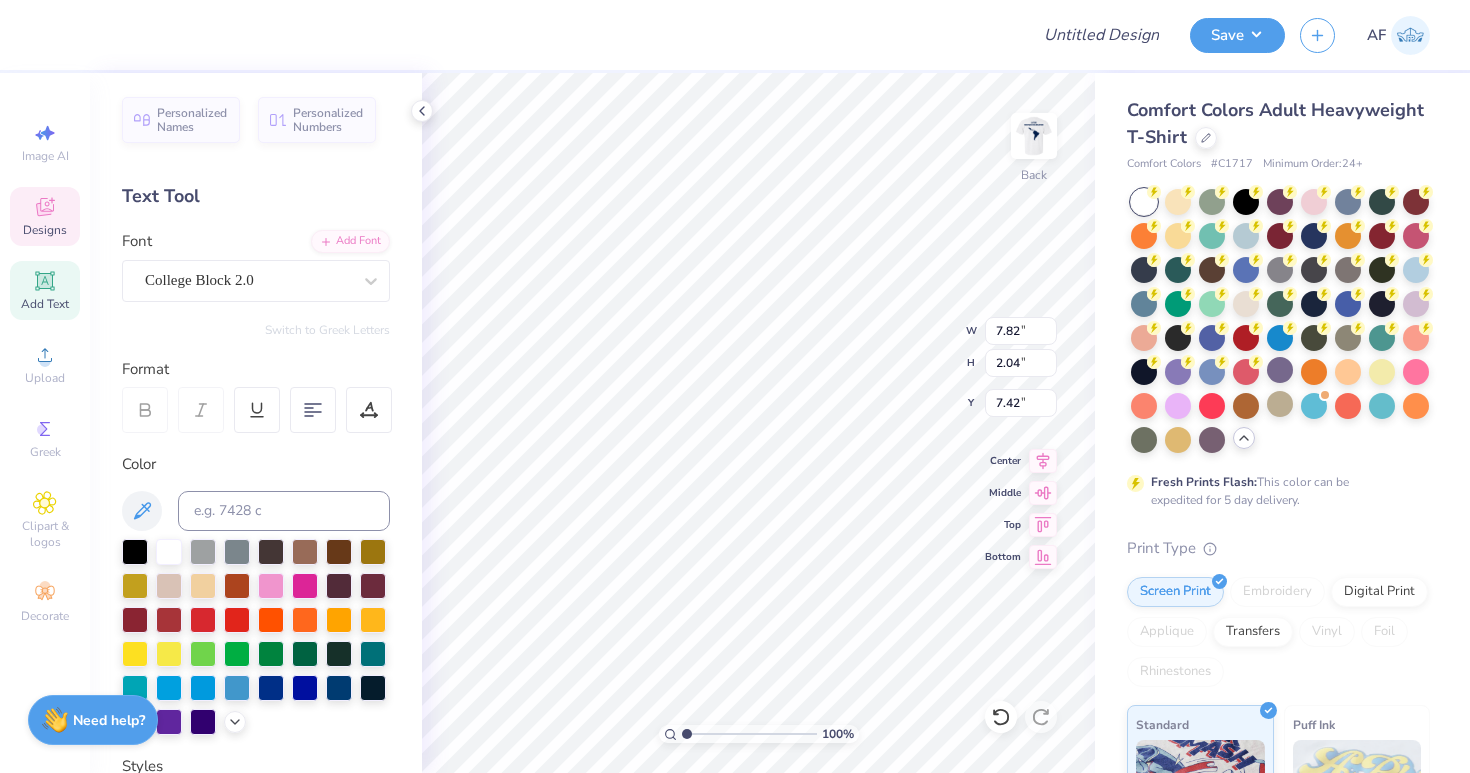 type on "7.80" 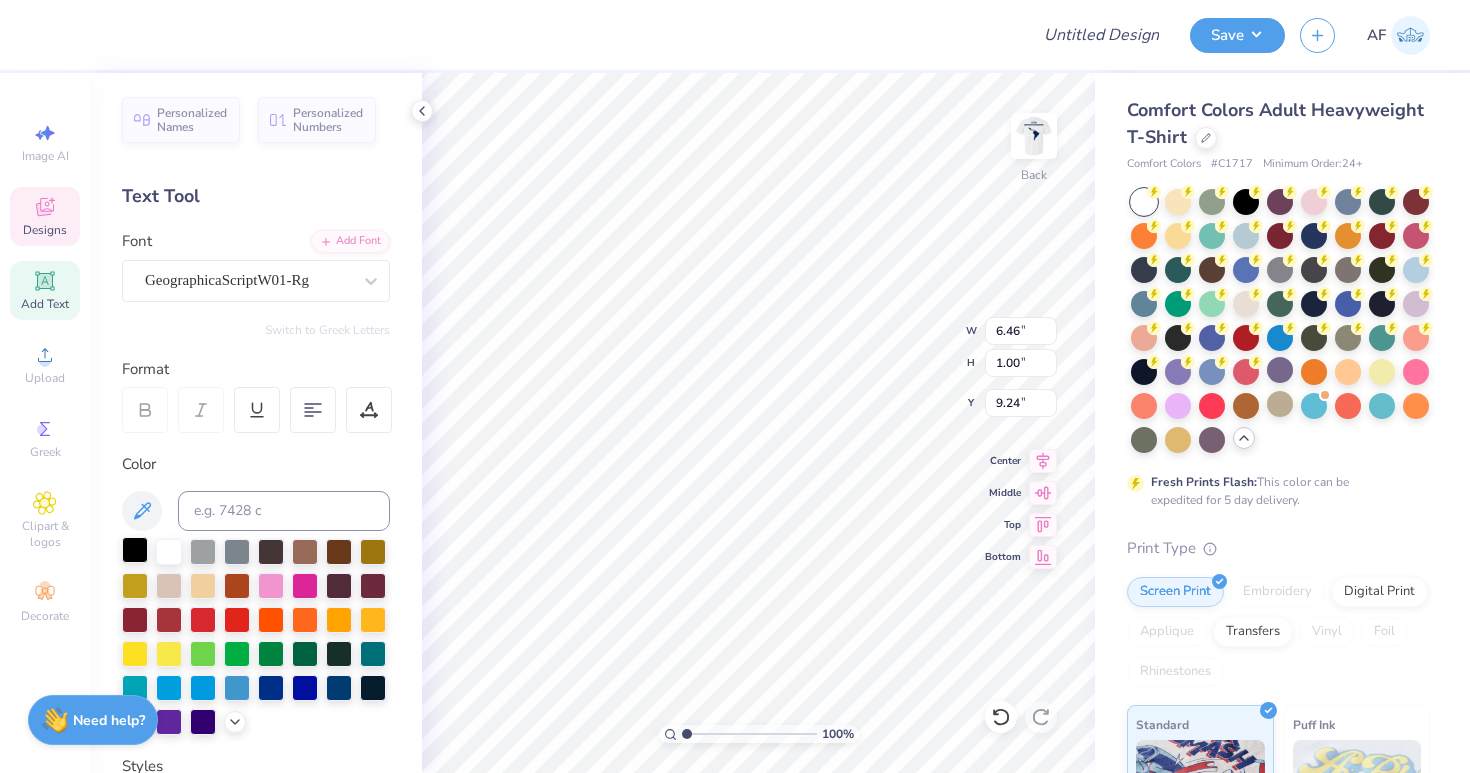 click at bounding box center (135, 550) 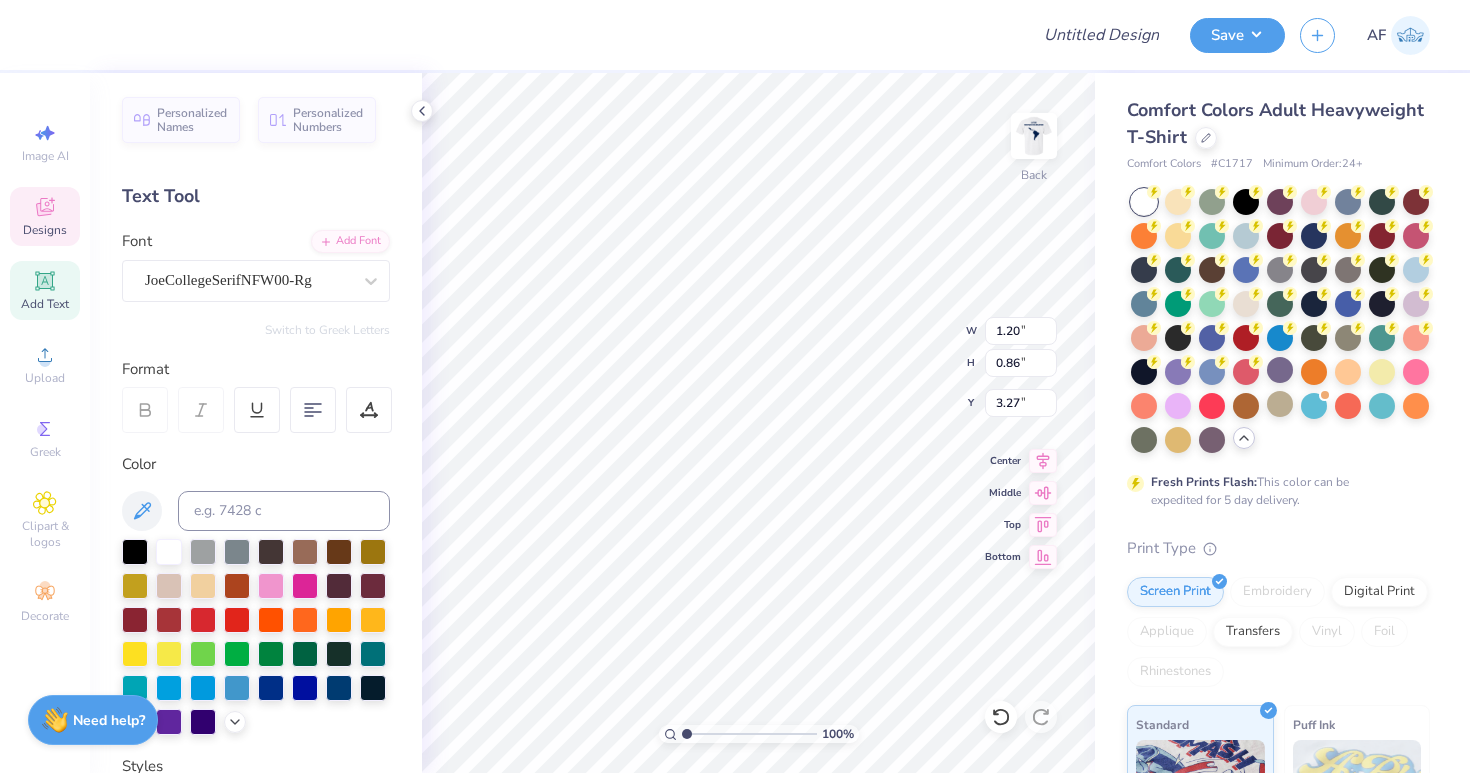 click at bounding box center [135, 552] 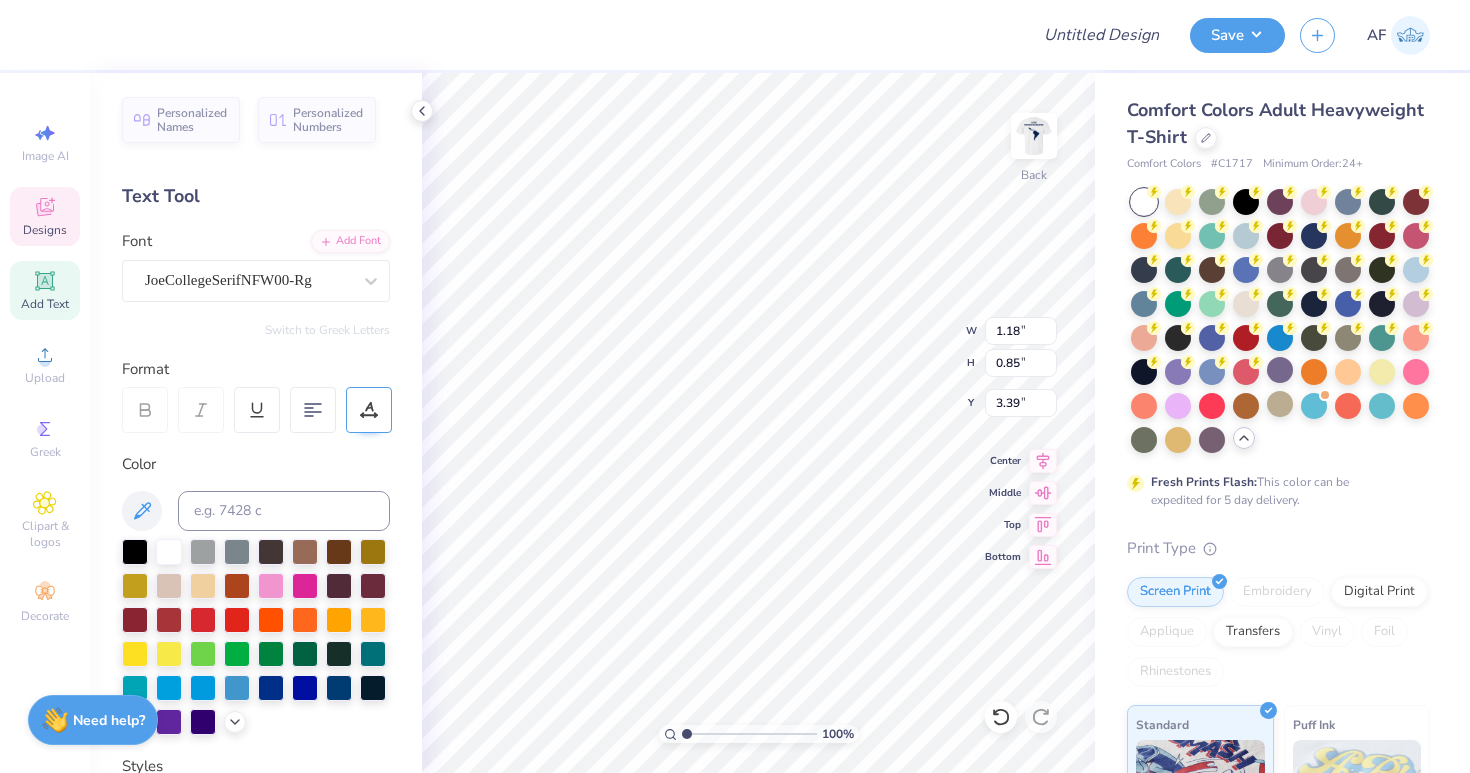 type on "1.18" 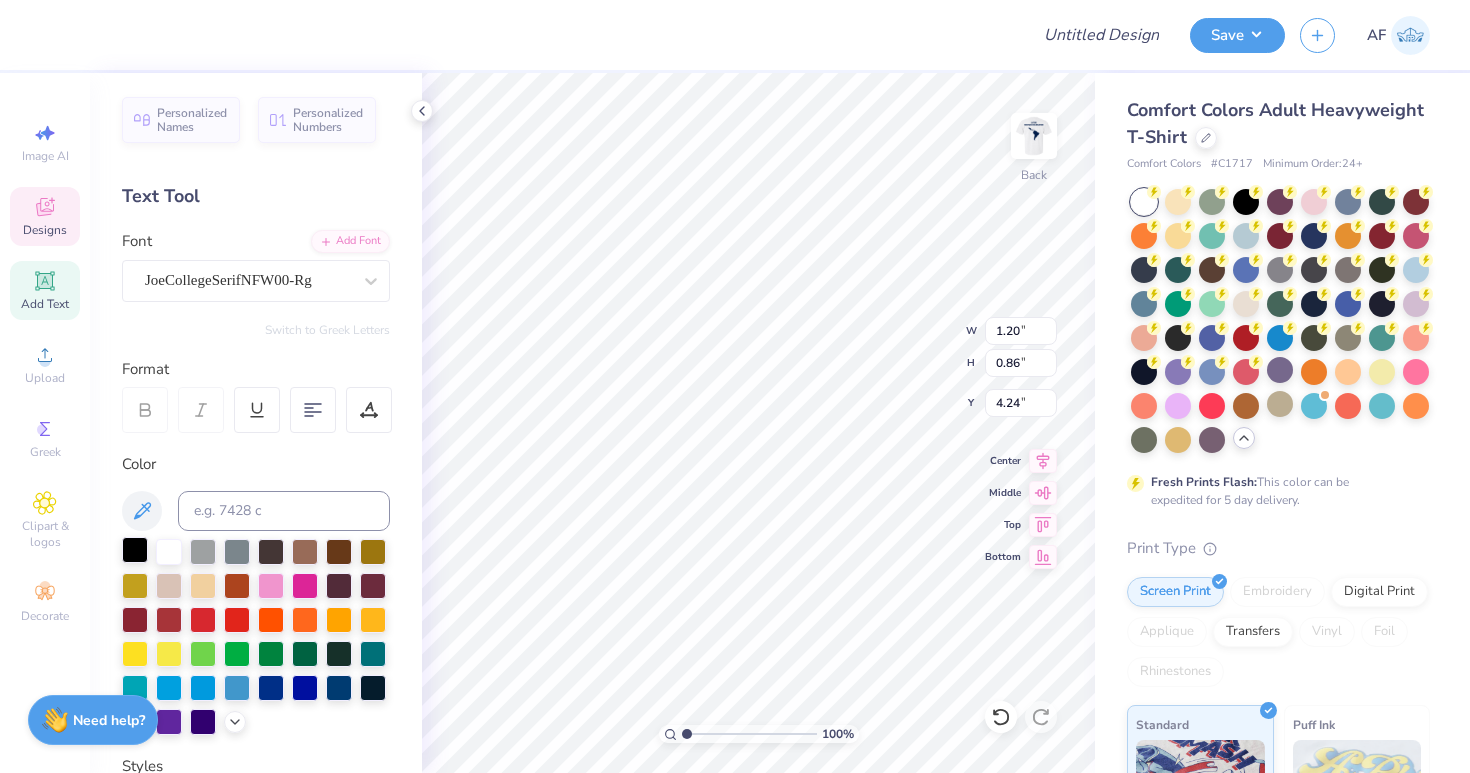 click at bounding box center (135, 550) 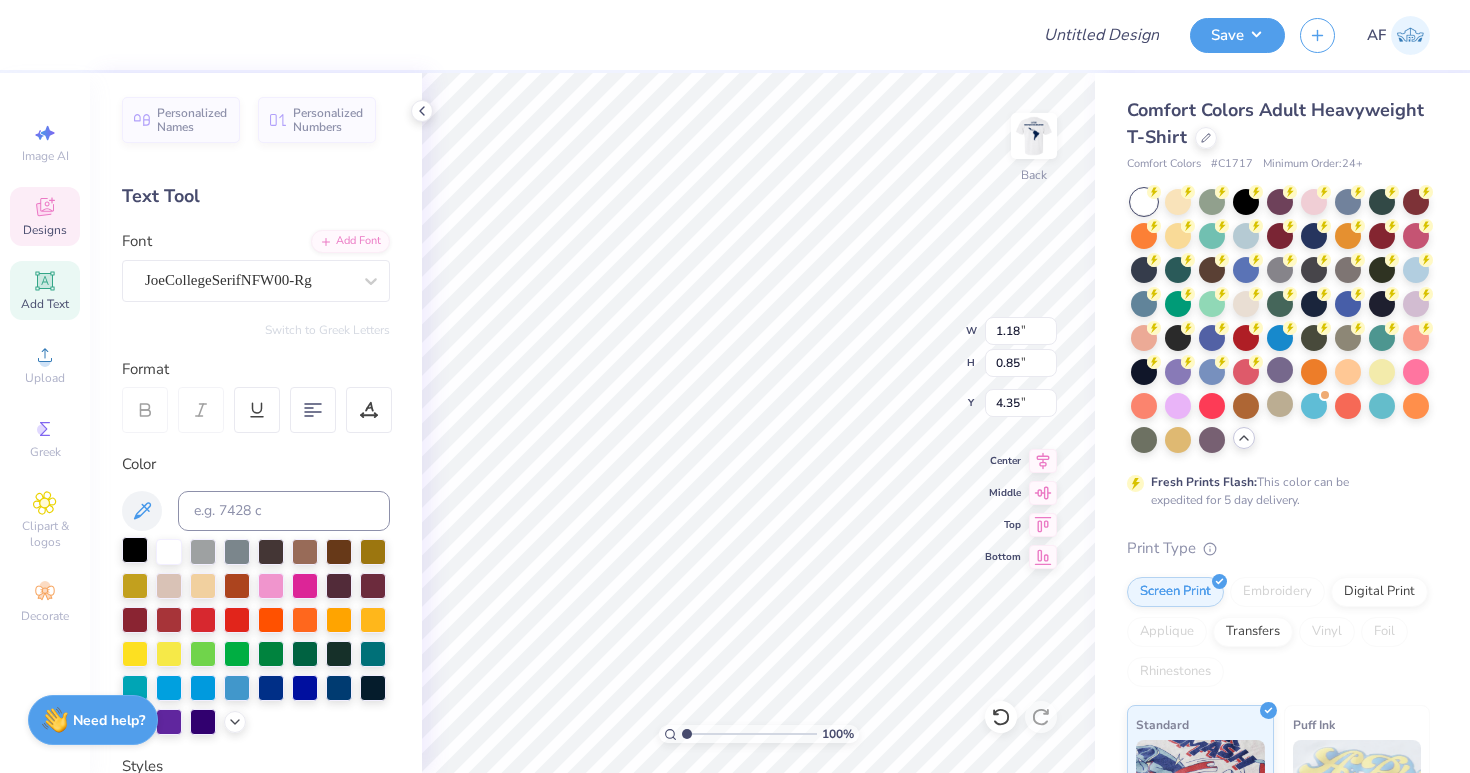 type on "1.18" 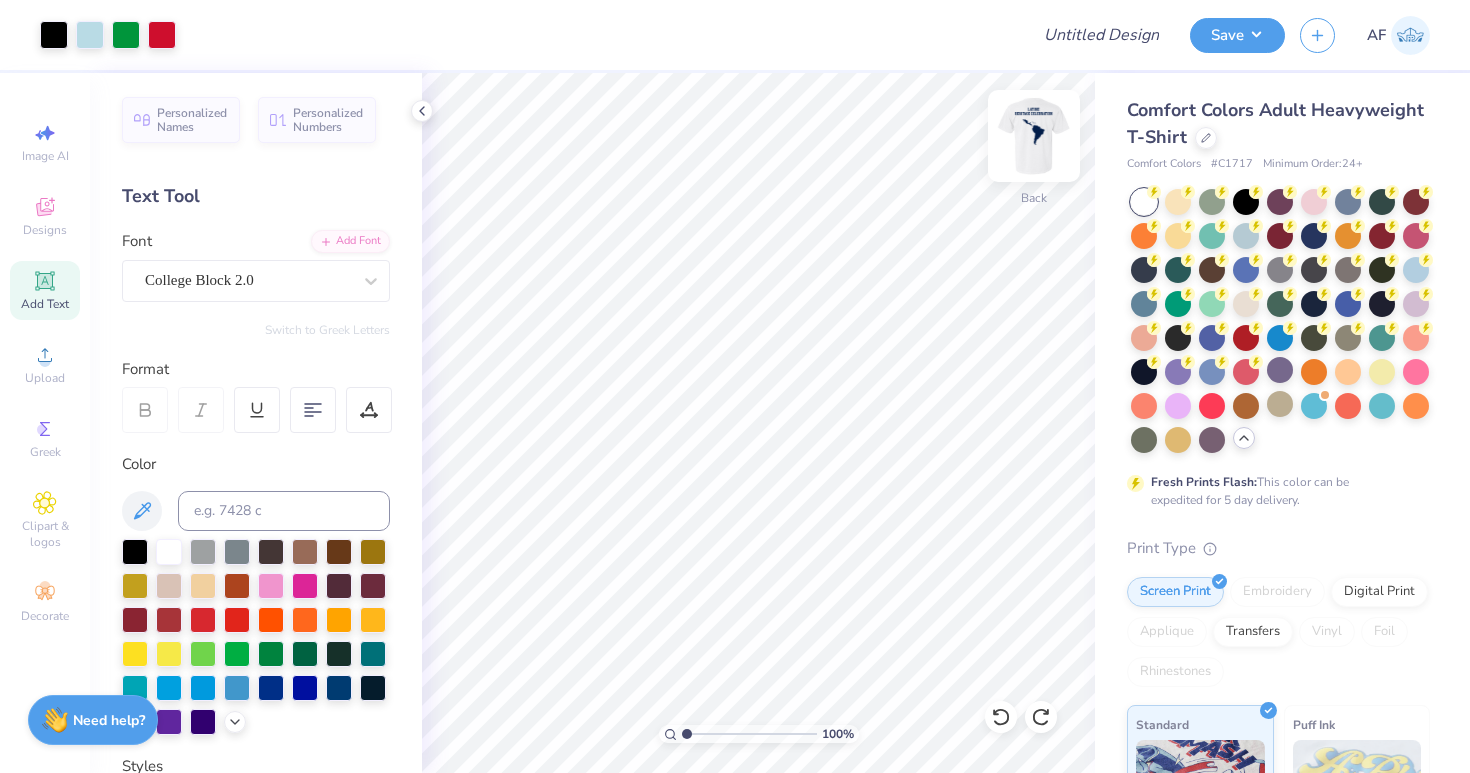 click at bounding box center [1034, 136] 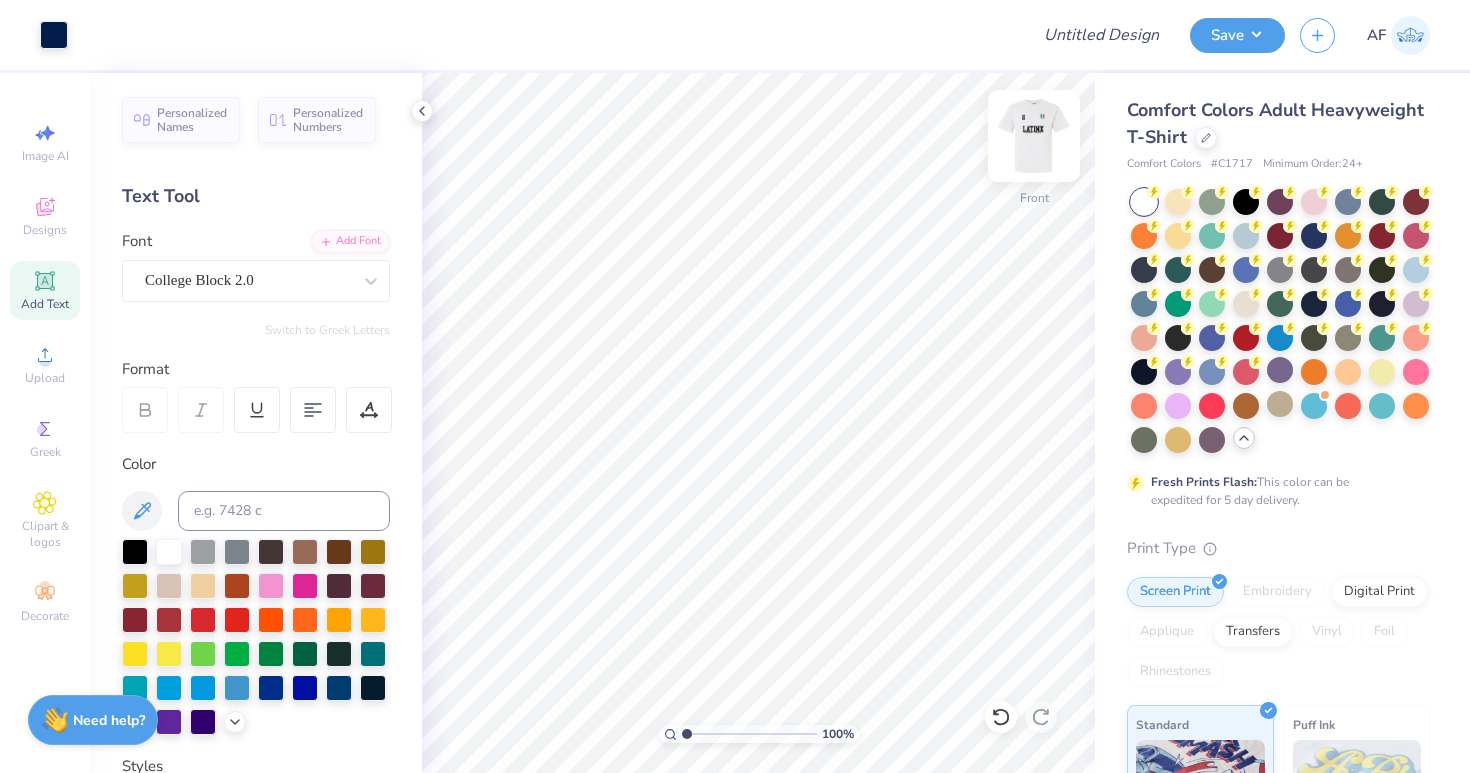 click at bounding box center (1034, 136) 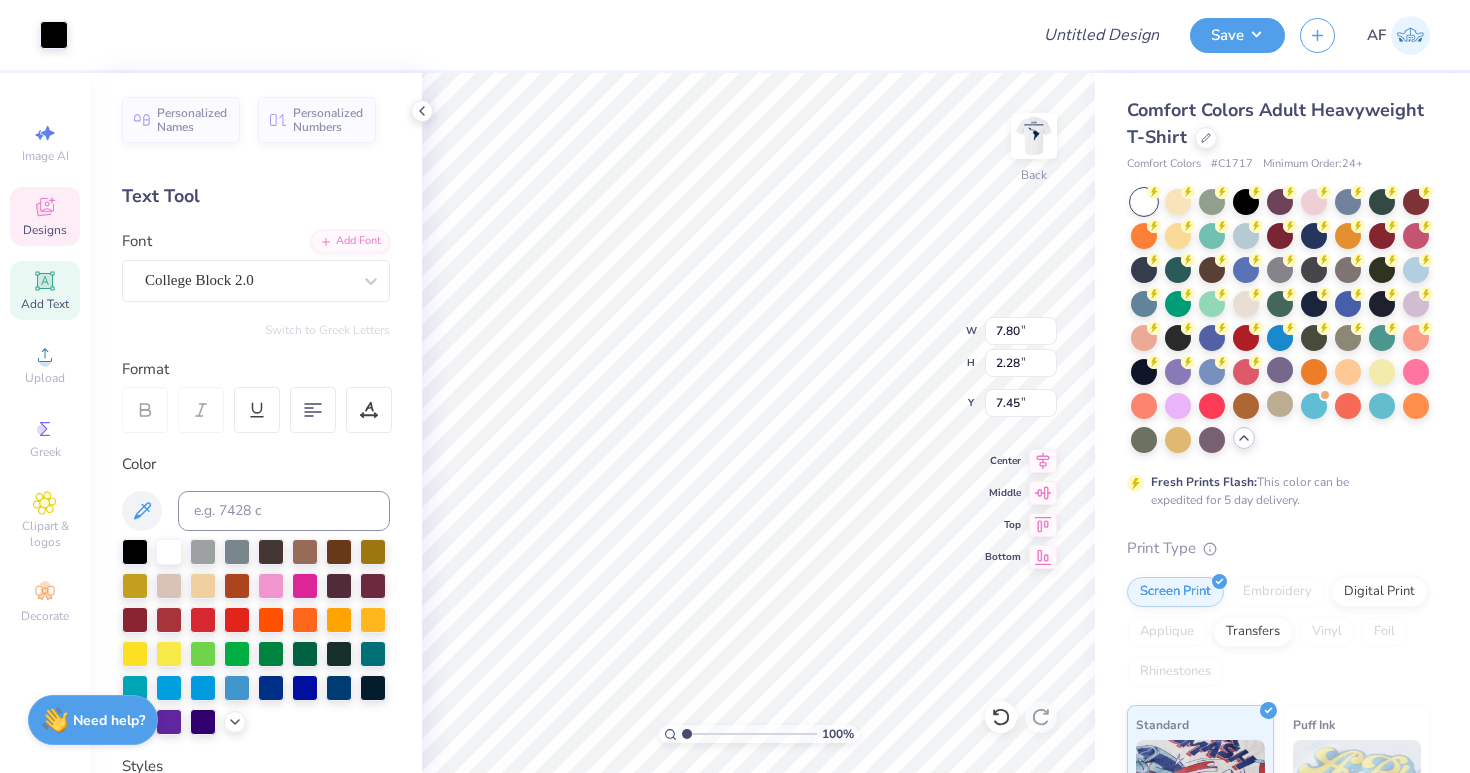 type on "7.45" 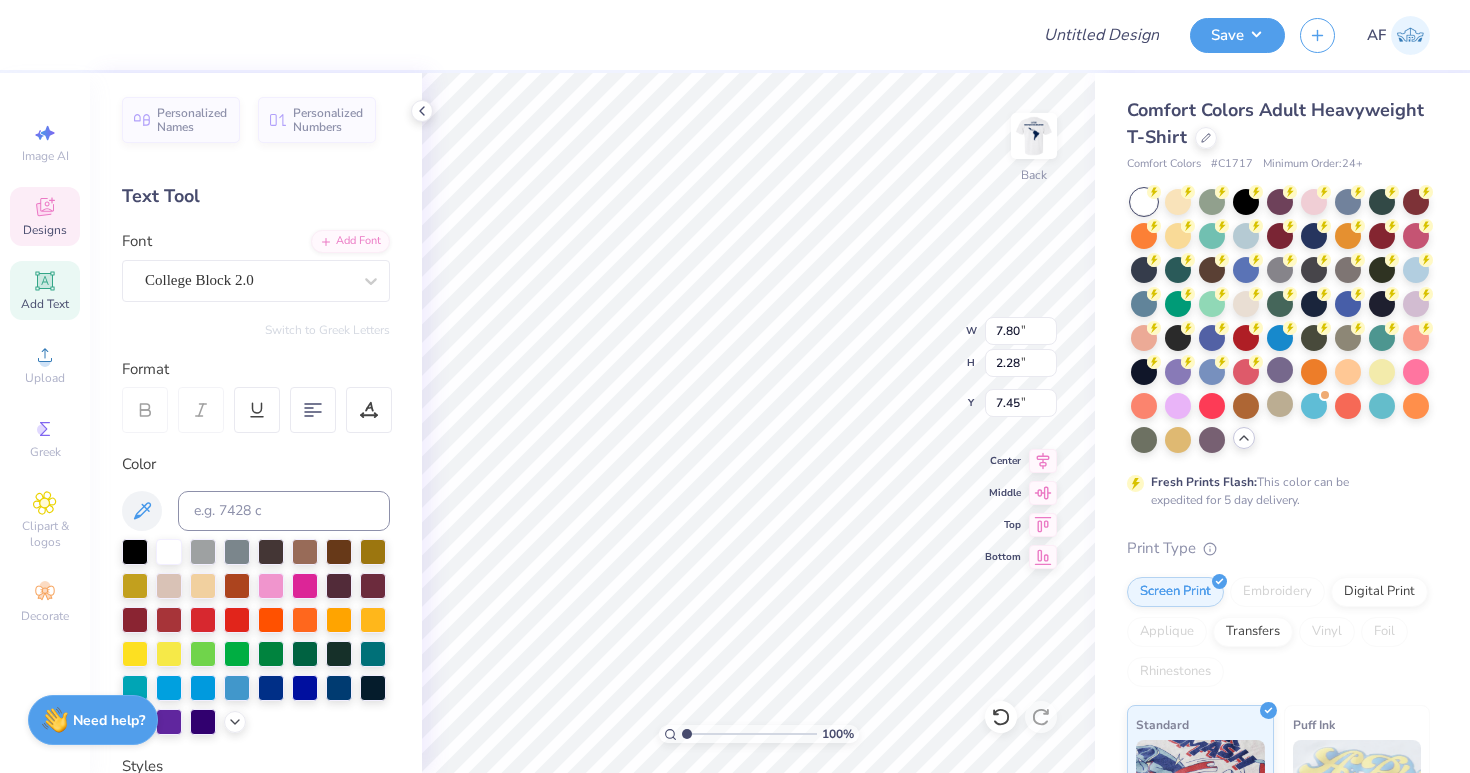 scroll, scrollTop: 0, scrollLeft: 1, axis: horizontal 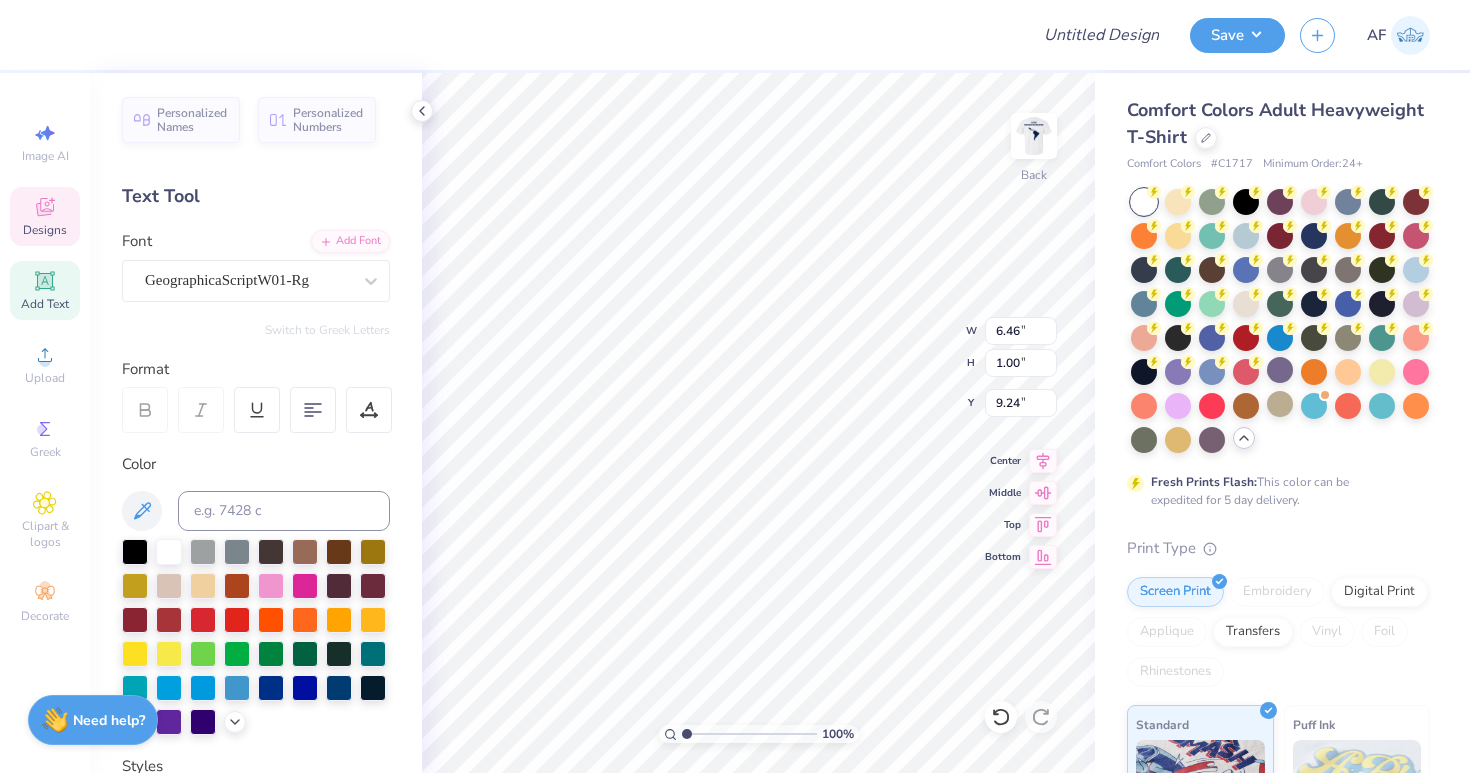 type on "9.74" 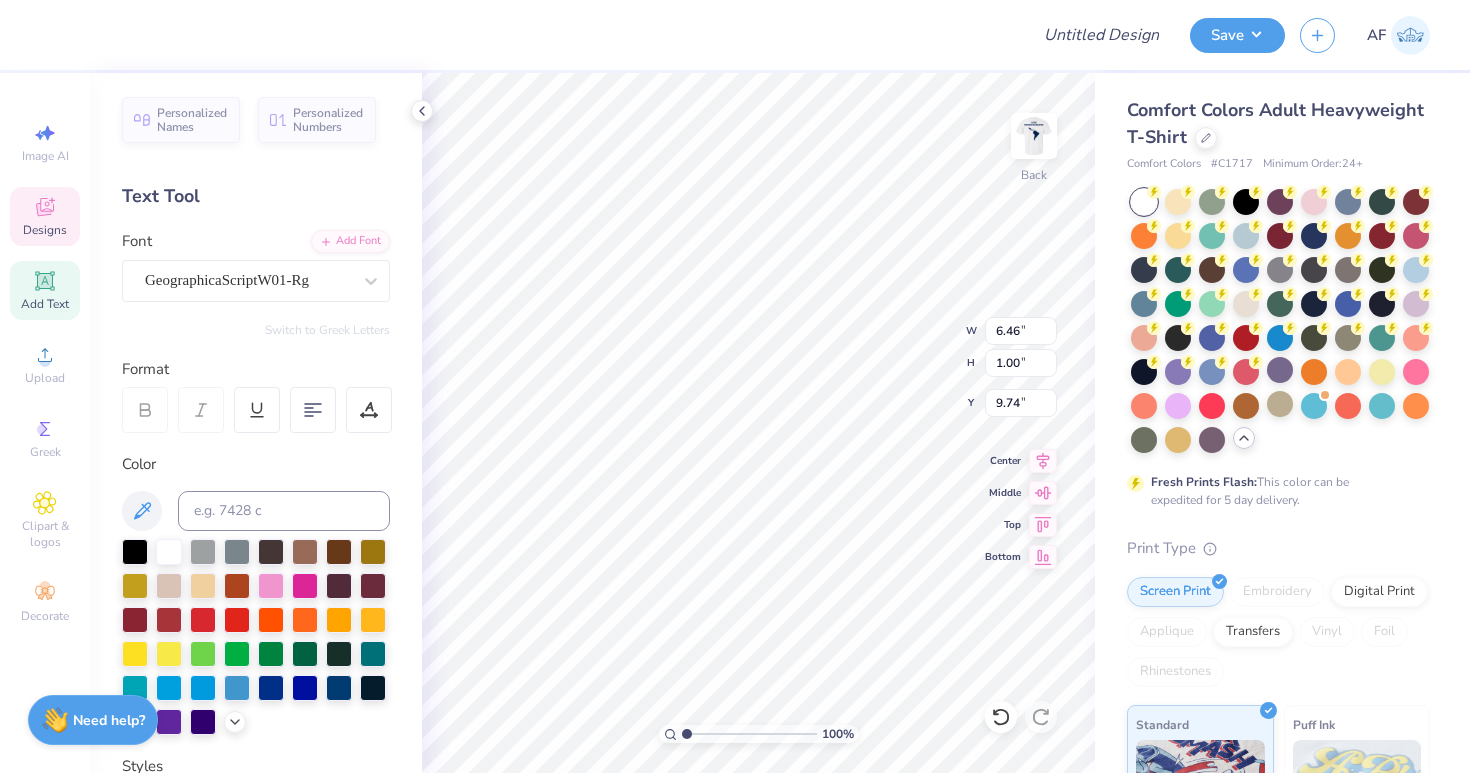 scroll, scrollTop: 0, scrollLeft: 0, axis: both 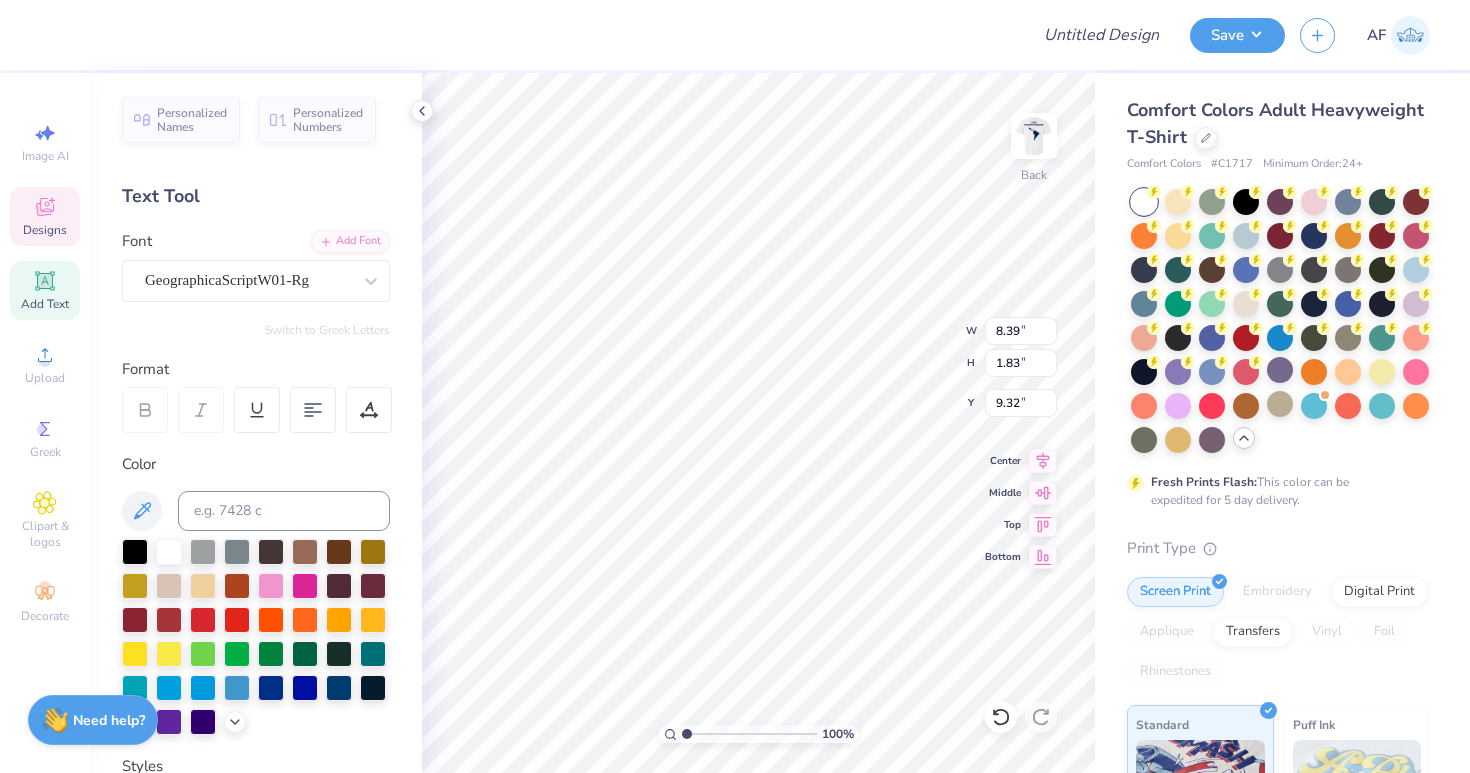 type on "7.69" 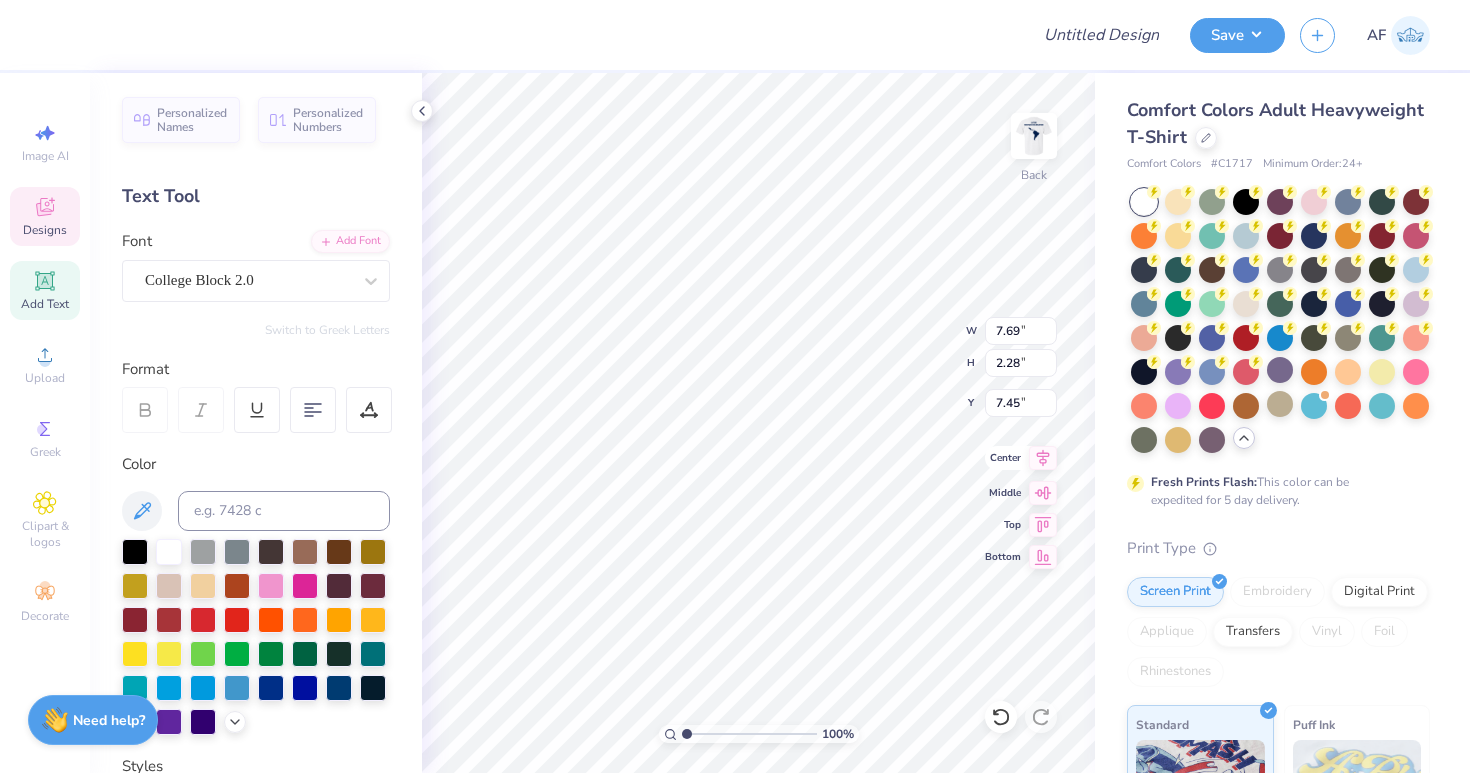 click 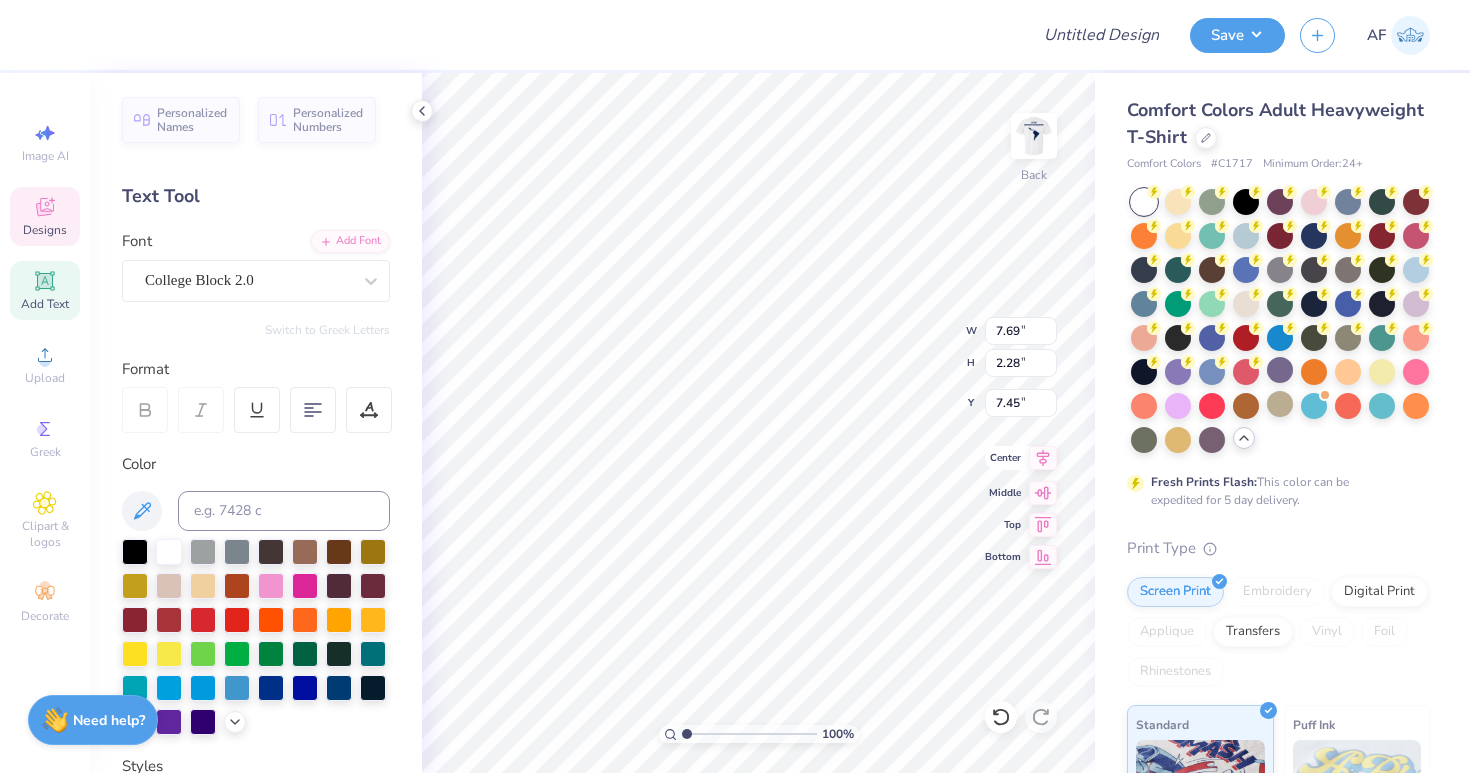 type on "8.39" 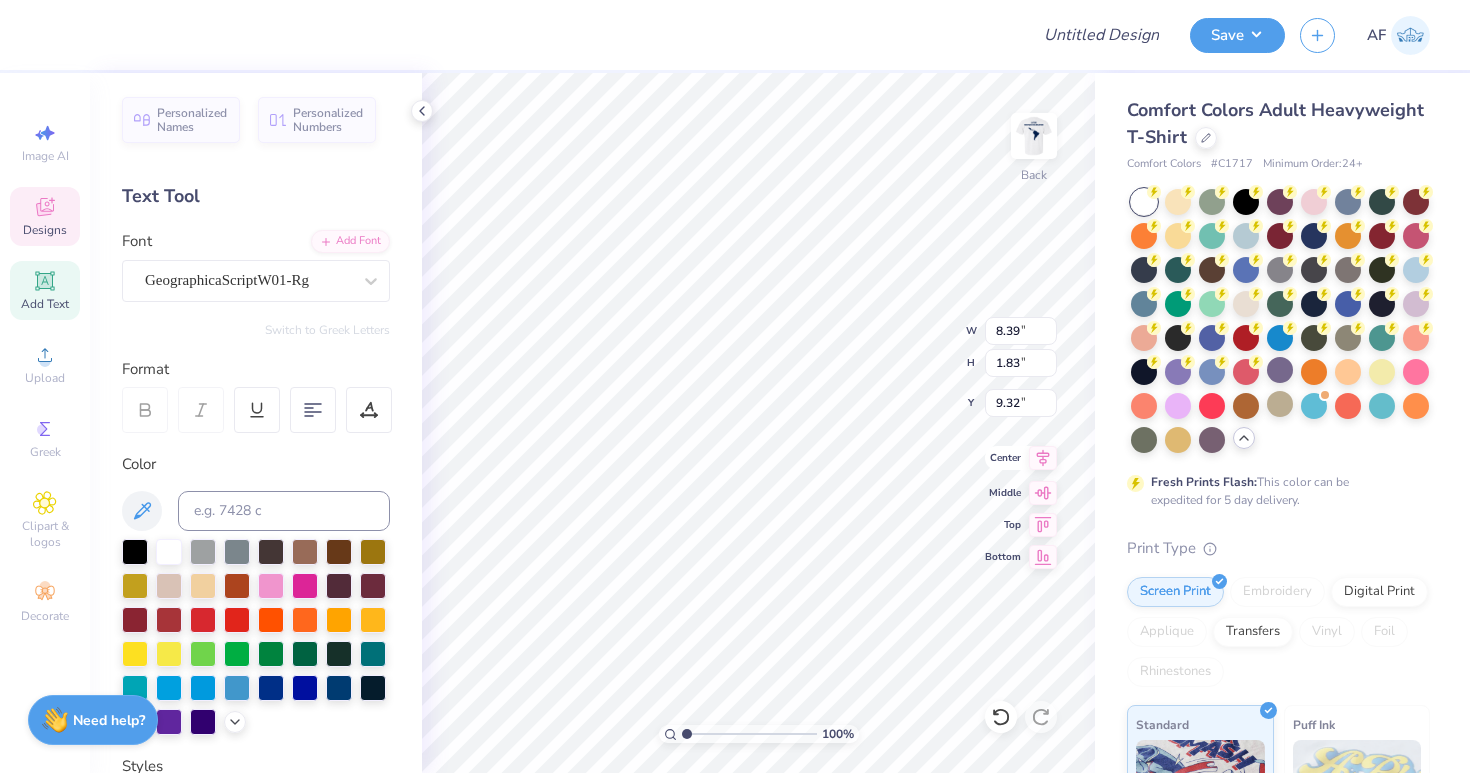 click 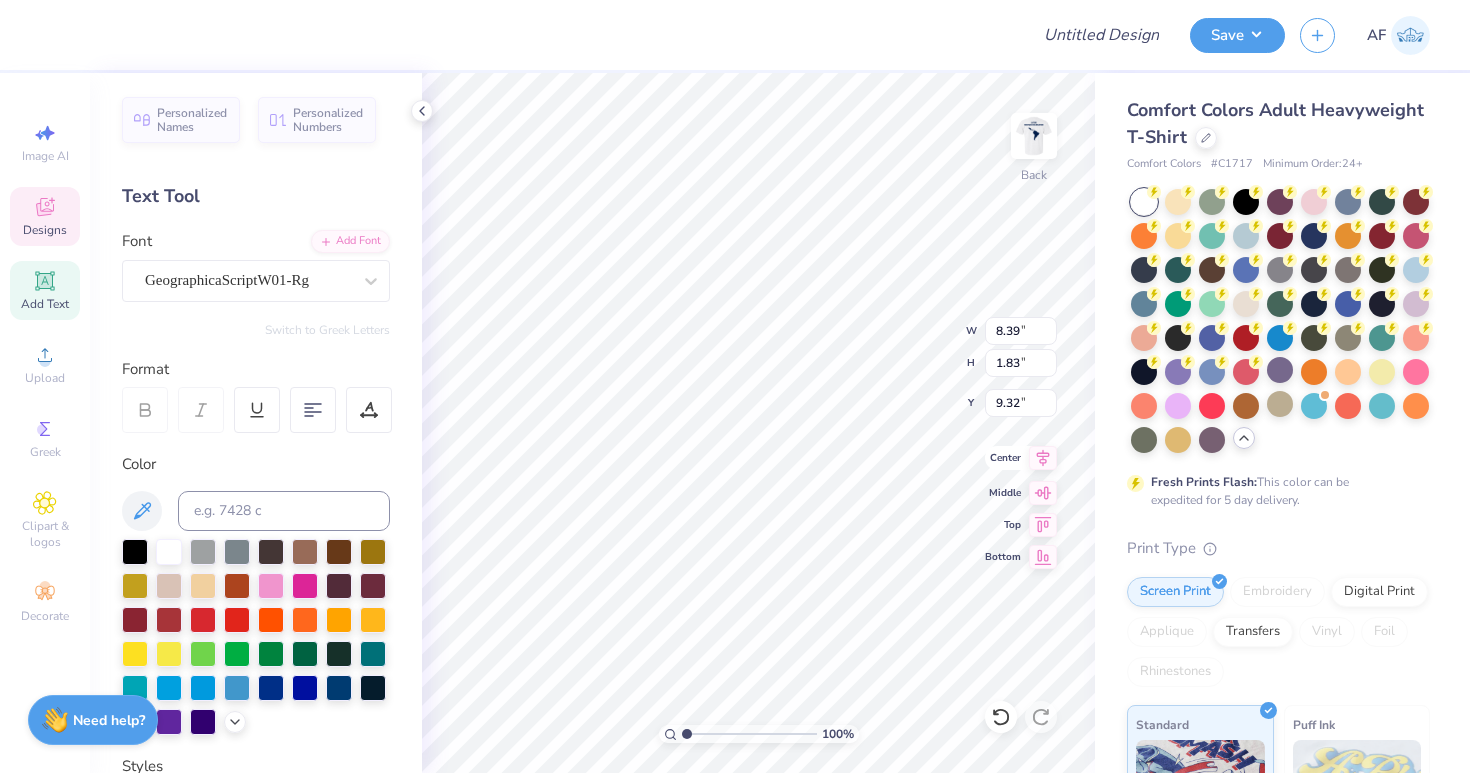 type on "9.74" 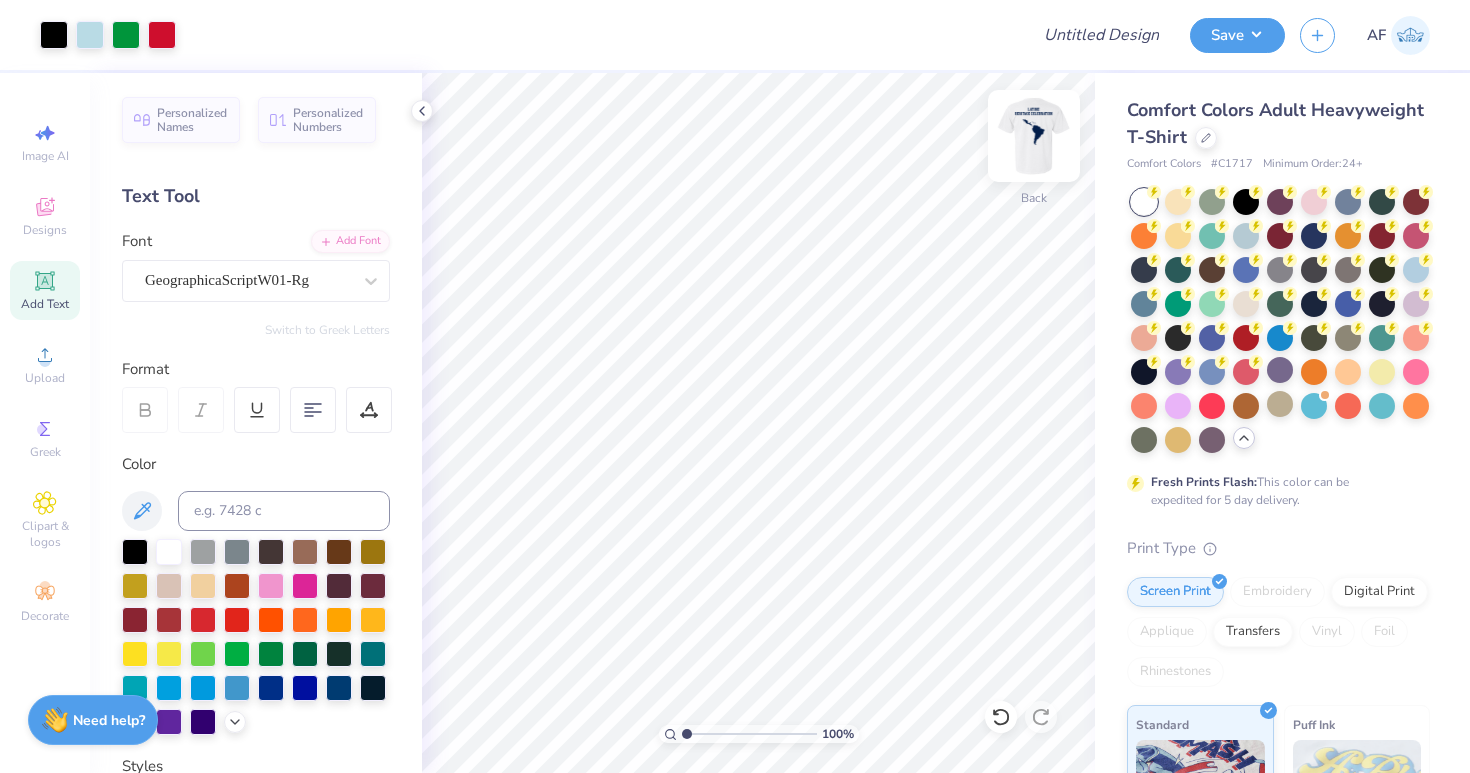 click at bounding box center [1034, 136] 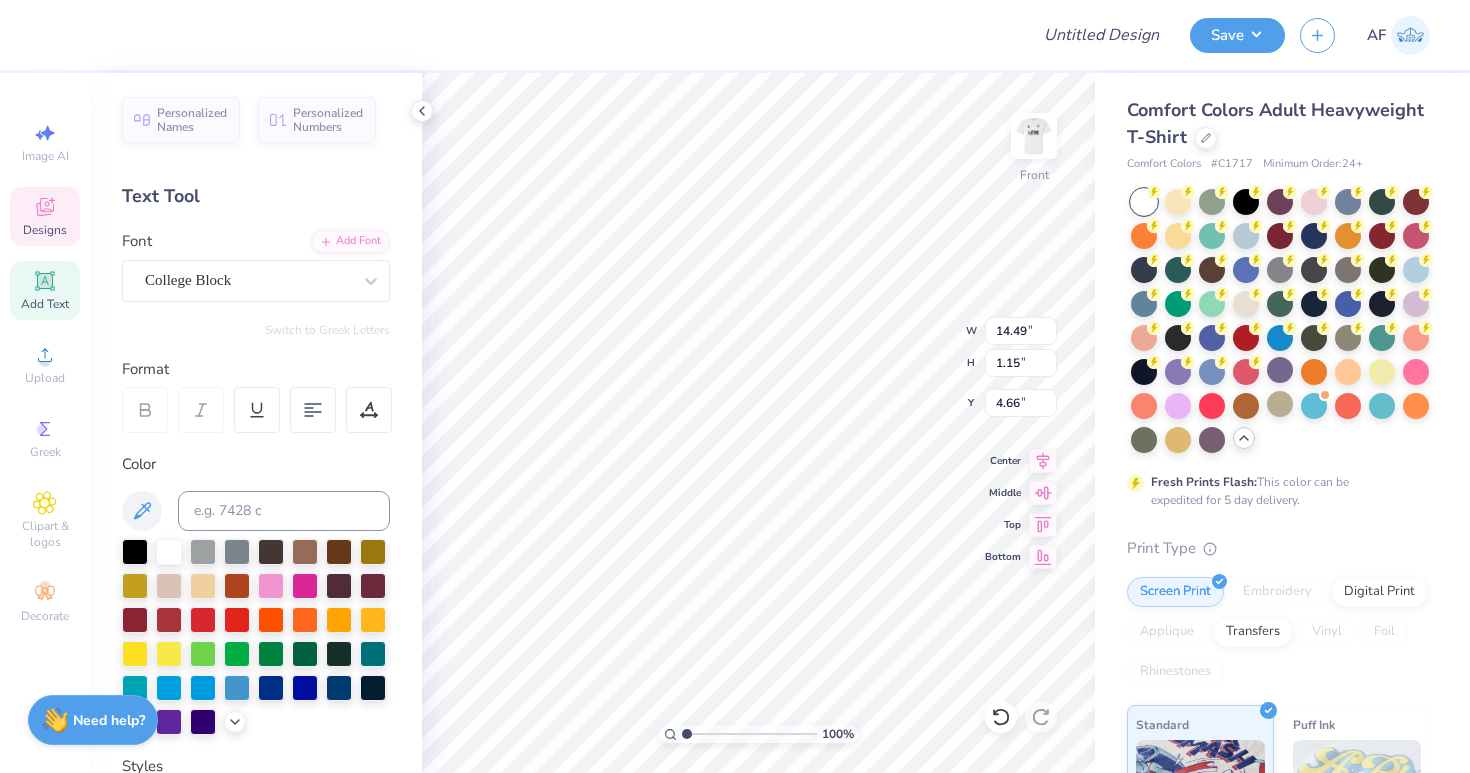 scroll, scrollTop: 0, scrollLeft: 0, axis: both 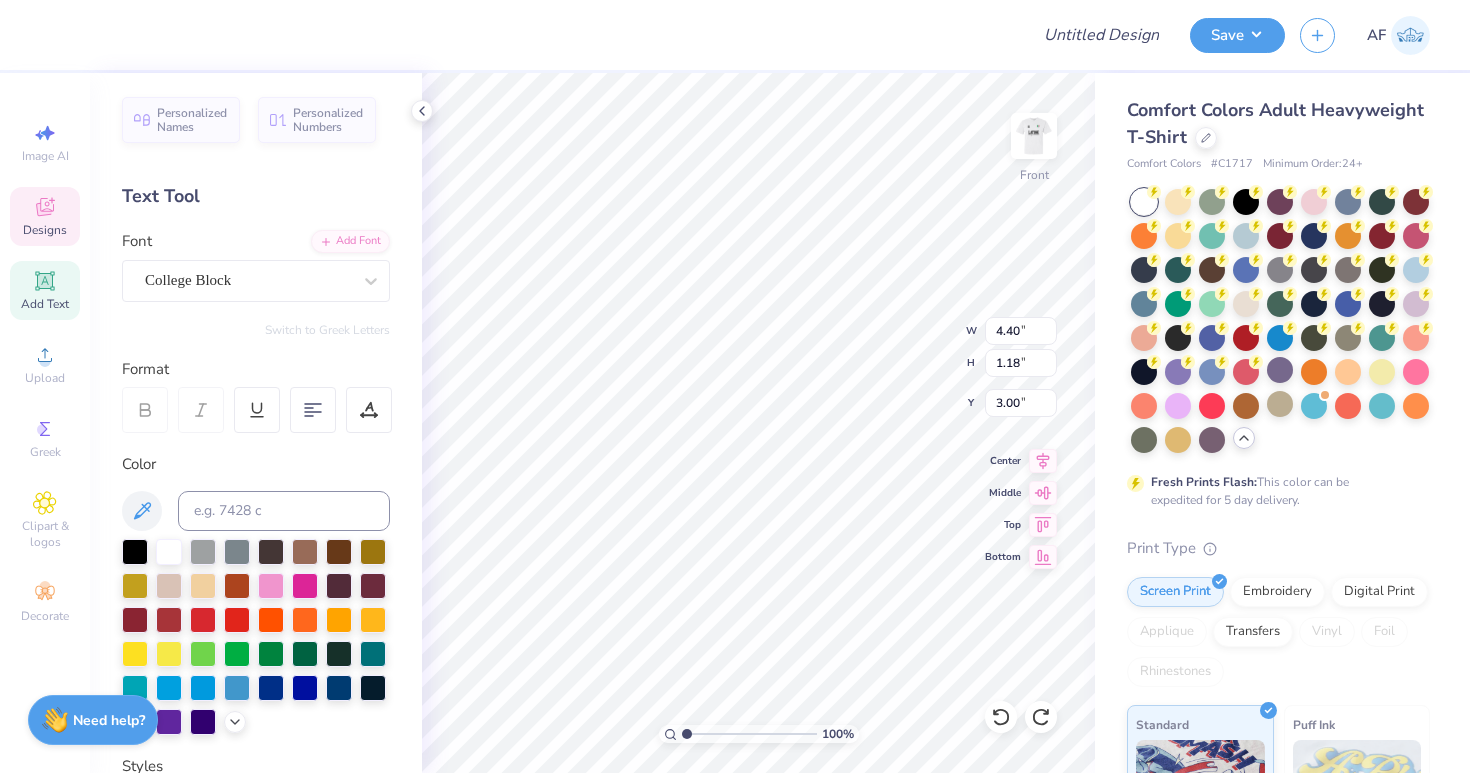 type on "L" 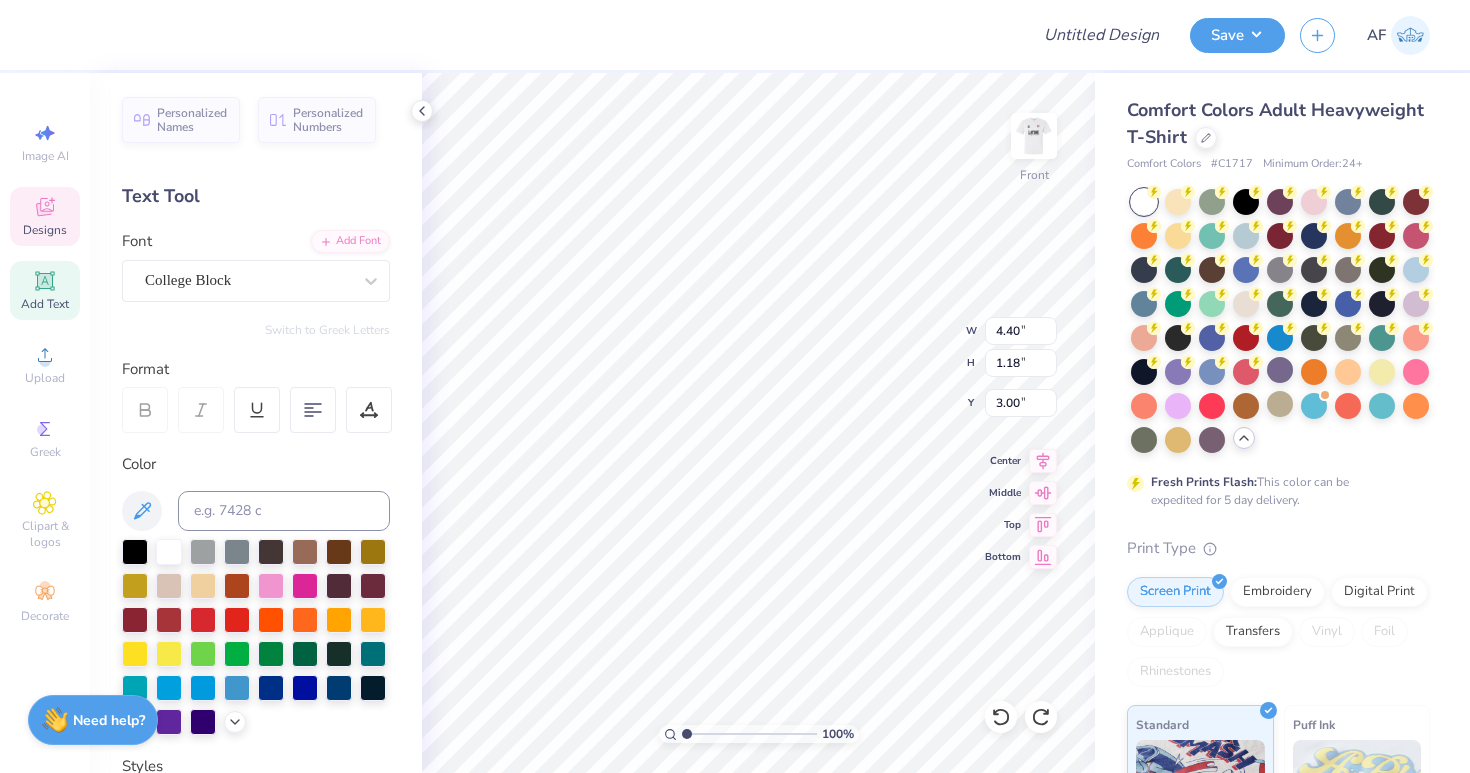 scroll, scrollTop: 0, scrollLeft: 5, axis: horizontal 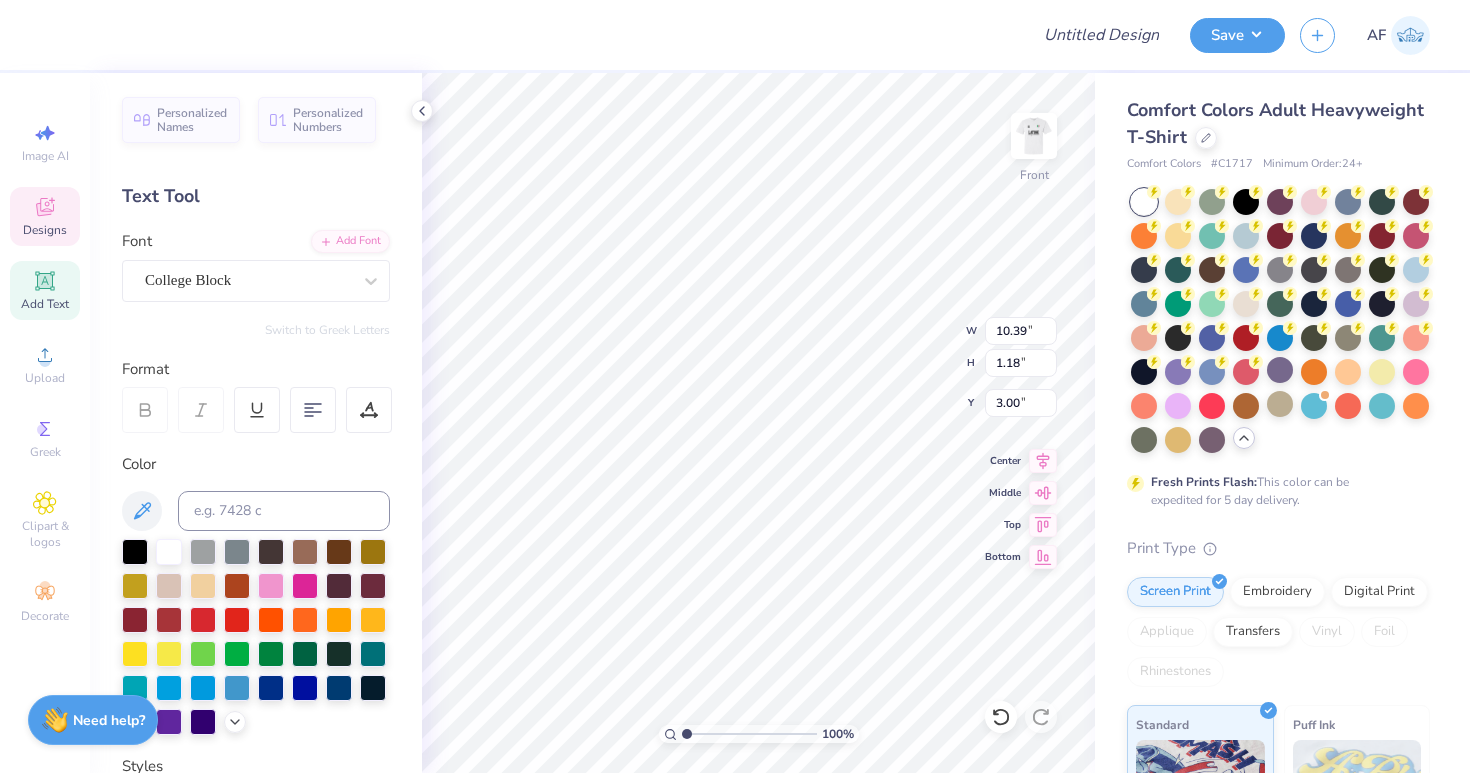 type on "11.82" 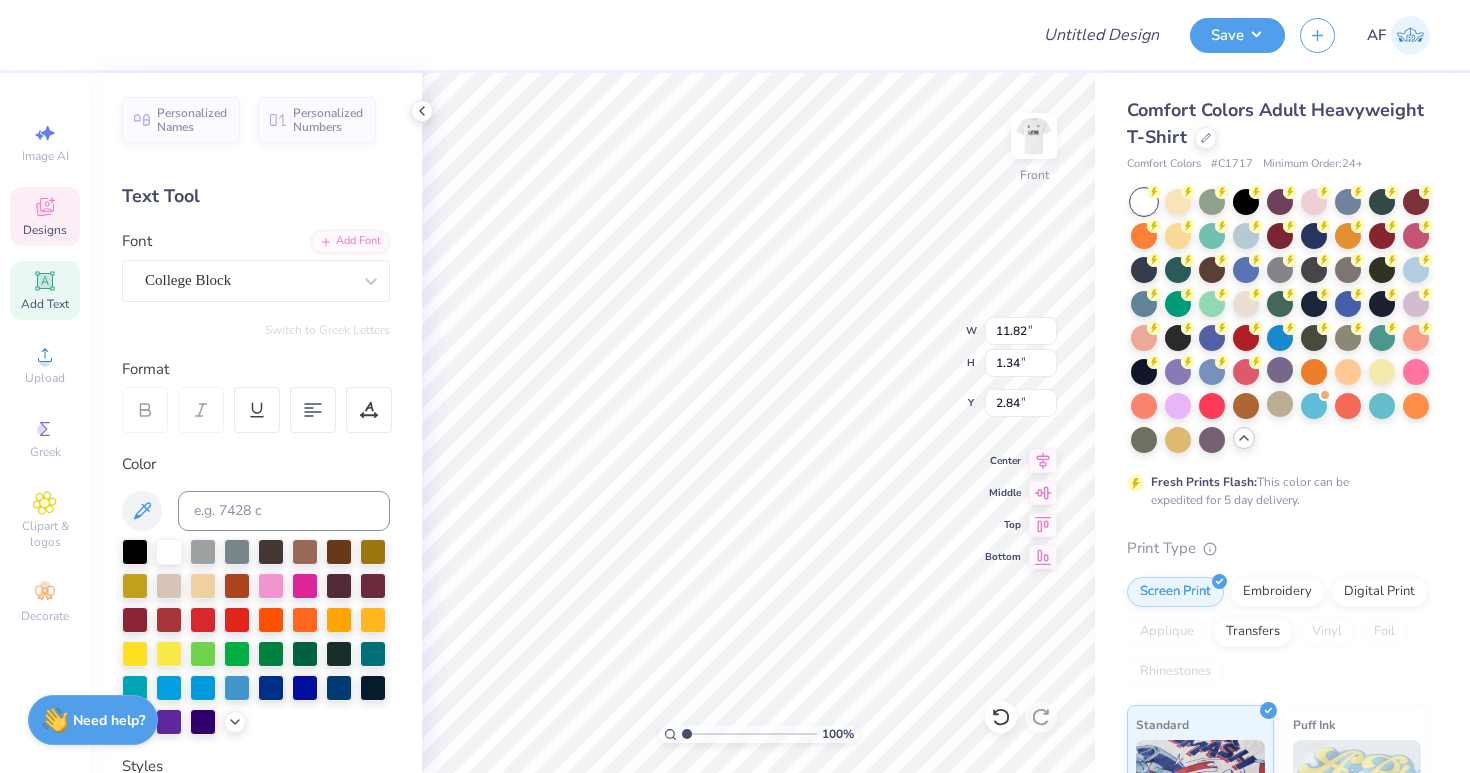 type on "3.00" 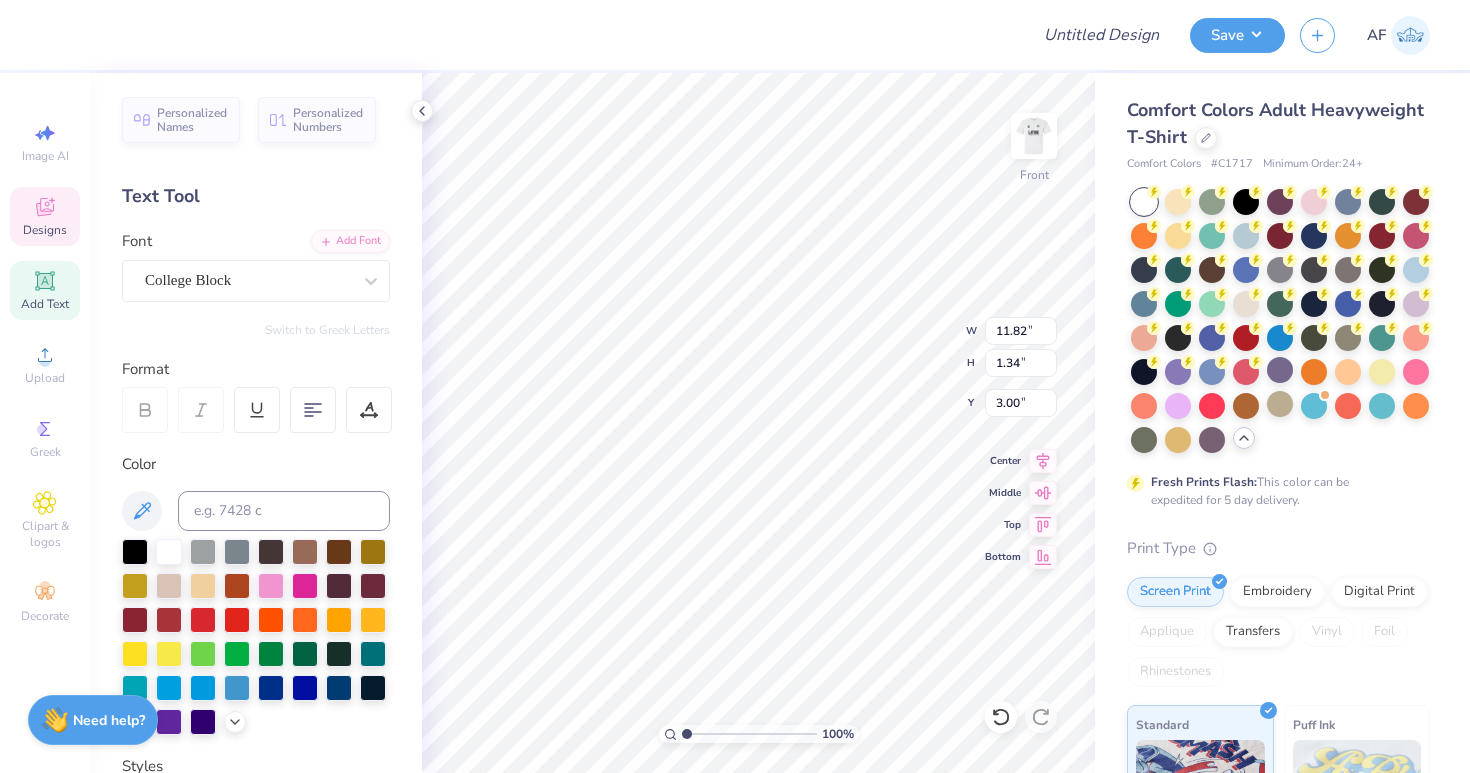 type on "8.51" 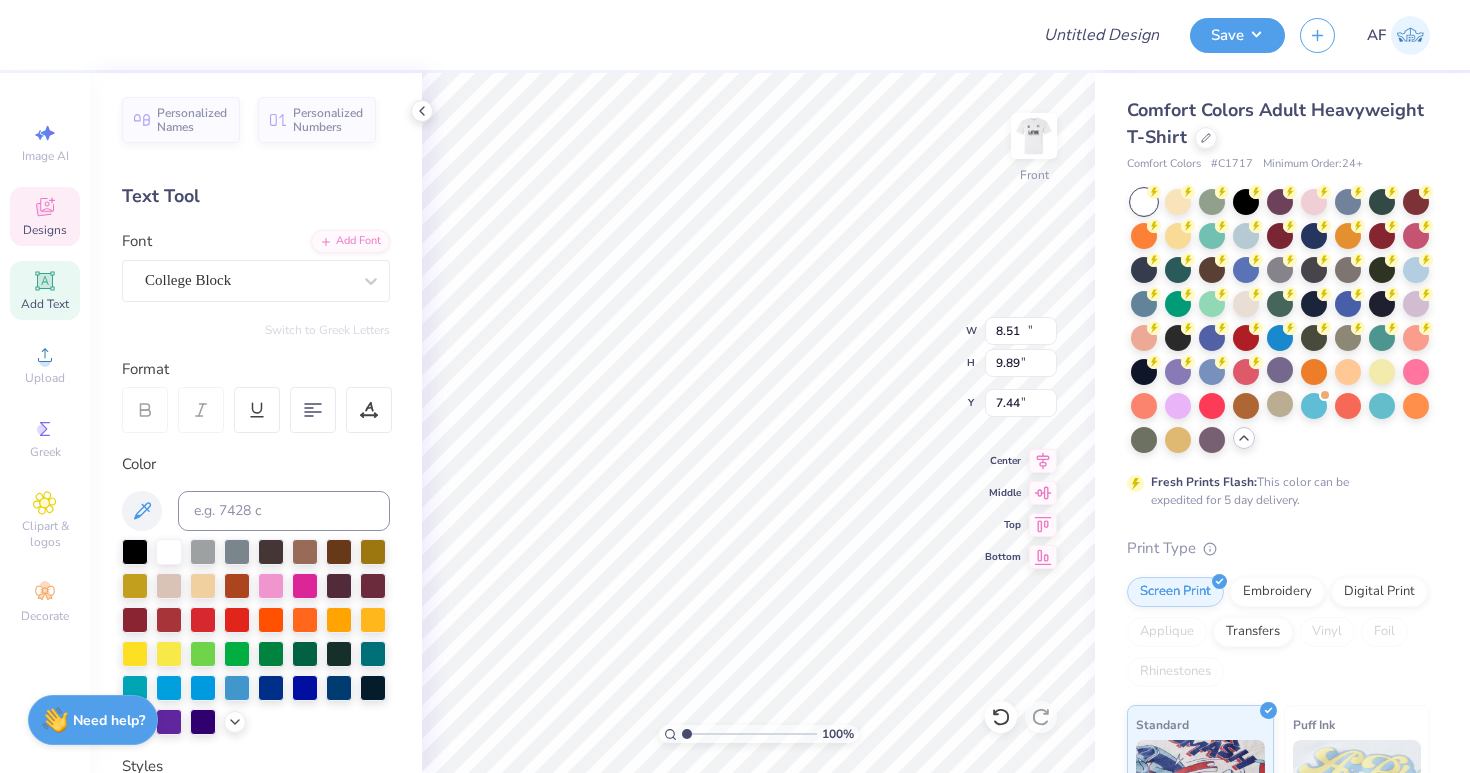 type on "7.48" 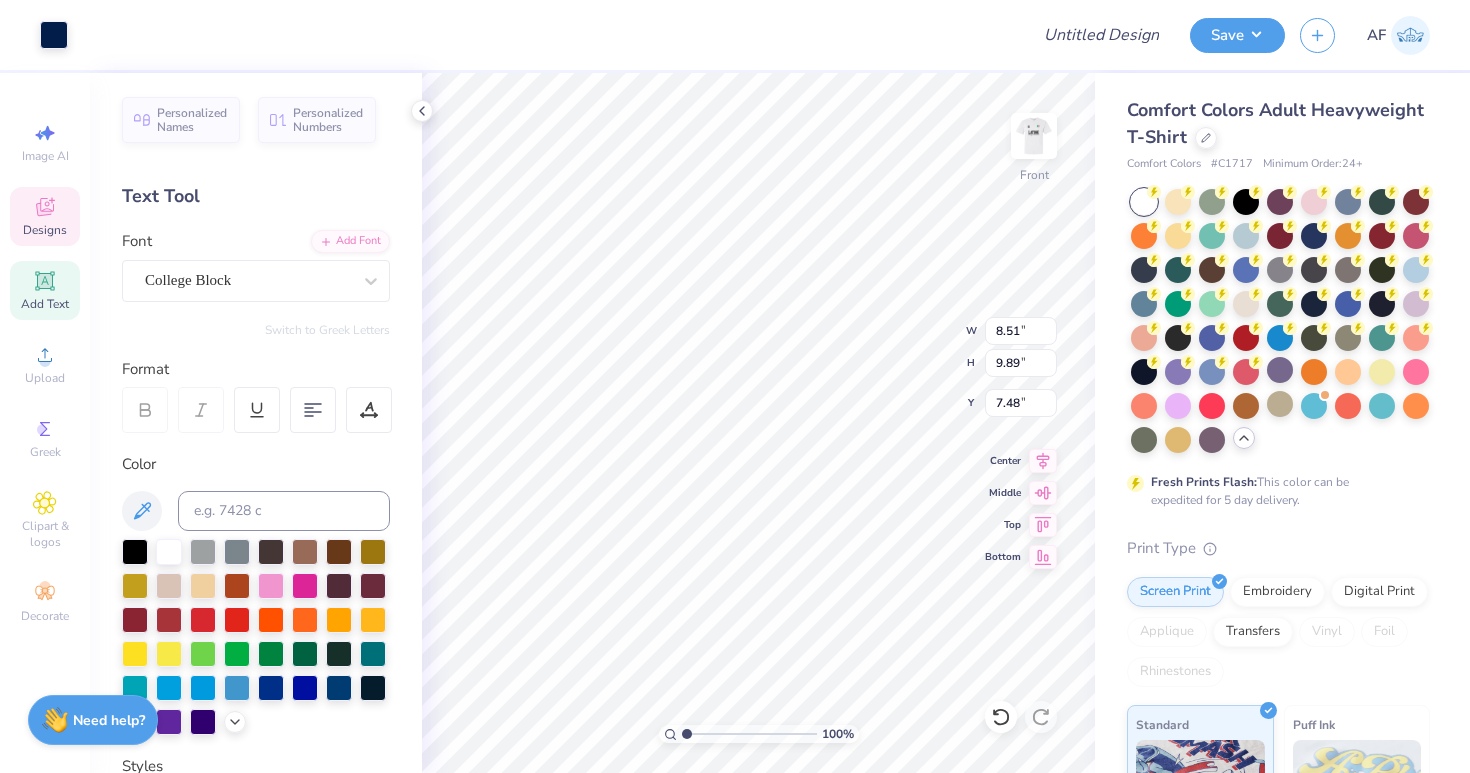 type on "9.57" 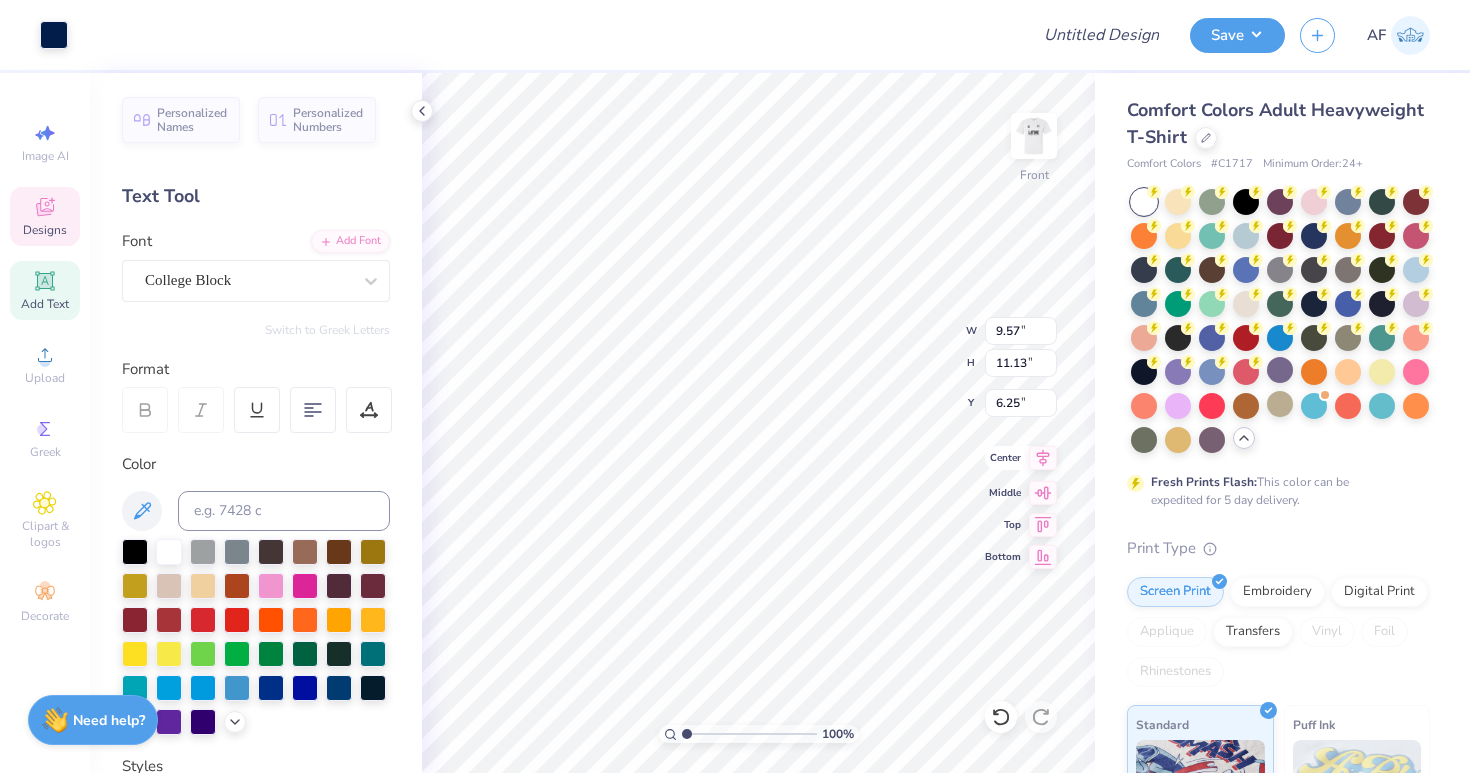 click 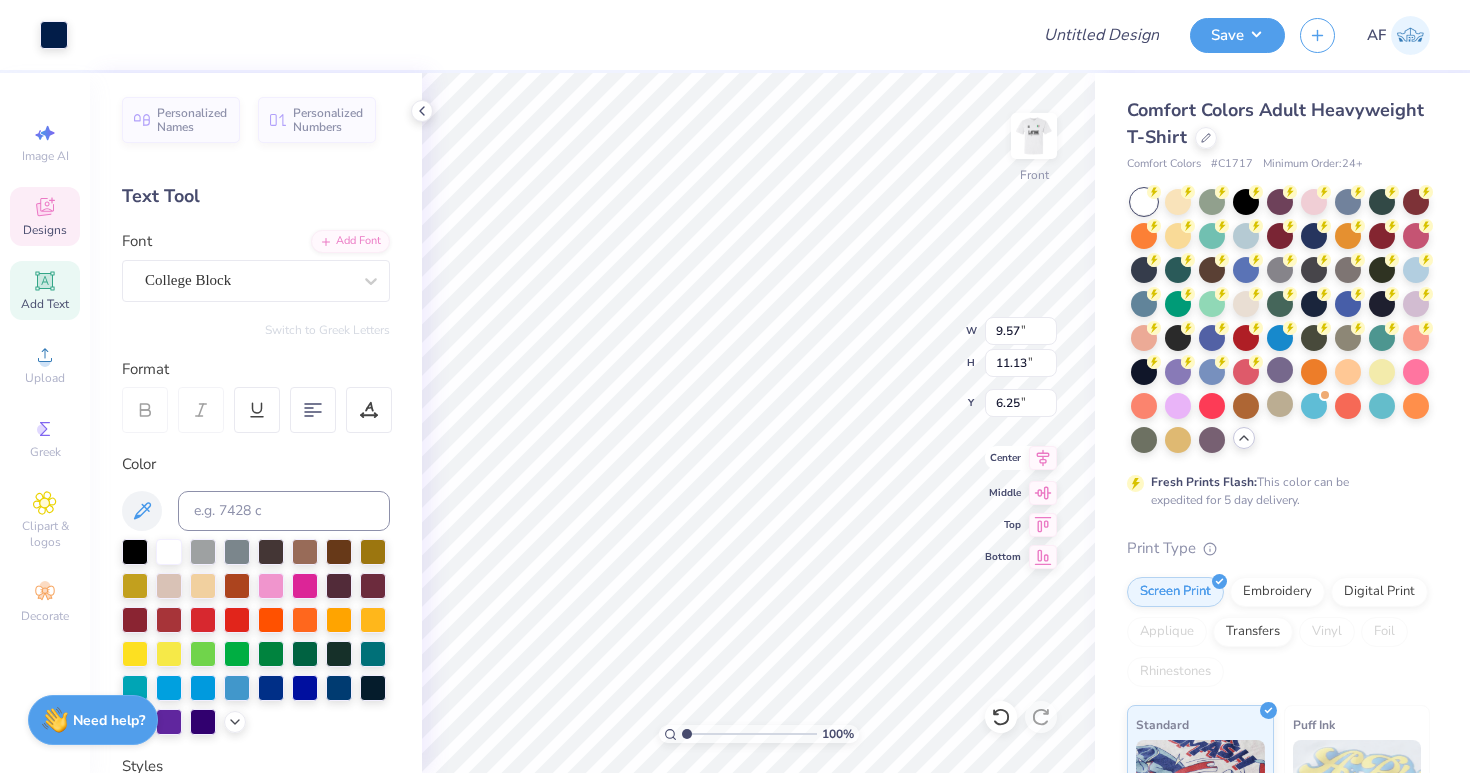 type on "11.82" 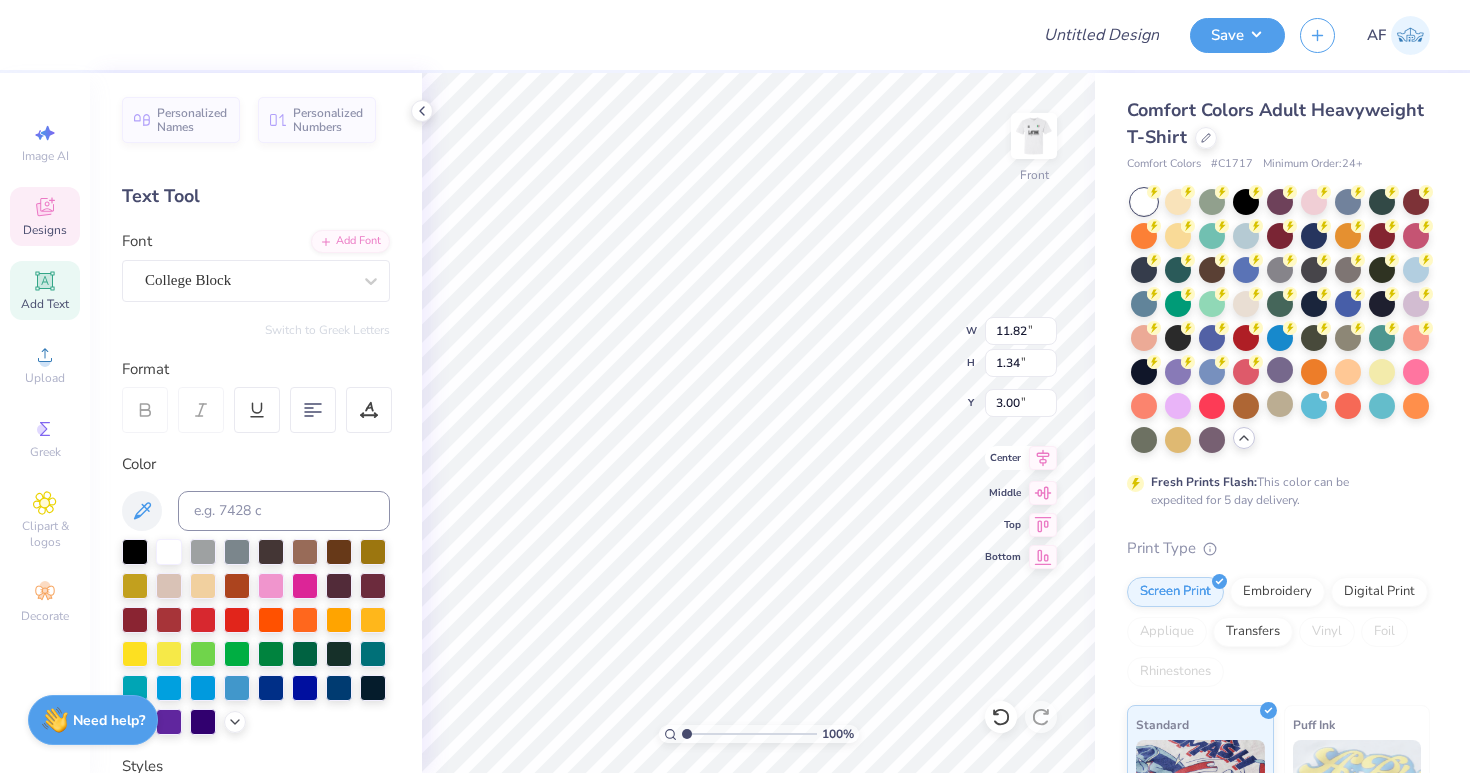 click 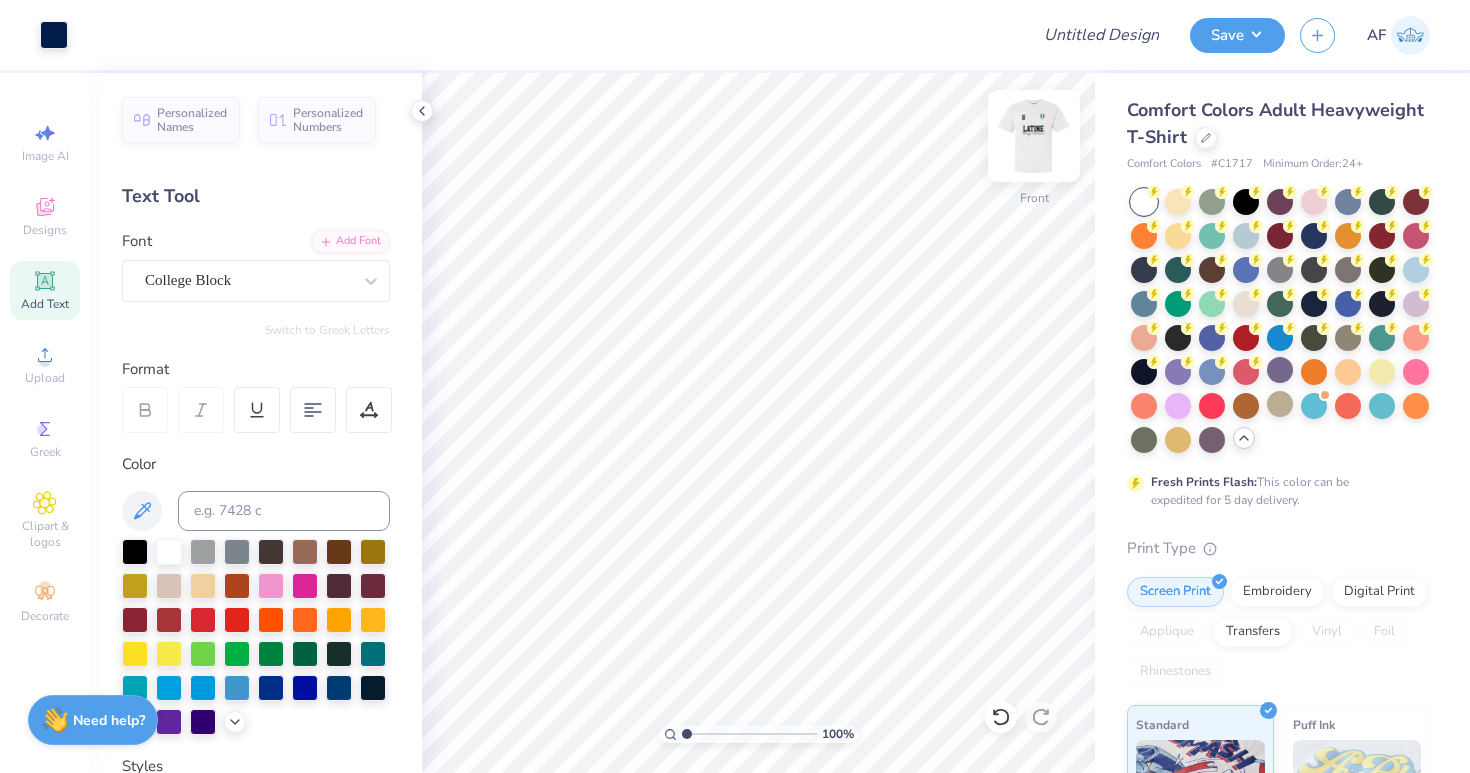 click at bounding box center (1034, 136) 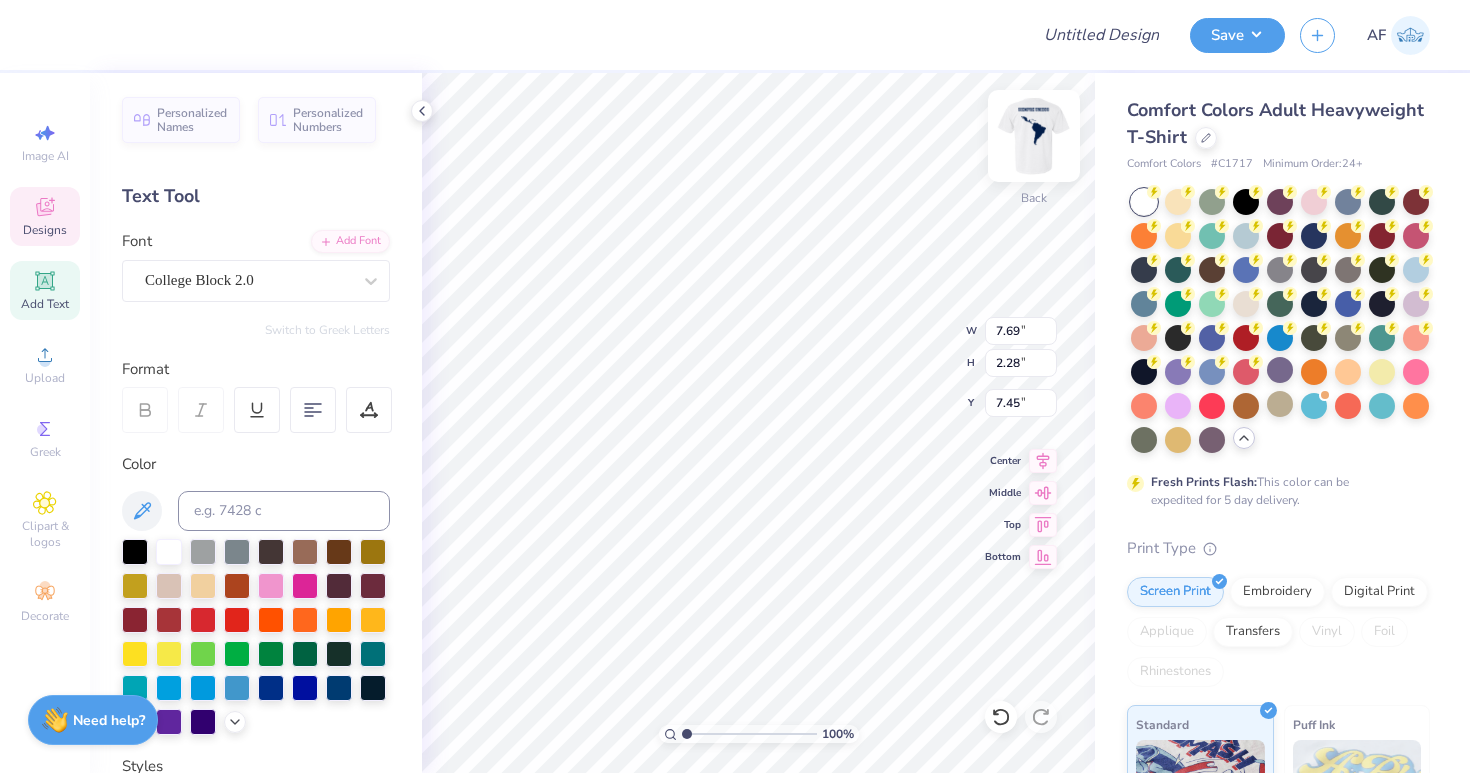 click at bounding box center [1034, 136] 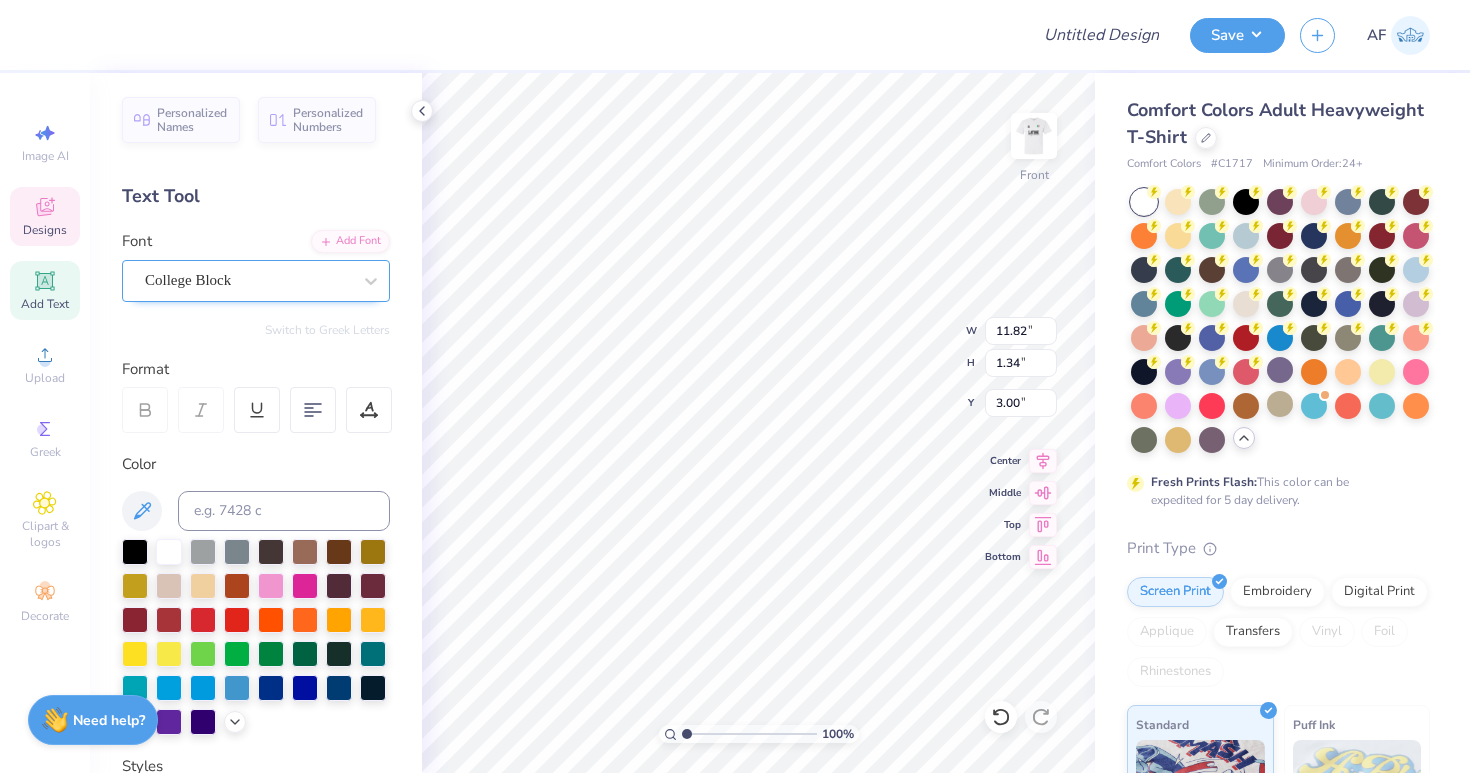 click on "College Block" at bounding box center [248, 280] 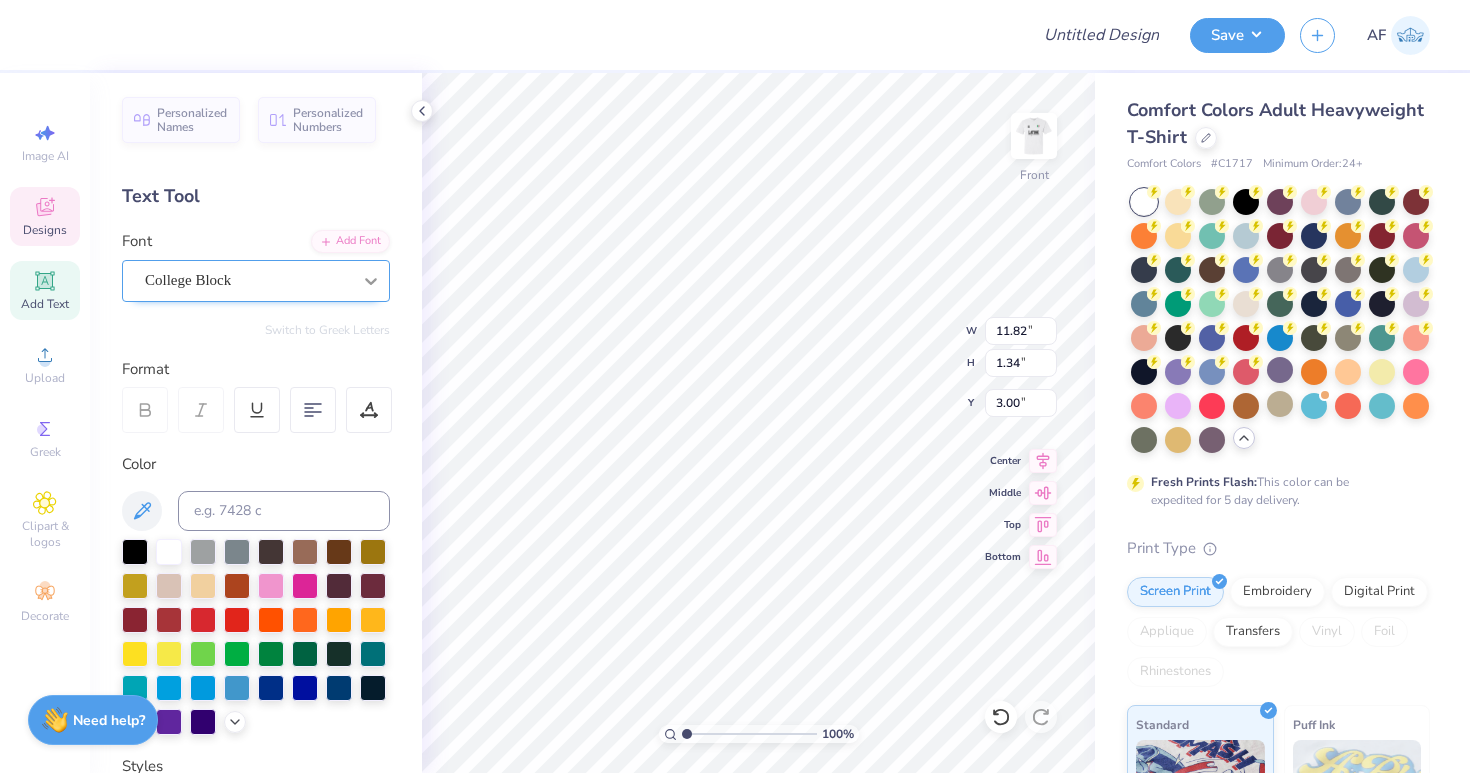 click at bounding box center [371, 281] 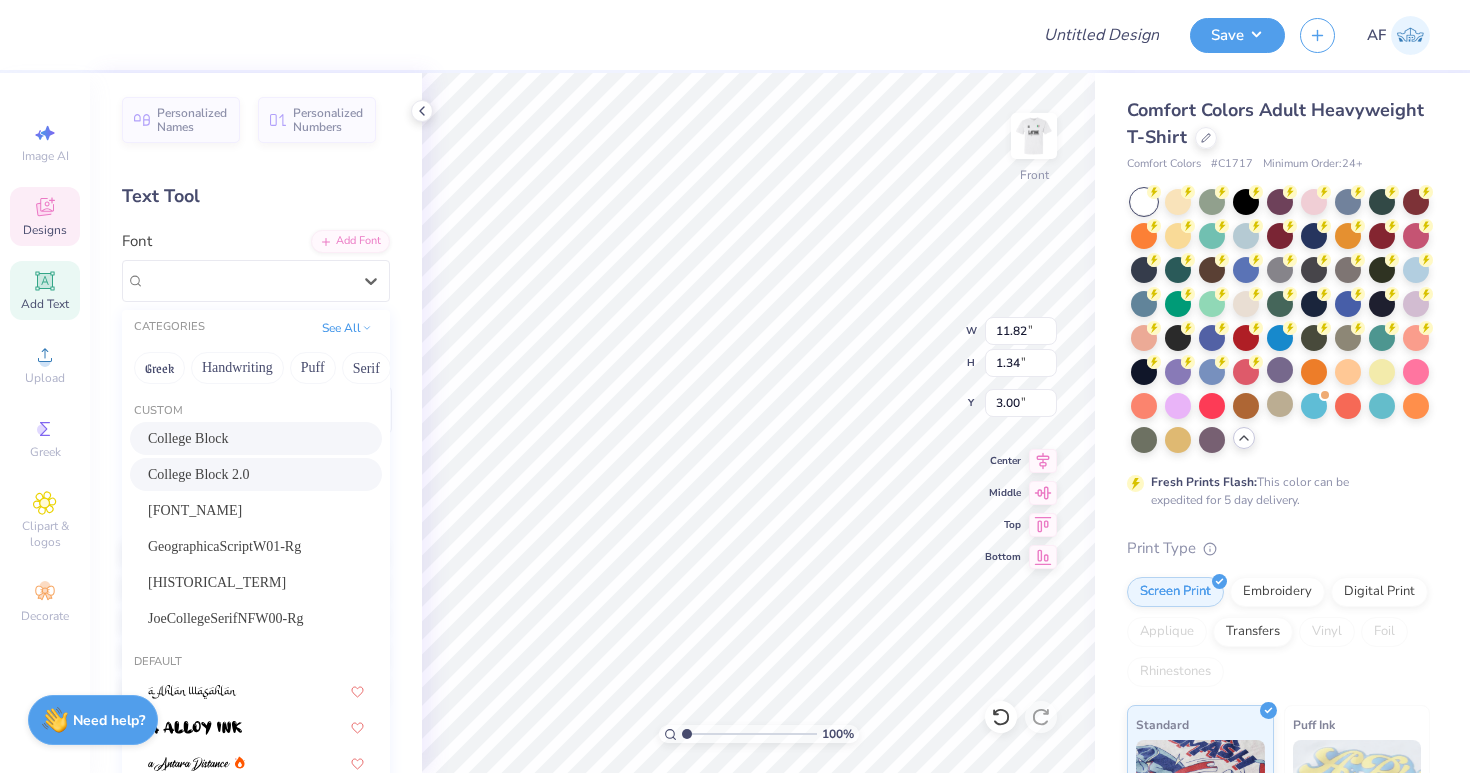 click on "College Block 2.0" at bounding box center [199, 474] 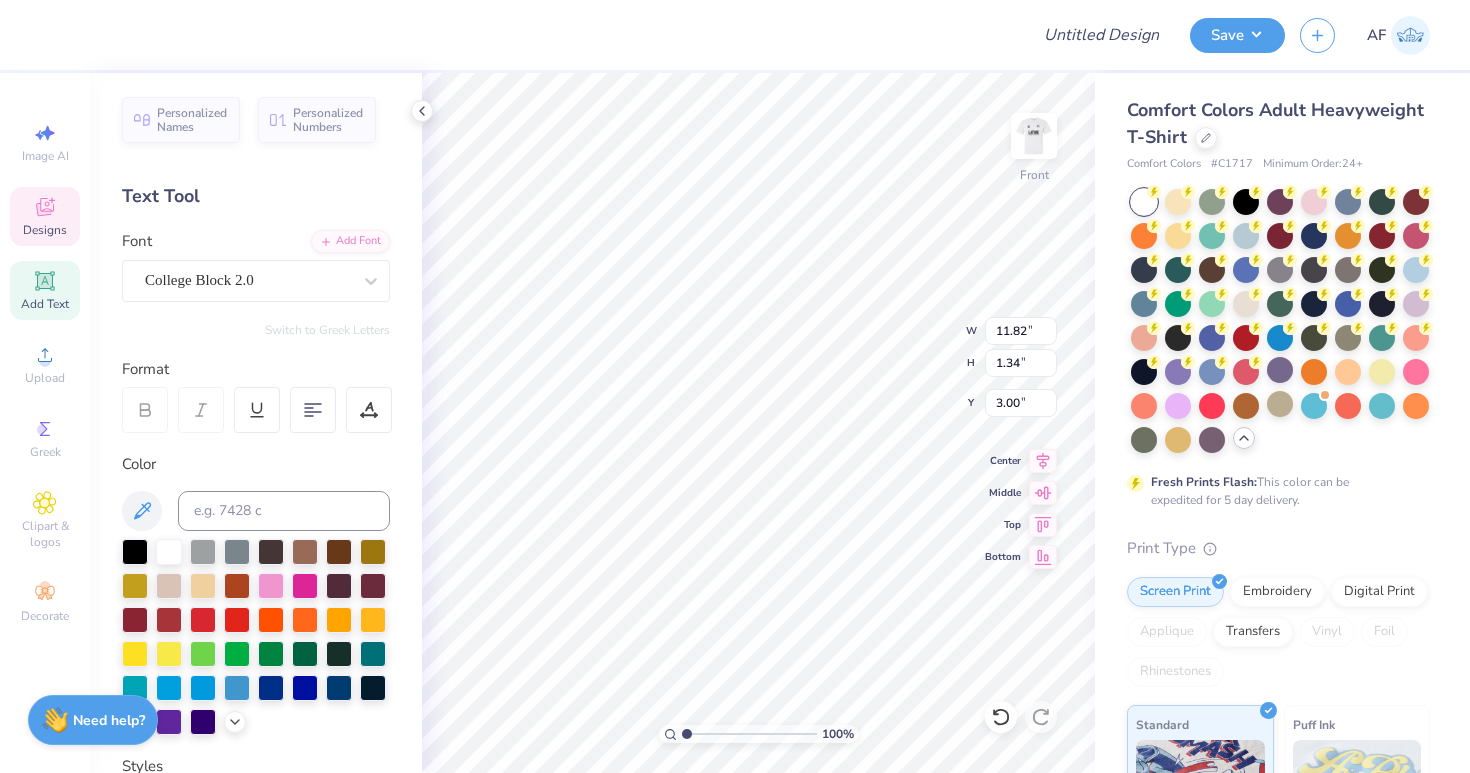 scroll, scrollTop: 0, scrollLeft: 5, axis: horizontal 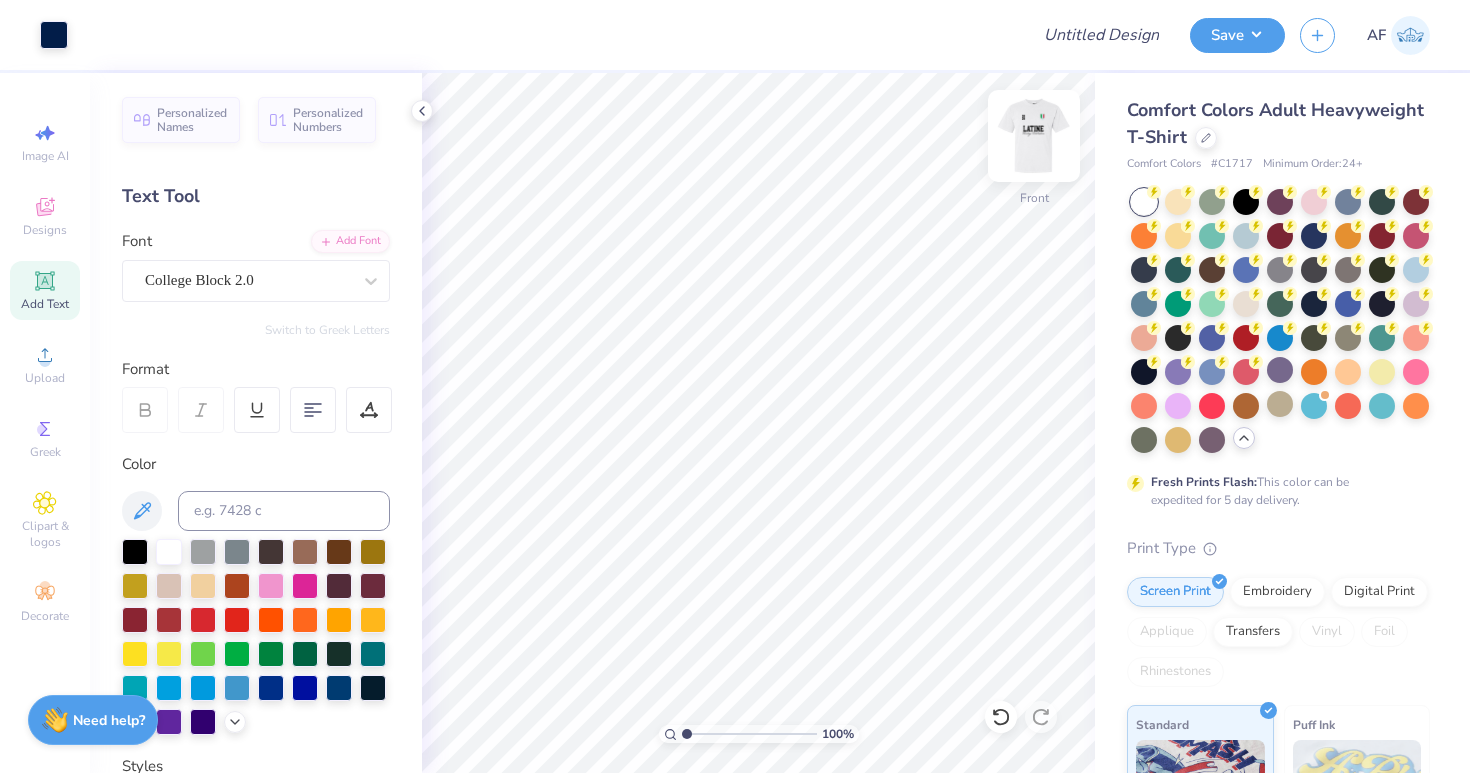 click at bounding box center [1034, 136] 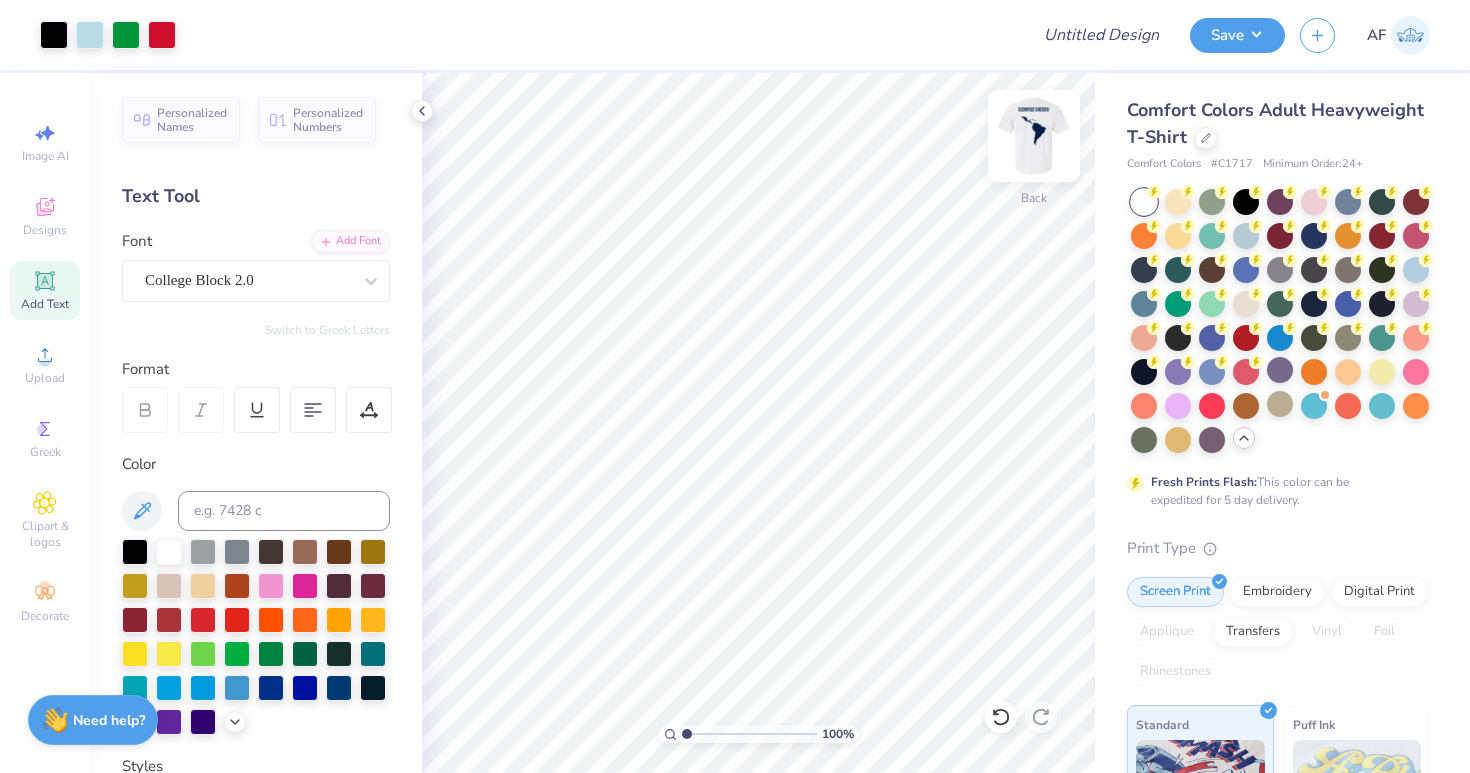 click at bounding box center [1034, 136] 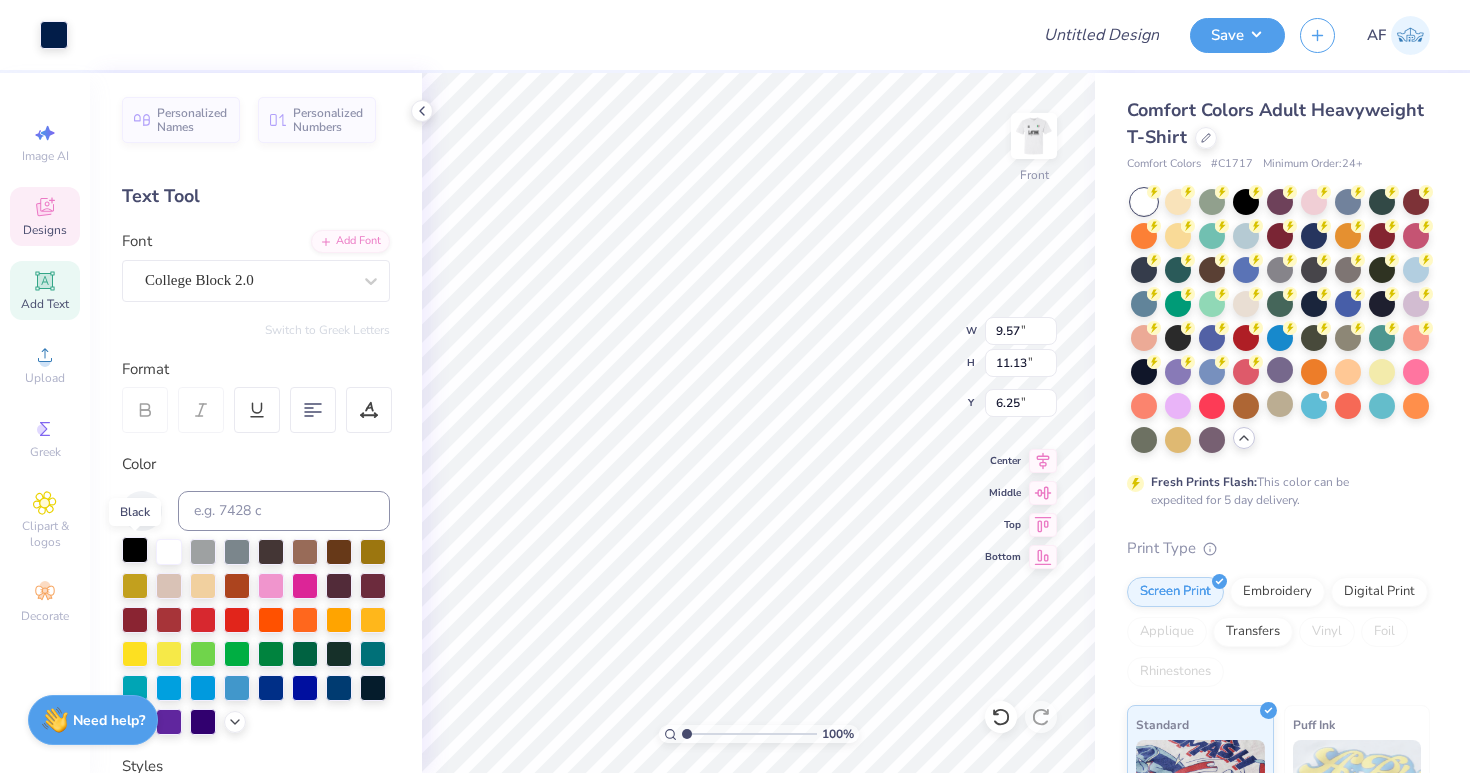 click at bounding box center (135, 550) 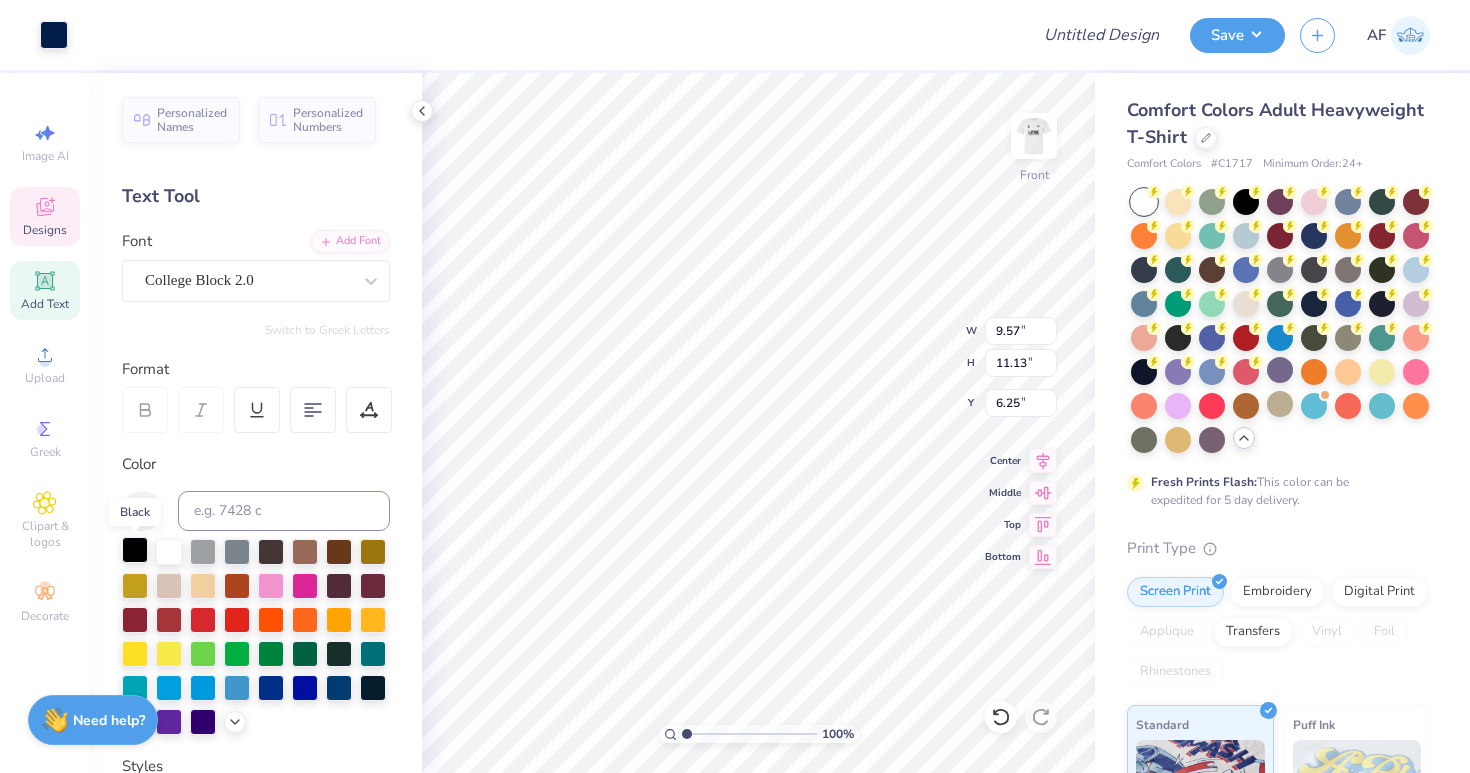 click at bounding box center [135, 550] 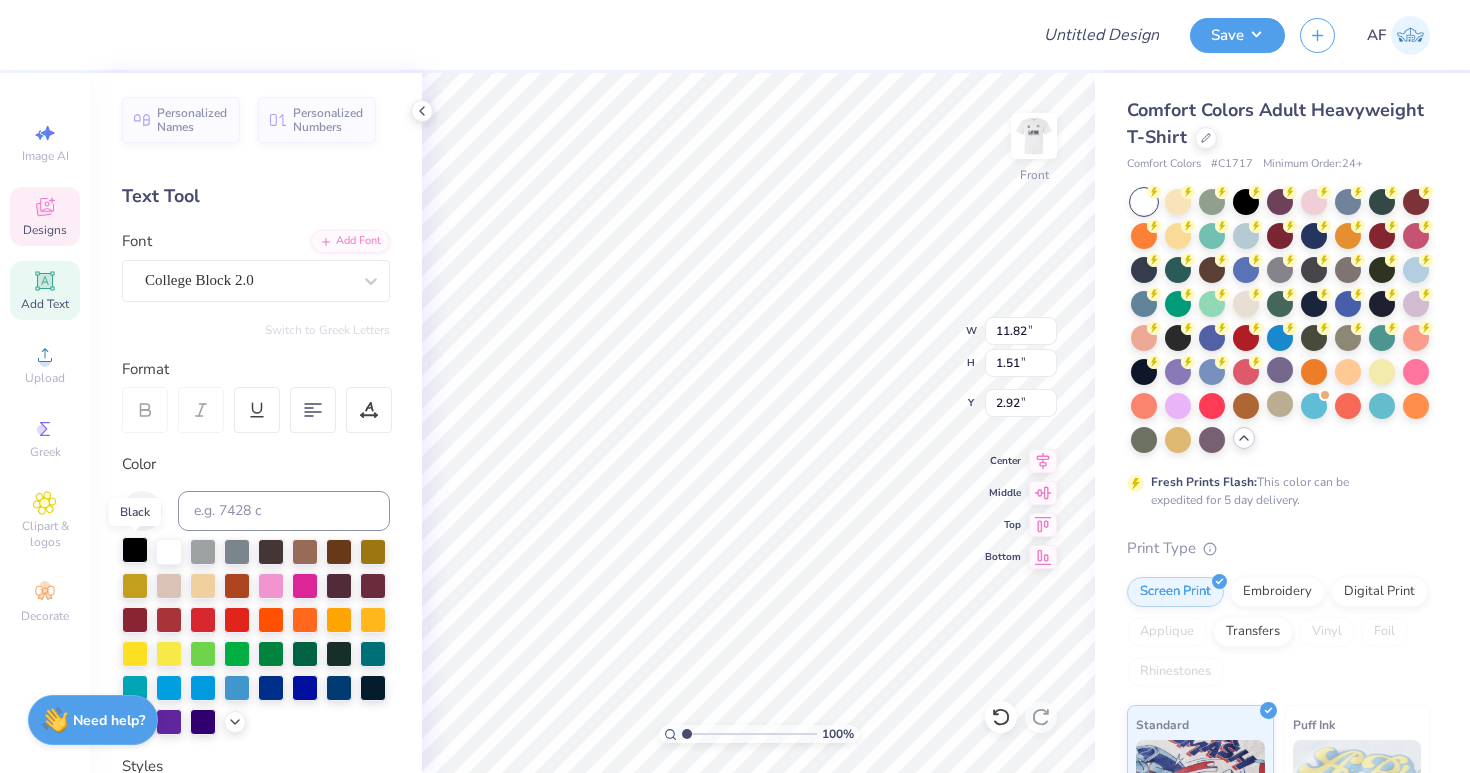 click at bounding box center (135, 550) 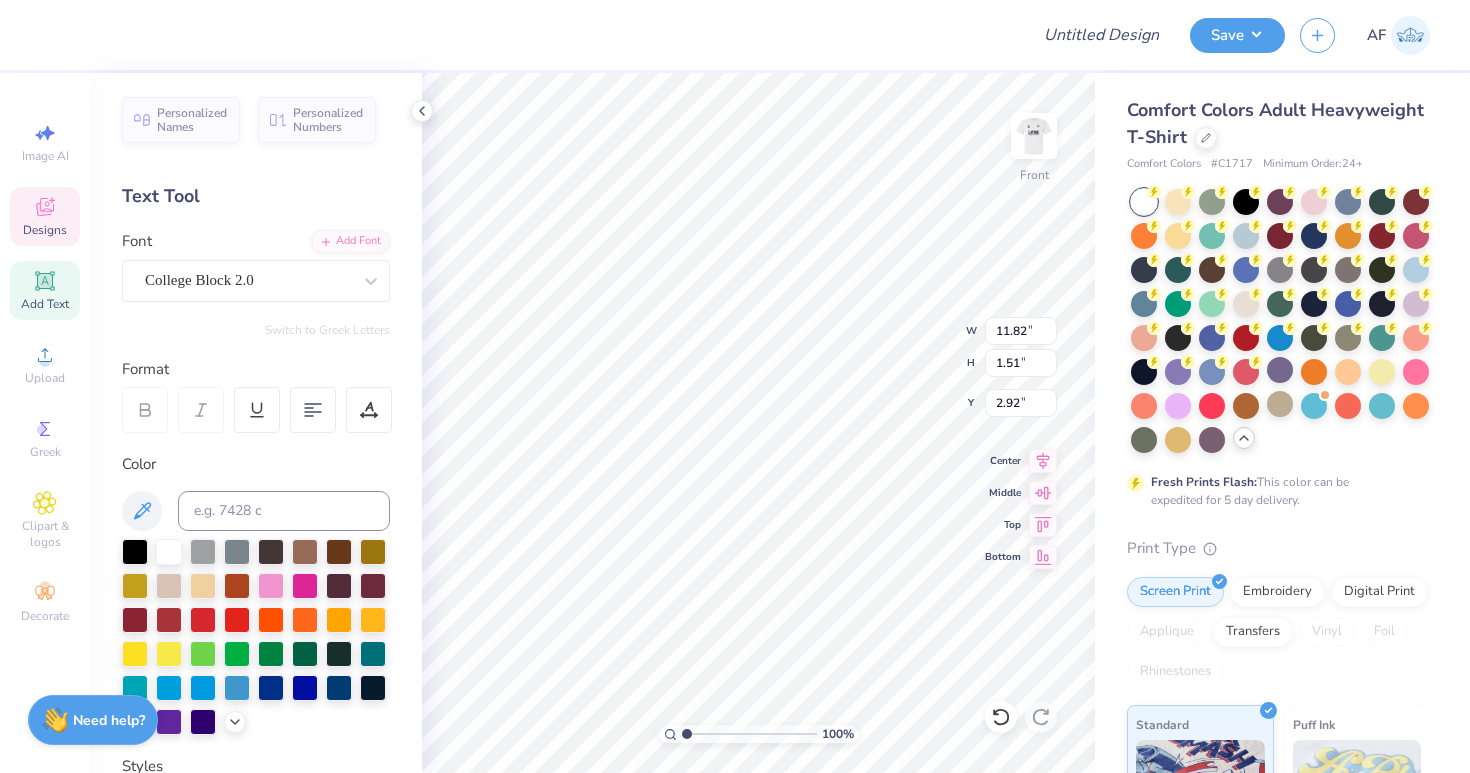 type on "9.57" 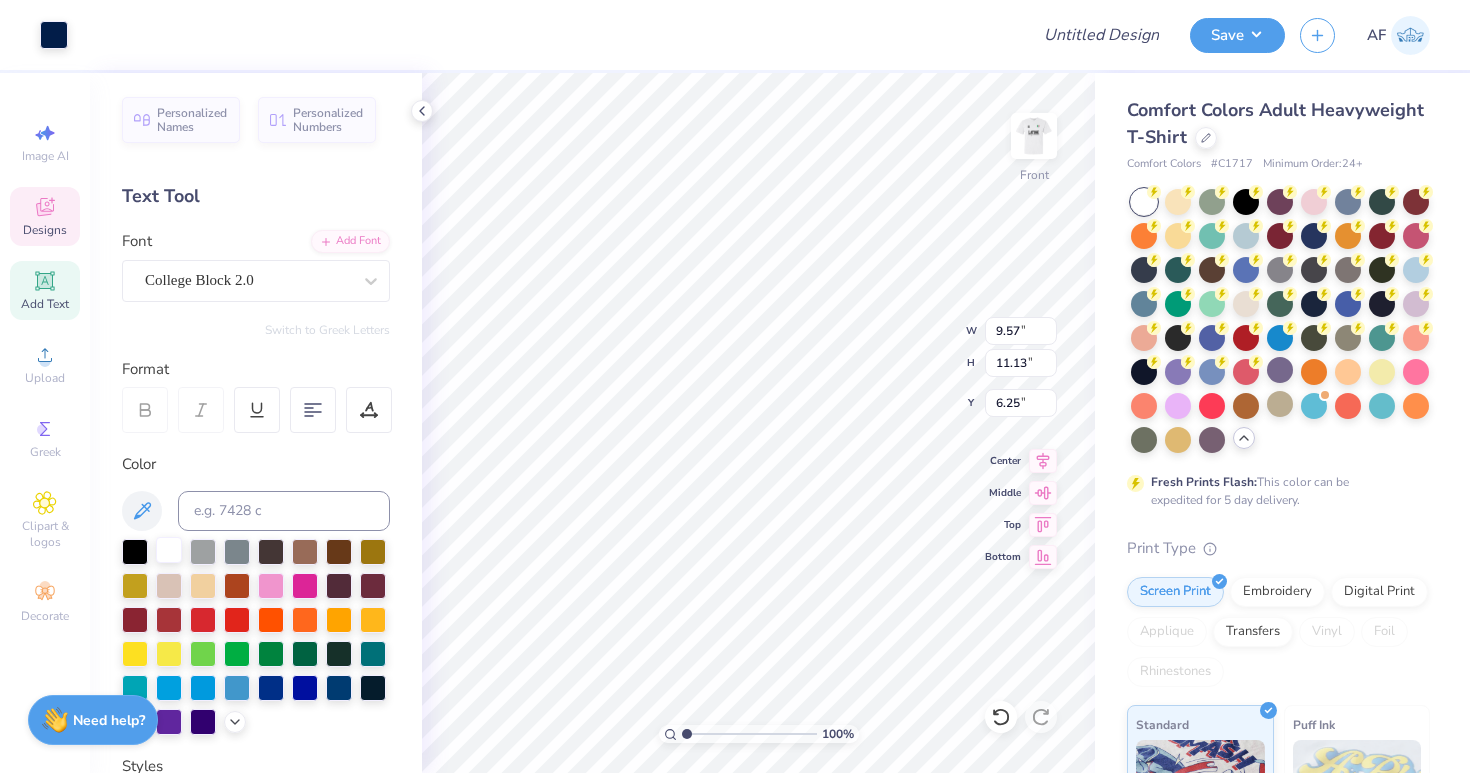 click at bounding box center [169, 550] 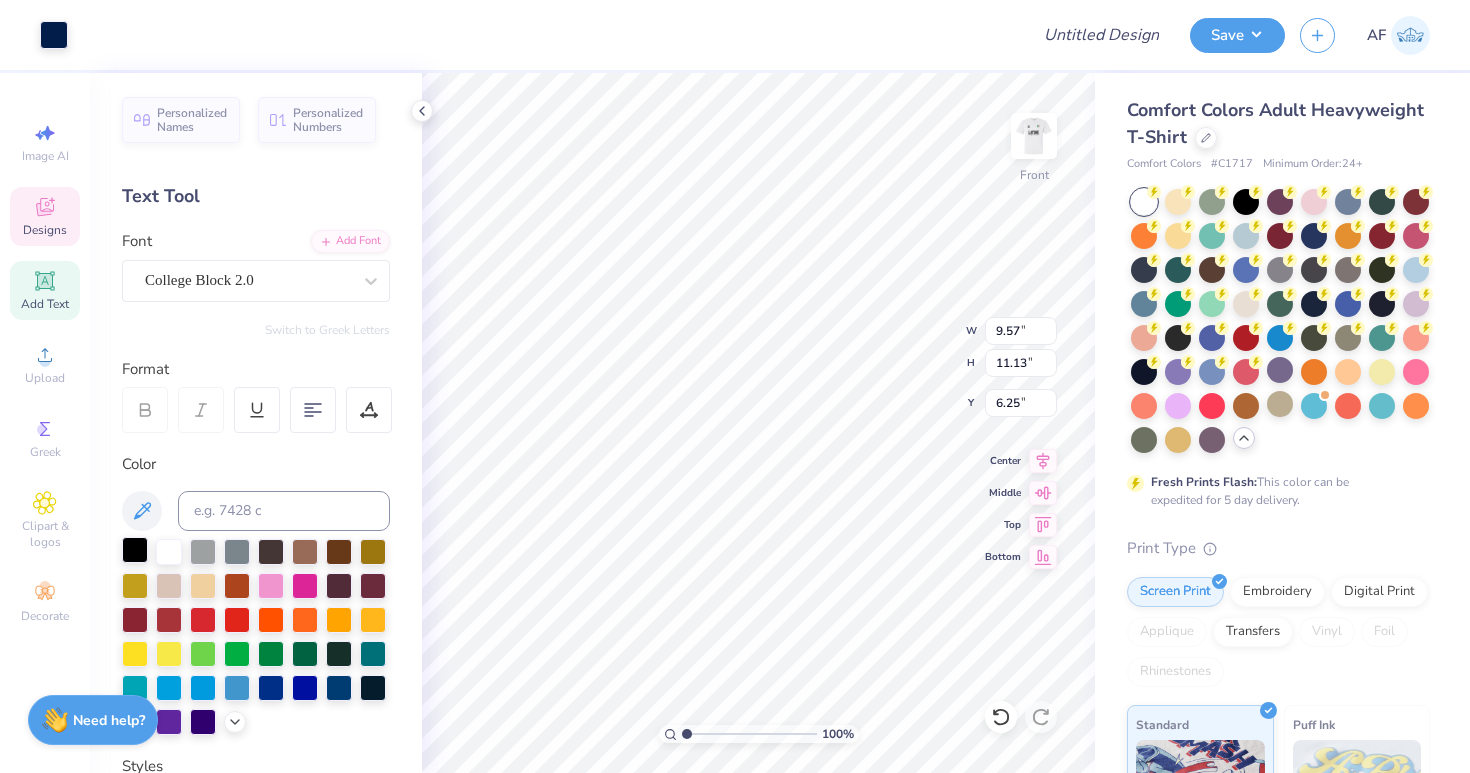 click at bounding box center [135, 550] 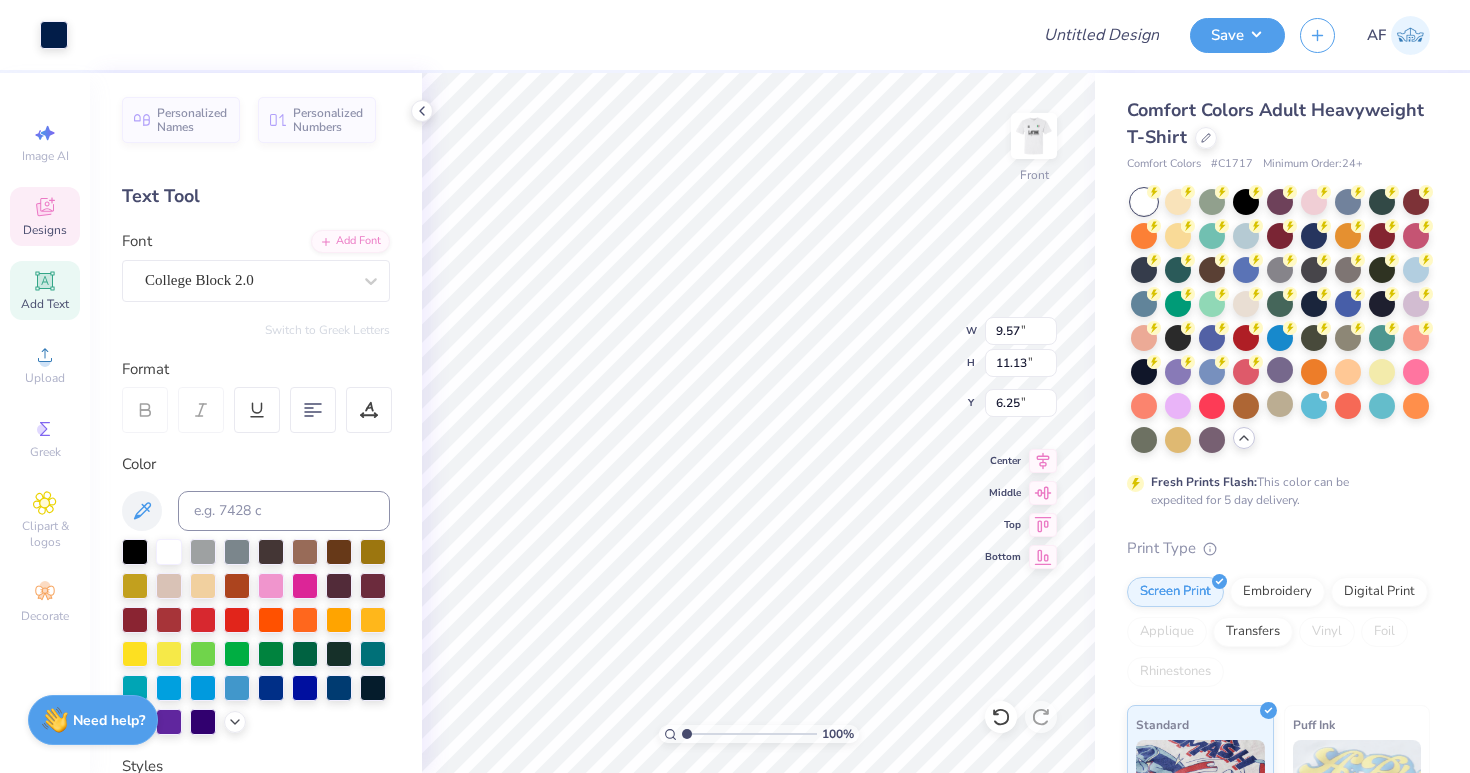 click on "Personalized Names Personalized Numbers Text Tool  Add Font Font College Block 2.0 Switch to Greek Letters Format Color Styles Text Shape" at bounding box center [256, 423] 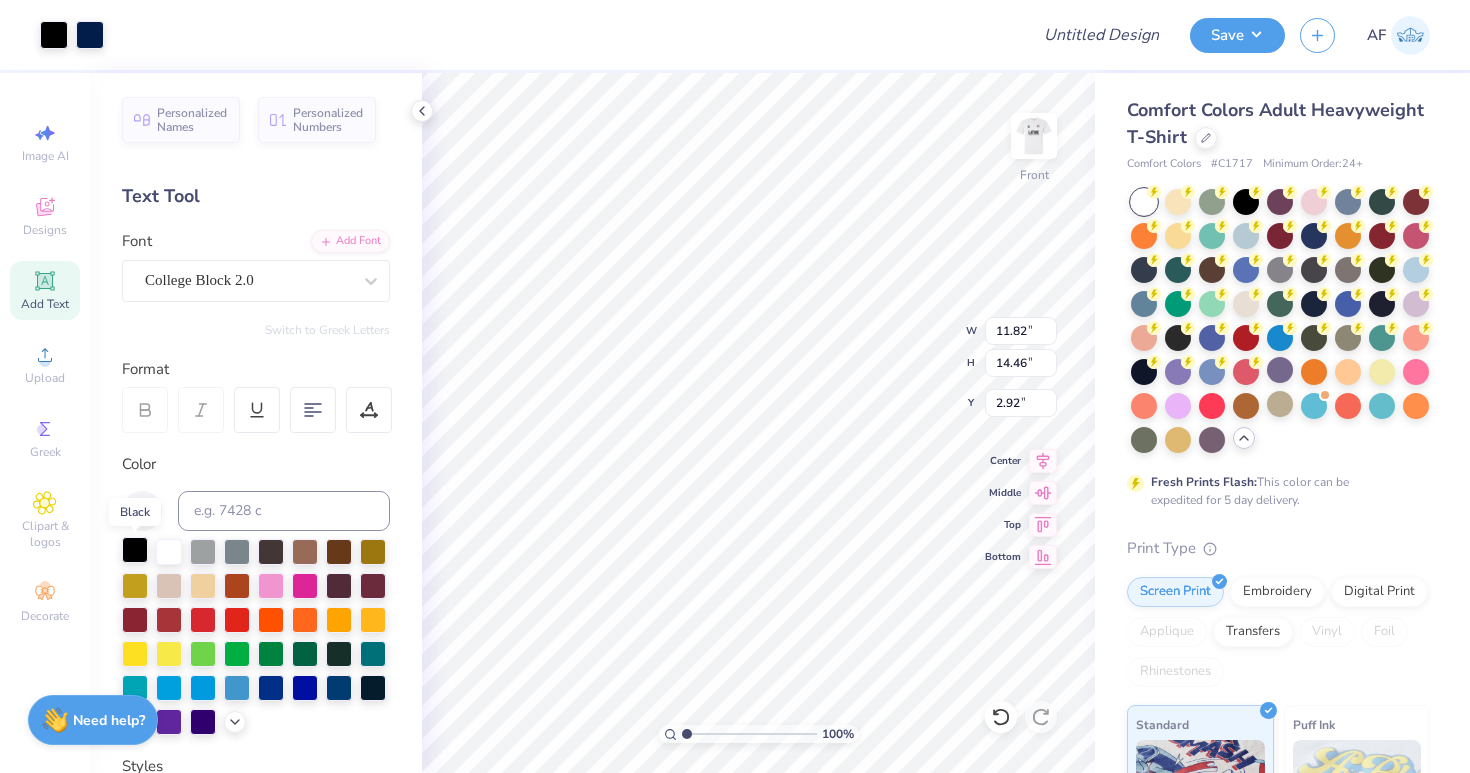 click at bounding box center [135, 550] 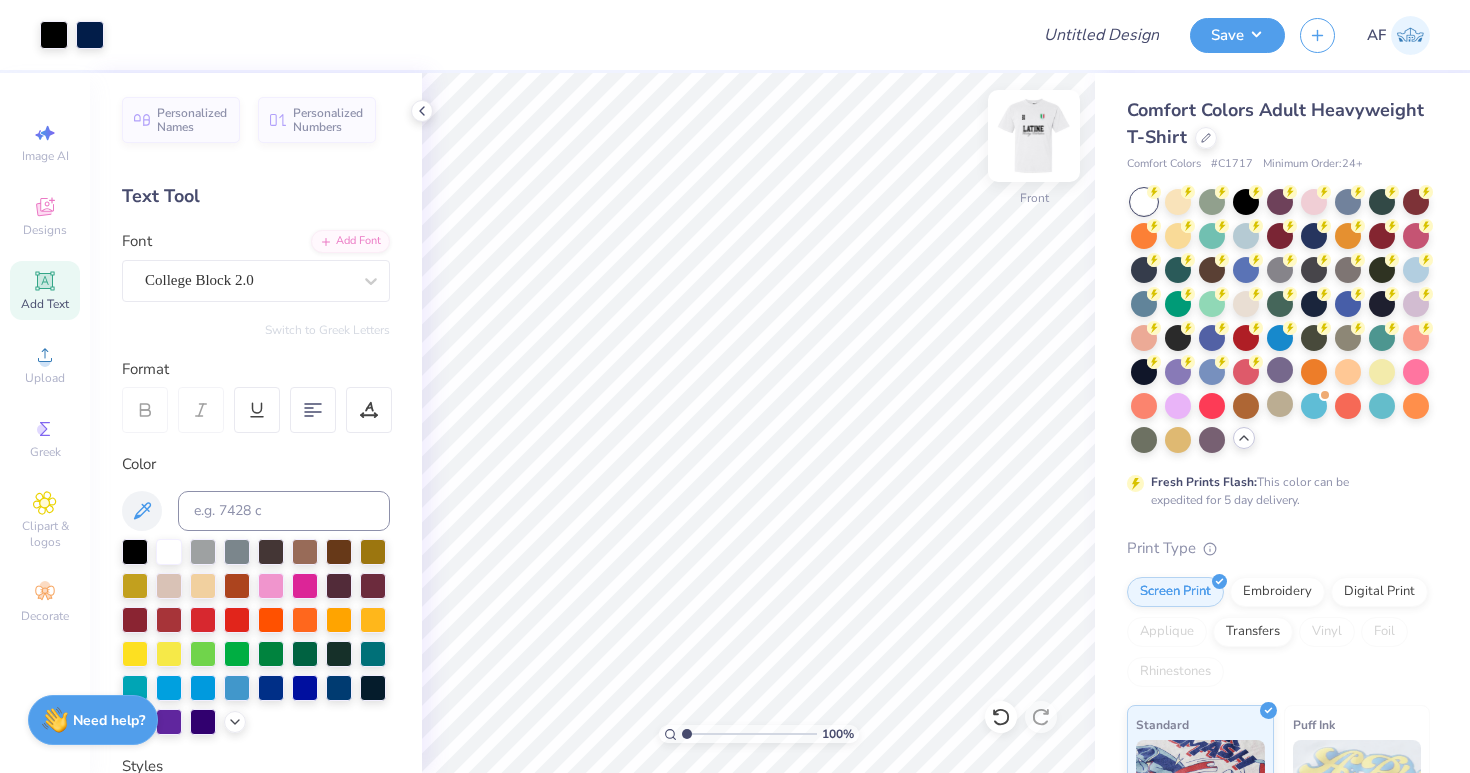 click at bounding box center (1034, 136) 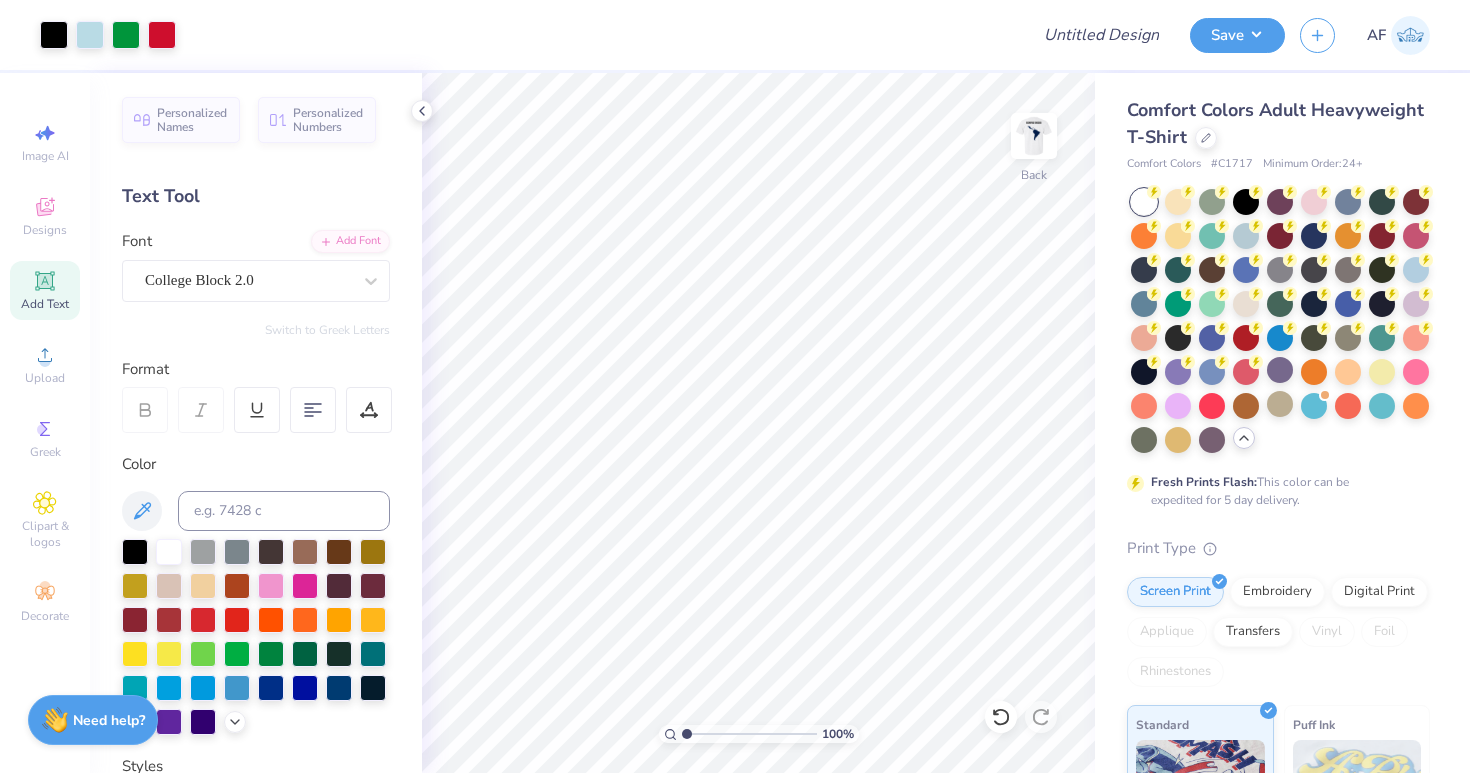 click at bounding box center (1034, 136) 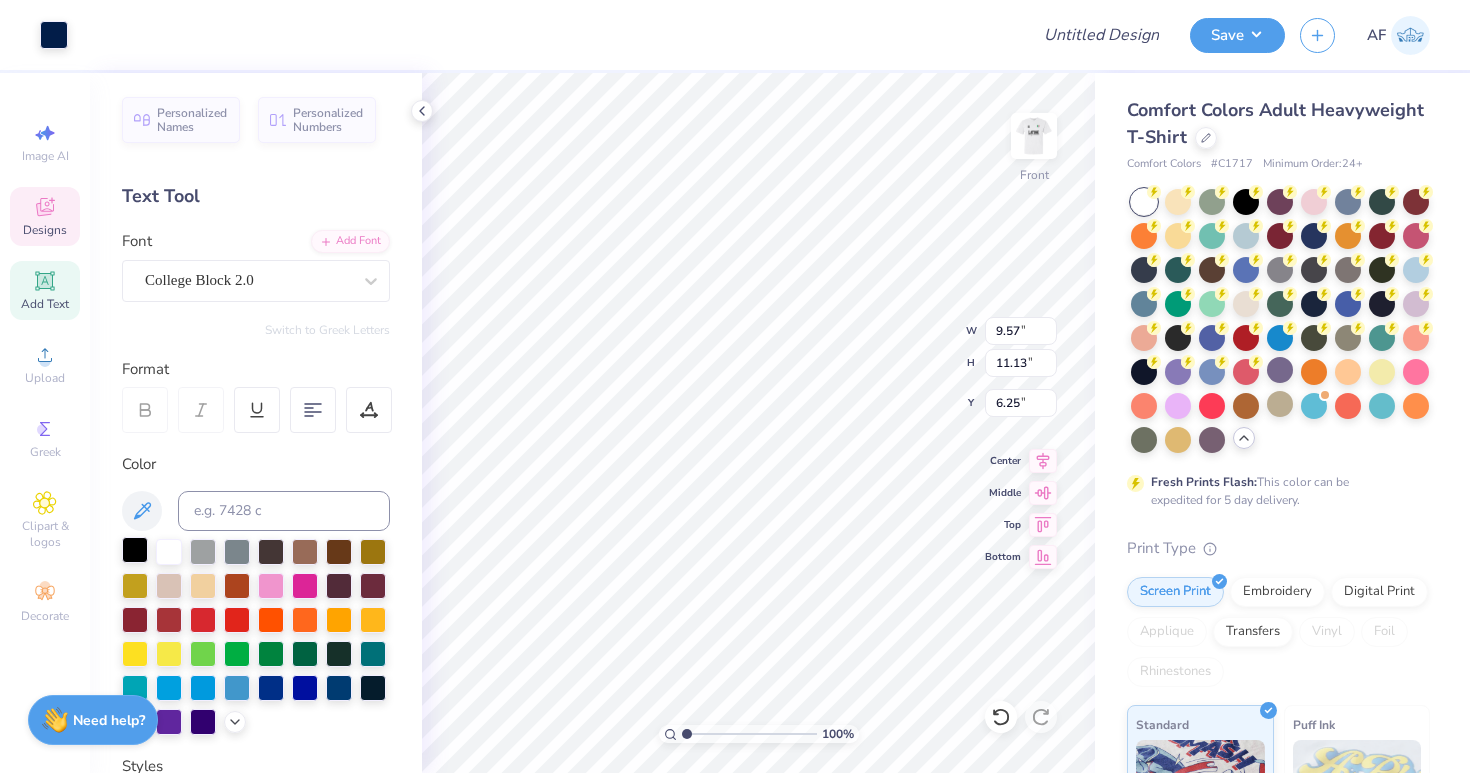 click at bounding box center [135, 550] 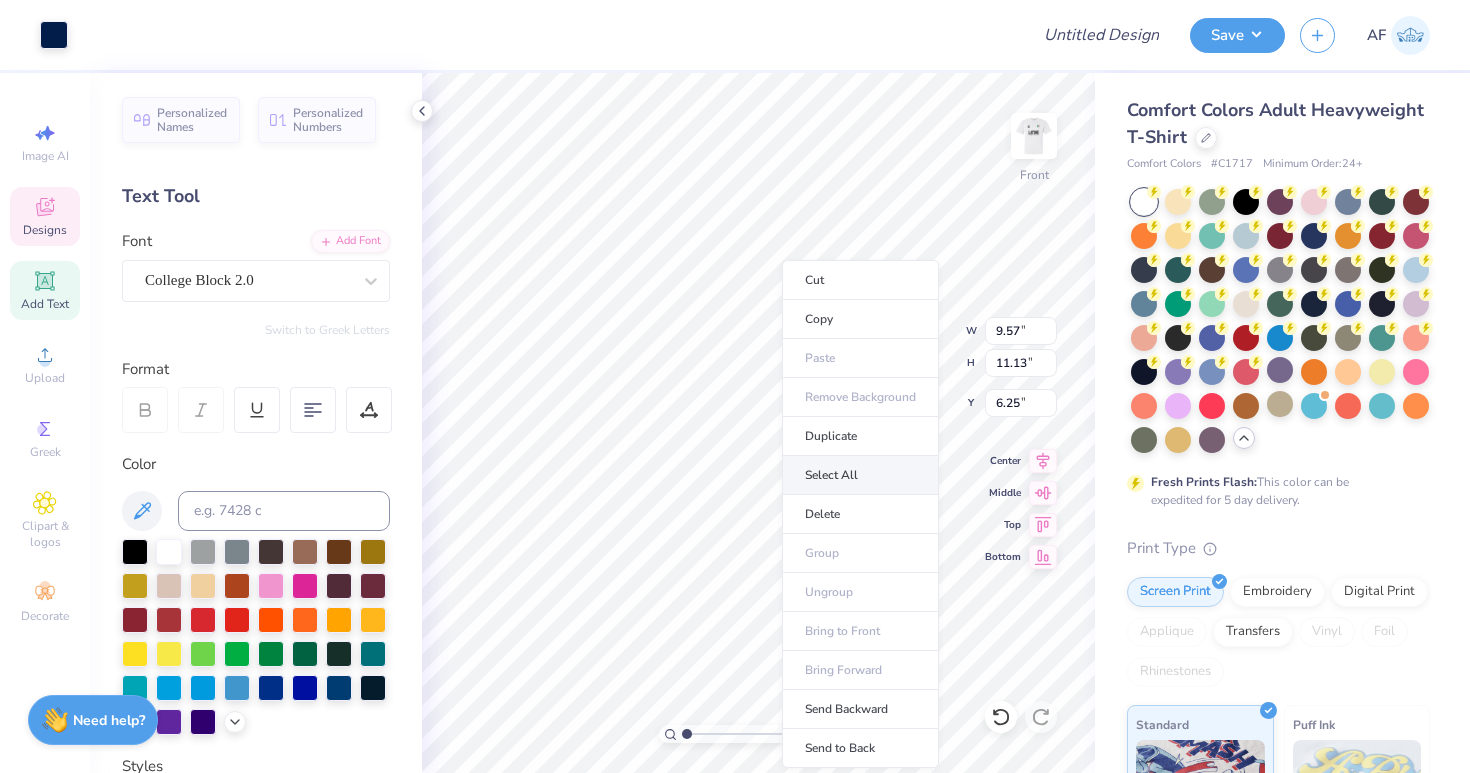 click on "Select All" at bounding box center [860, 475] 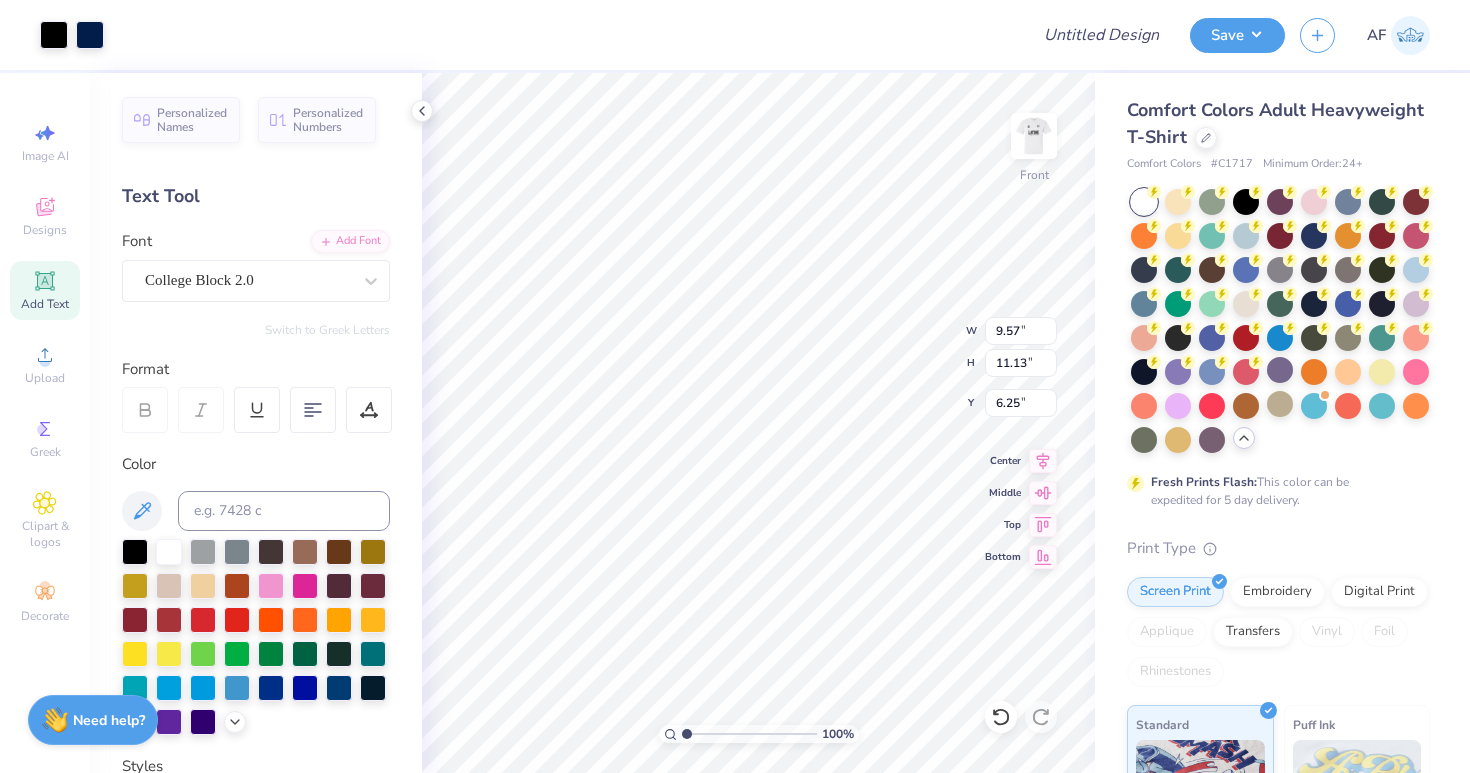 type on "11.82" 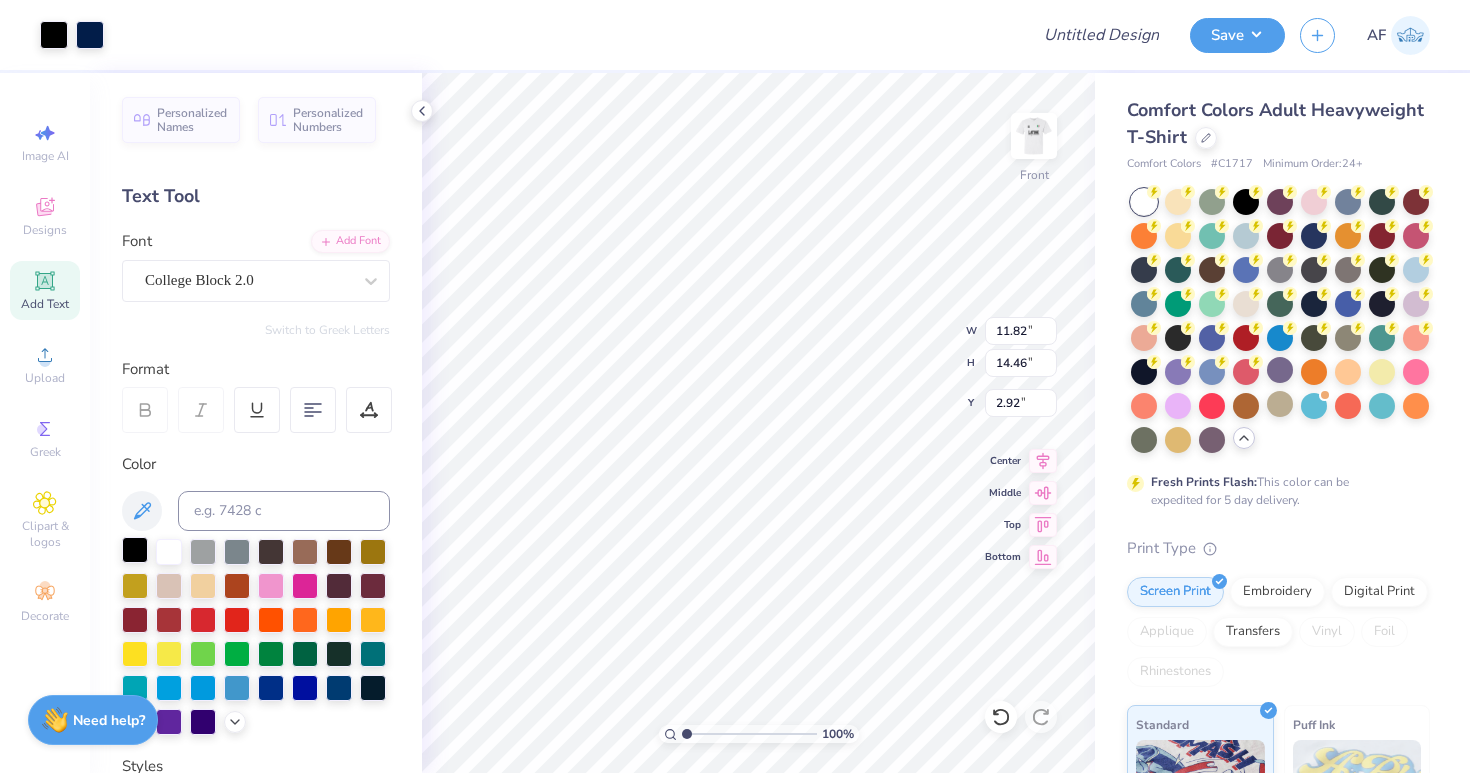 click at bounding box center [135, 550] 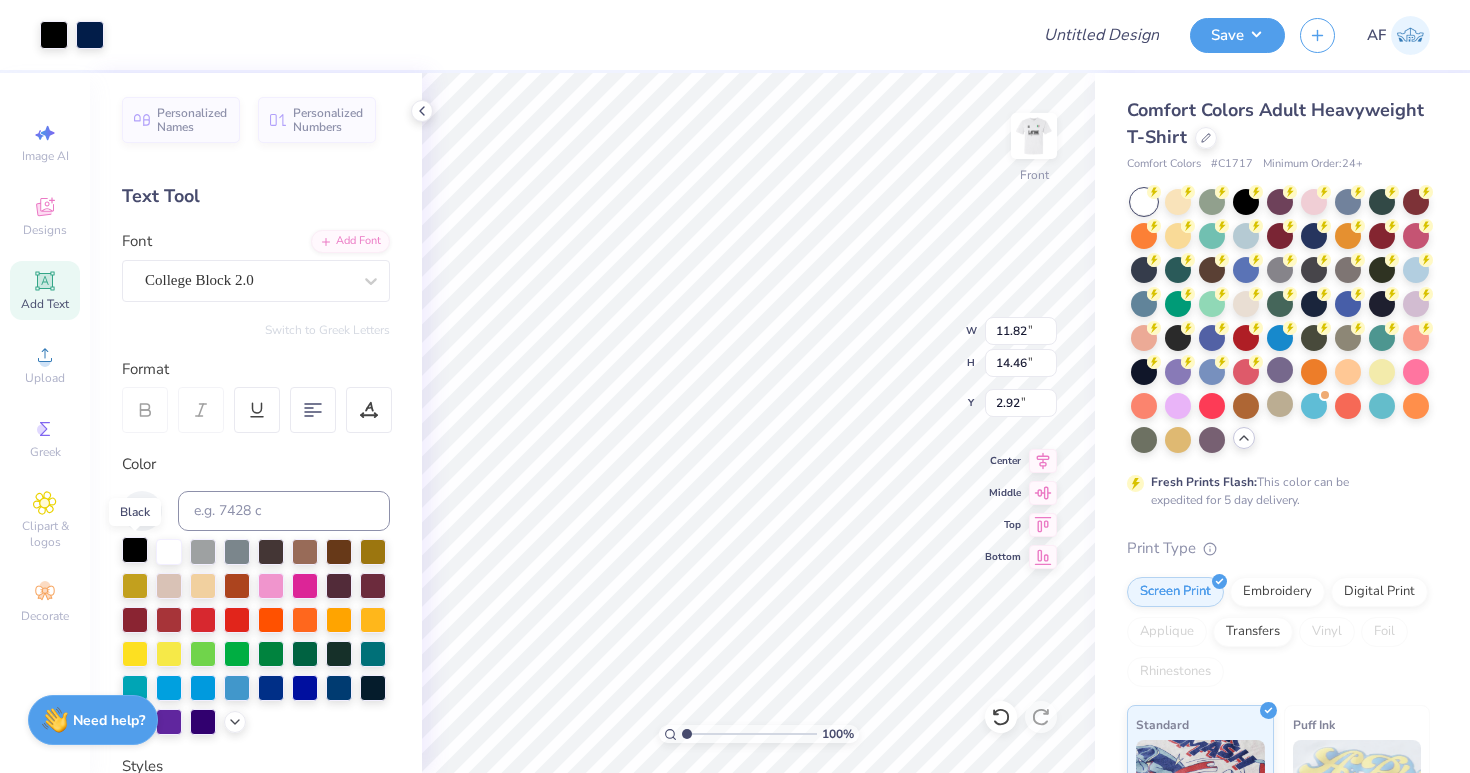 click at bounding box center [135, 550] 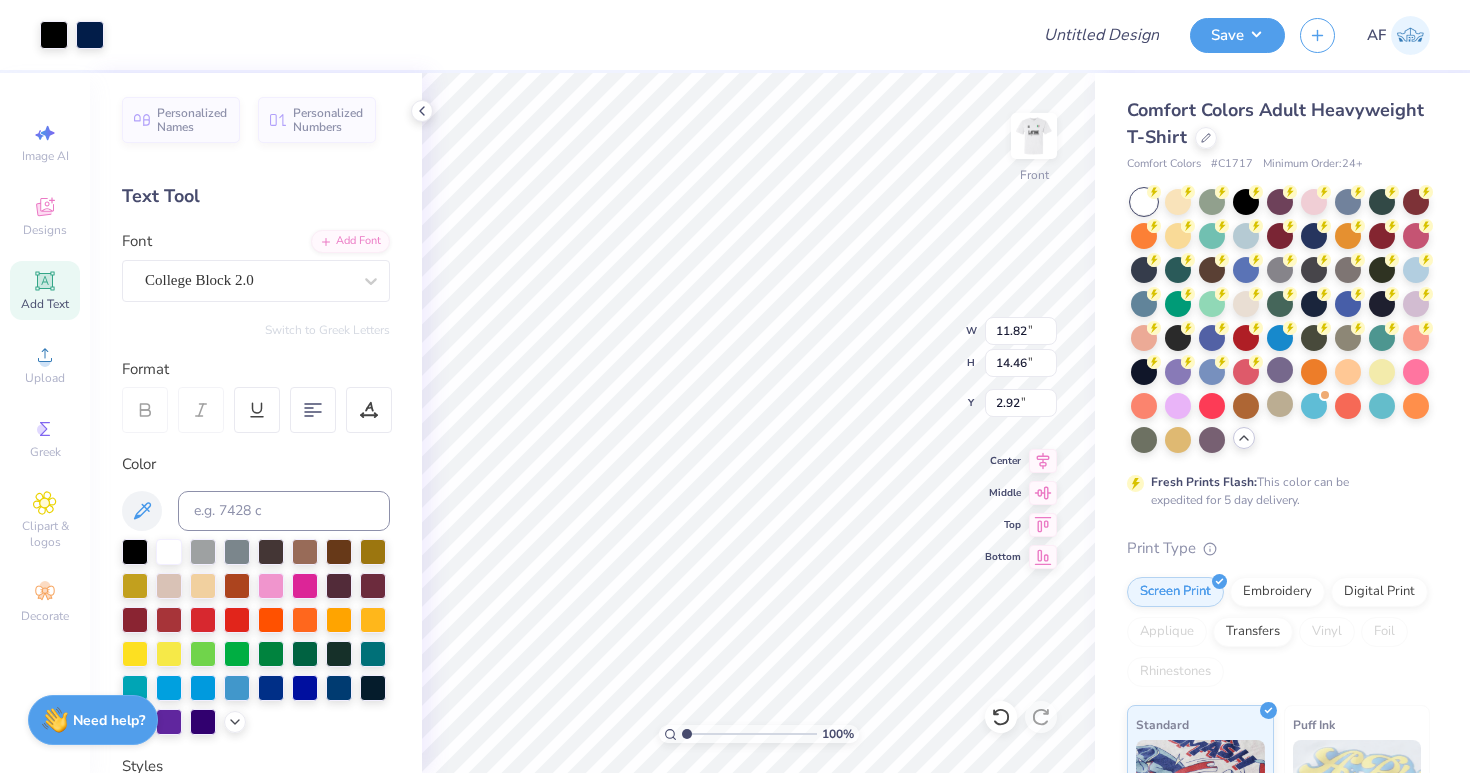 click on "Personalized Names Personalized Numbers Text Tool  Add Font Font College Block 2.0 Switch to Greek Letters Format Color Styles Text Shape" at bounding box center [256, 423] 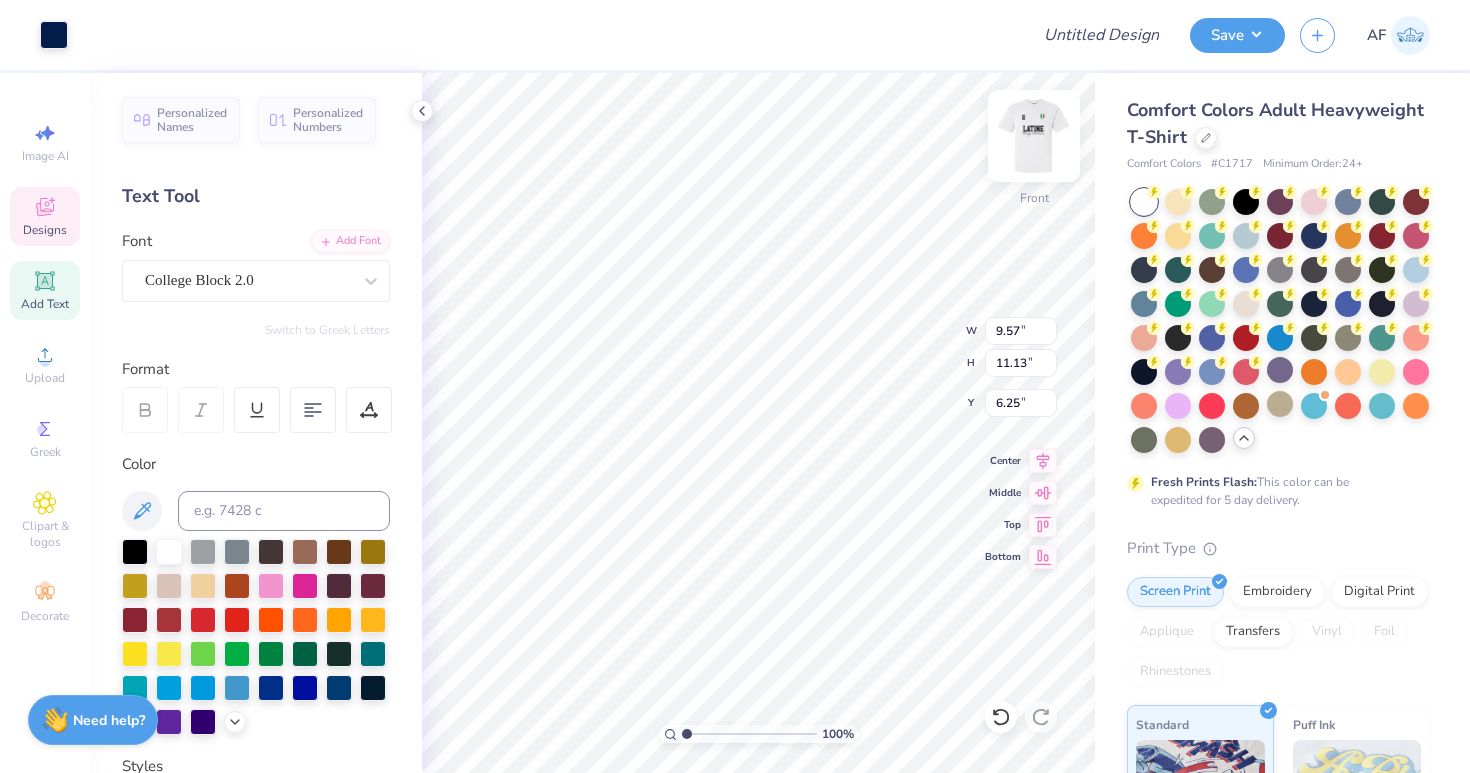 click at bounding box center (1034, 136) 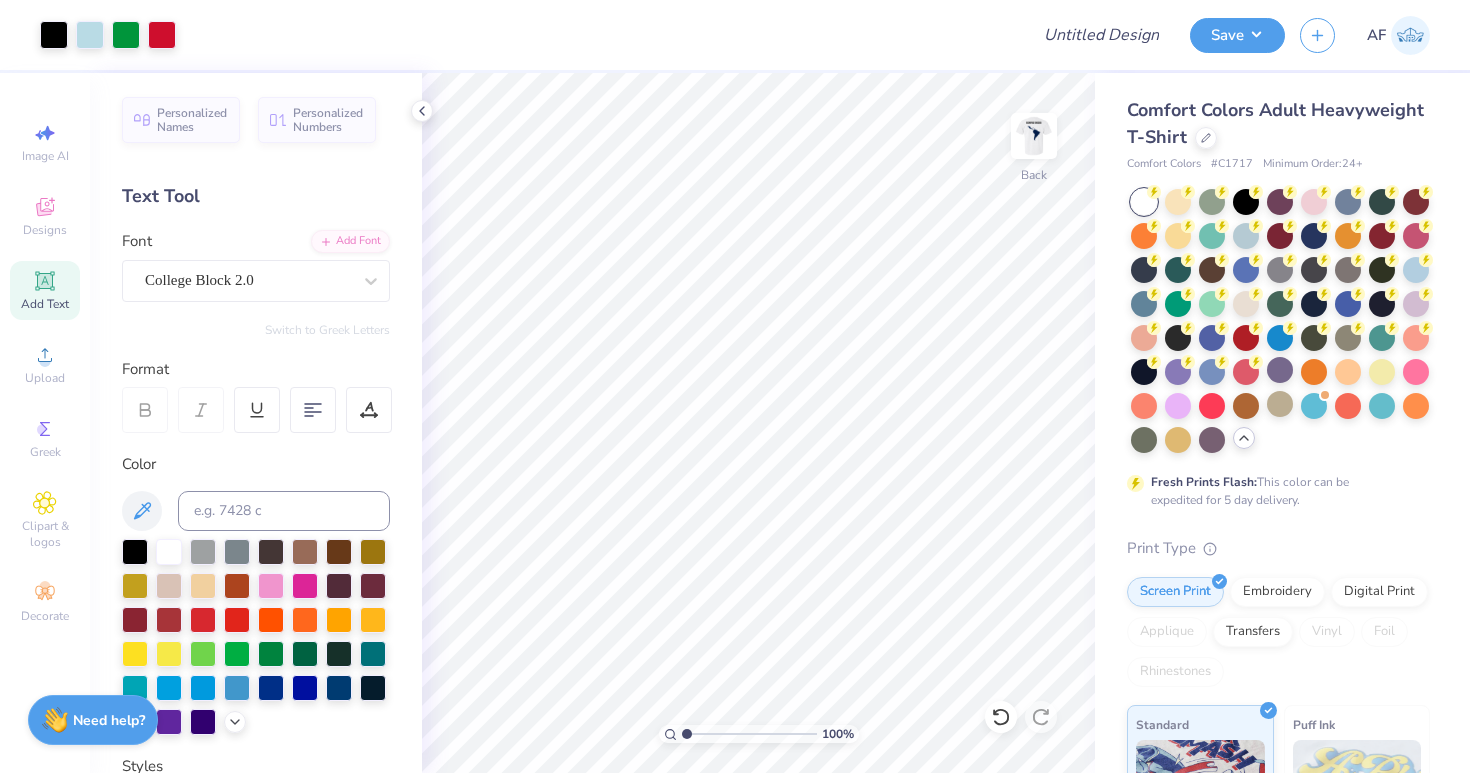 click at bounding box center (1034, 136) 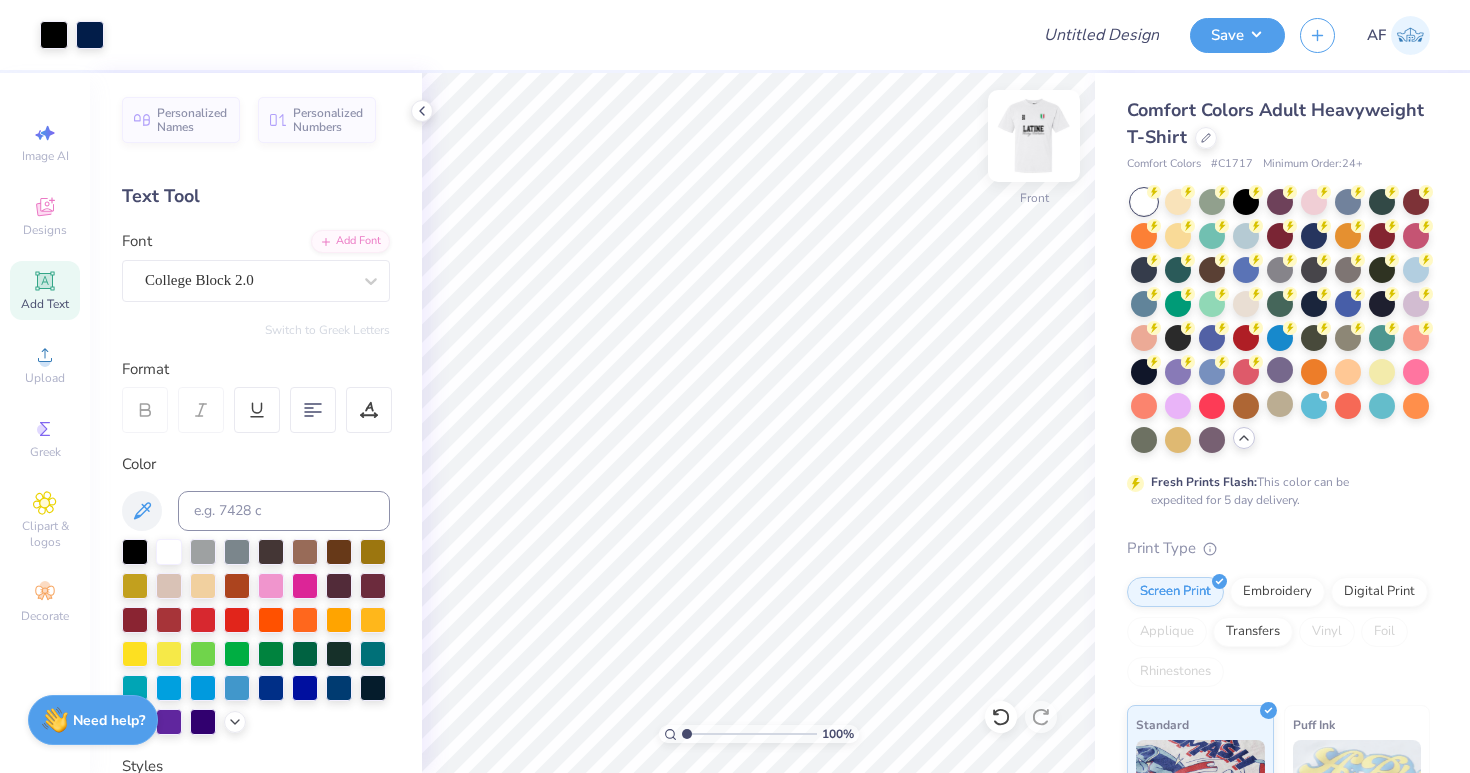 click at bounding box center (1034, 136) 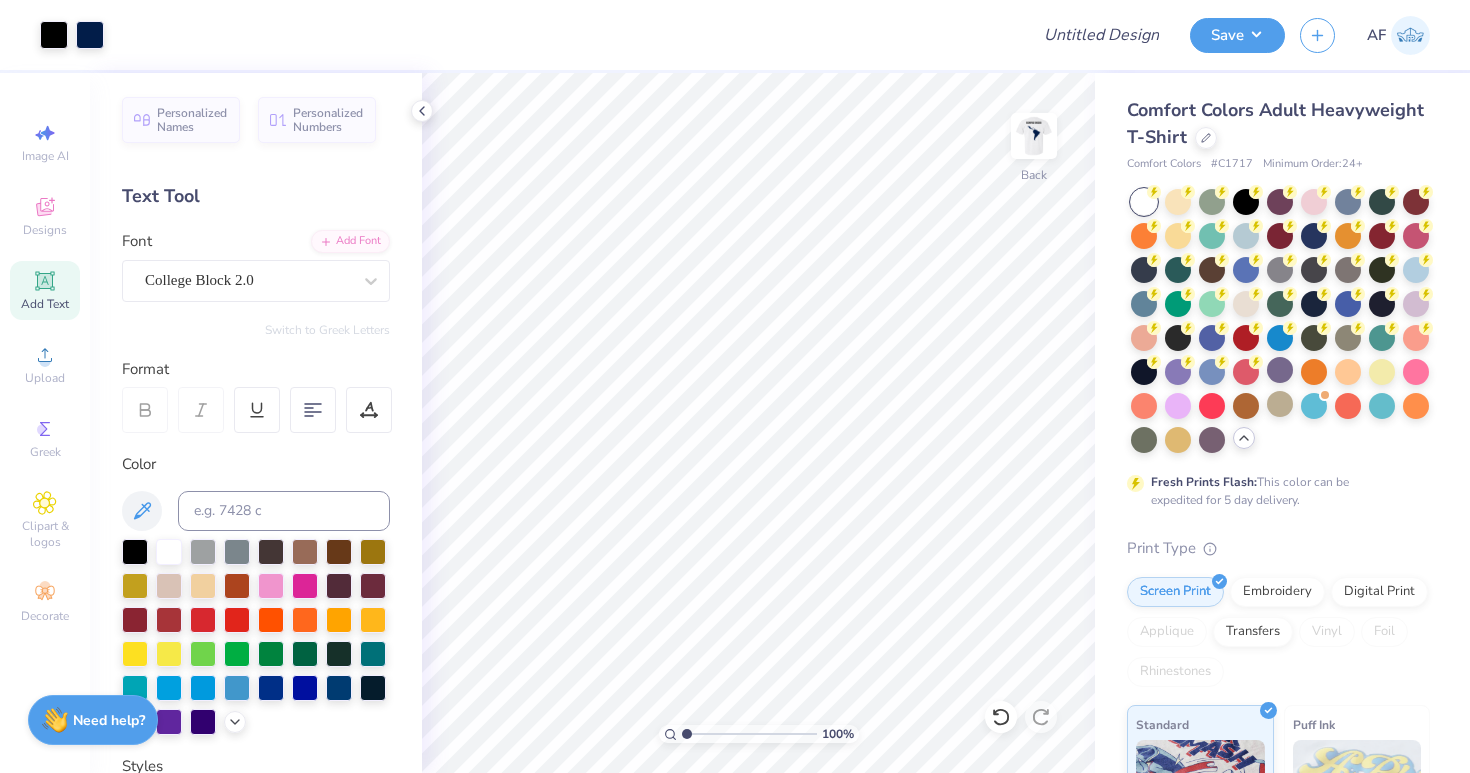 click at bounding box center (1034, 136) 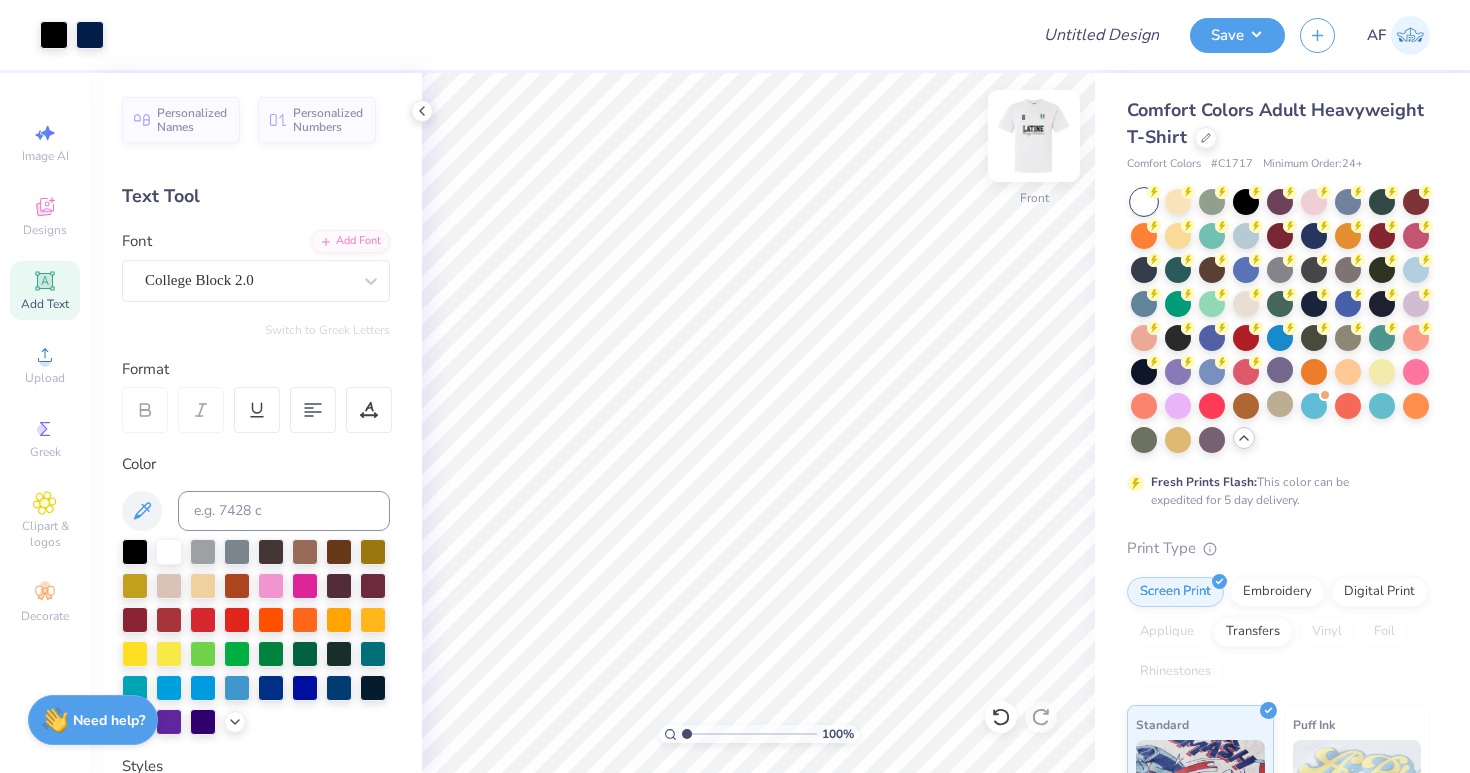 click at bounding box center (1034, 136) 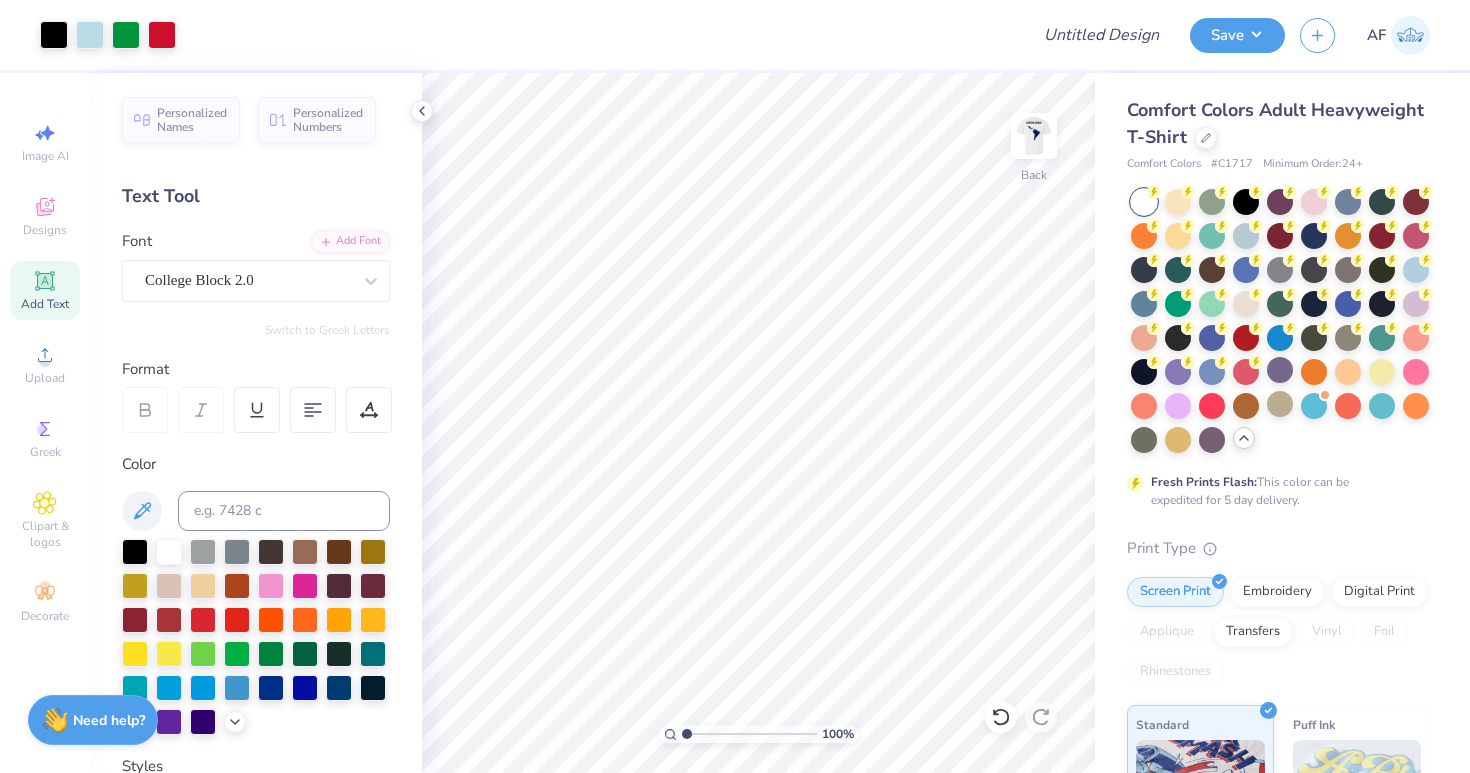 click at bounding box center [1034, 136] 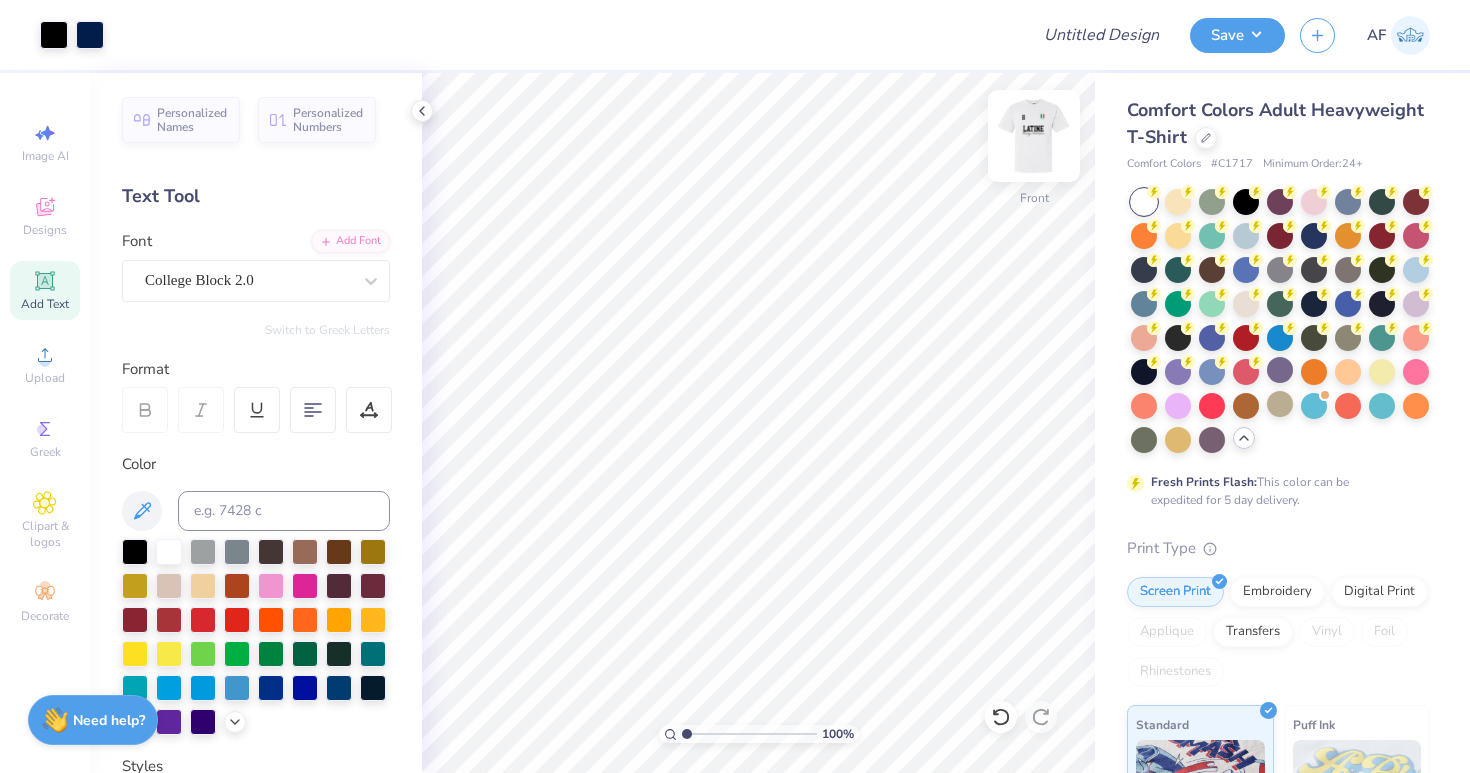 click at bounding box center (1034, 136) 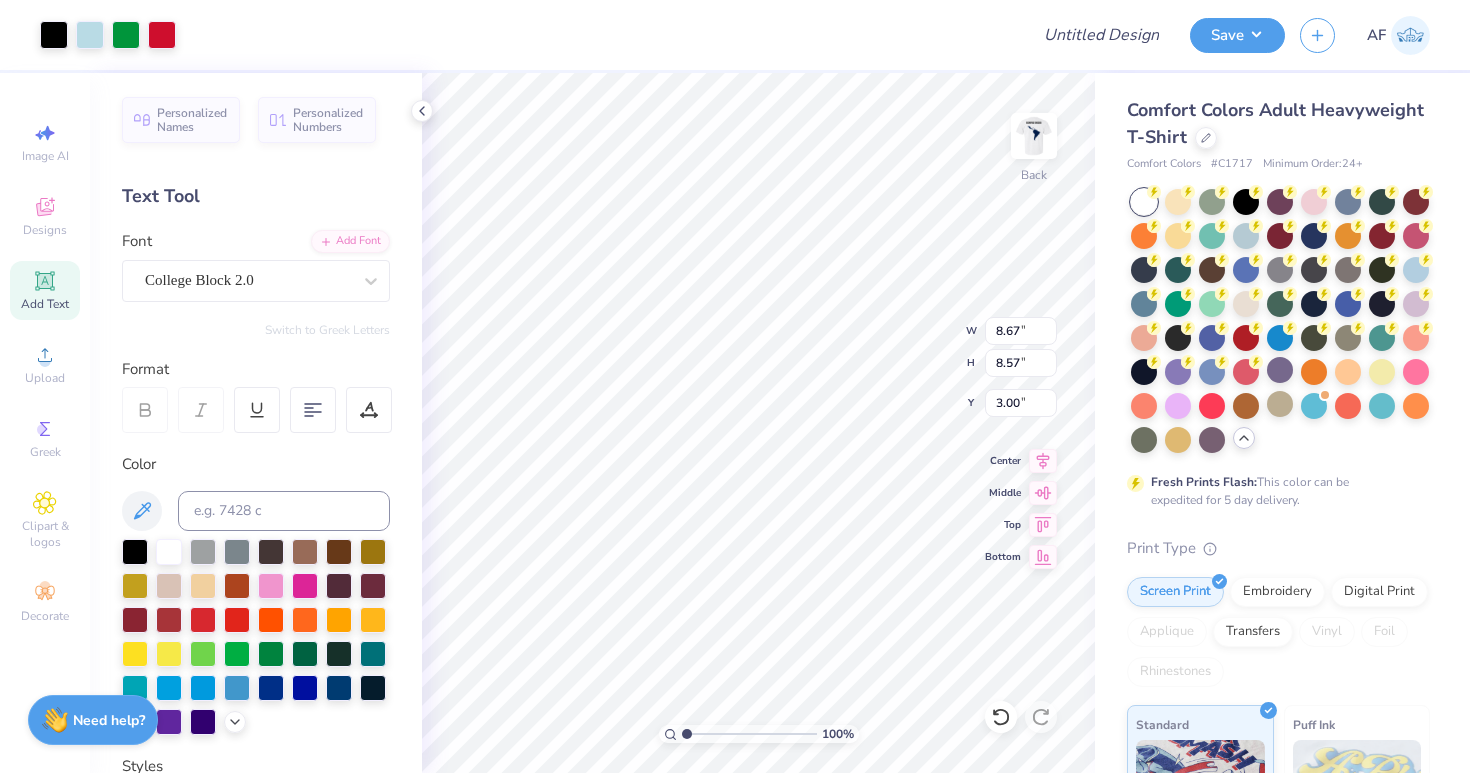 type on "8.67" 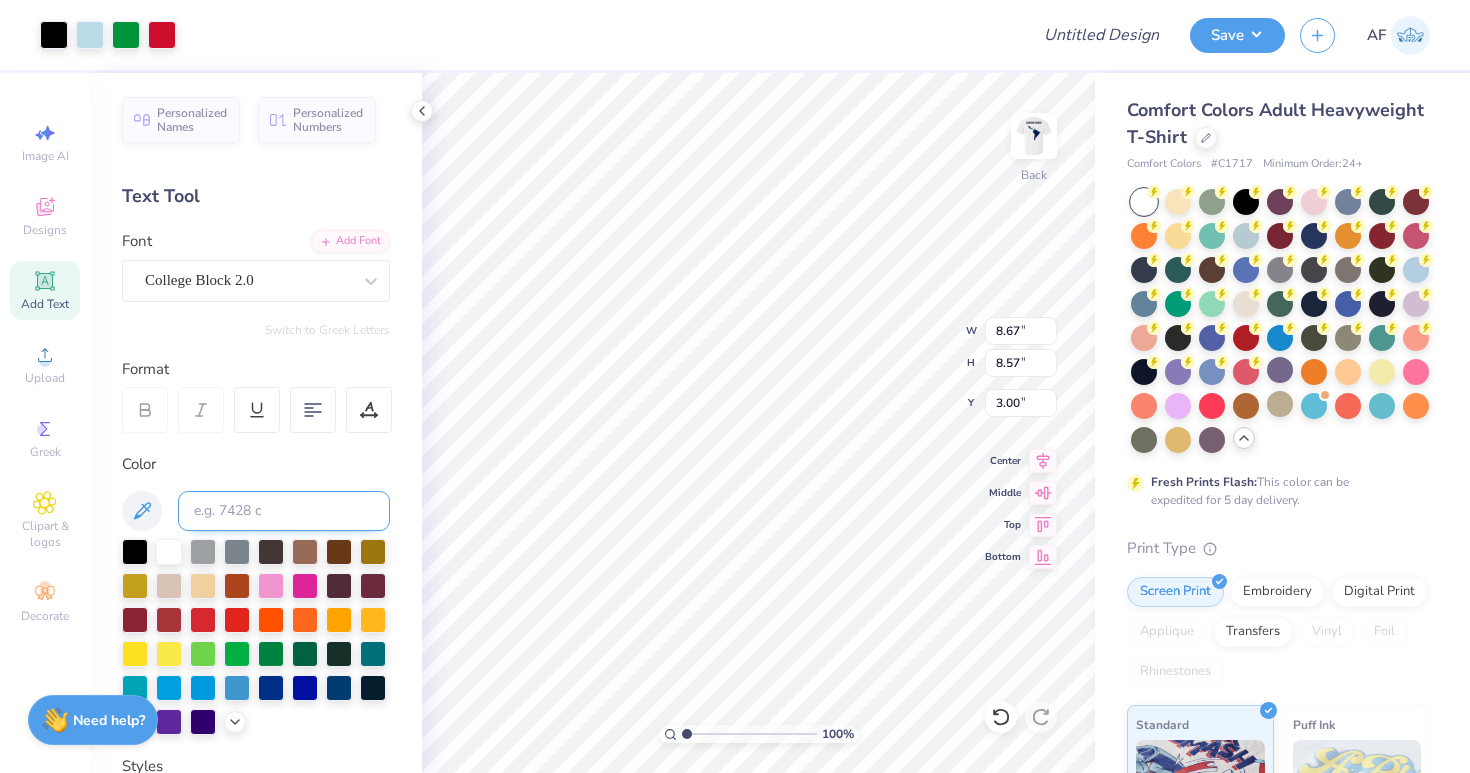 click at bounding box center [284, 511] 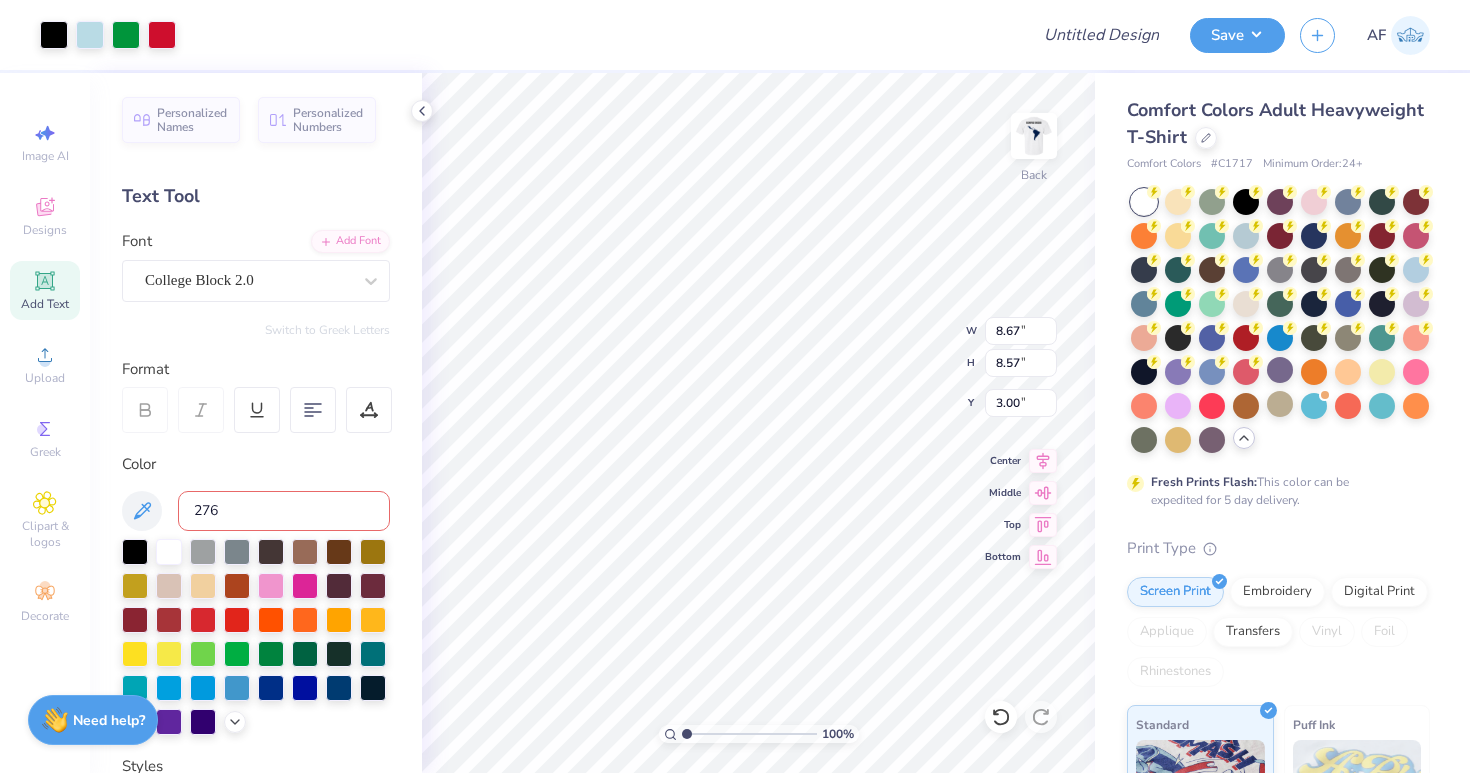 type on "2768" 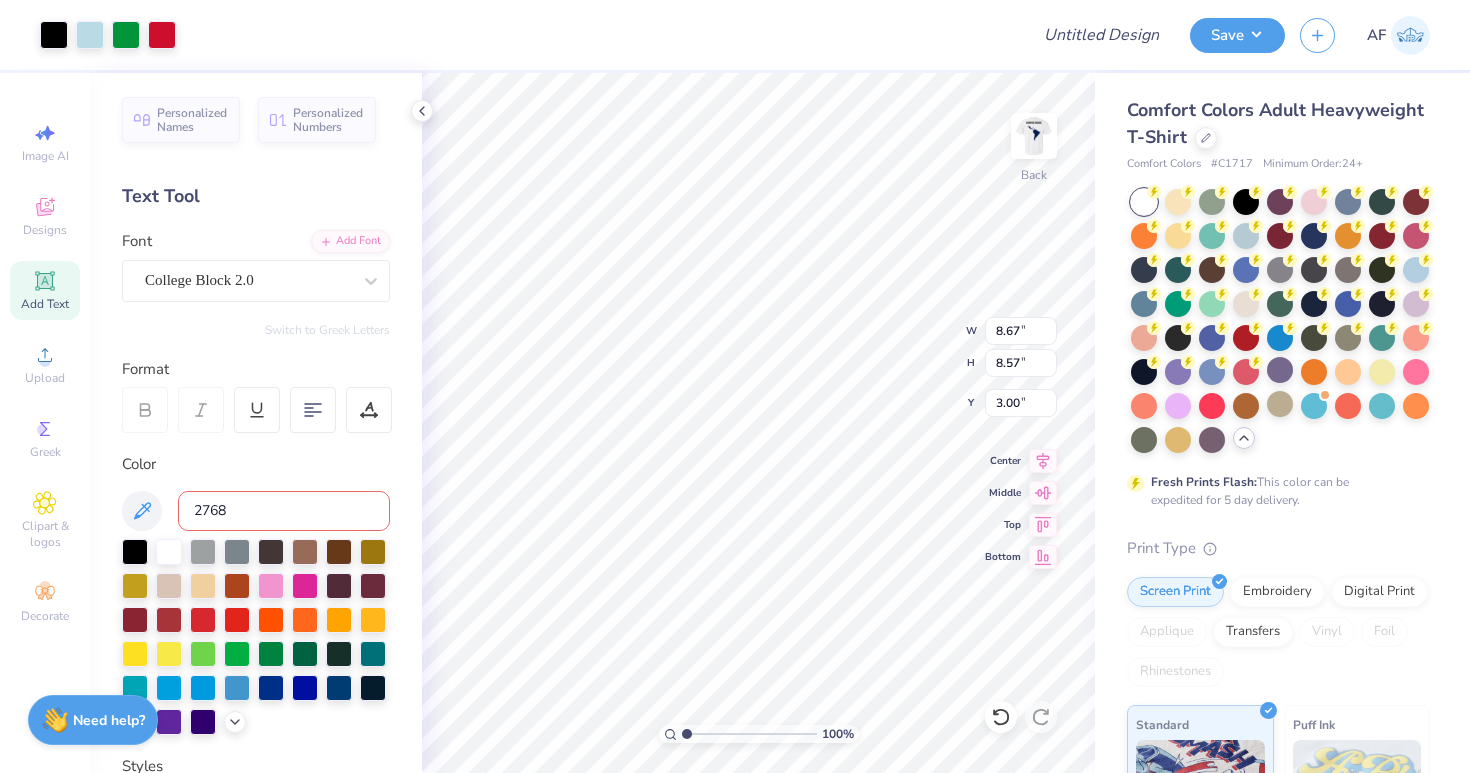 type 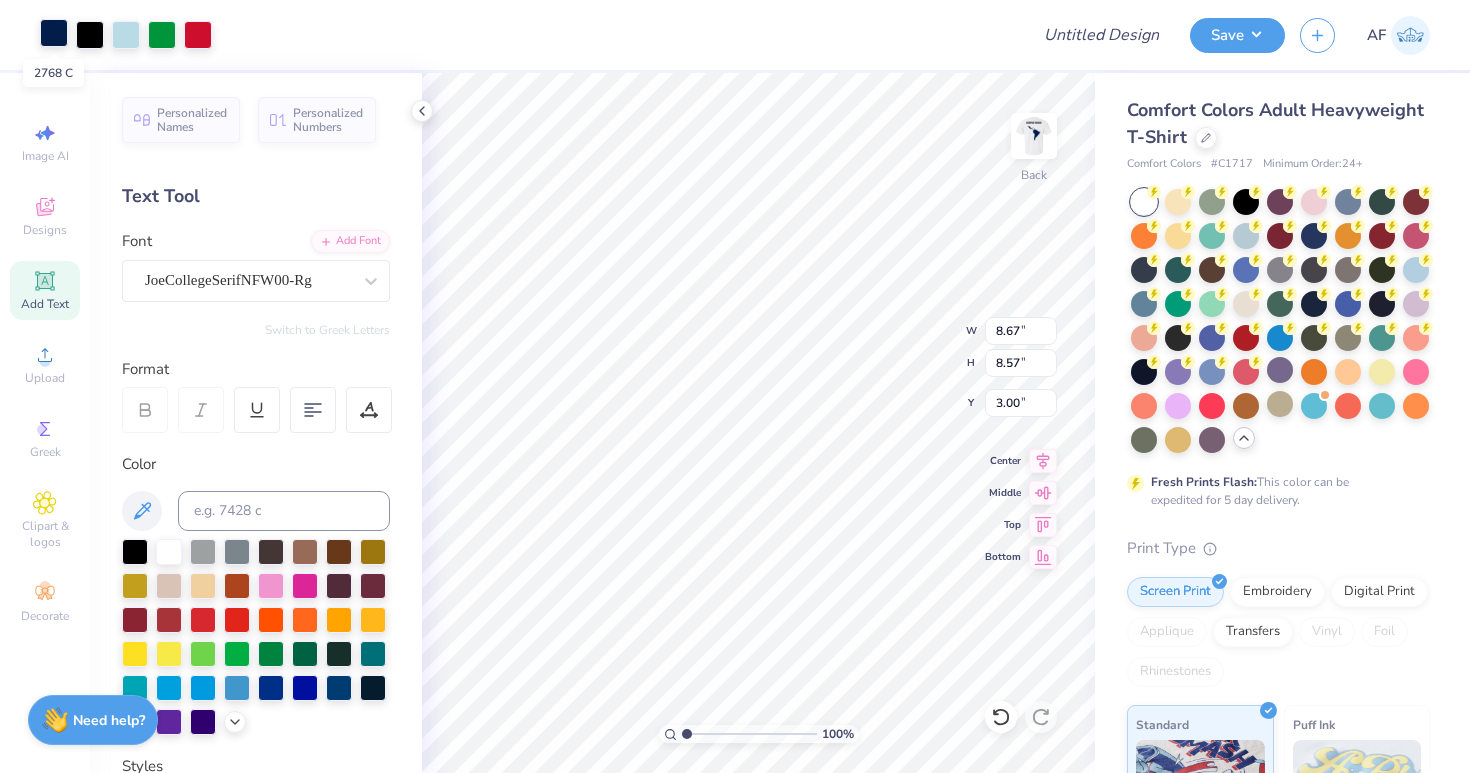 click at bounding box center [54, 33] 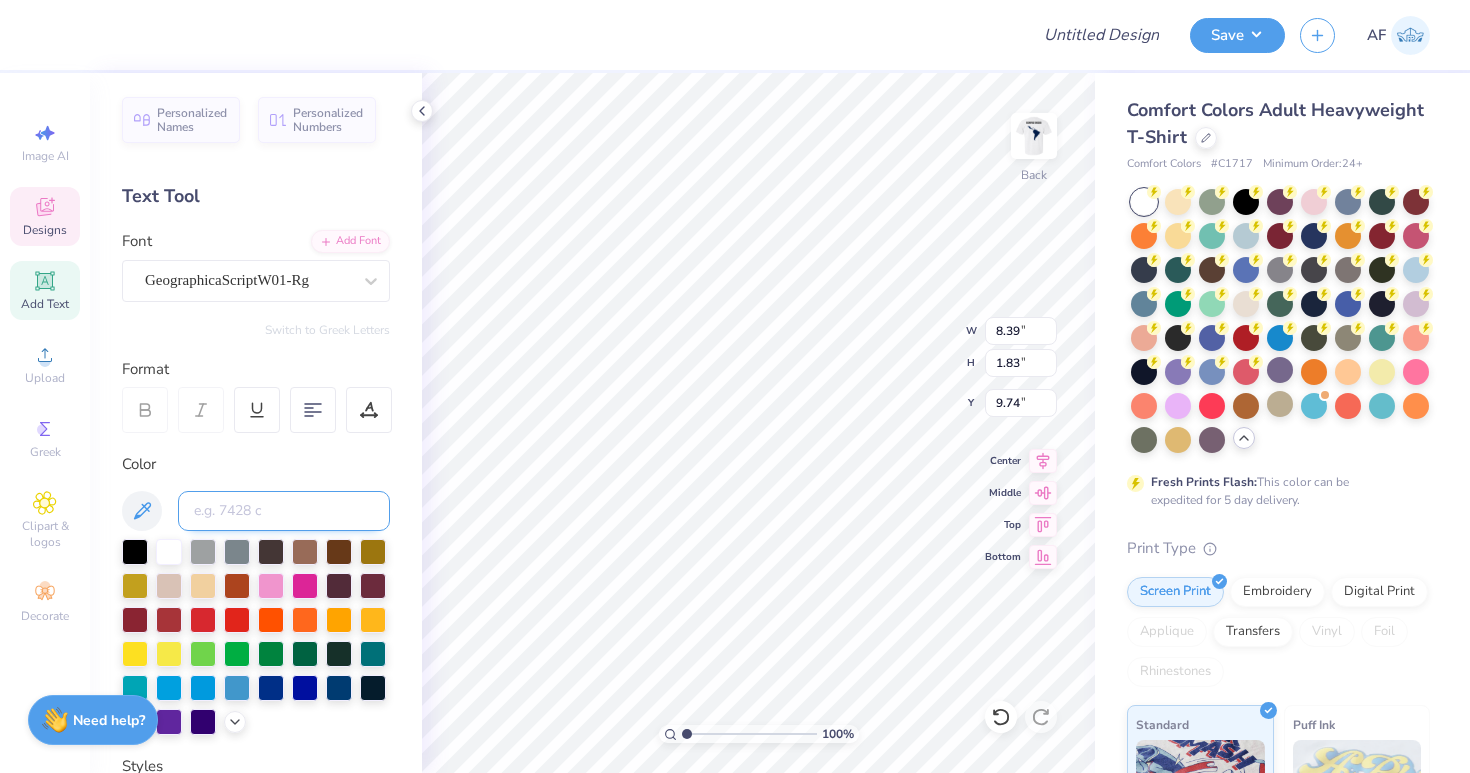 click at bounding box center (284, 511) 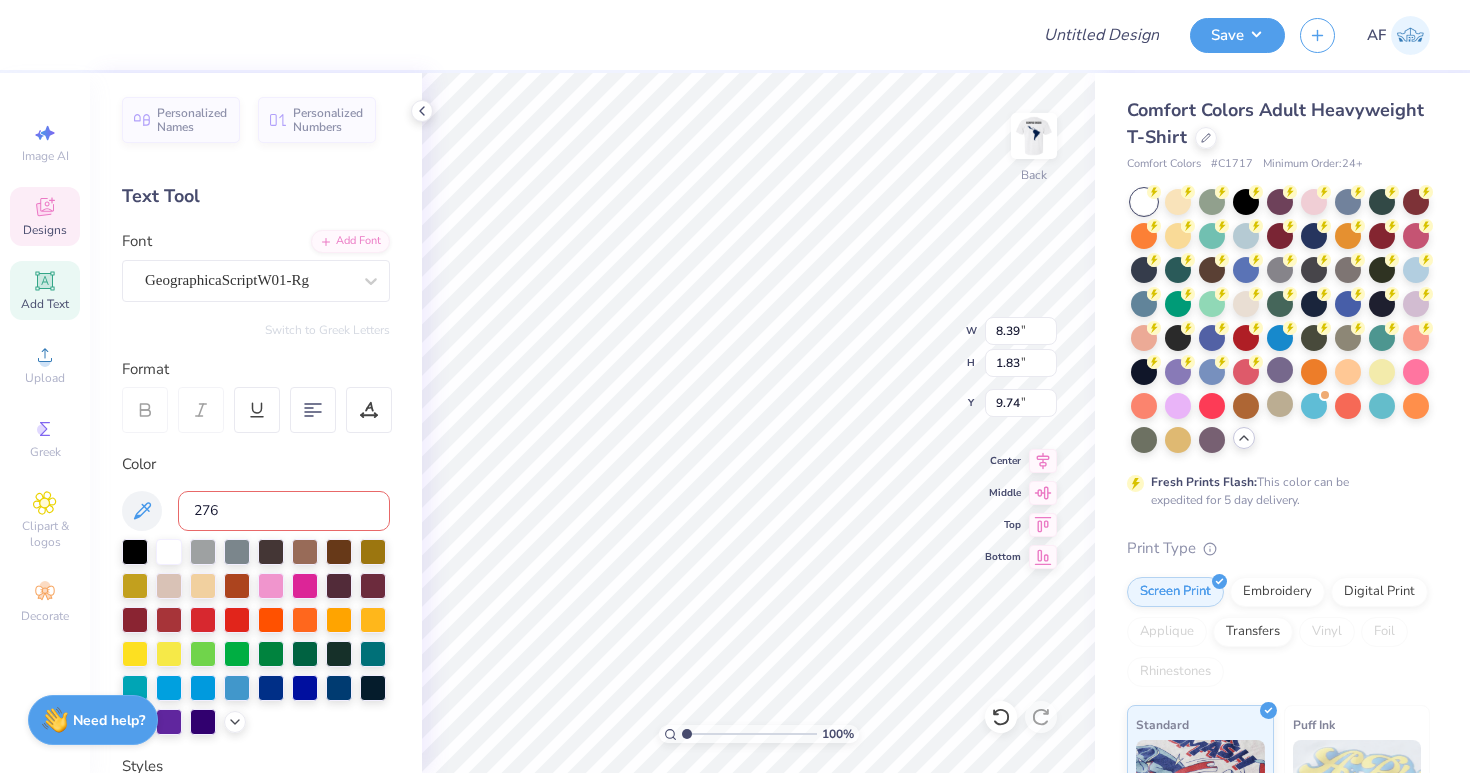 type on "2768" 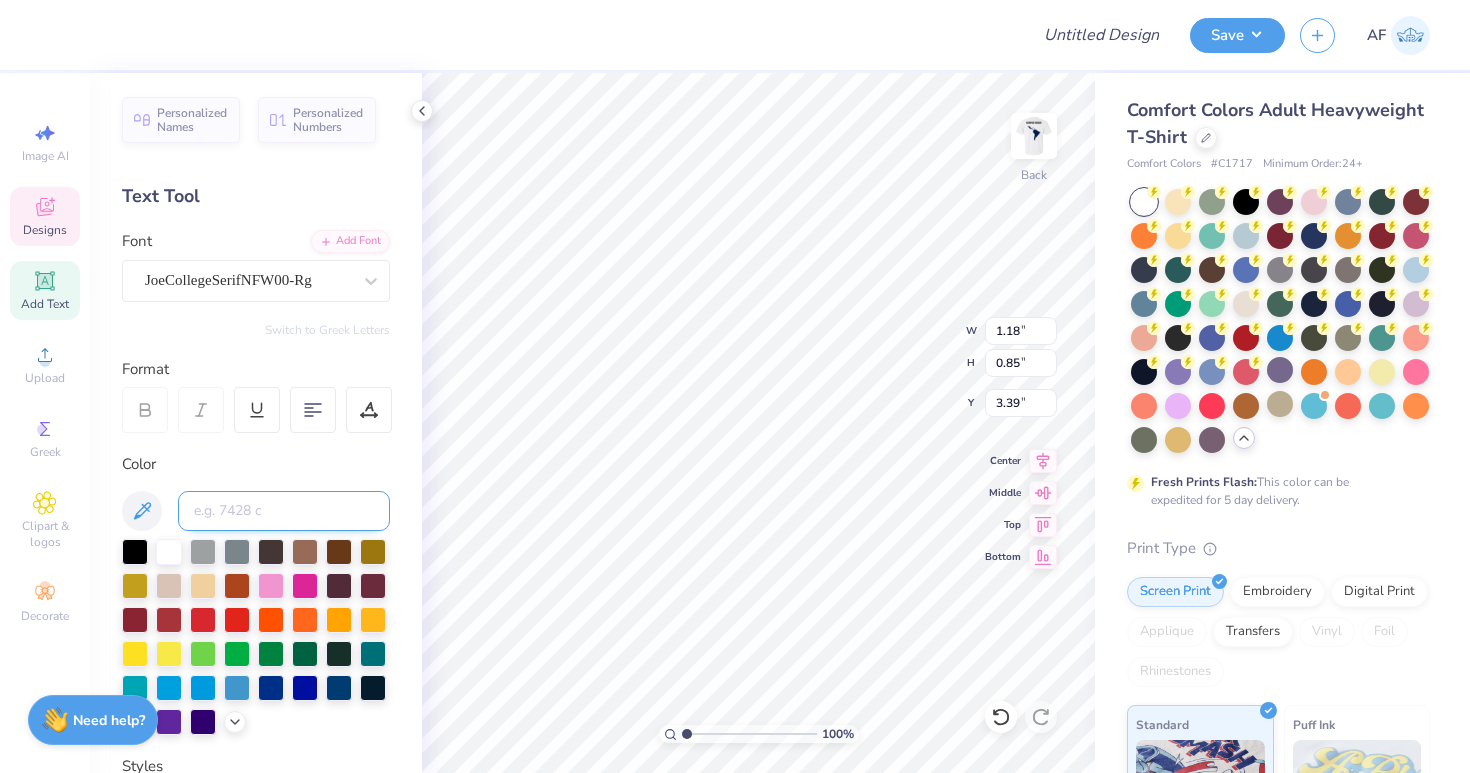 click at bounding box center (284, 511) 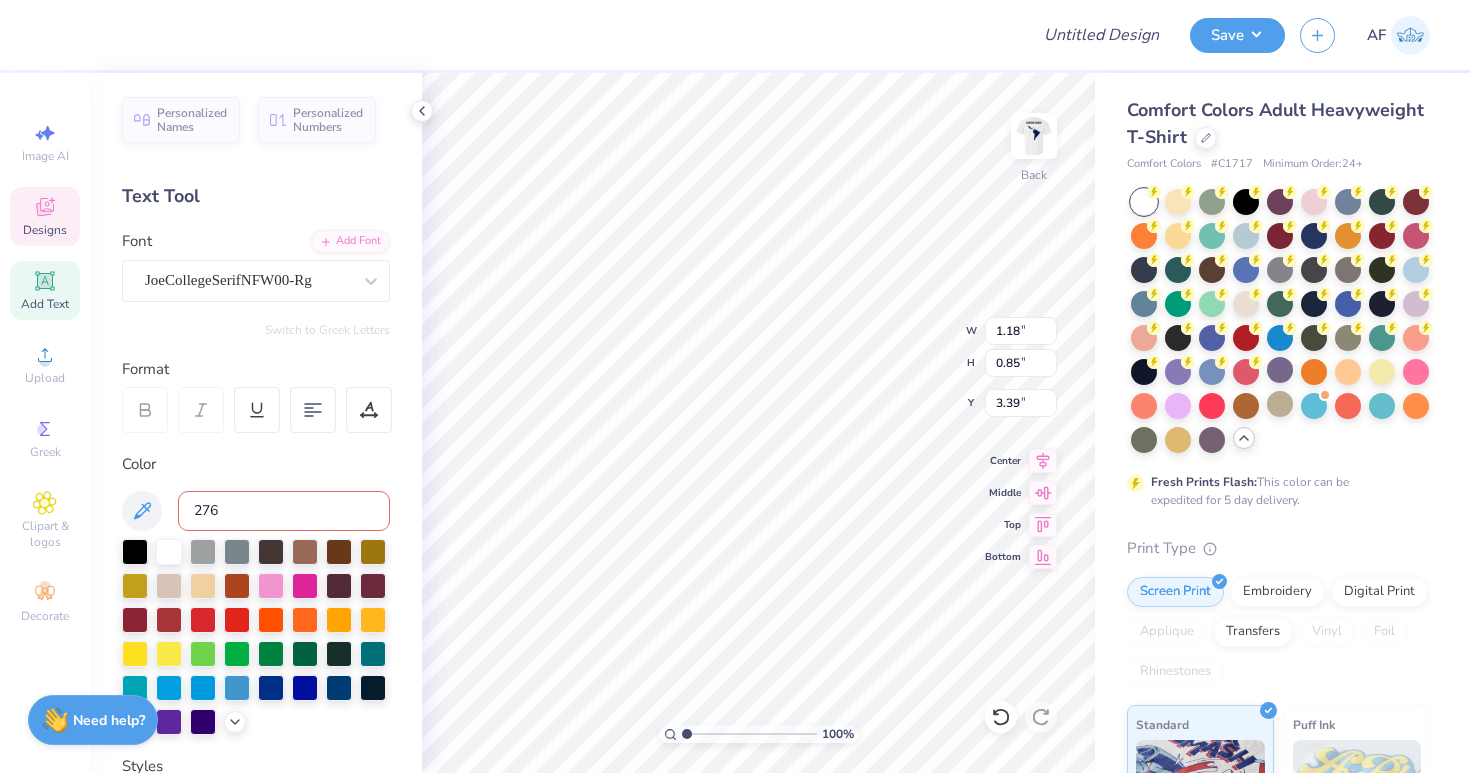 type on "2768" 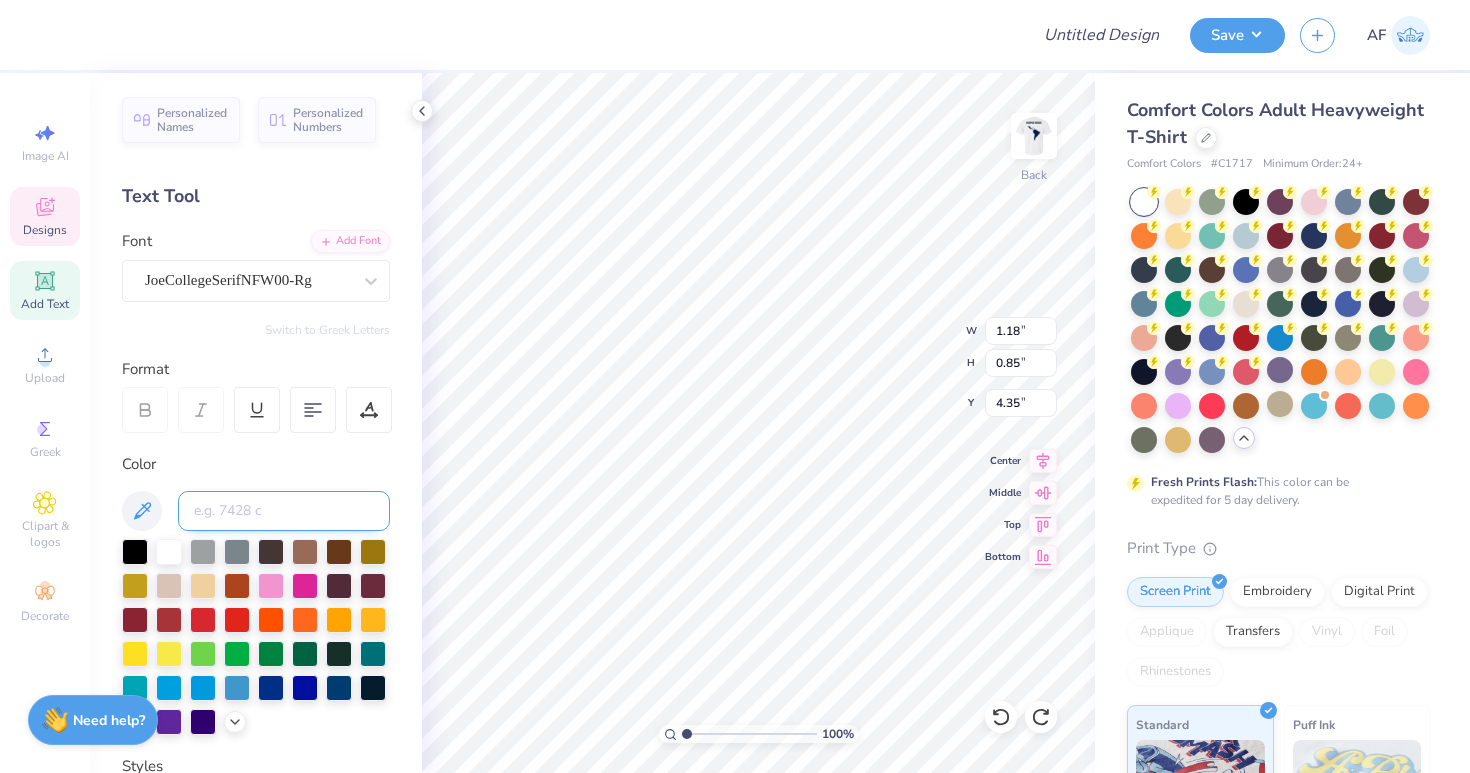 click at bounding box center [284, 511] 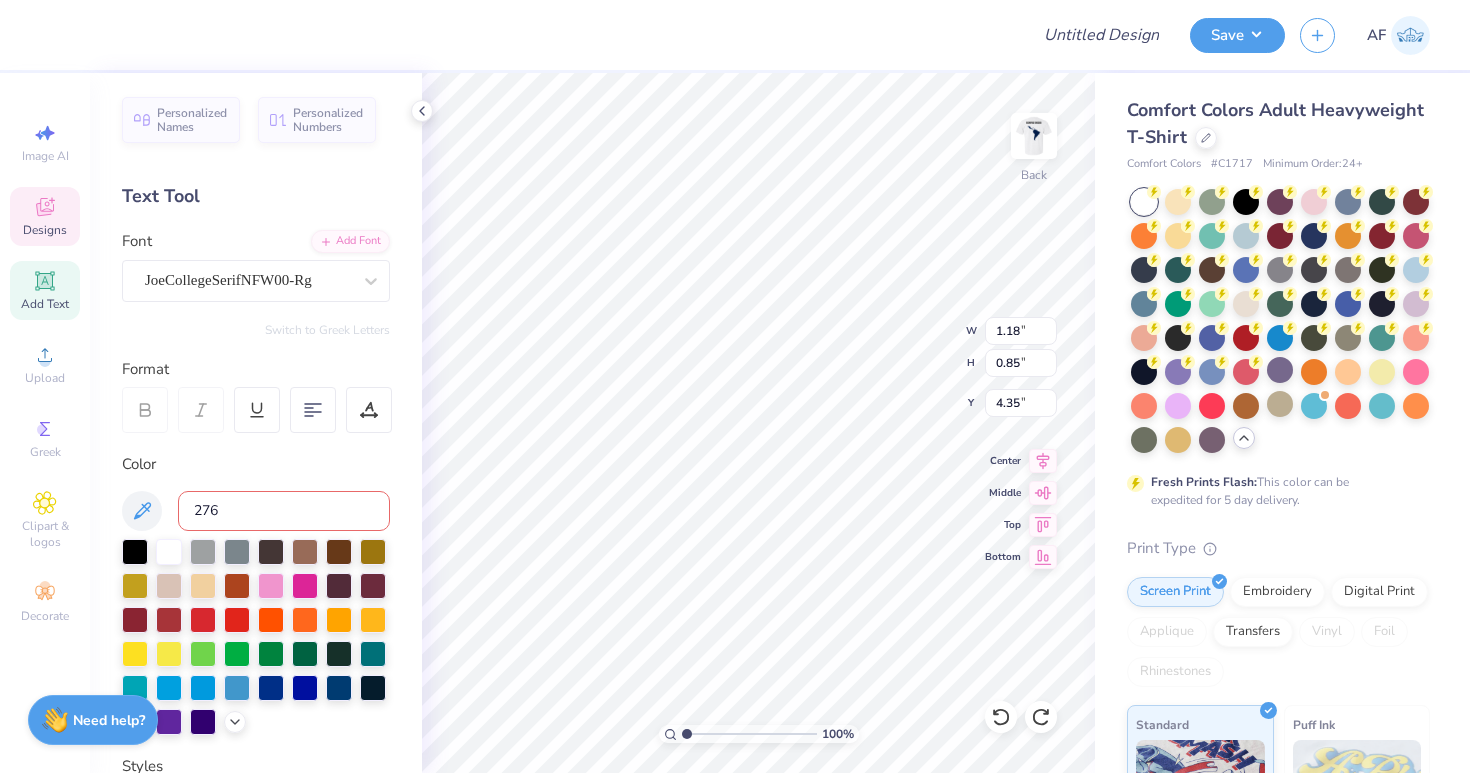 type on "2768" 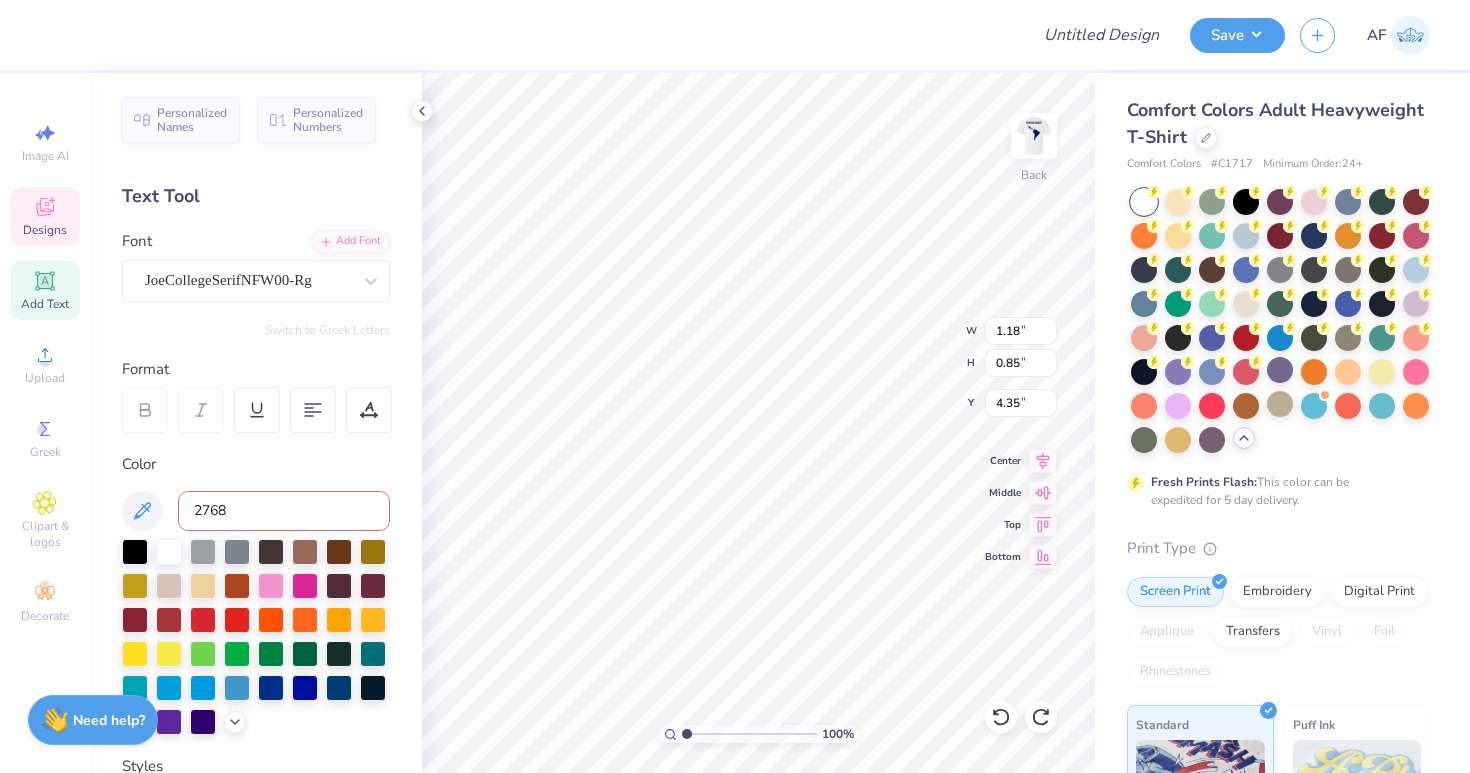 type 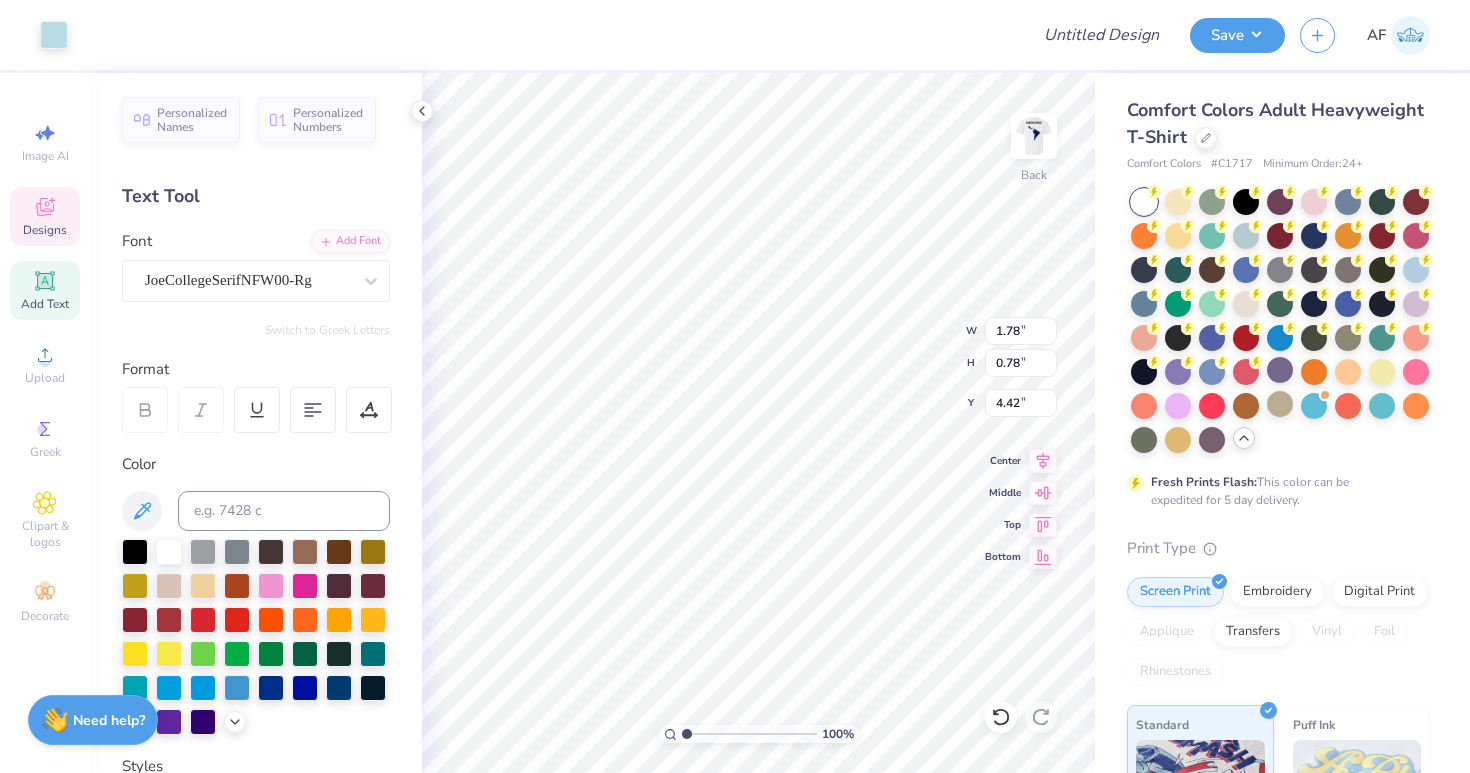 type on "4.42" 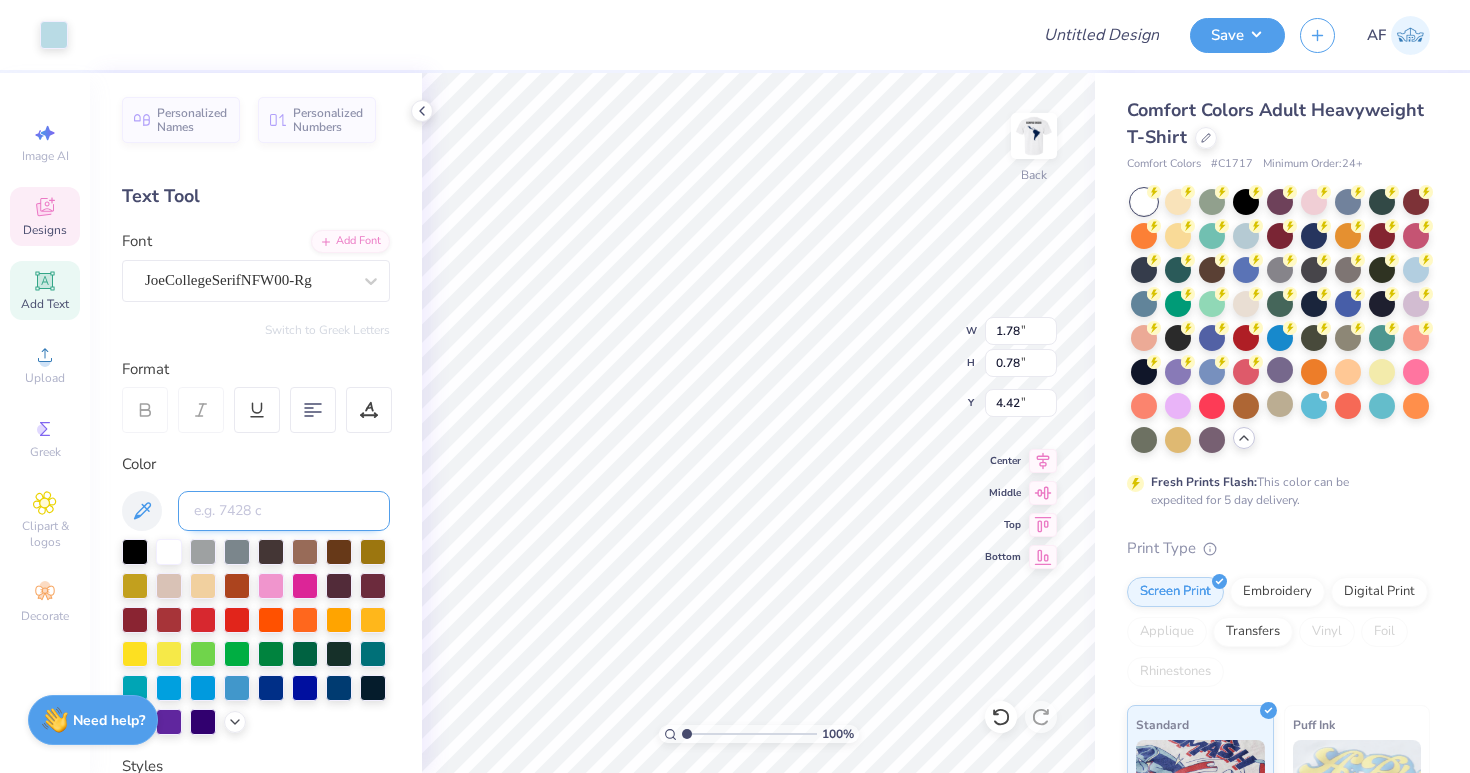 click at bounding box center [284, 511] 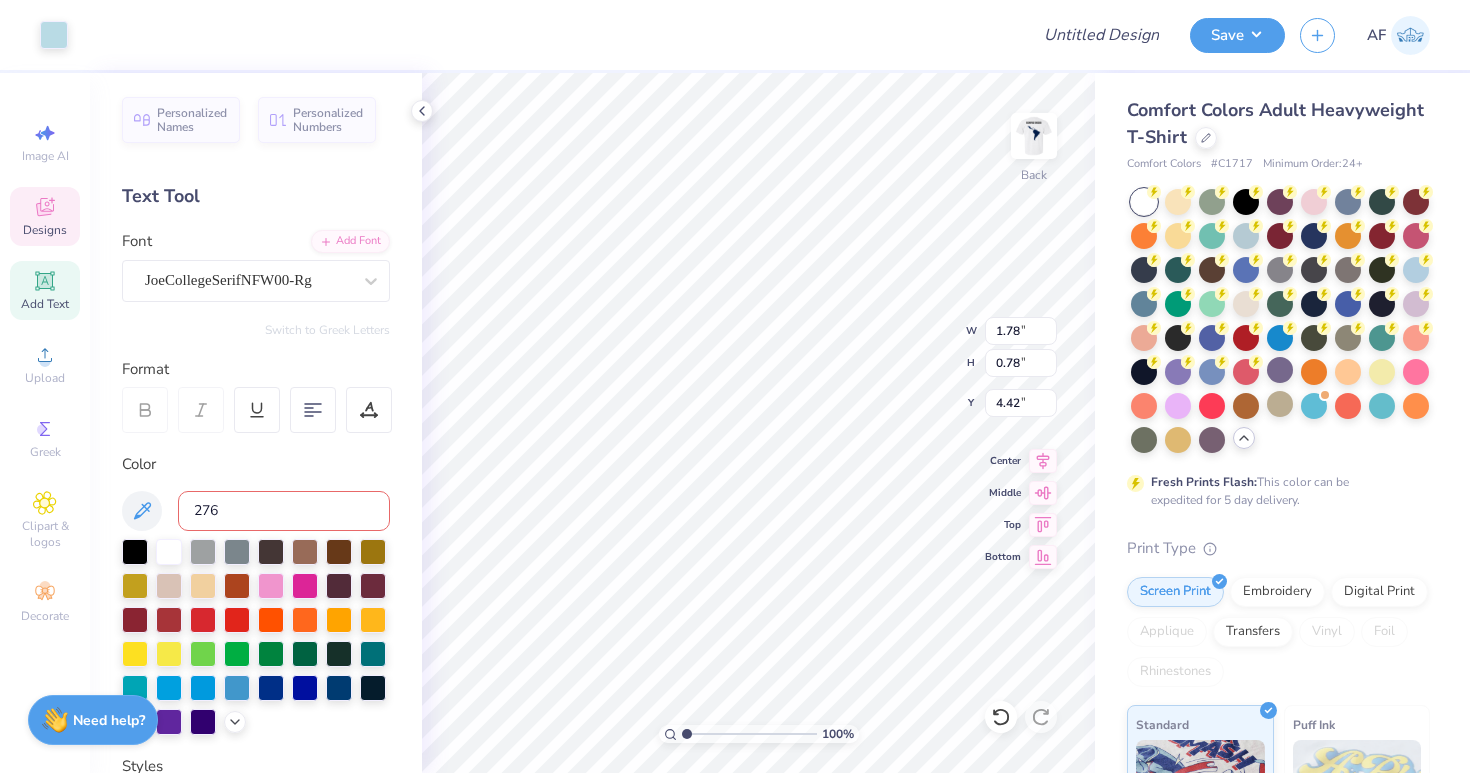 type on "2768" 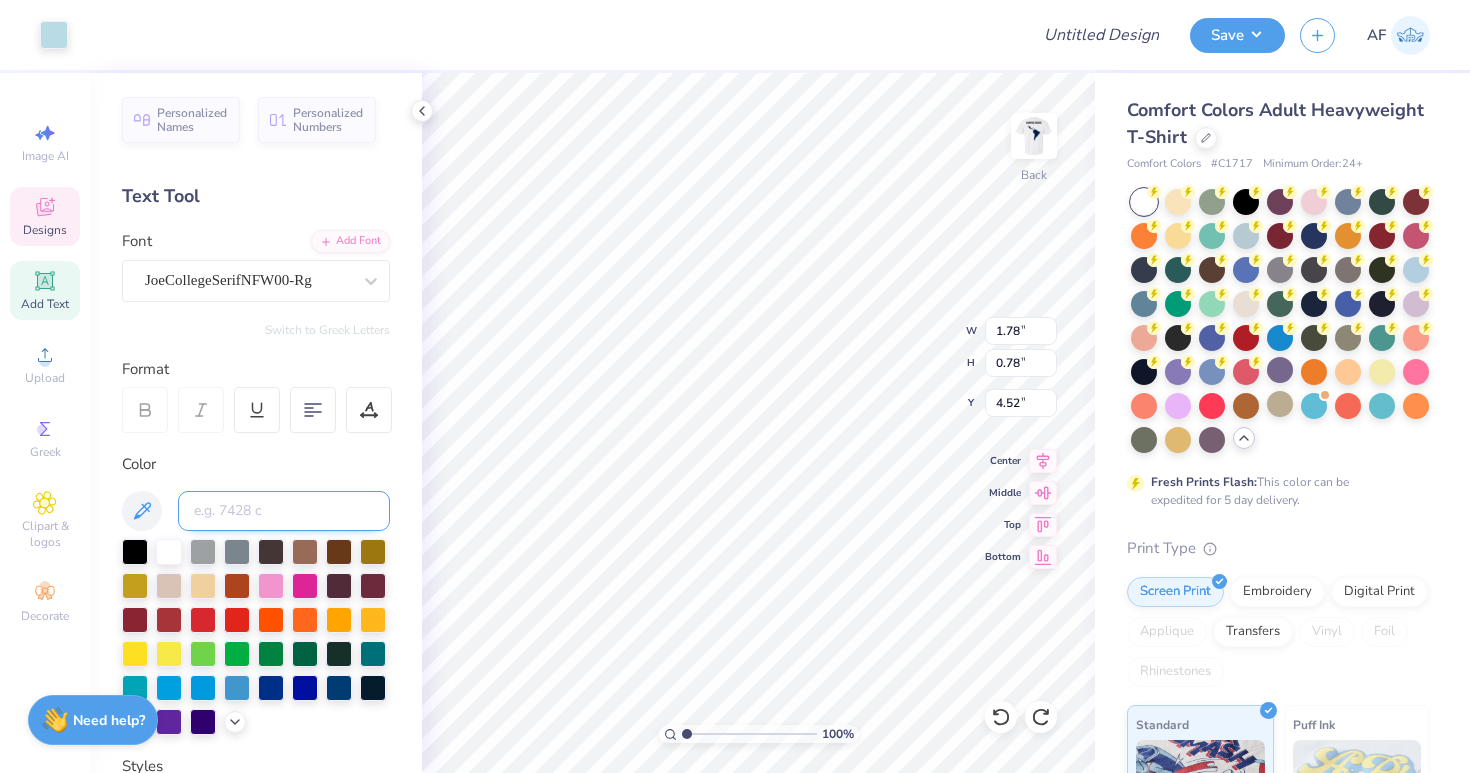 click at bounding box center (284, 511) 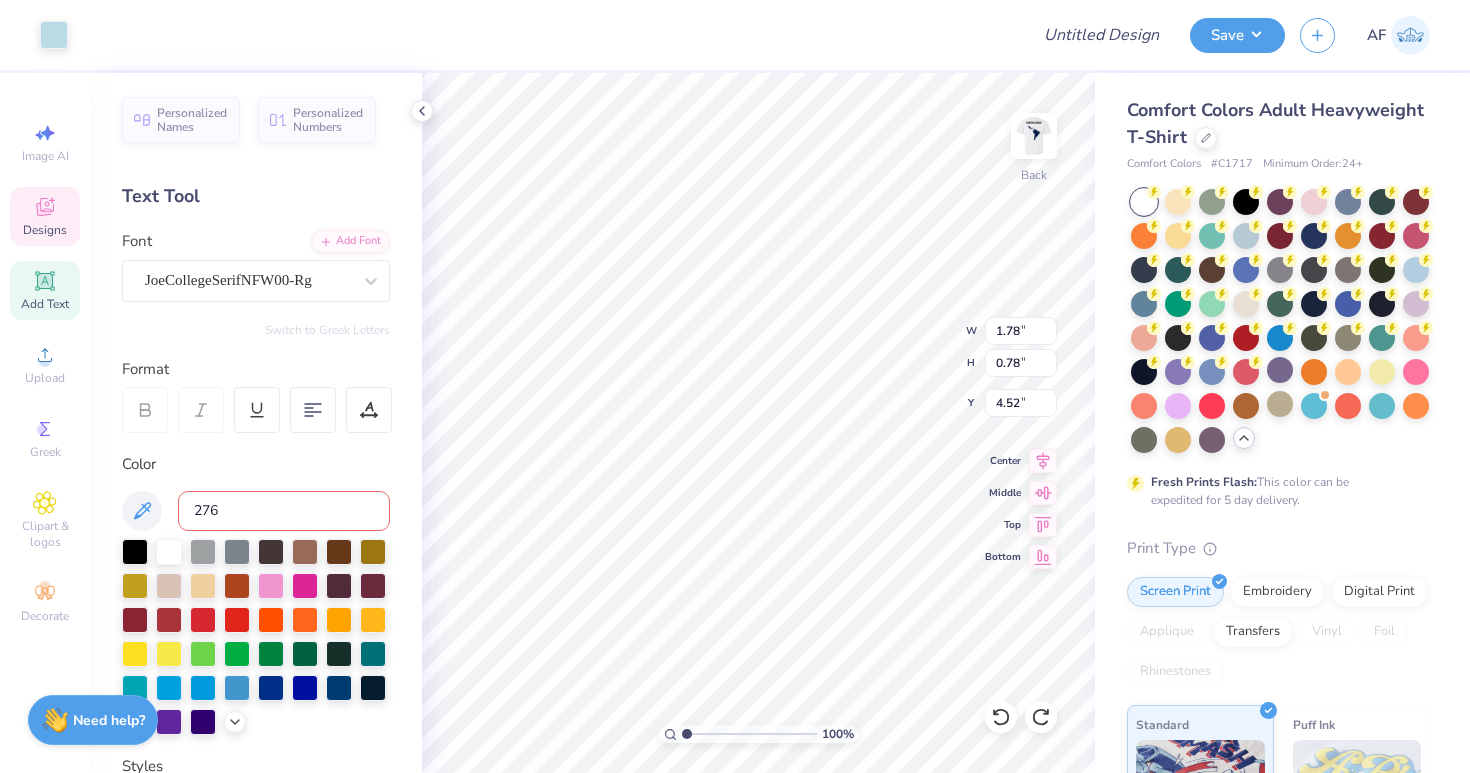 type on "2768" 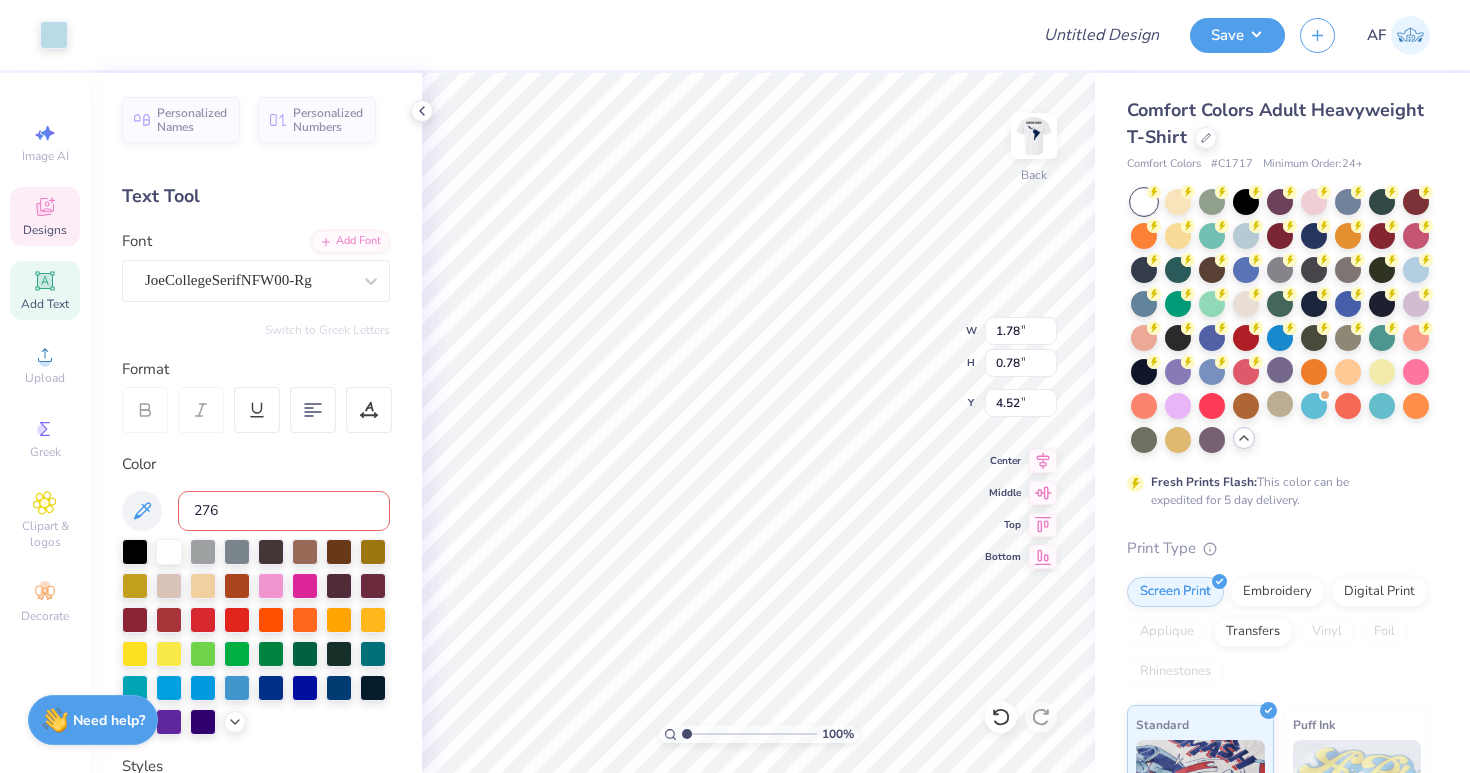 type on "2768" 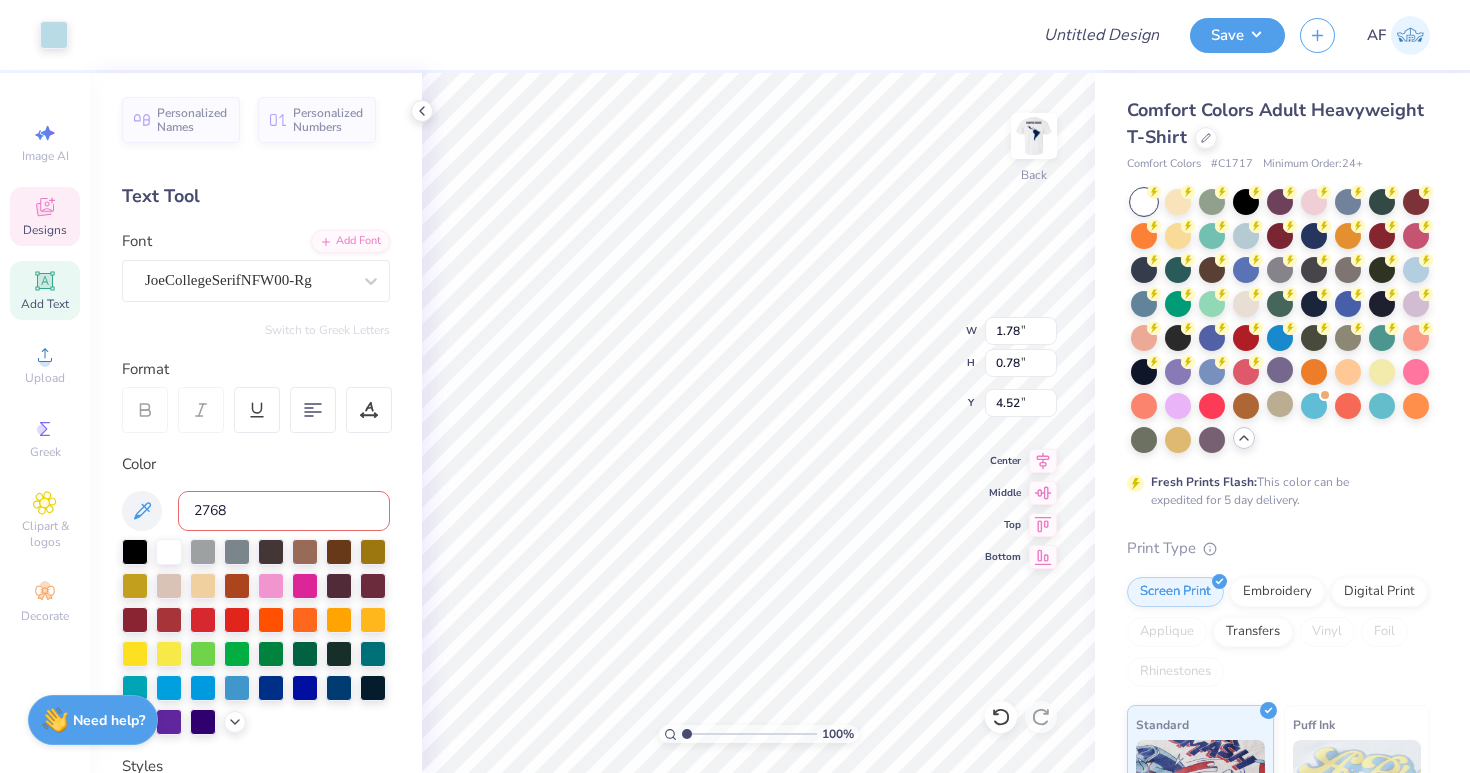 type 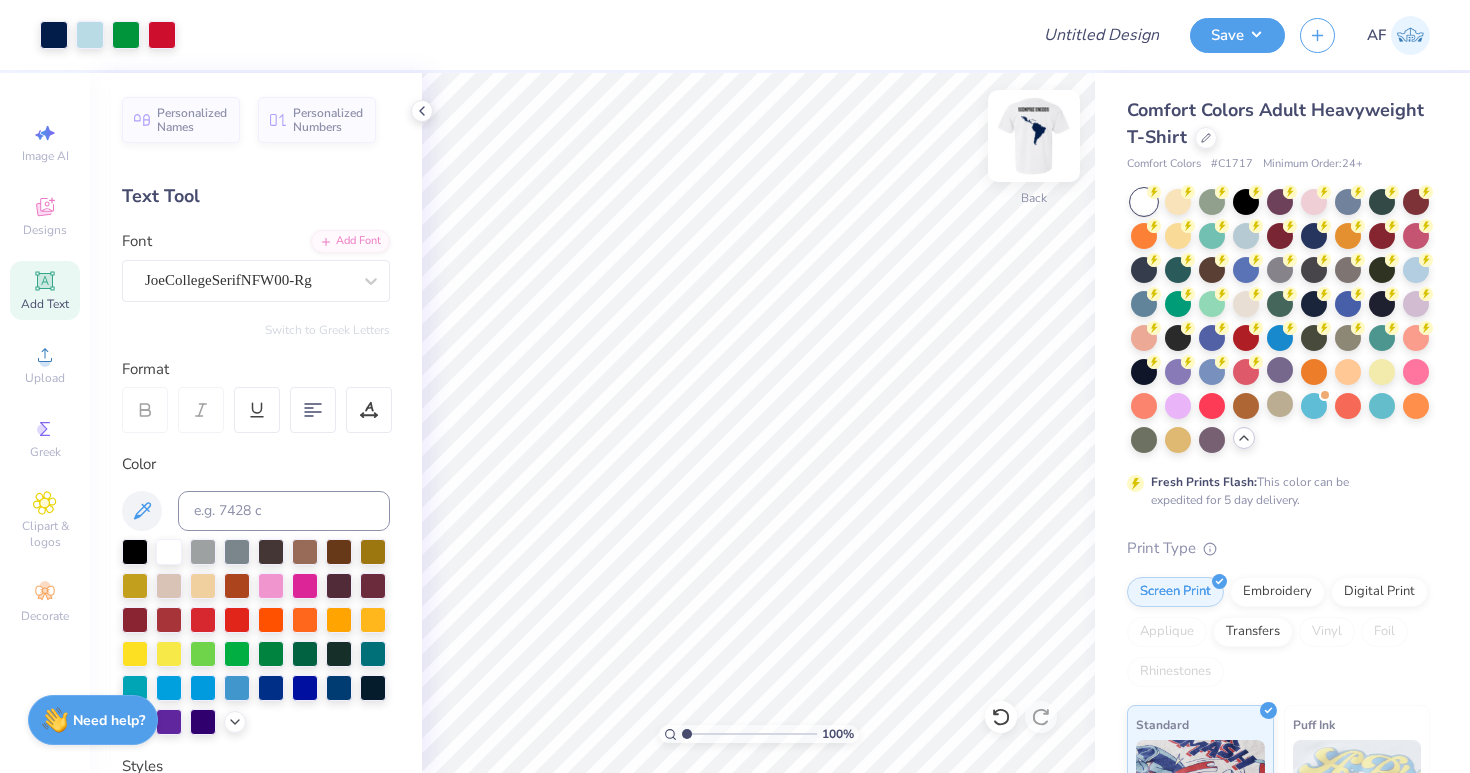 click at bounding box center [1034, 136] 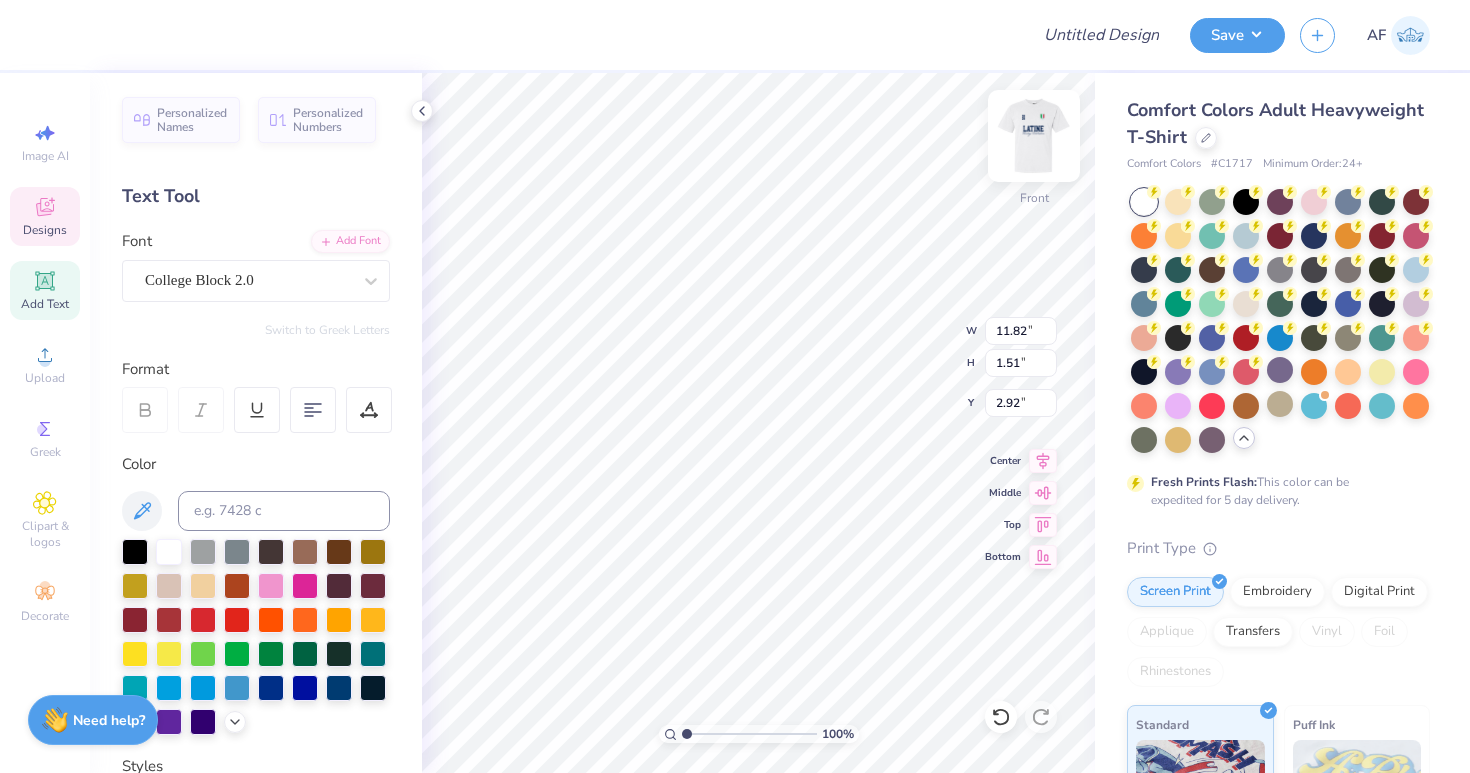 type on "14.46" 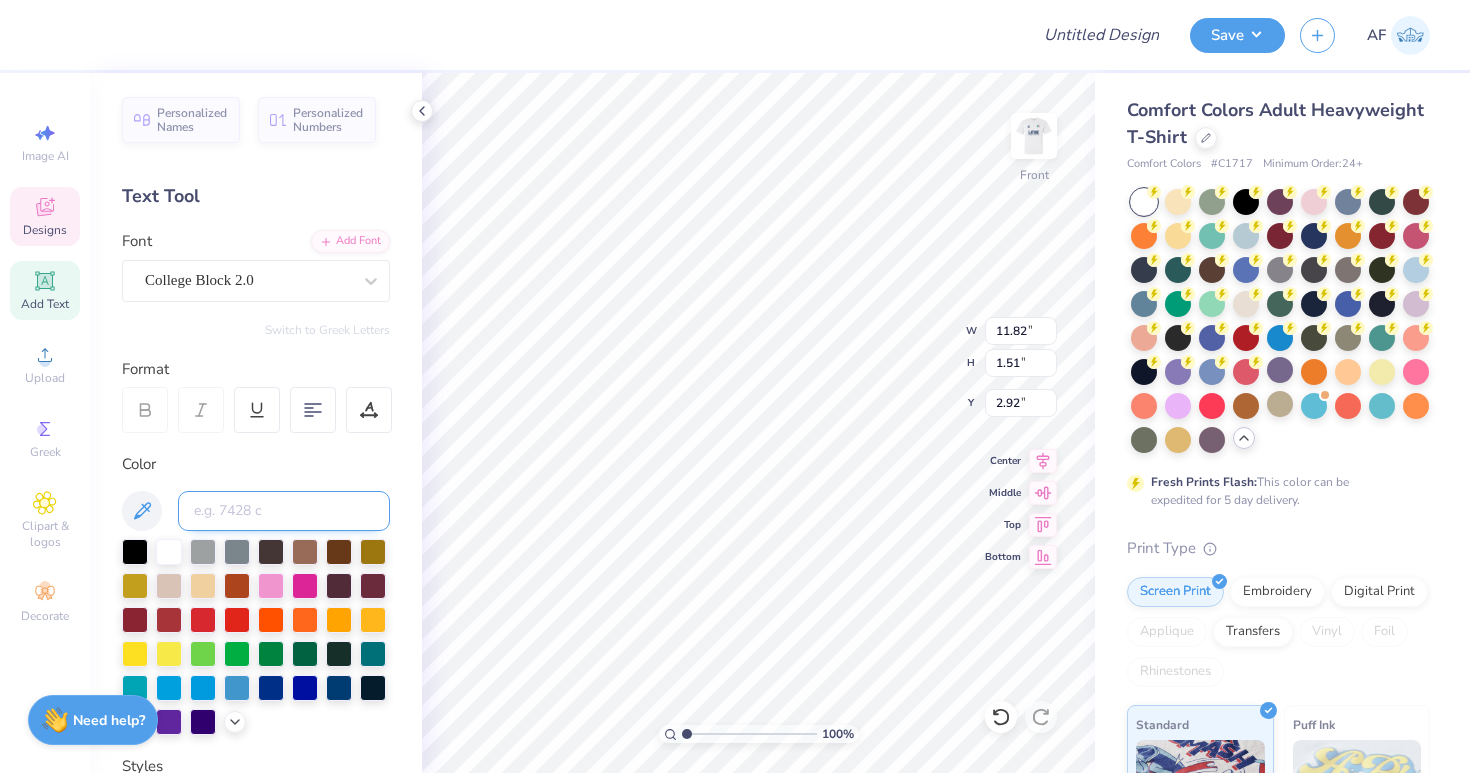 click at bounding box center (284, 511) 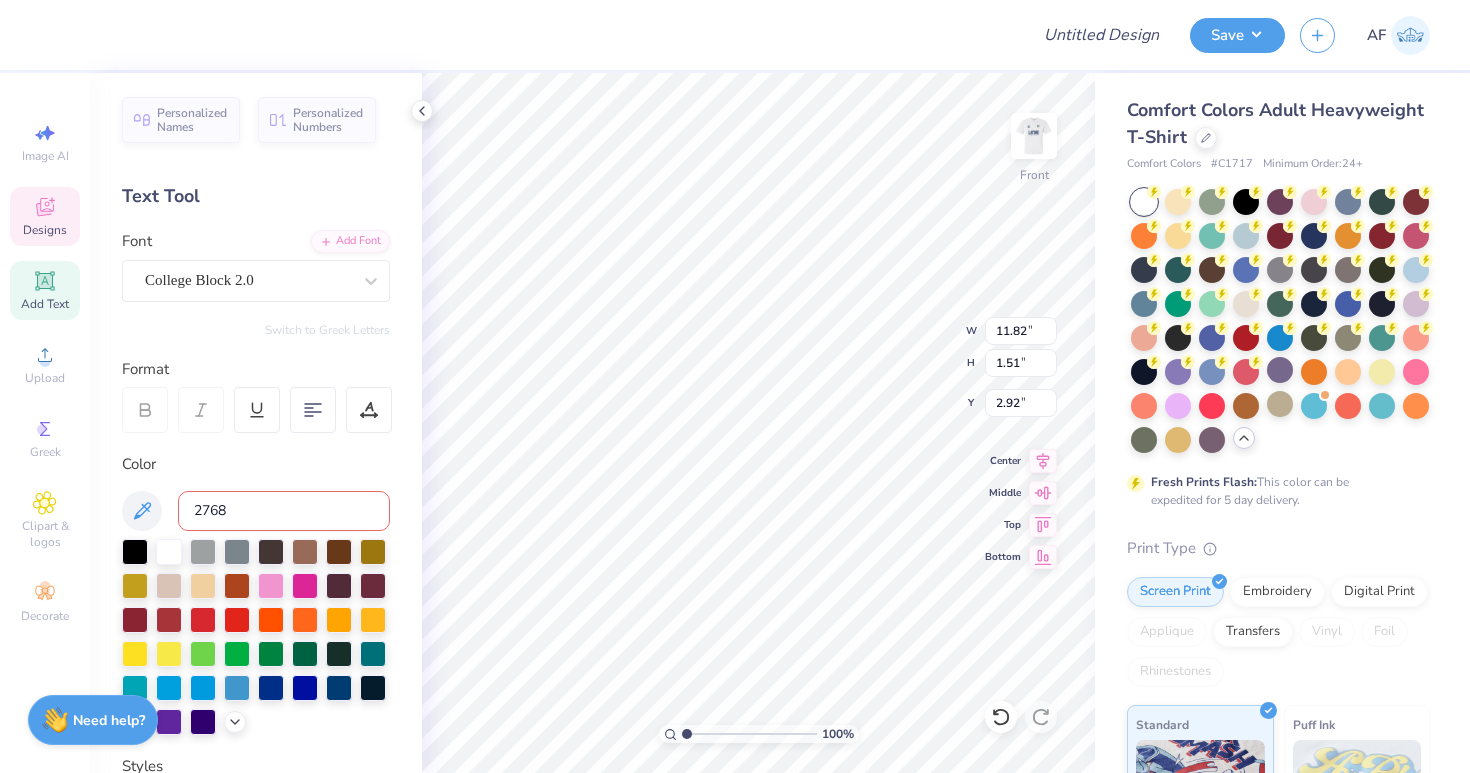 type on "2768c" 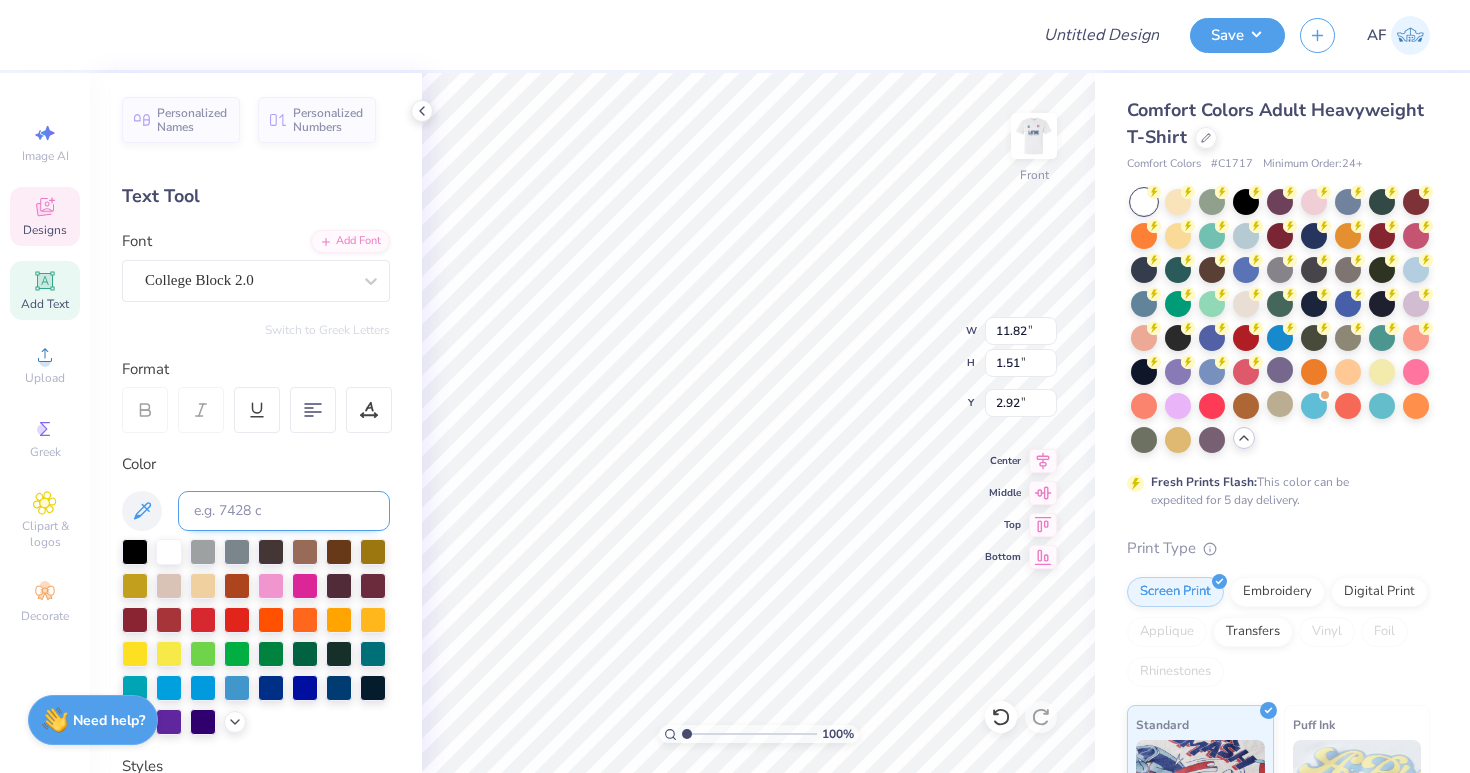 scroll, scrollTop: 0, scrollLeft: 5, axis: horizontal 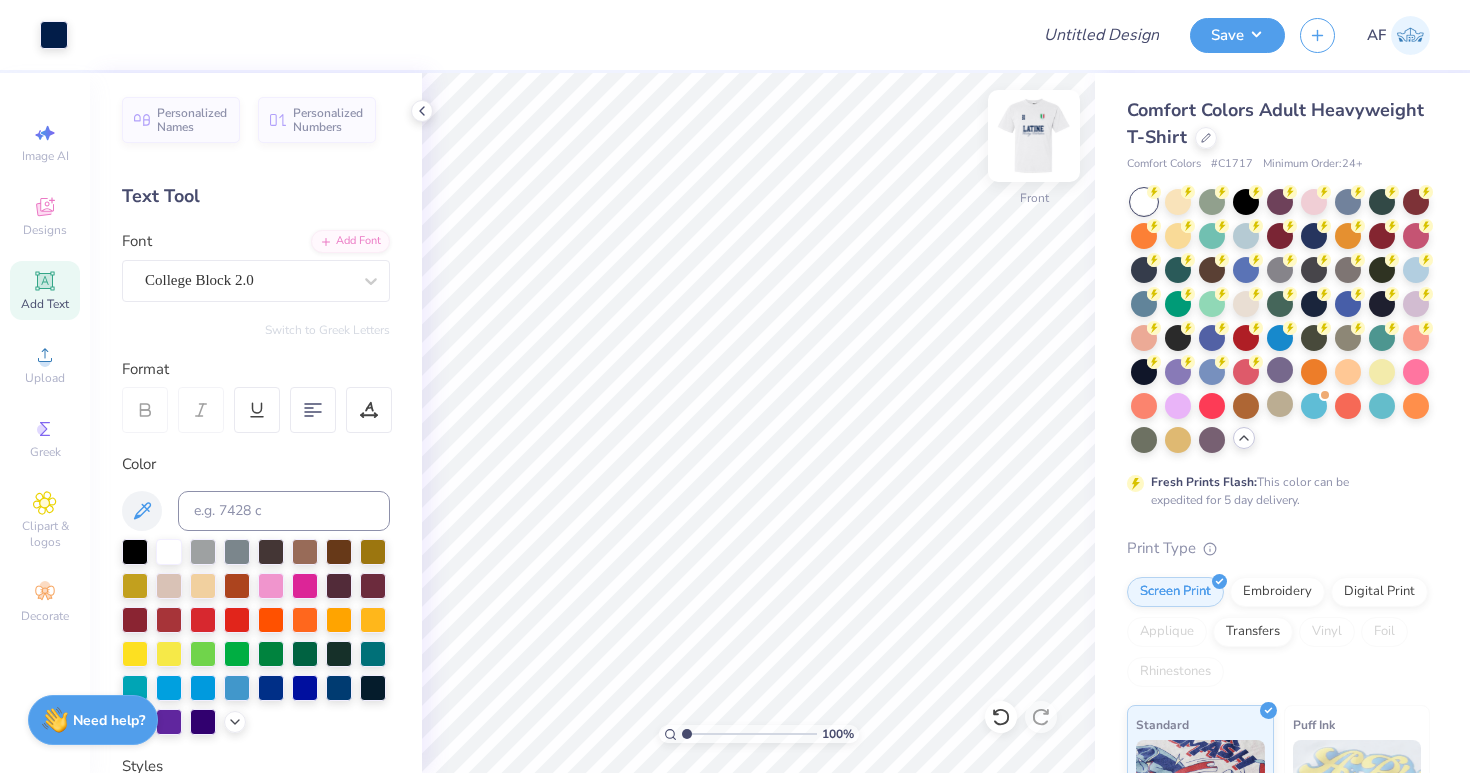 click at bounding box center [1034, 136] 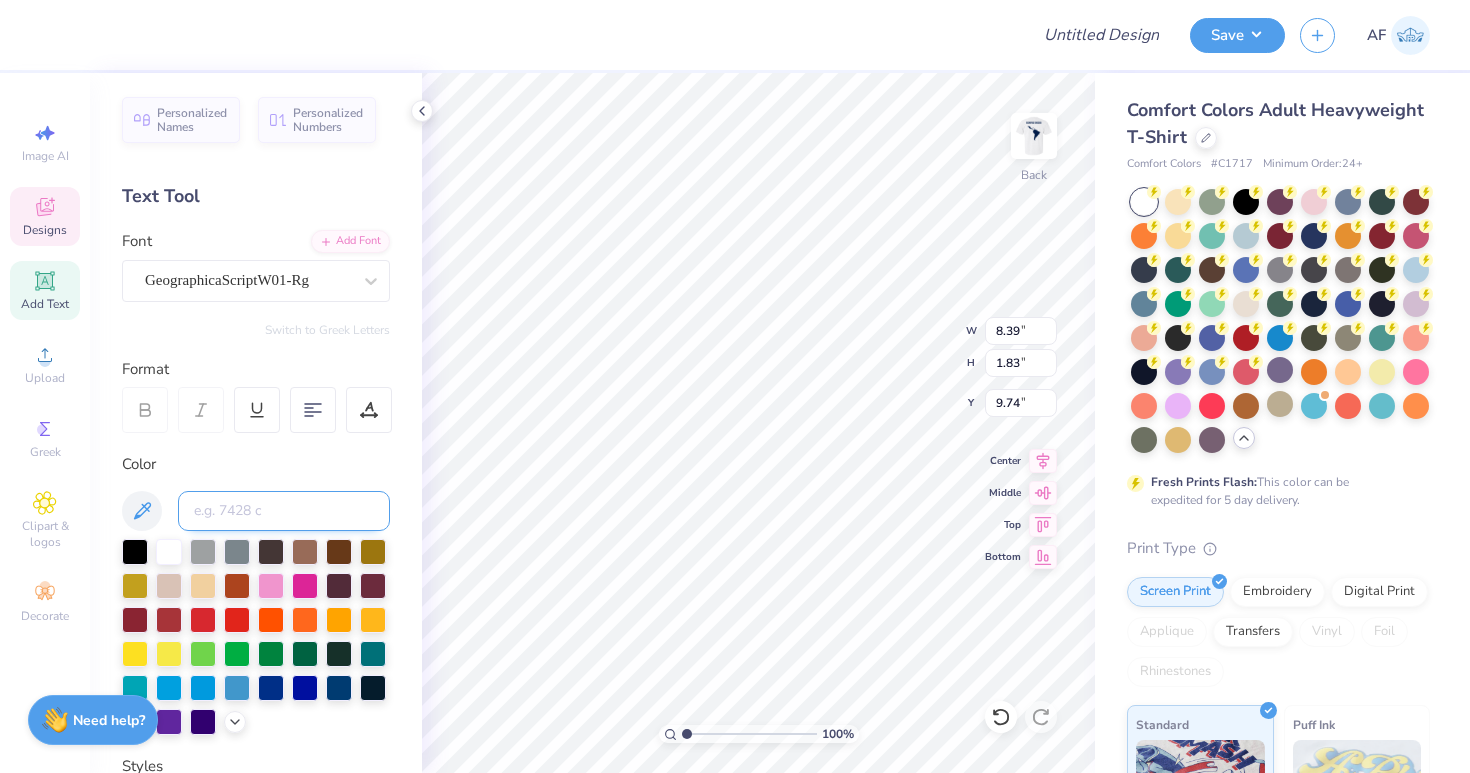 click at bounding box center (284, 511) 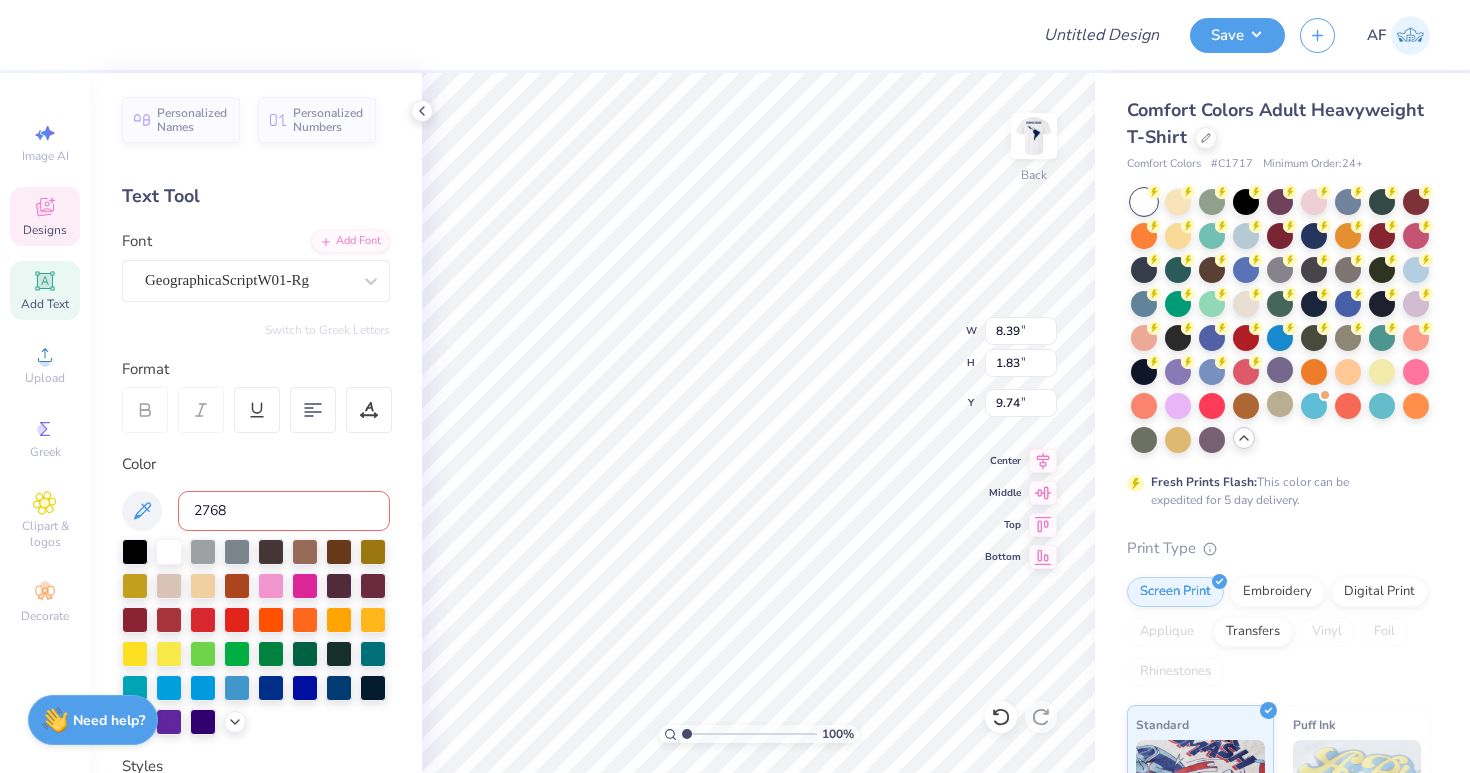 type on "2768c" 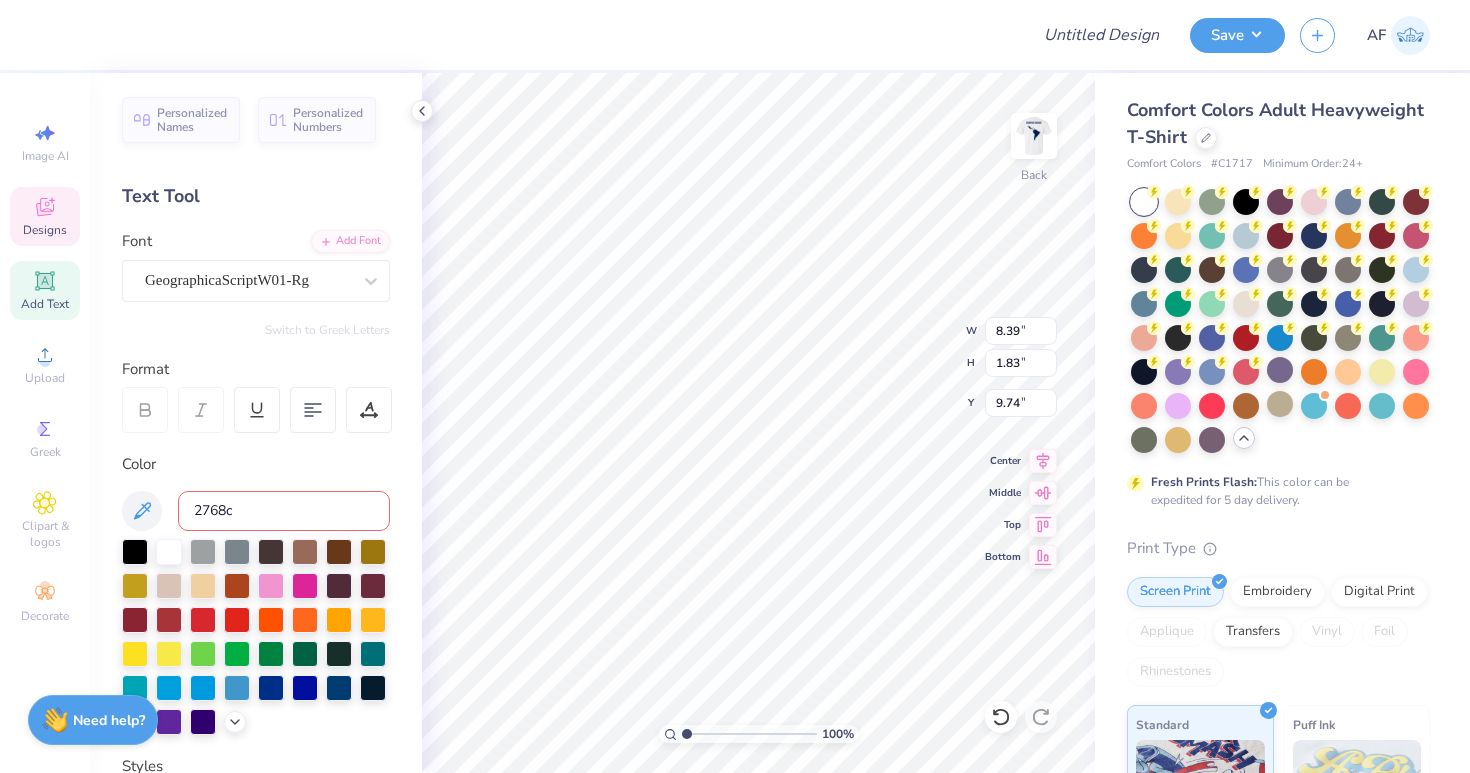 type 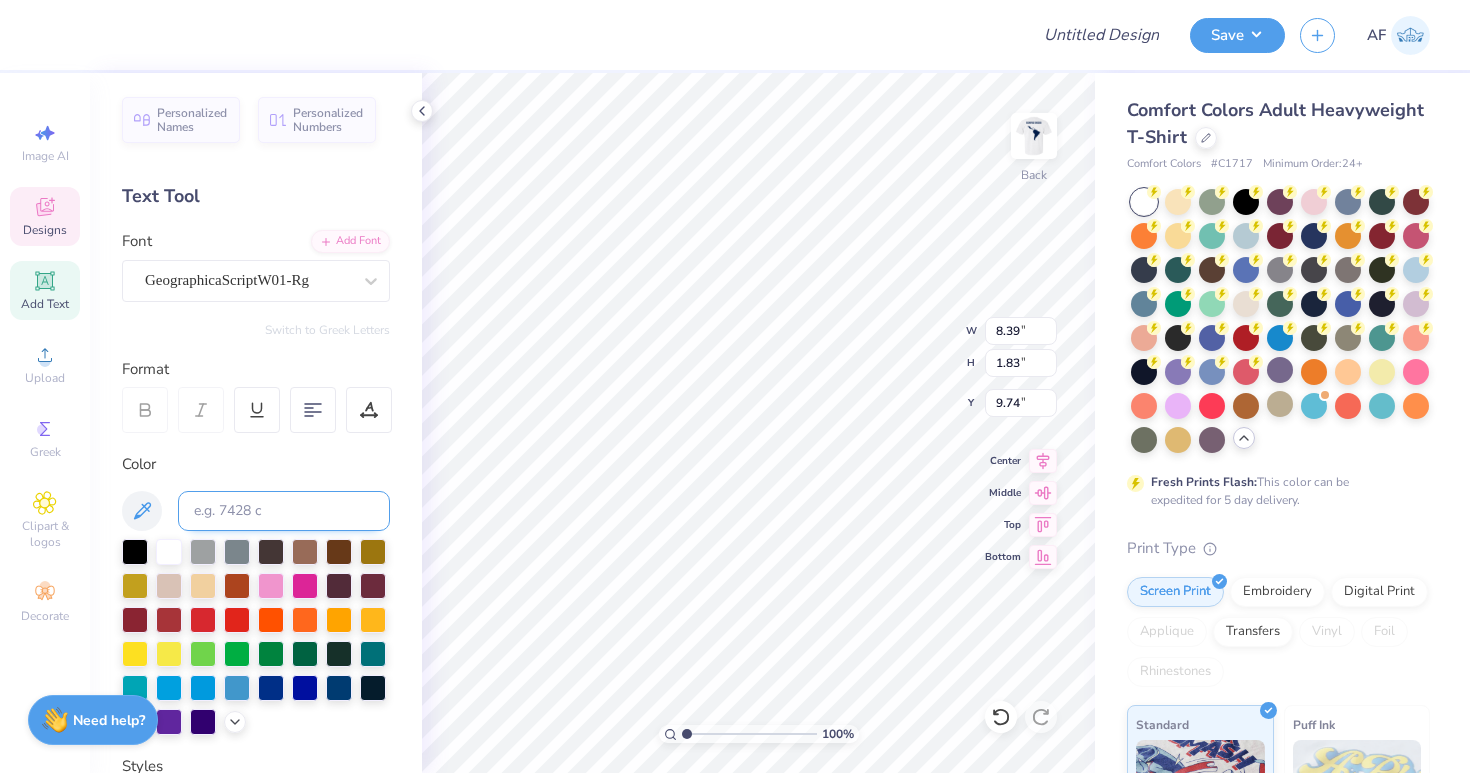 scroll, scrollTop: 0, scrollLeft: 7, axis: horizontal 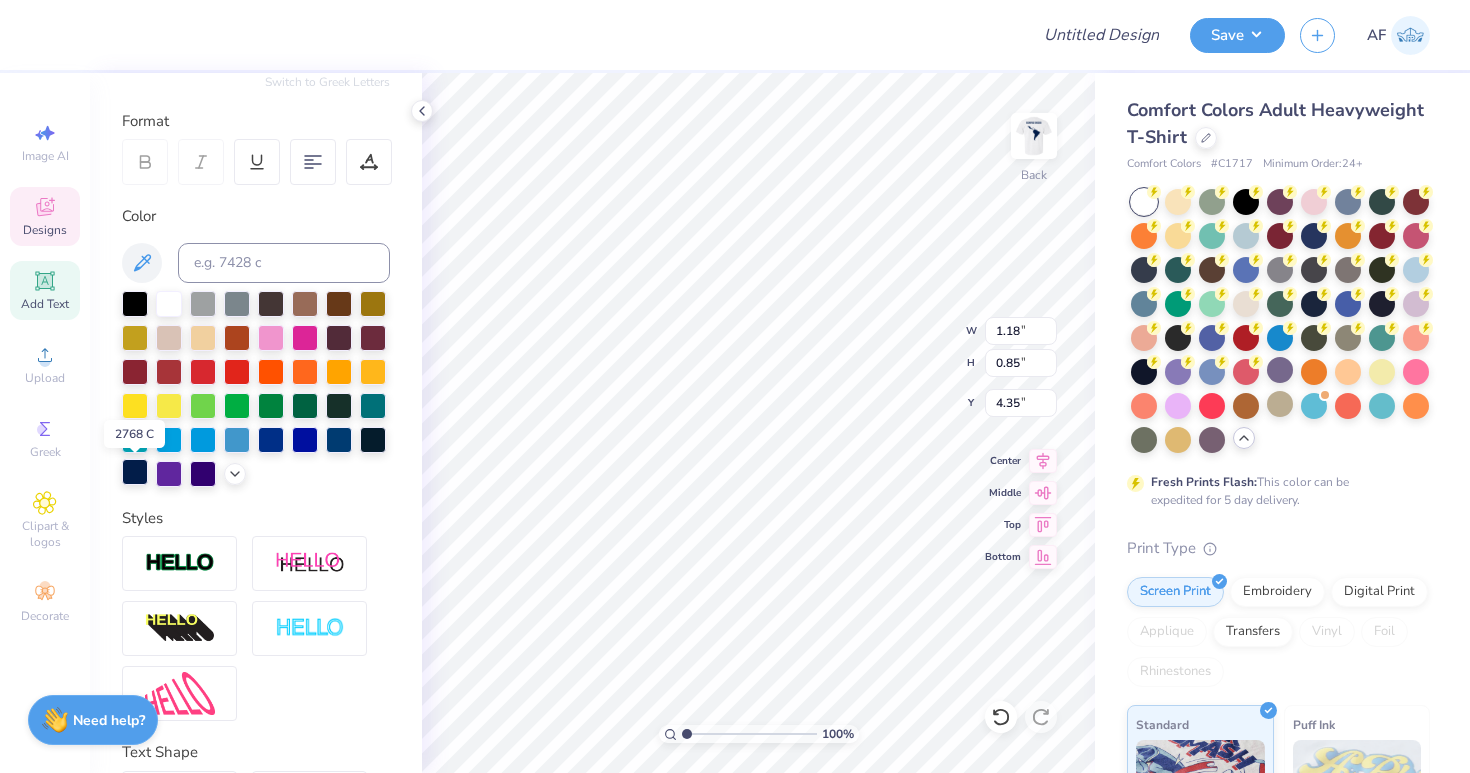 click at bounding box center [135, 472] 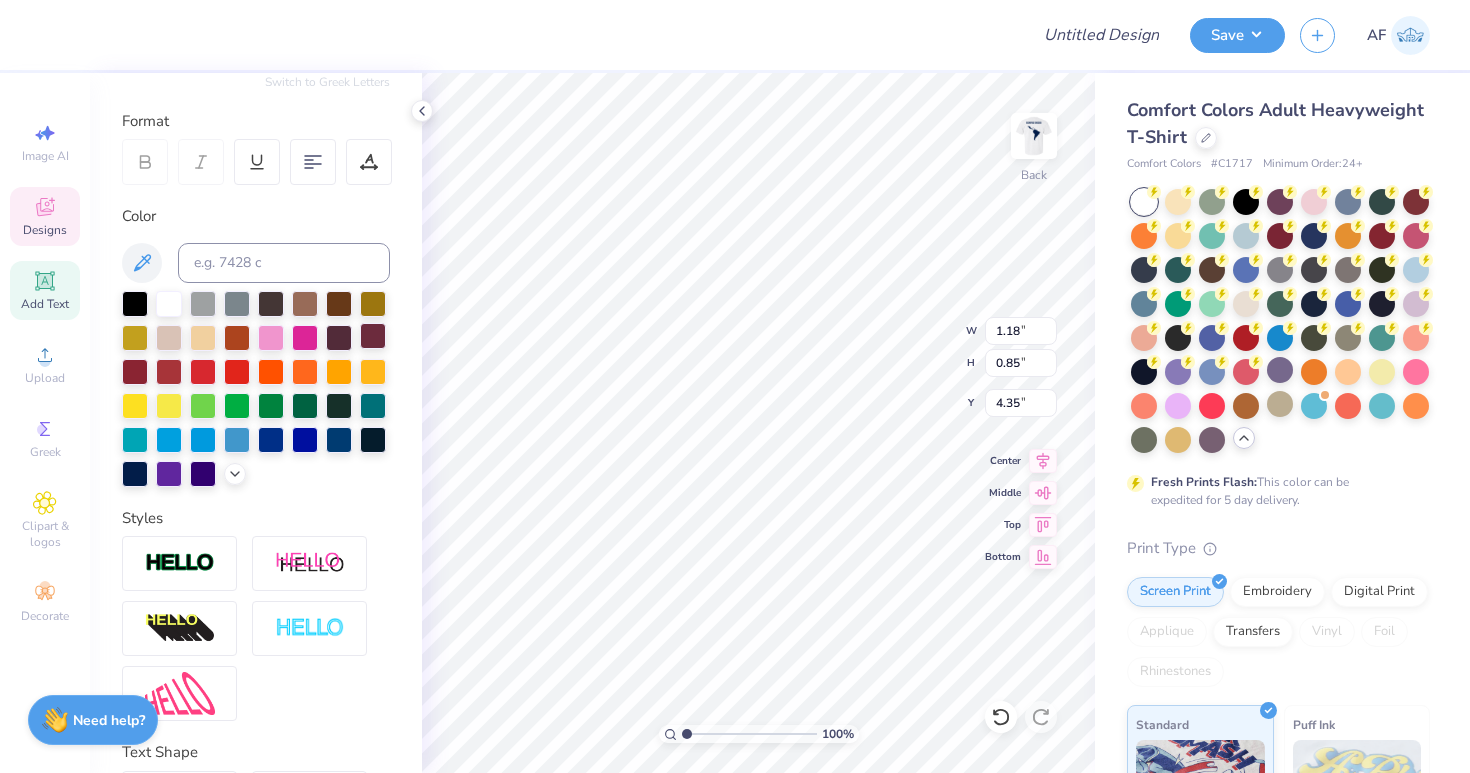 type on "1.78" 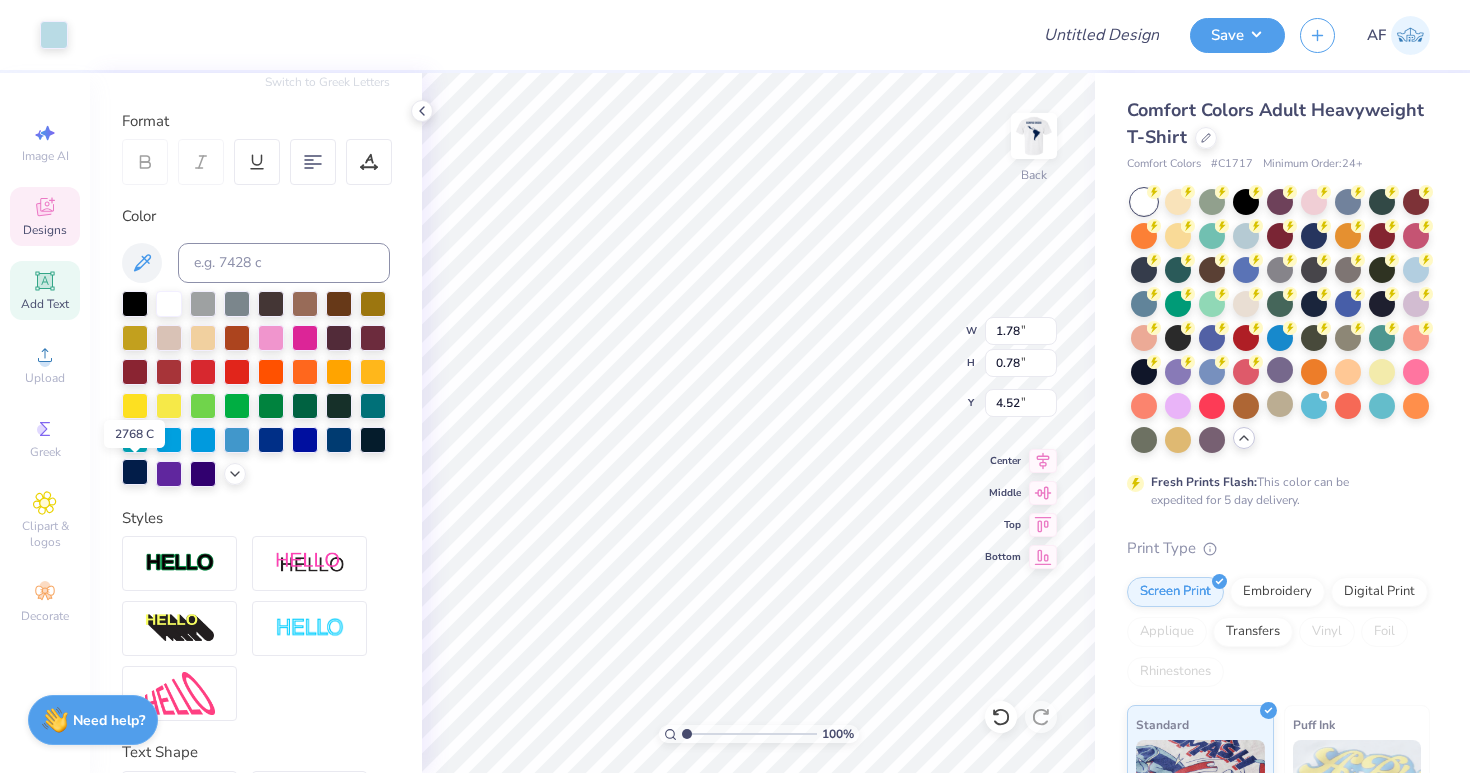 click at bounding box center (135, 472) 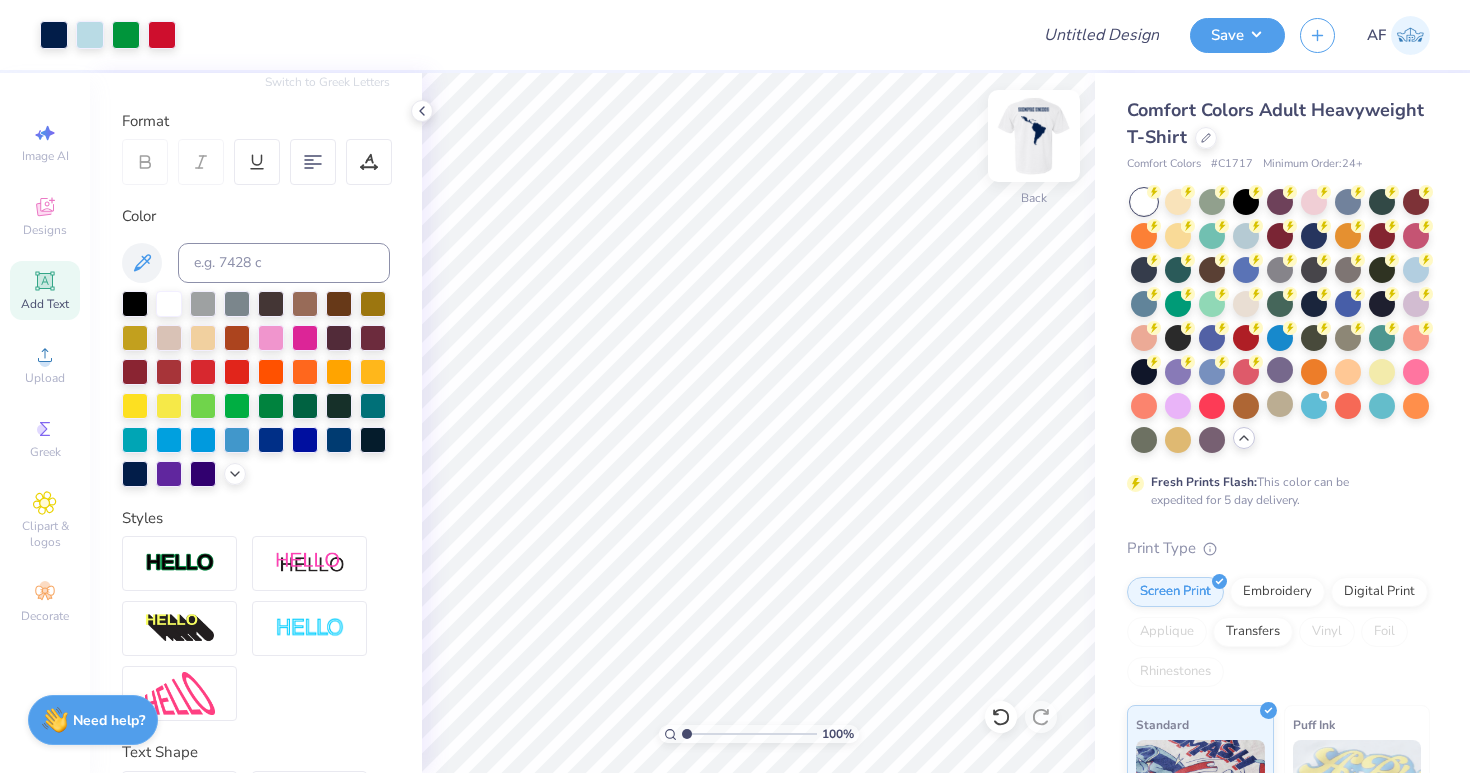 click at bounding box center [1034, 136] 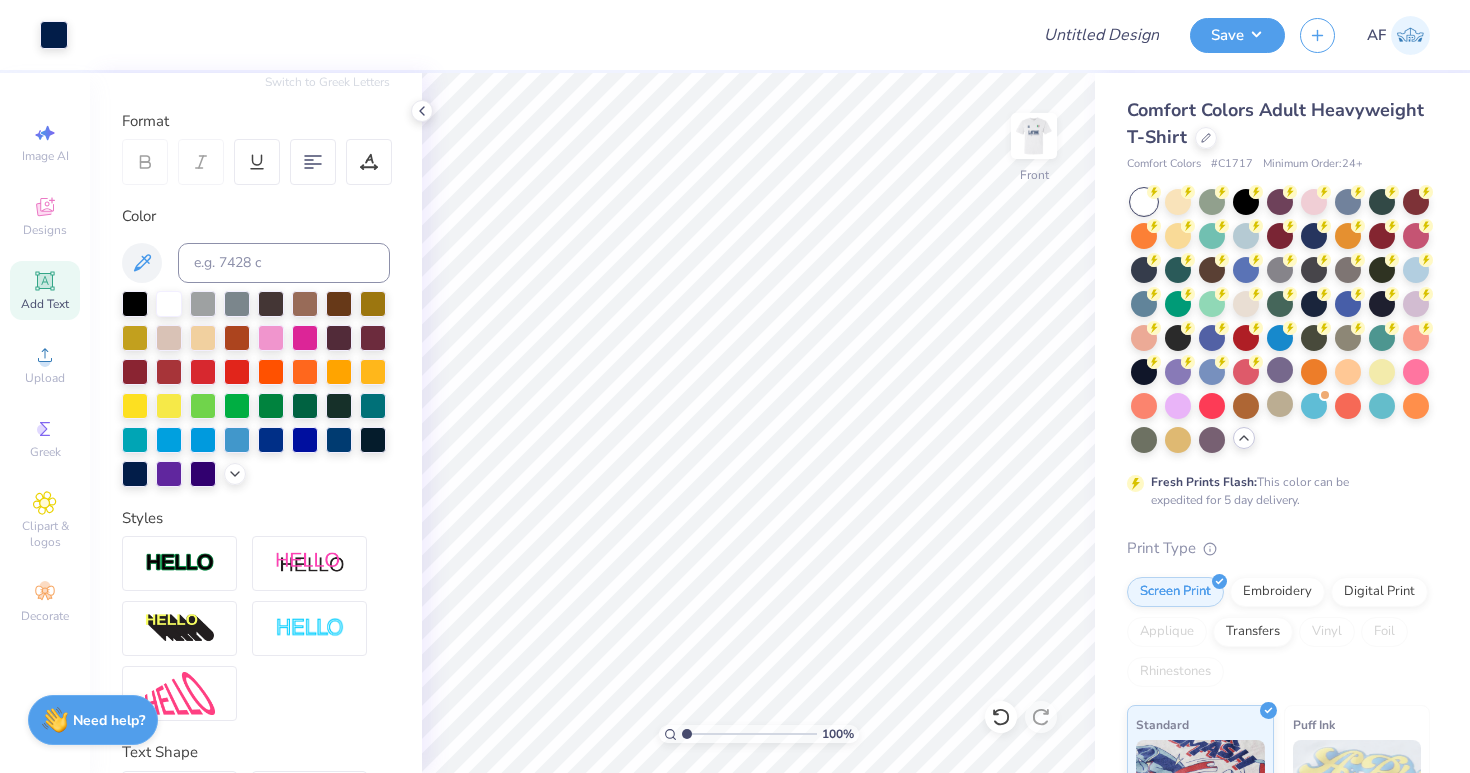 click at bounding box center (1034, 136) 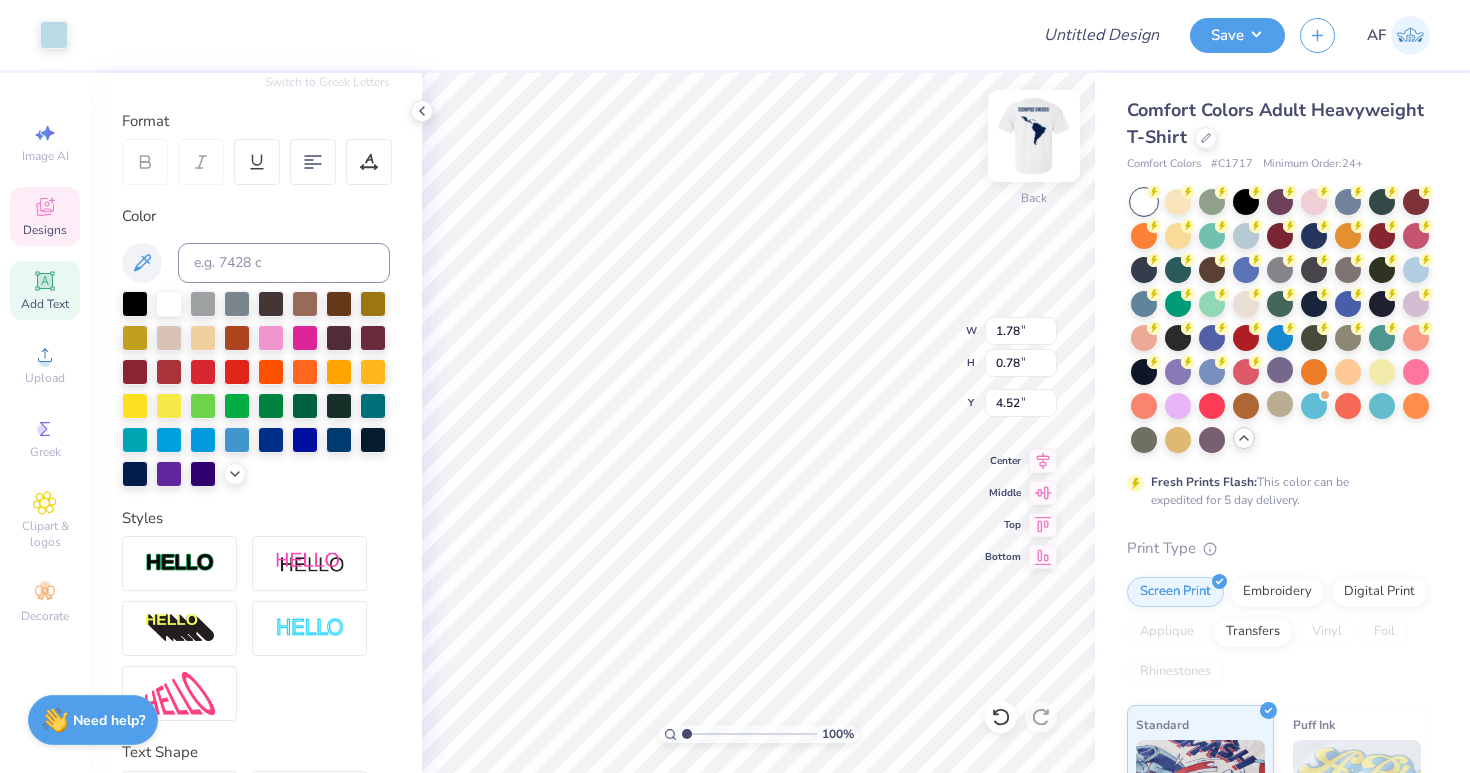 type on "8.67" 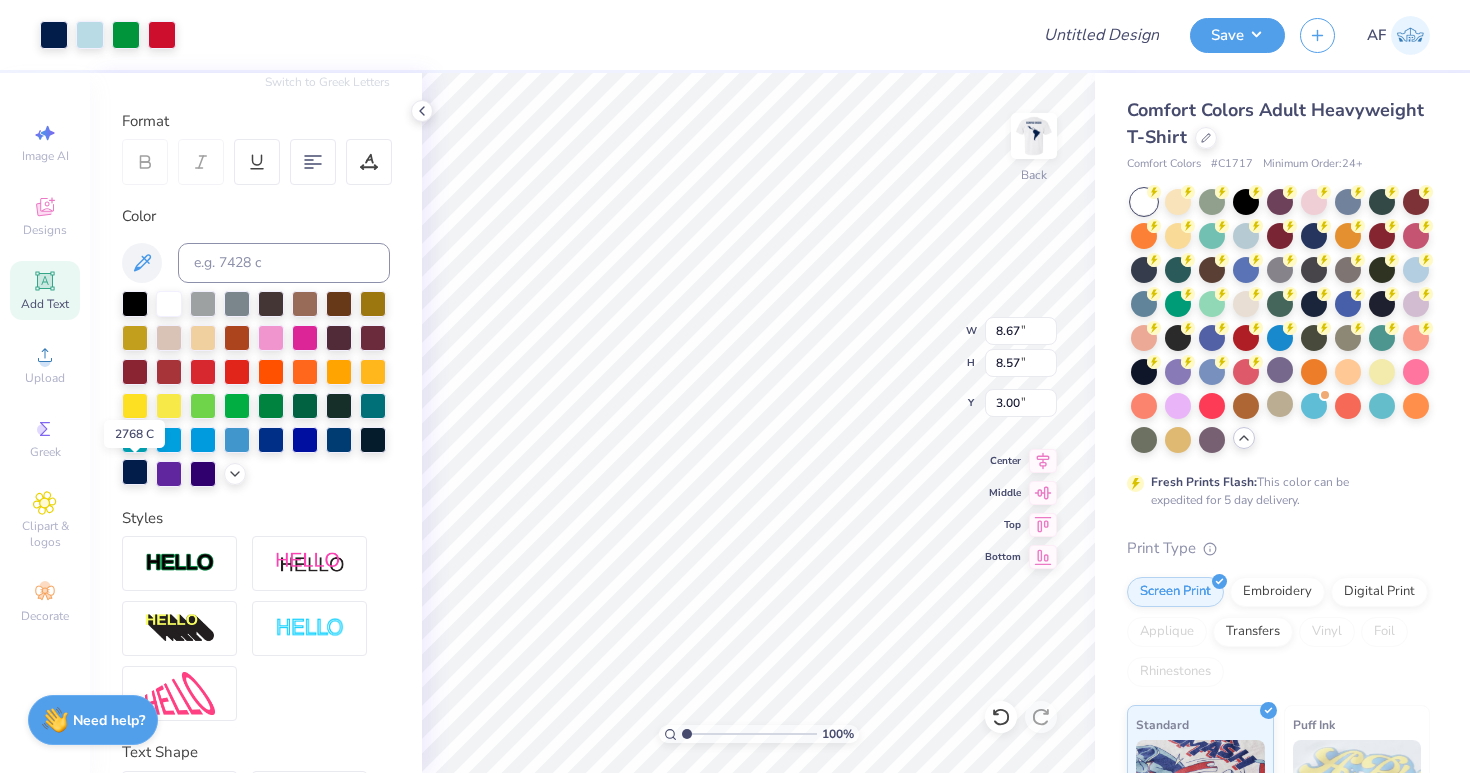 click at bounding box center [135, 472] 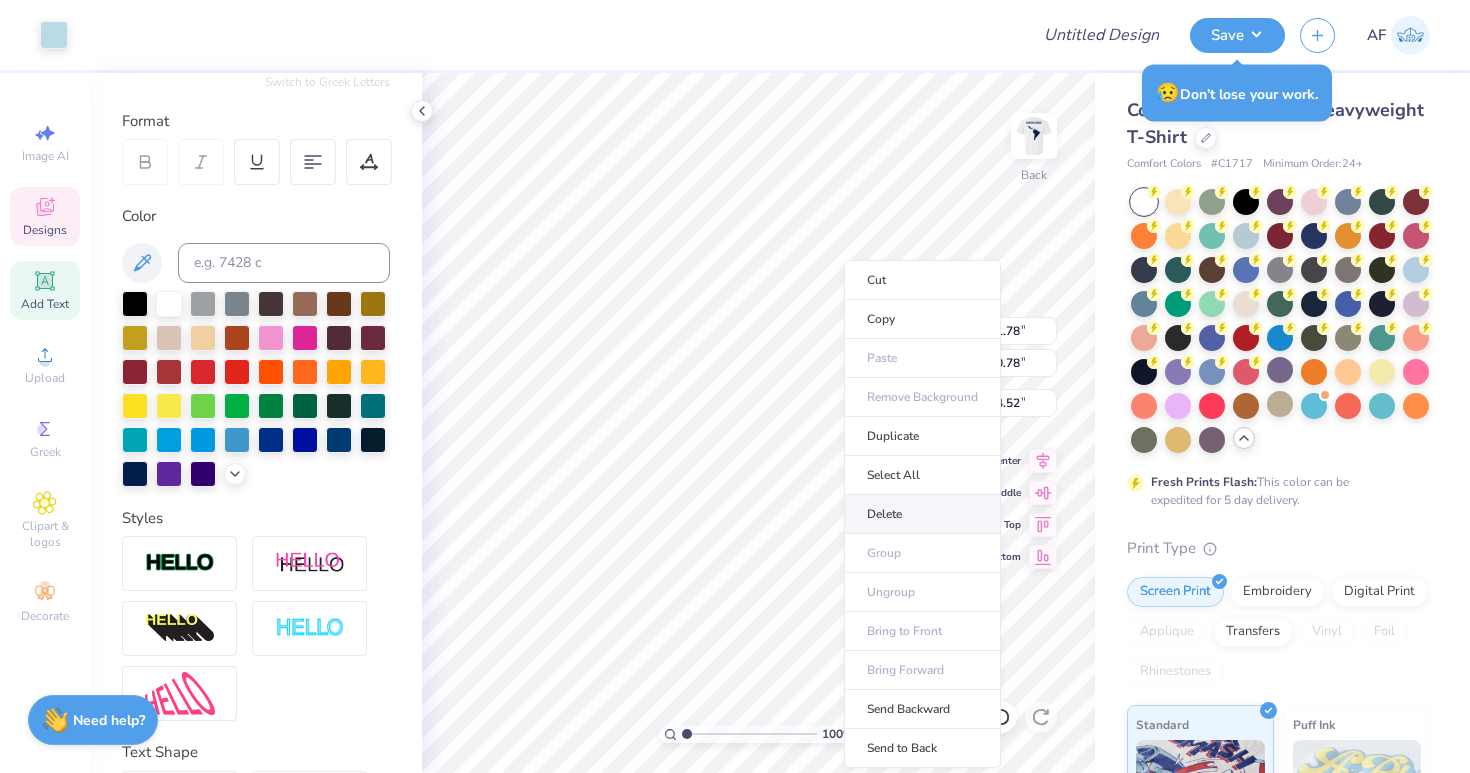 click on "Delete" at bounding box center [922, 514] 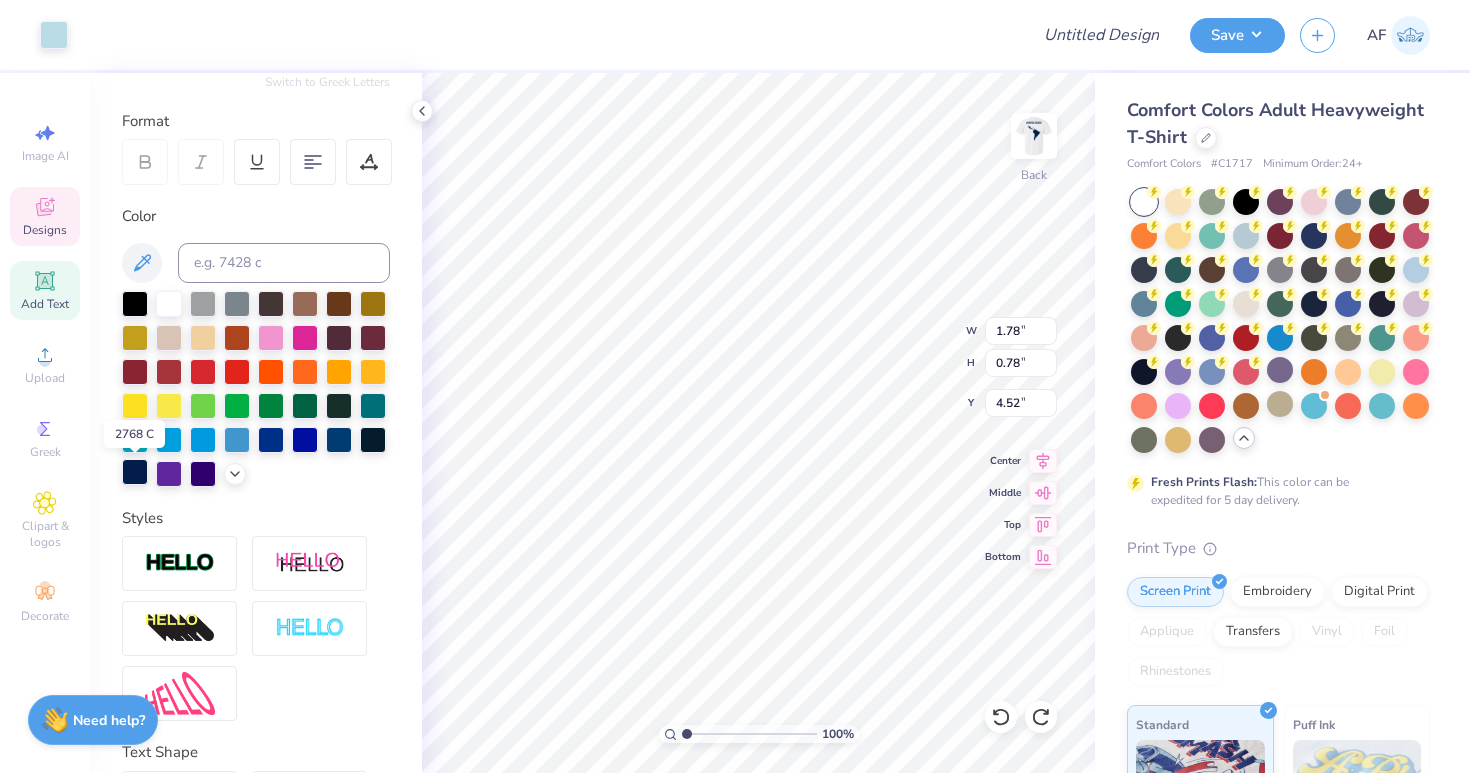 click at bounding box center [135, 472] 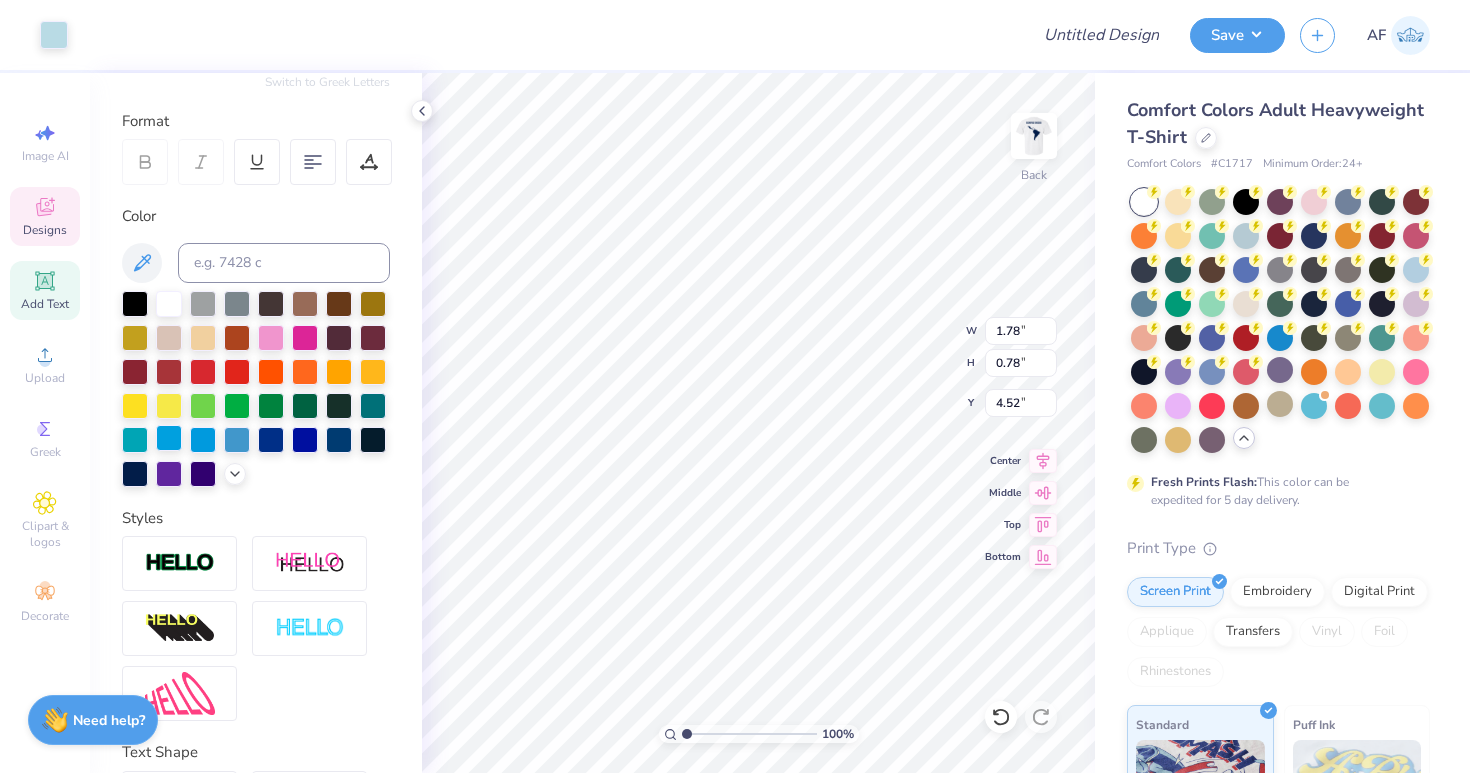 click at bounding box center (169, 438) 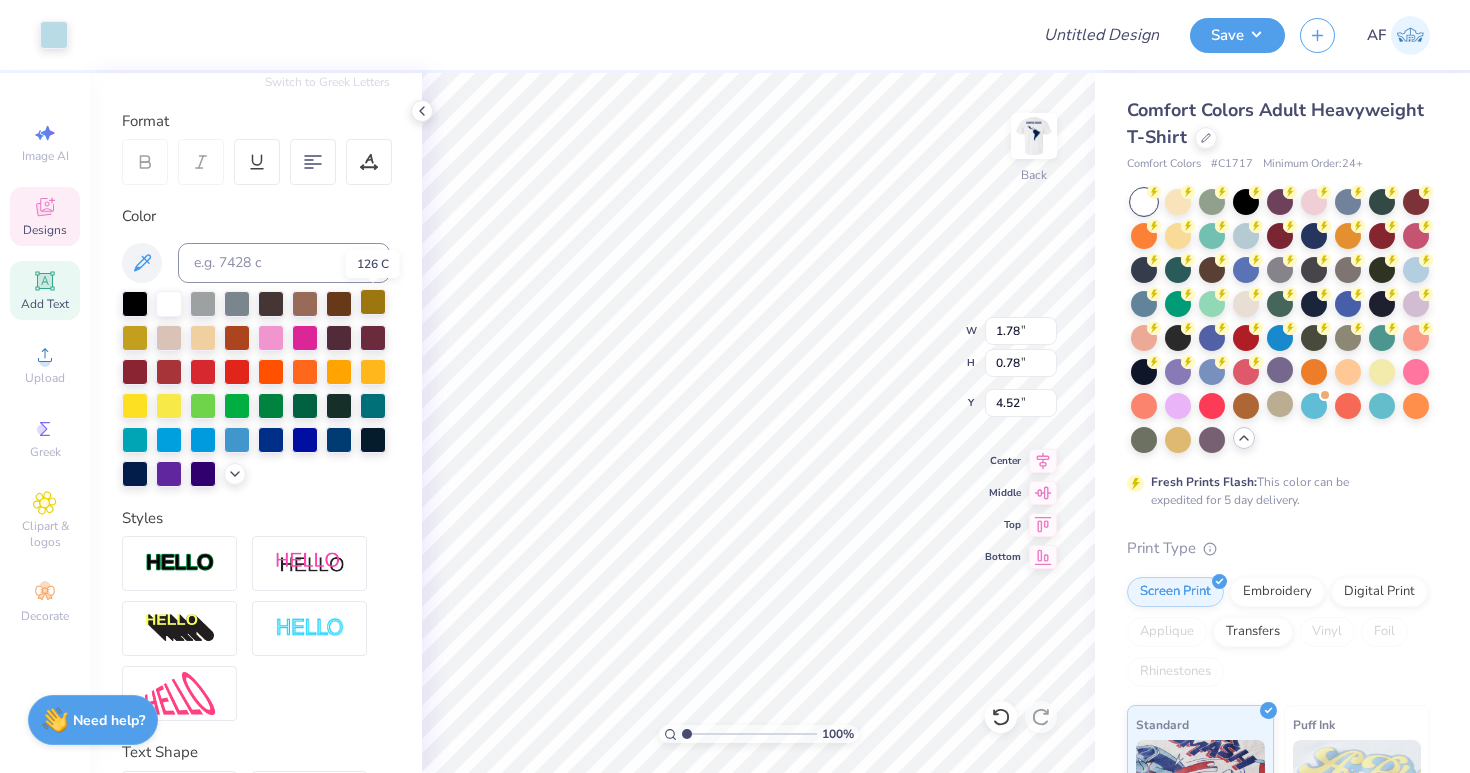 click at bounding box center (373, 302) 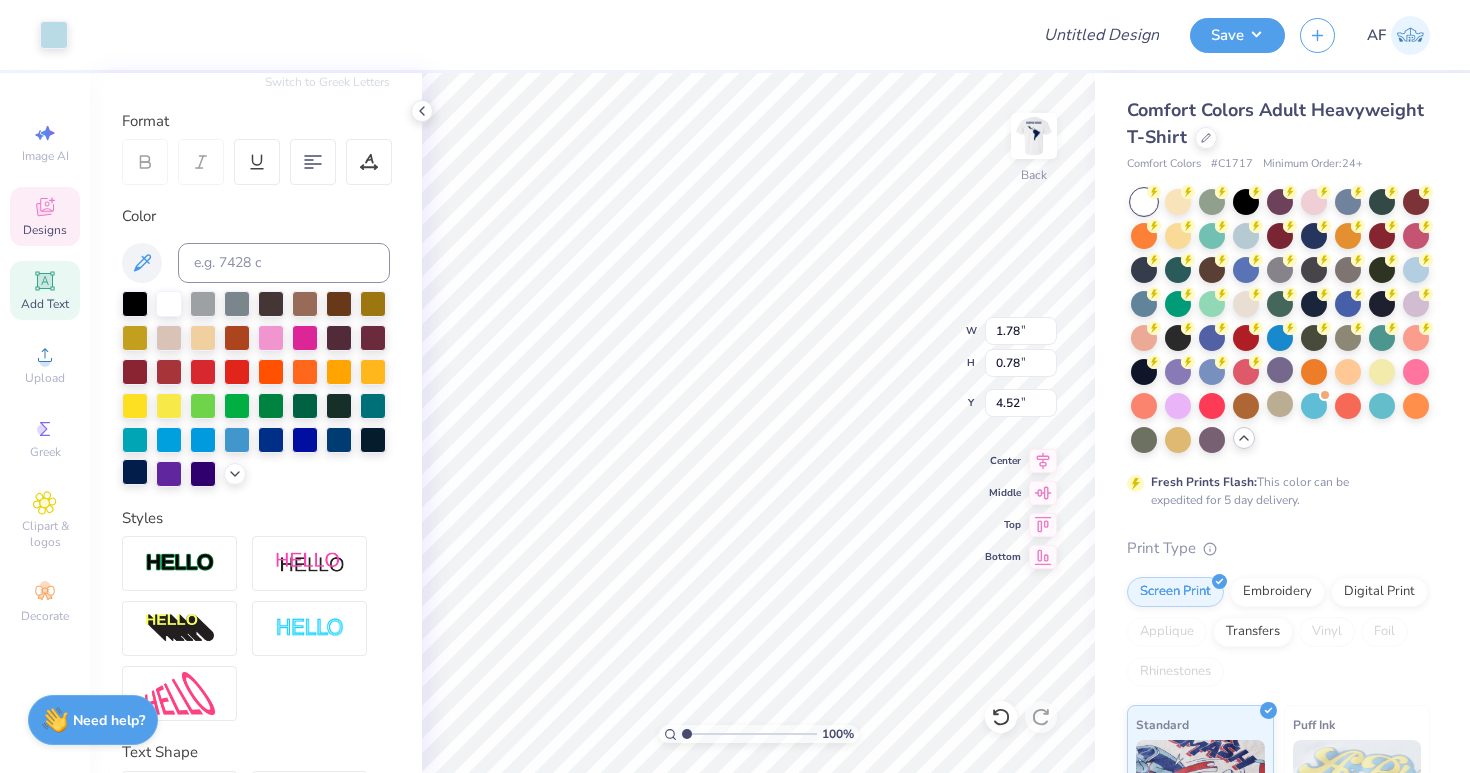 click at bounding box center (135, 472) 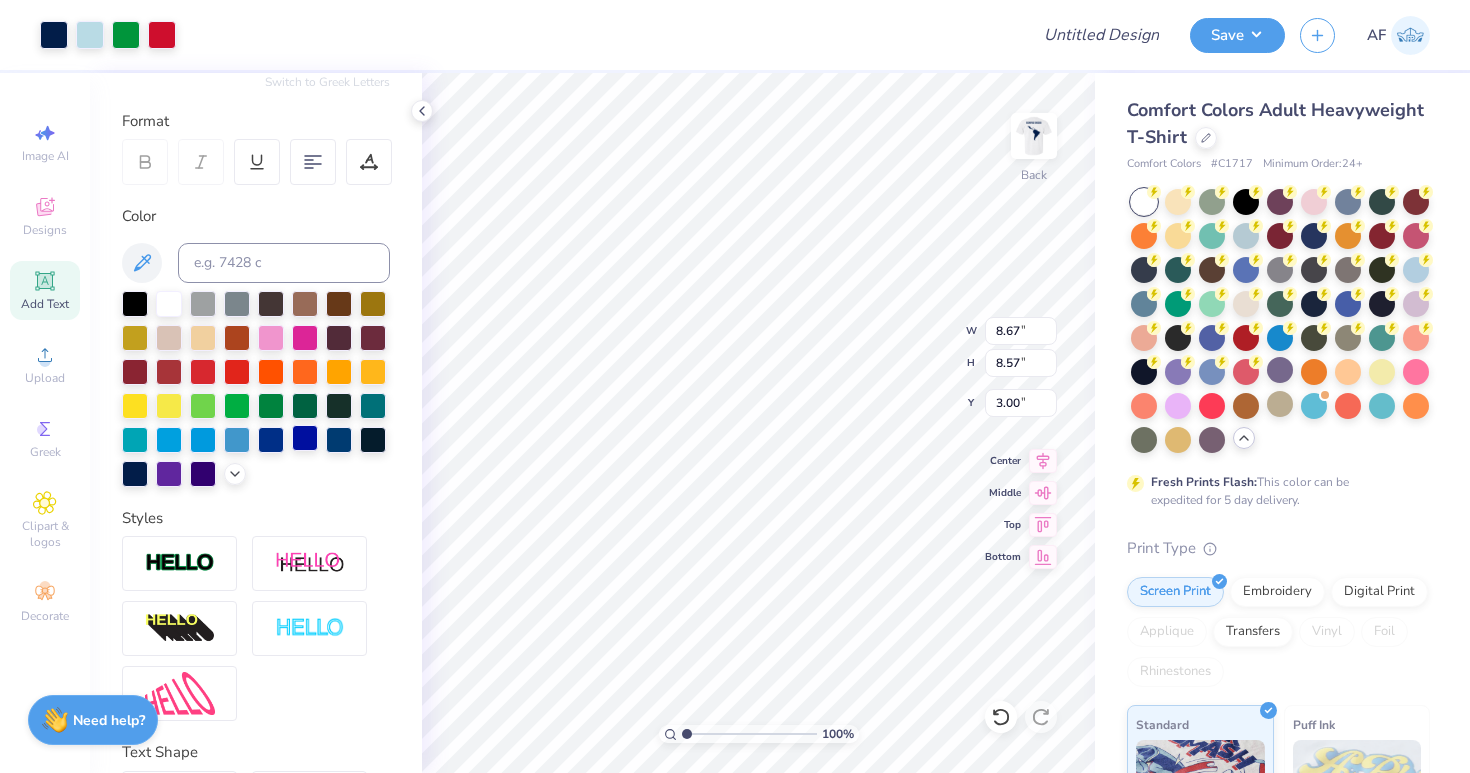 type on "8.67" 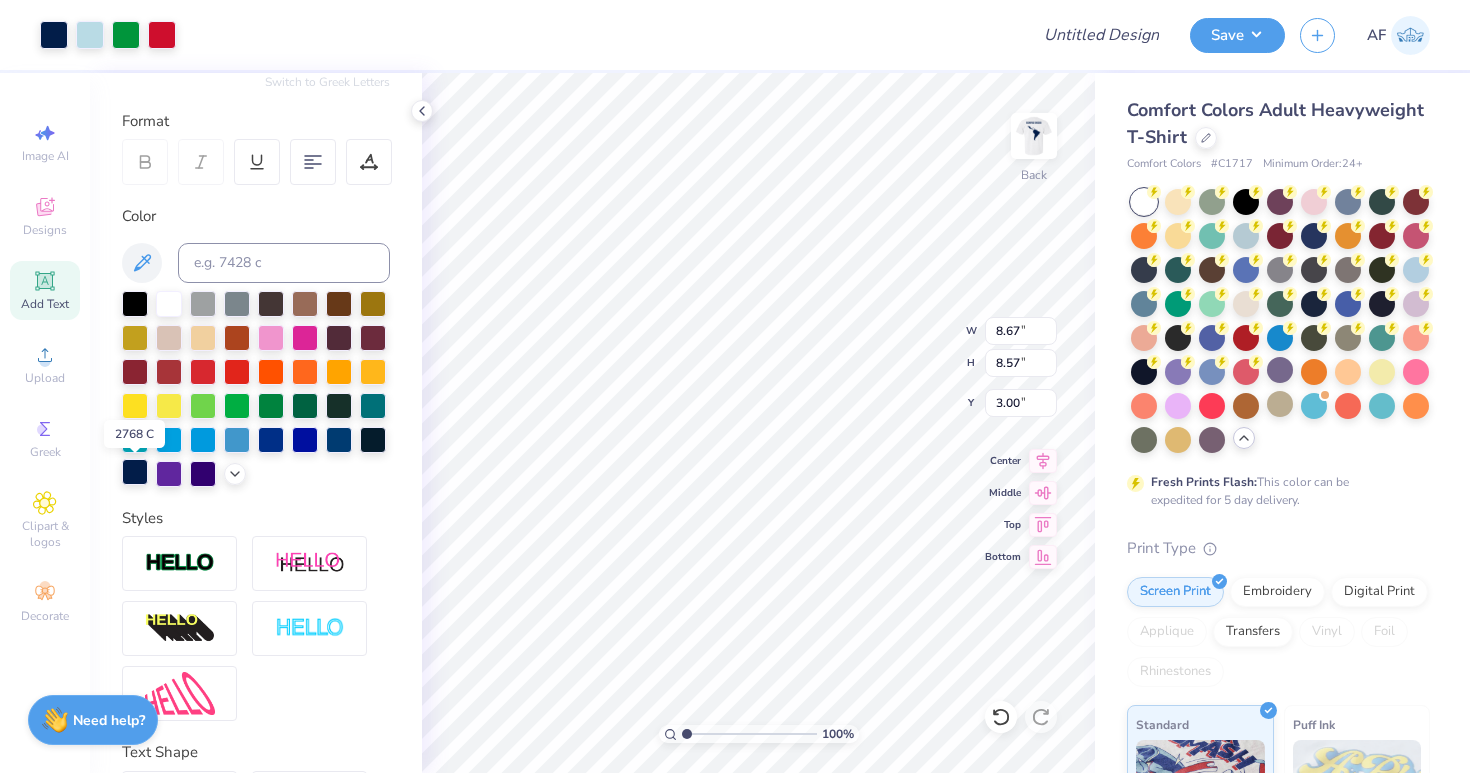 click at bounding box center (135, 472) 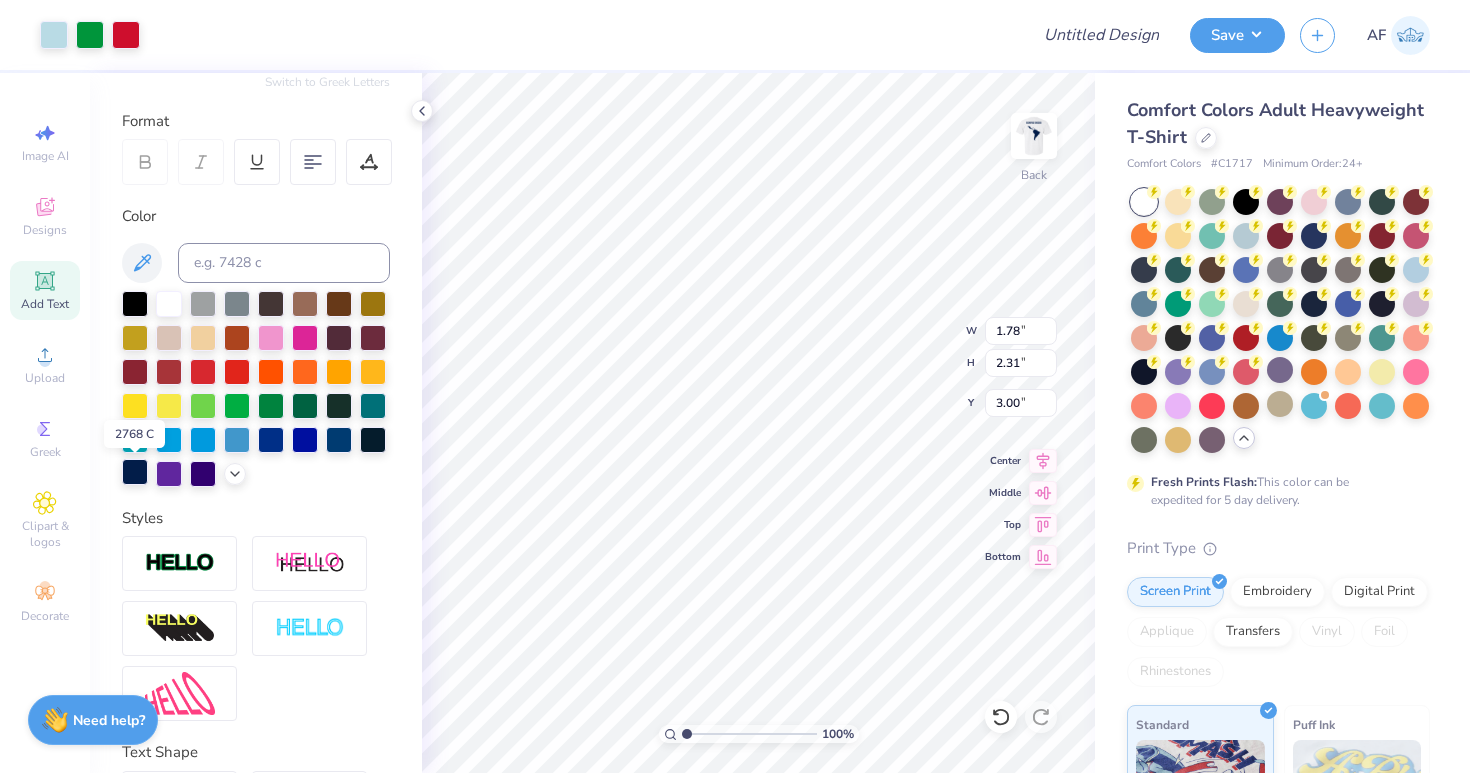 click at bounding box center [135, 472] 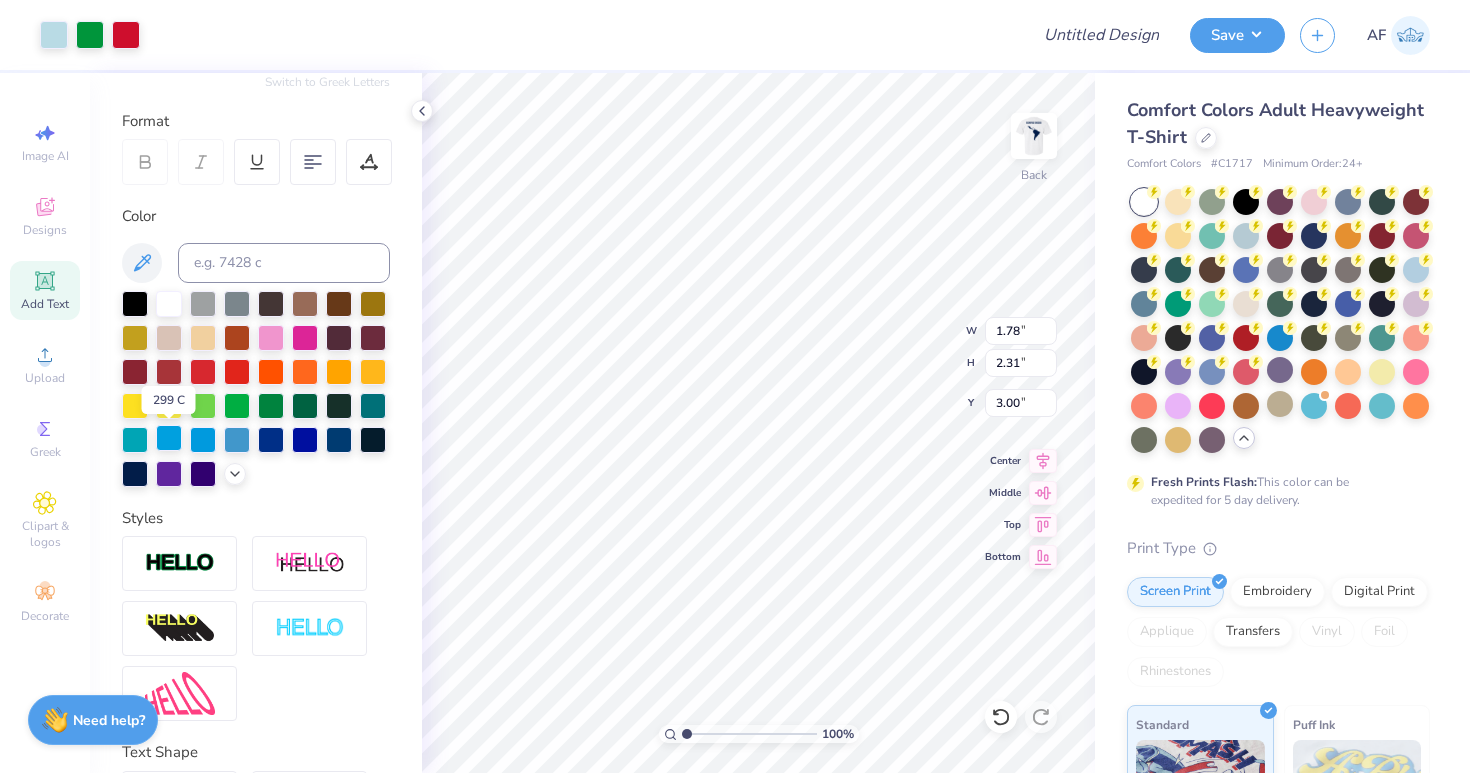 click at bounding box center [169, 438] 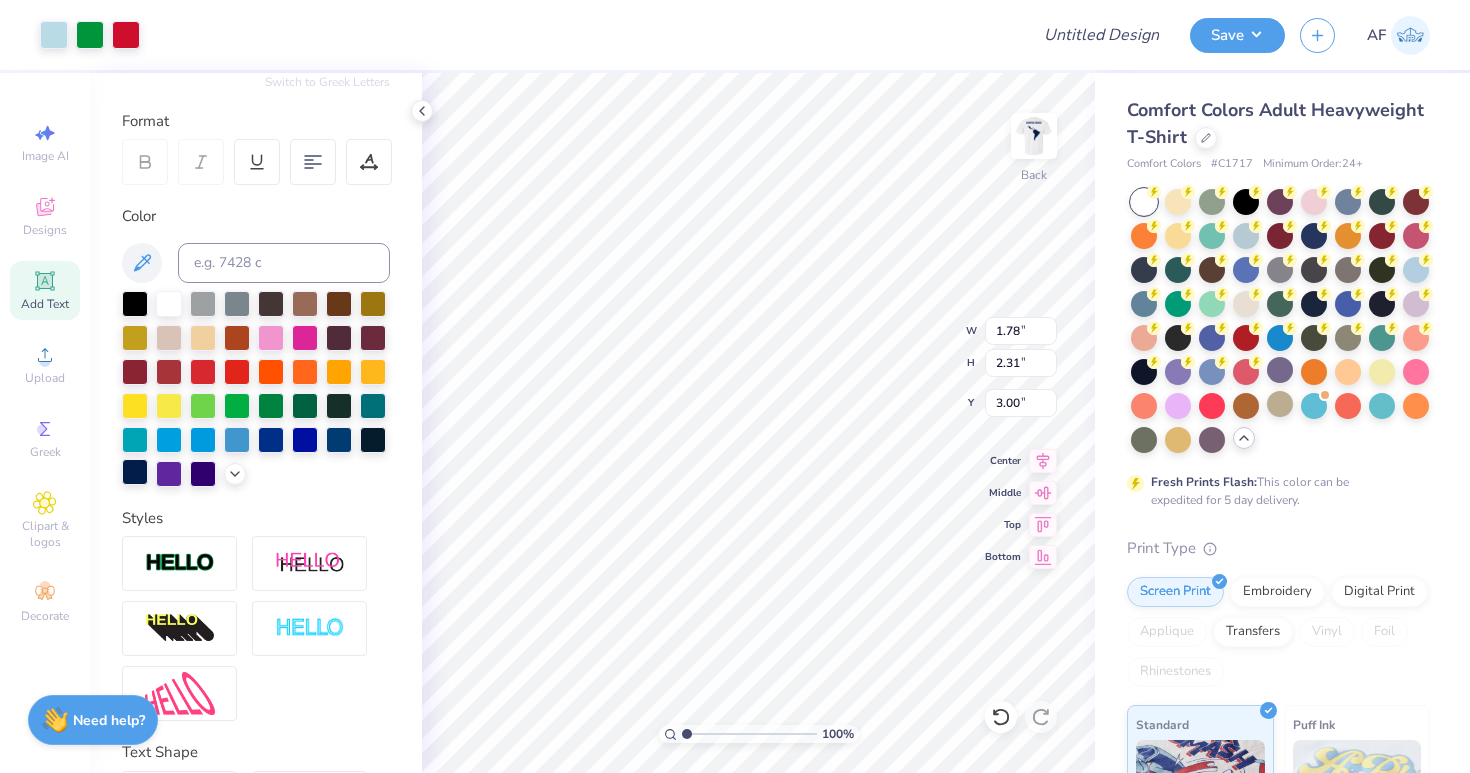 click at bounding box center (135, 472) 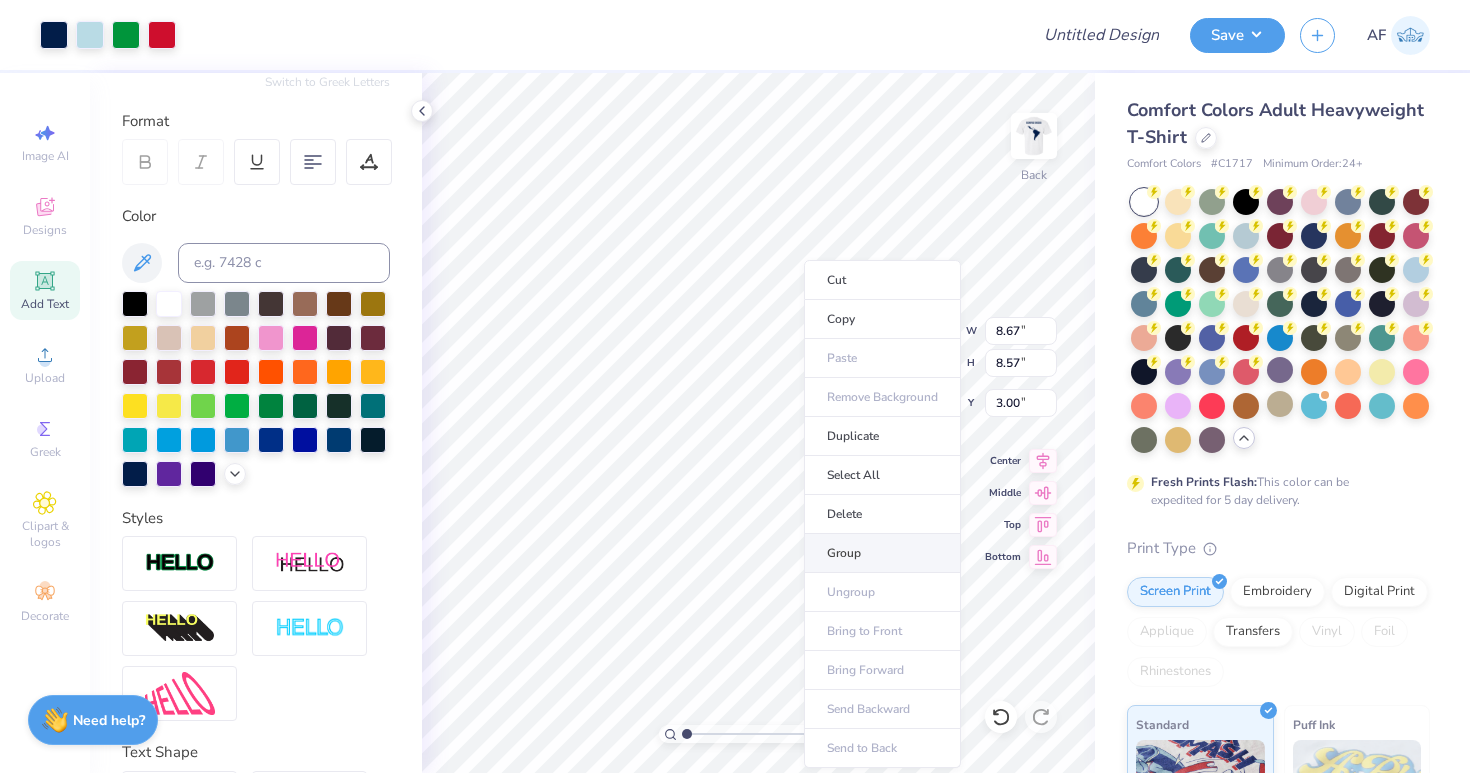 click on "Group" at bounding box center (882, 553) 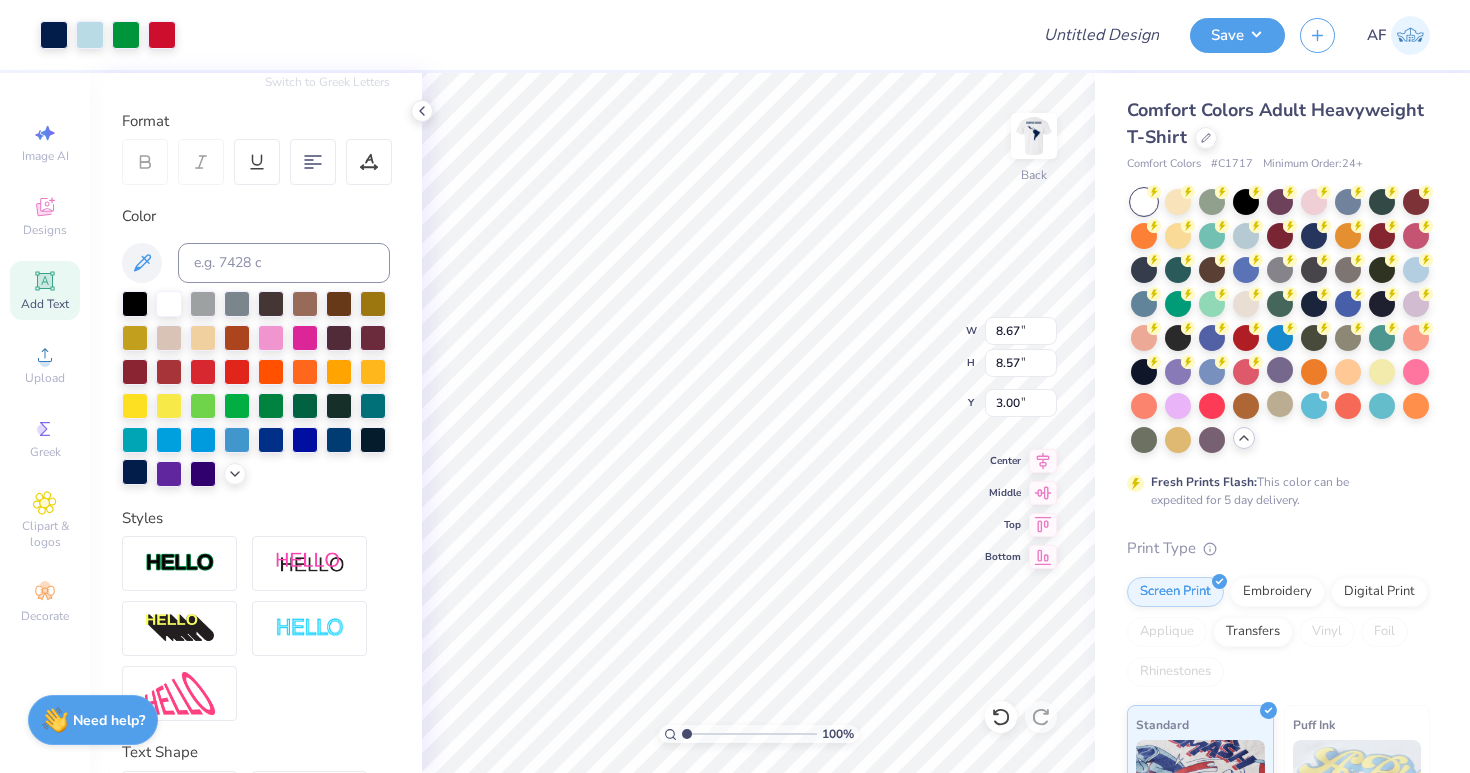 click at bounding box center (135, 472) 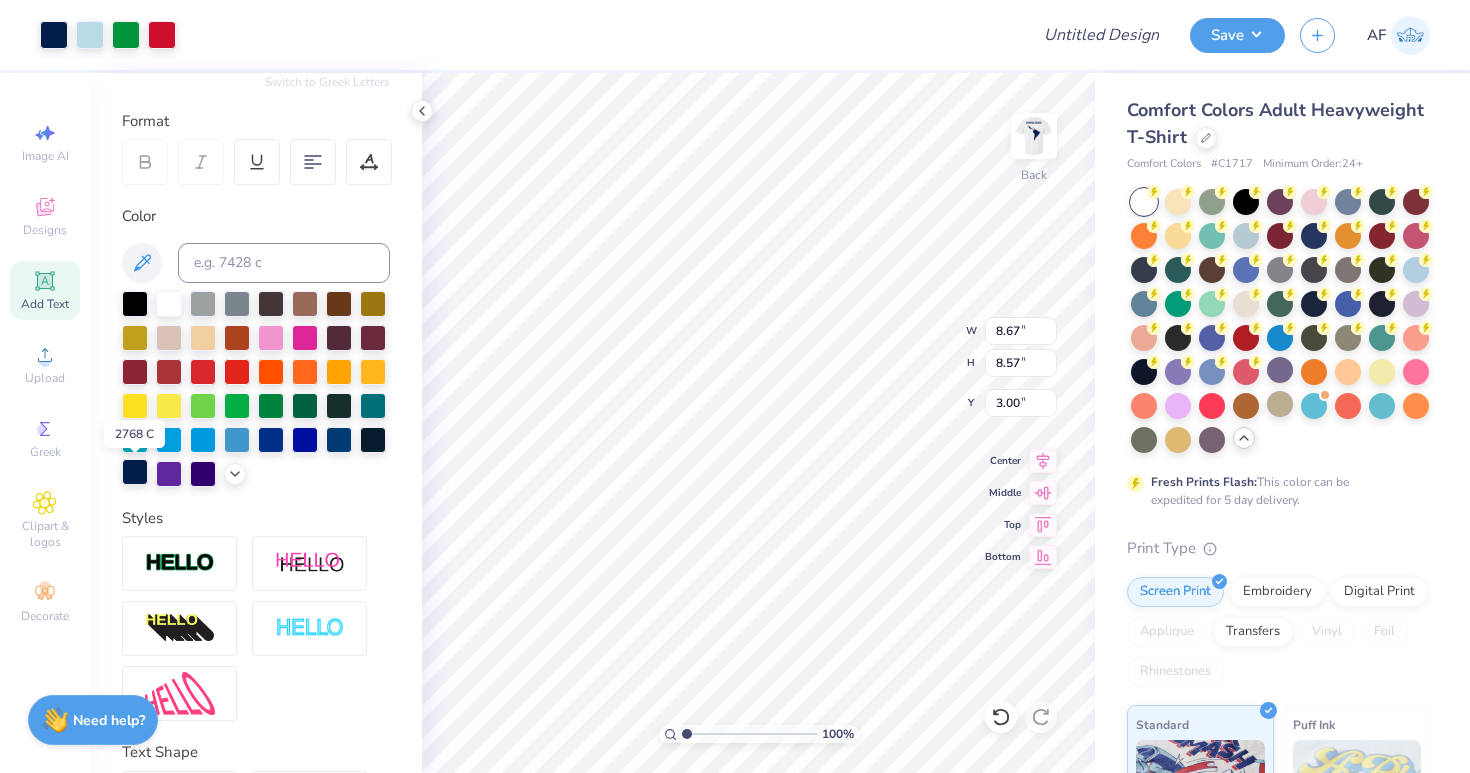 click at bounding box center [135, 472] 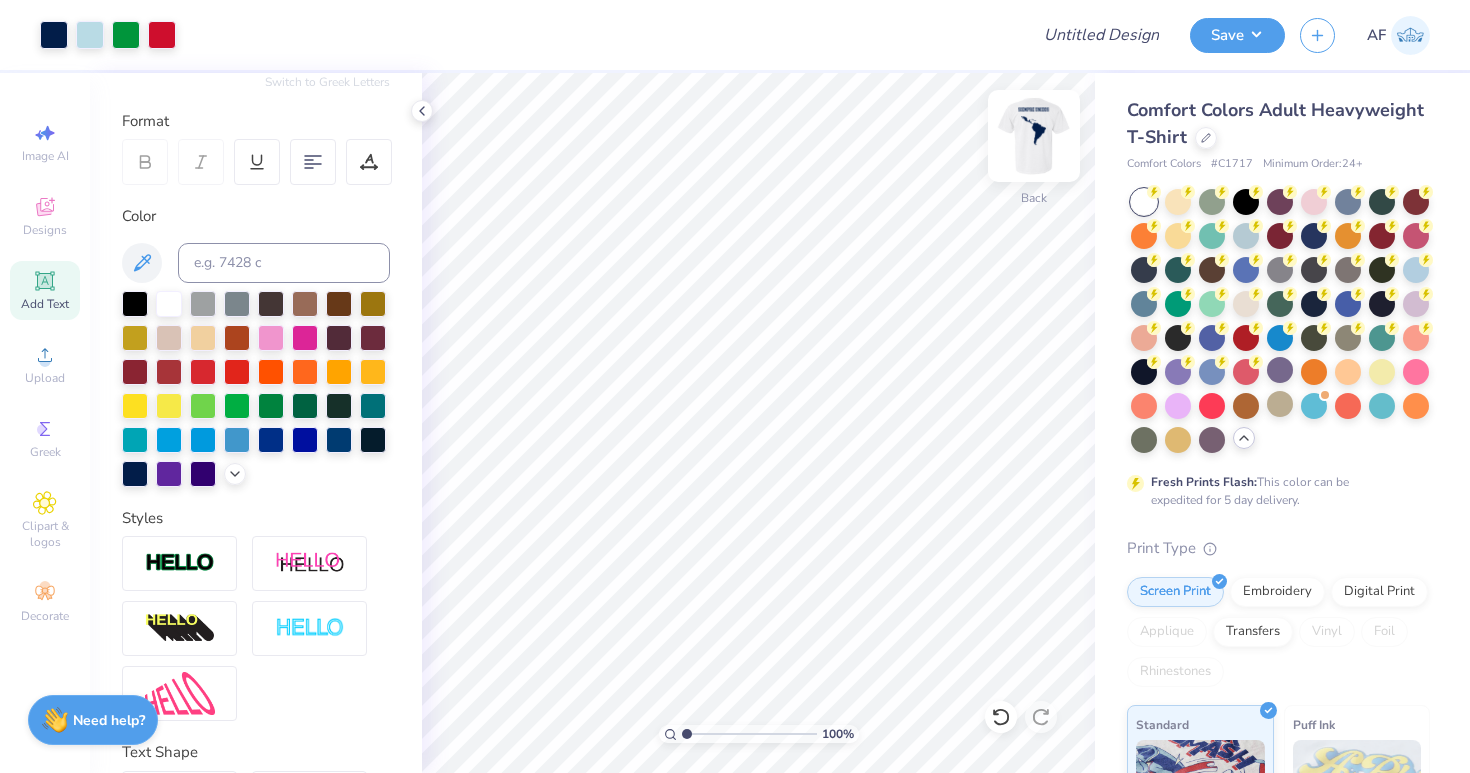 click at bounding box center [1034, 136] 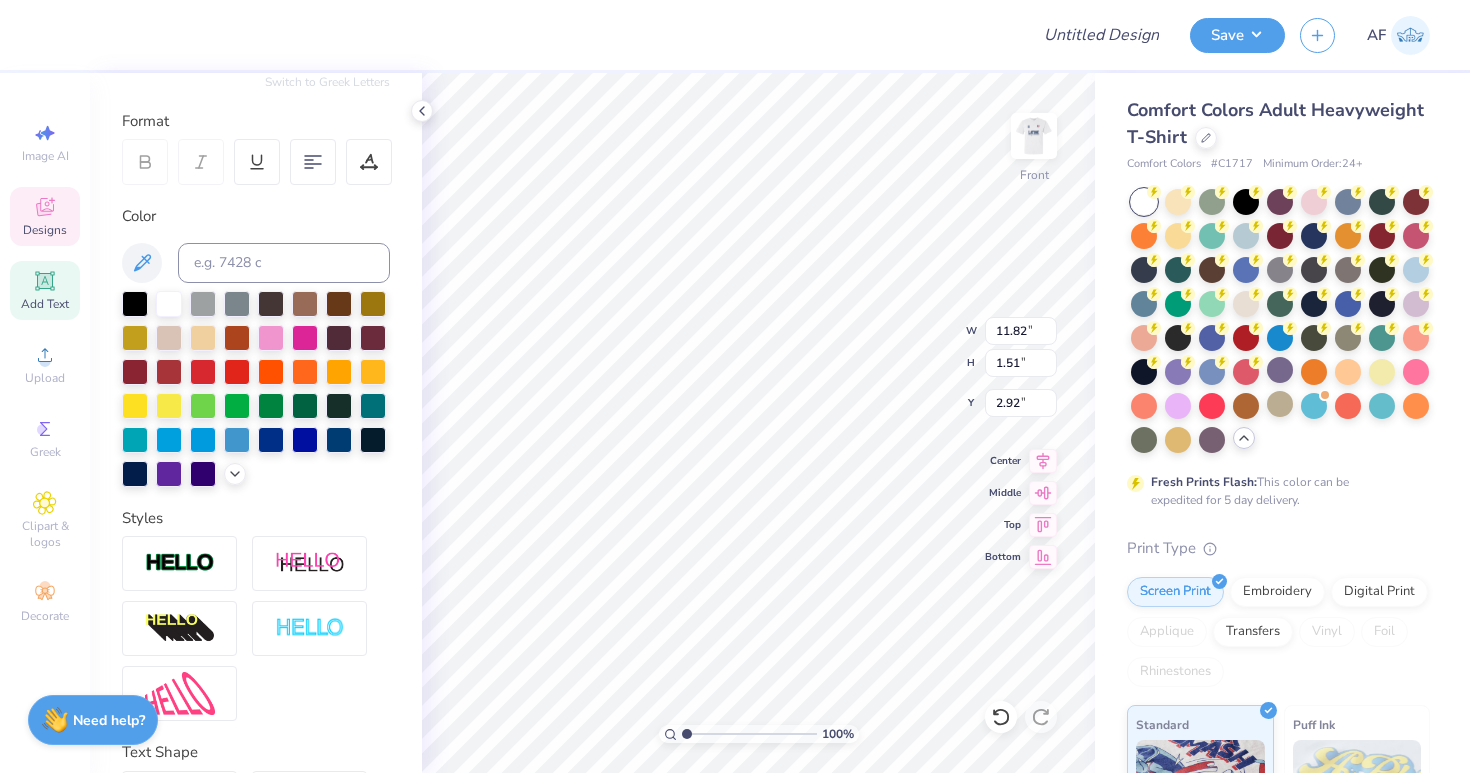 type on "9.57" 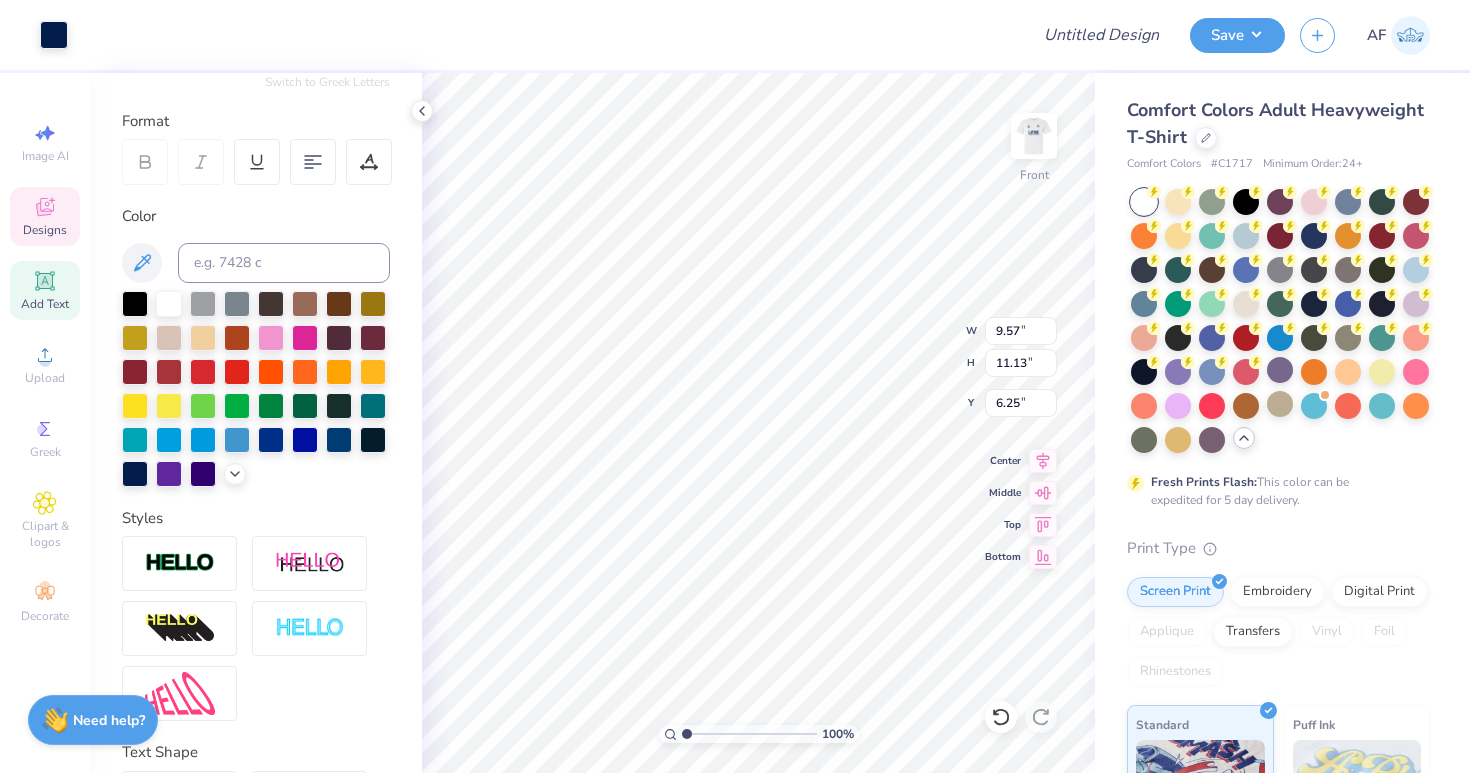 type on "7.53" 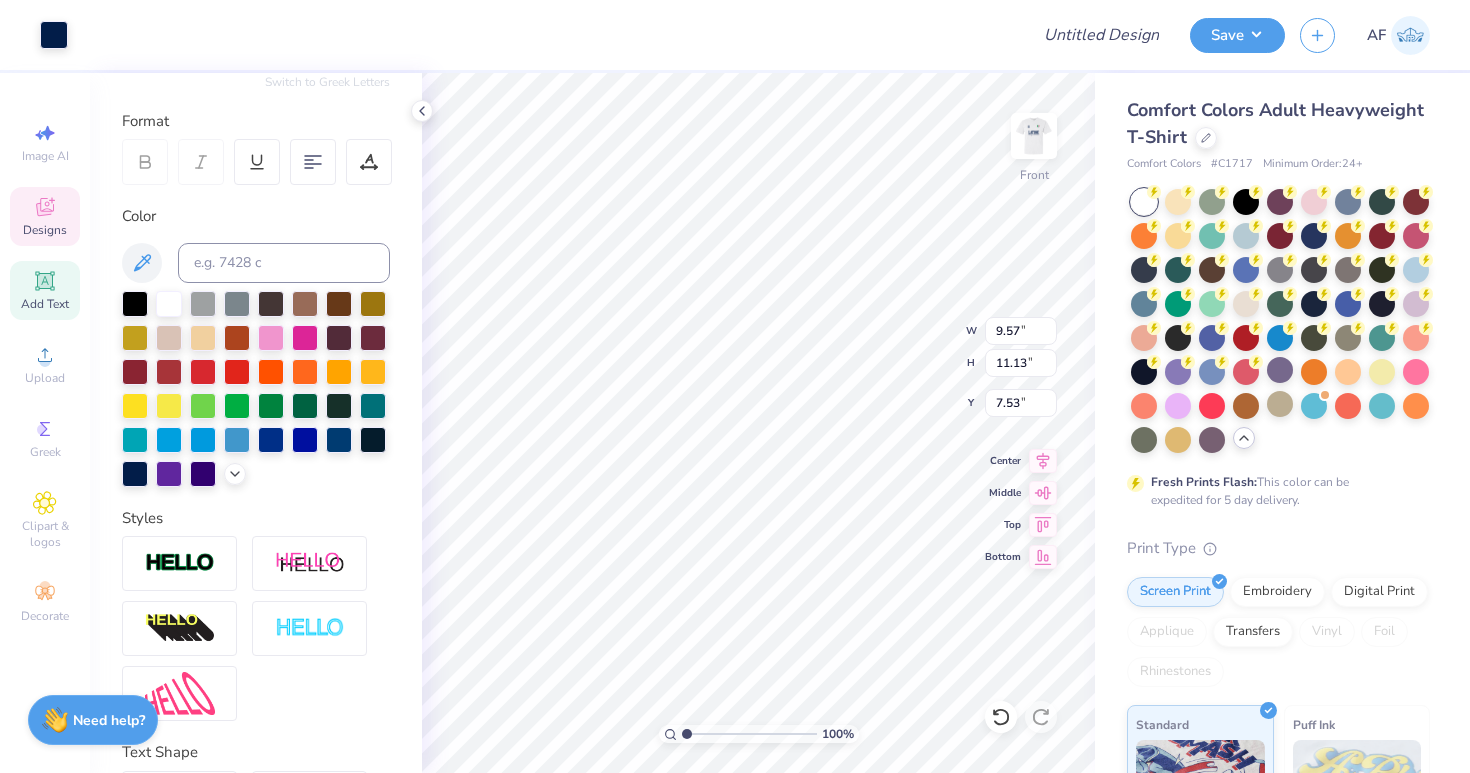 type on "10.04" 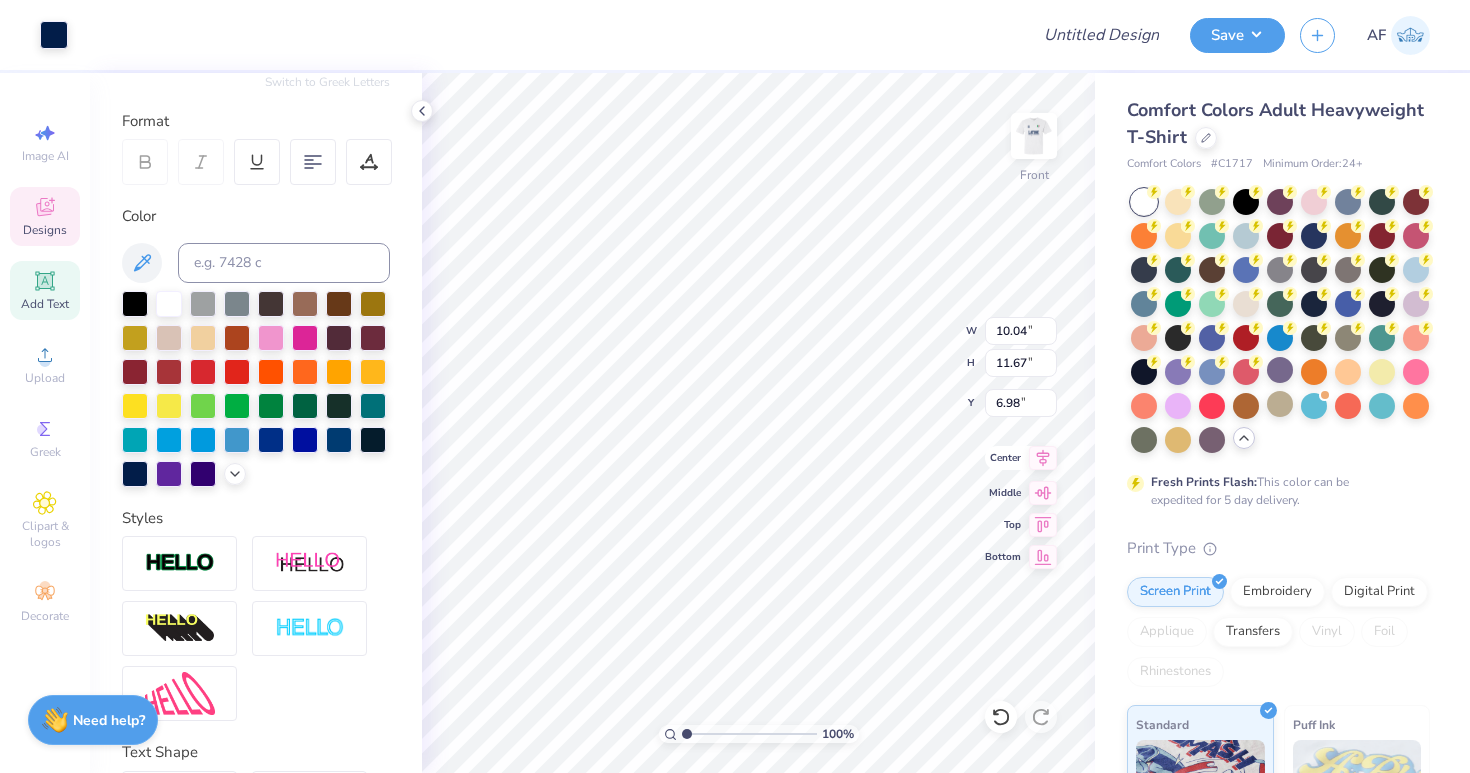 click 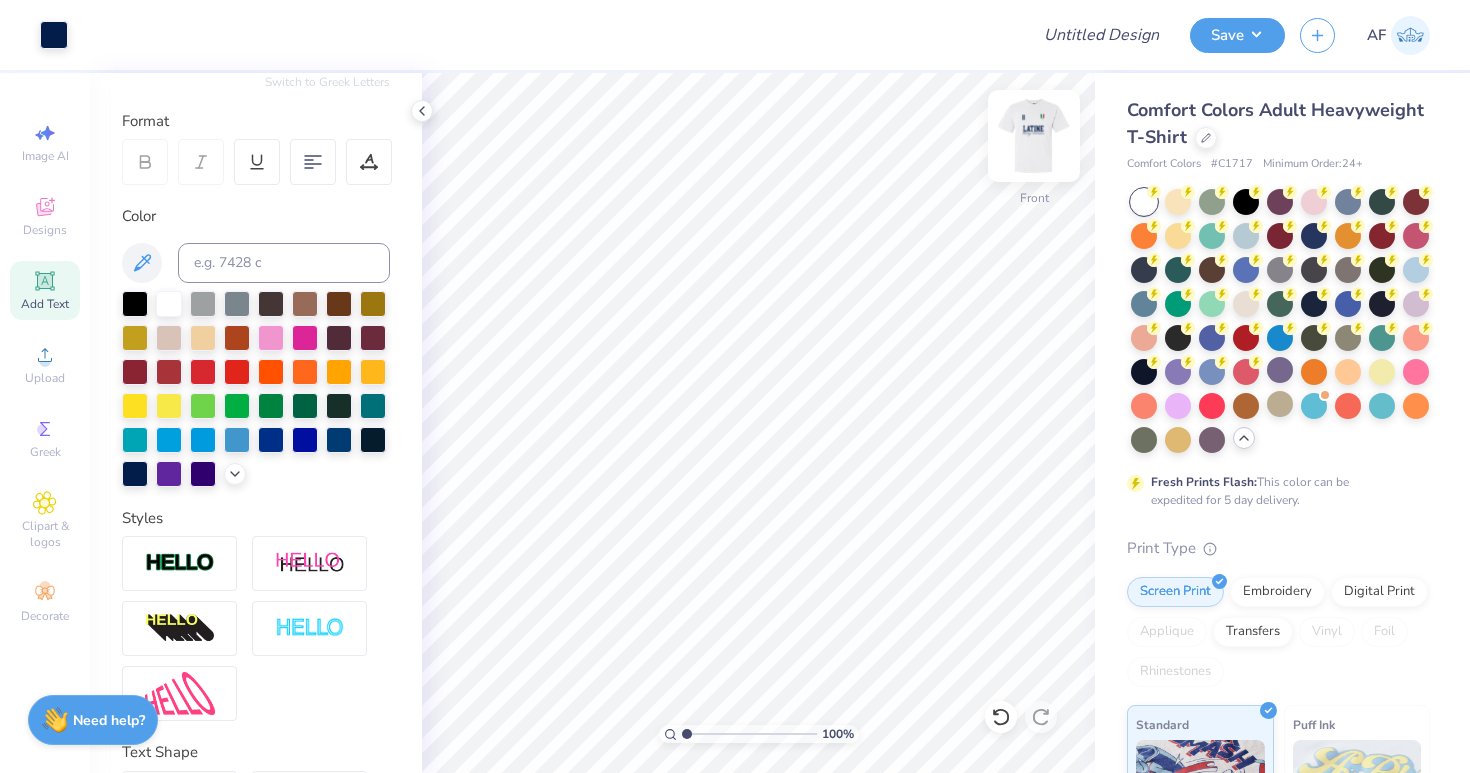 click at bounding box center [1034, 136] 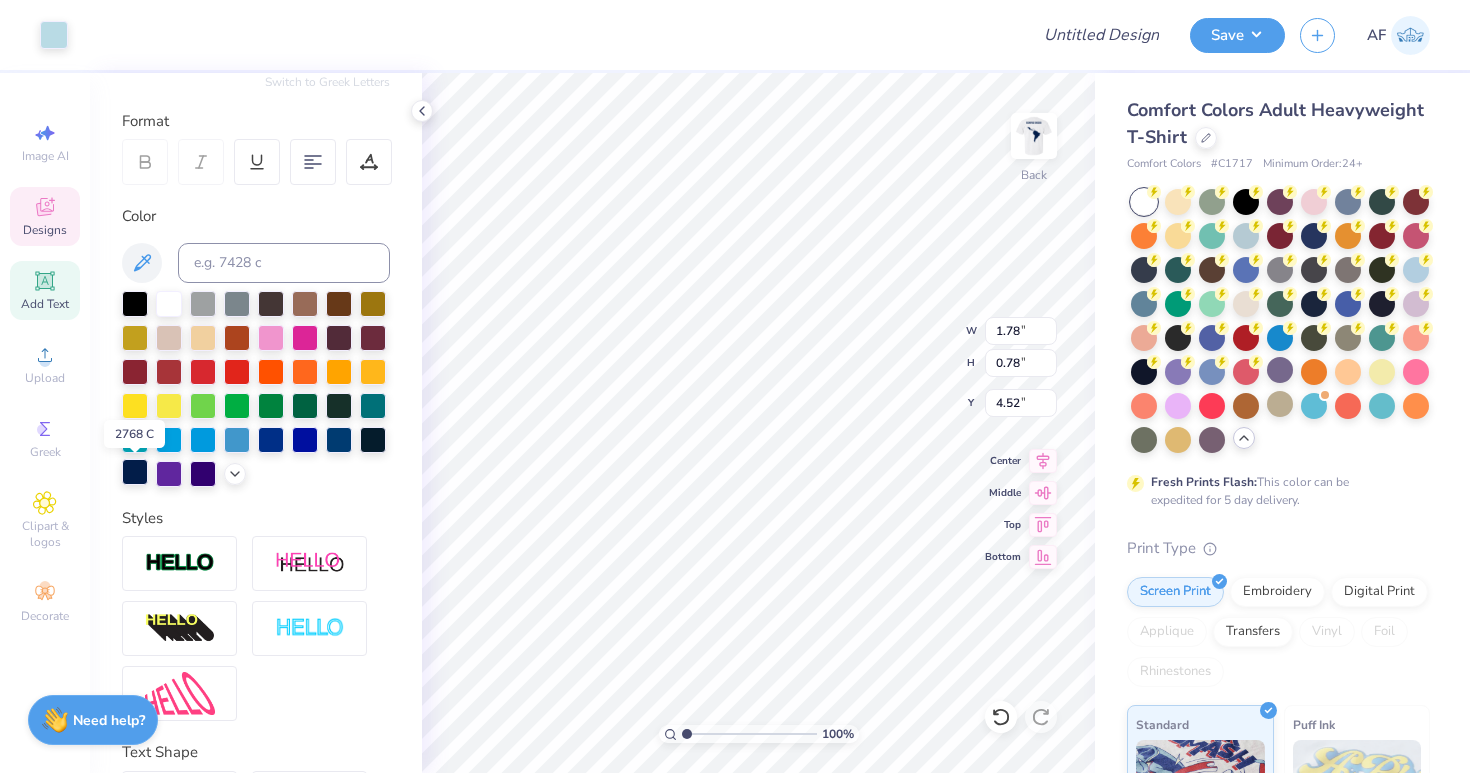 click at bounding box center [135, 472] 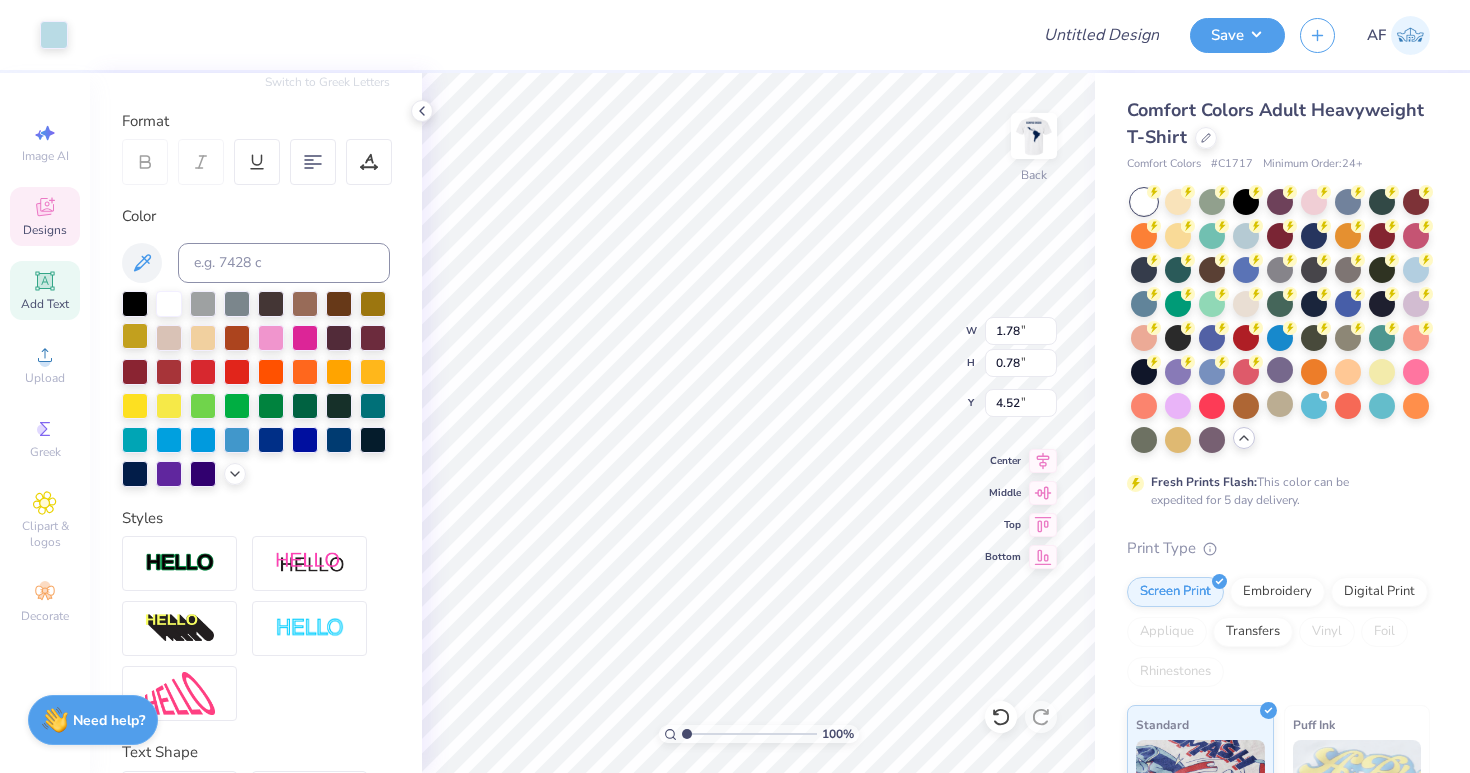 click at bounding box center (135, 336) 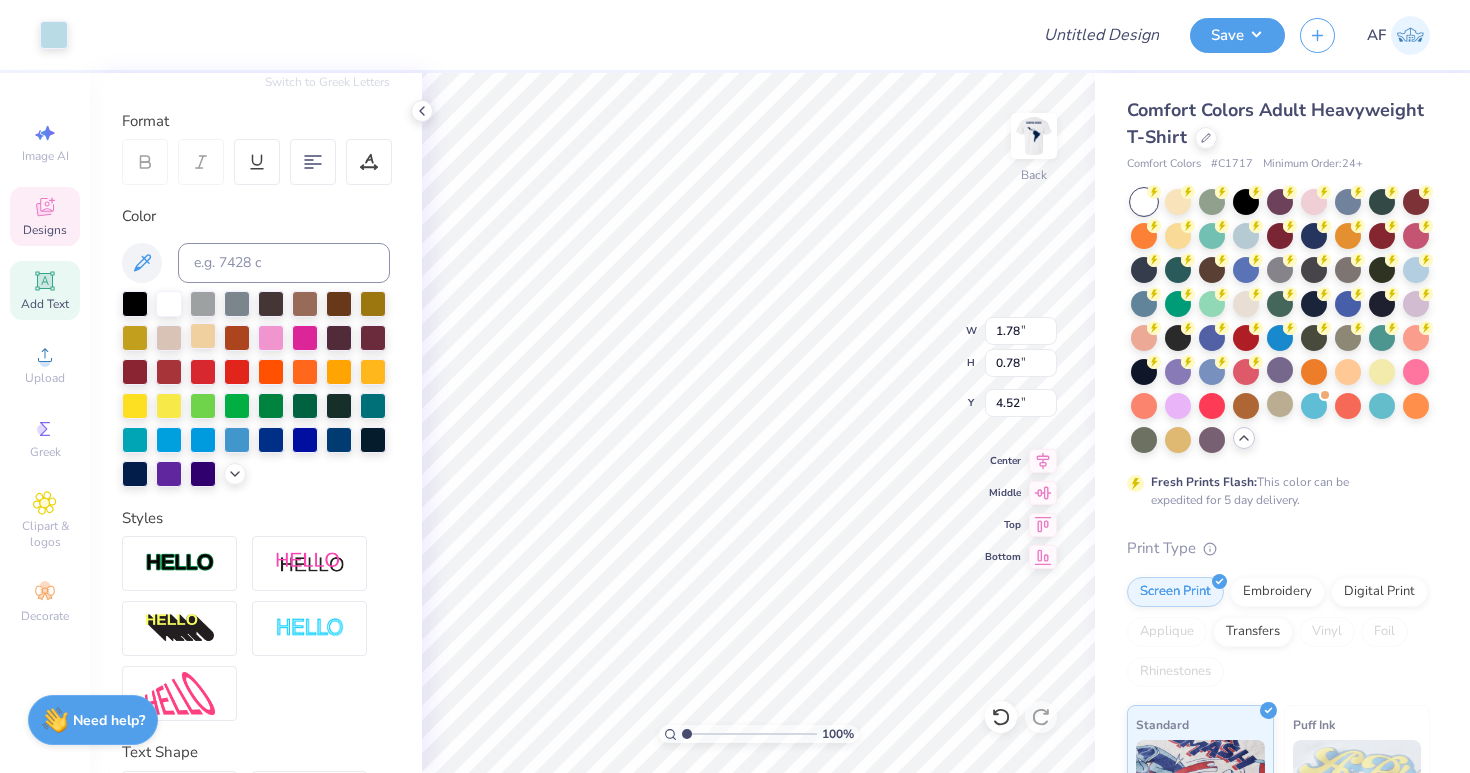 click at bounding box center (203, 336) 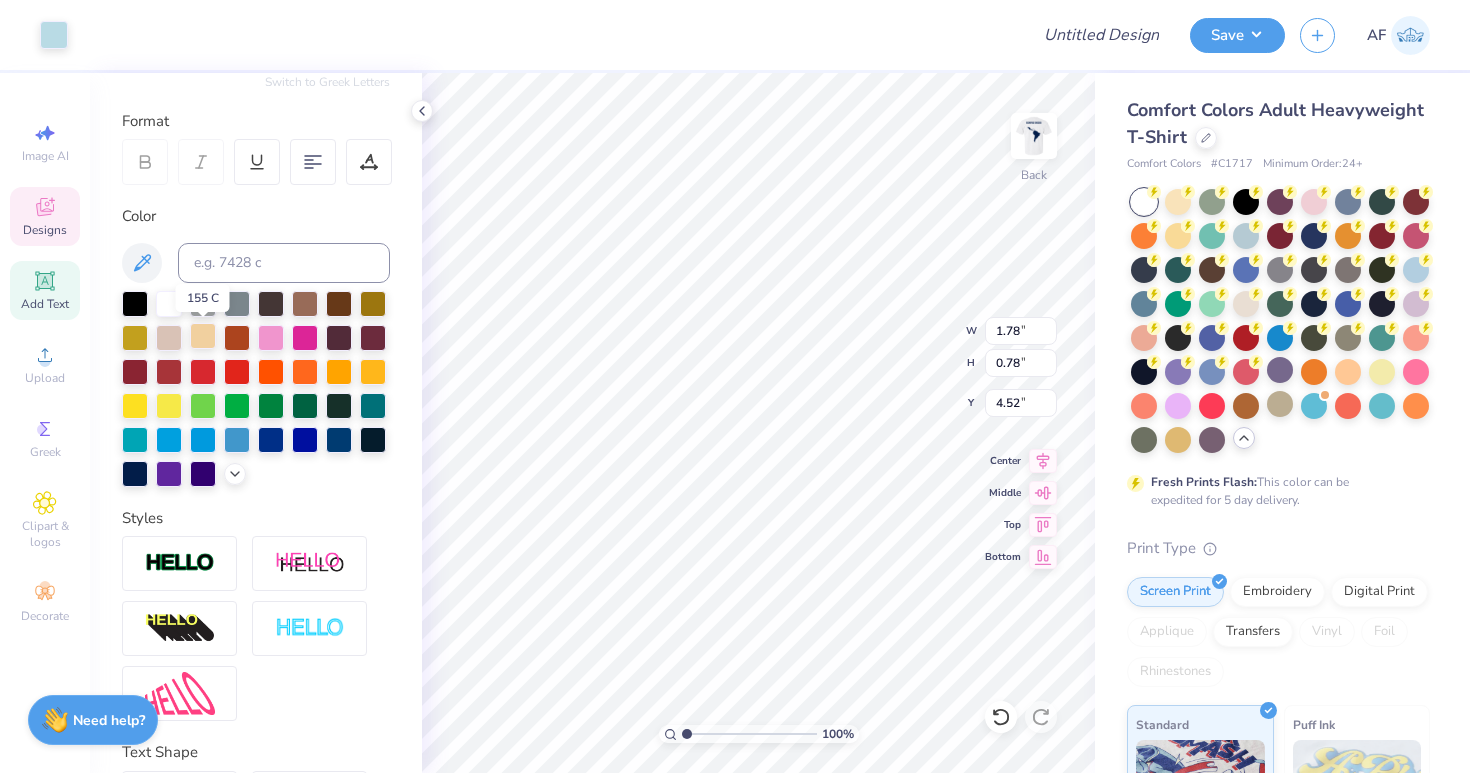 click at bounding box center [203, 336] 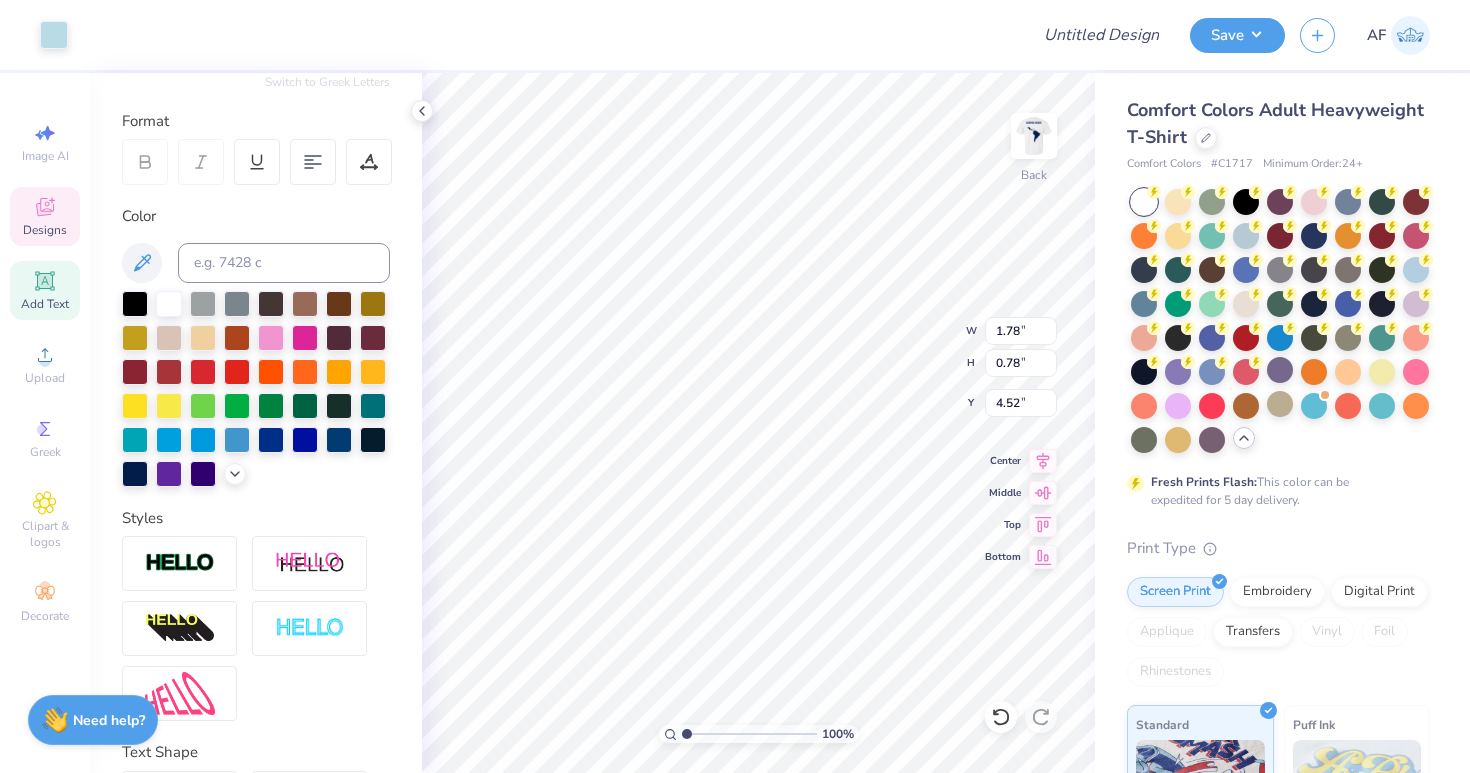 type on "7.69" 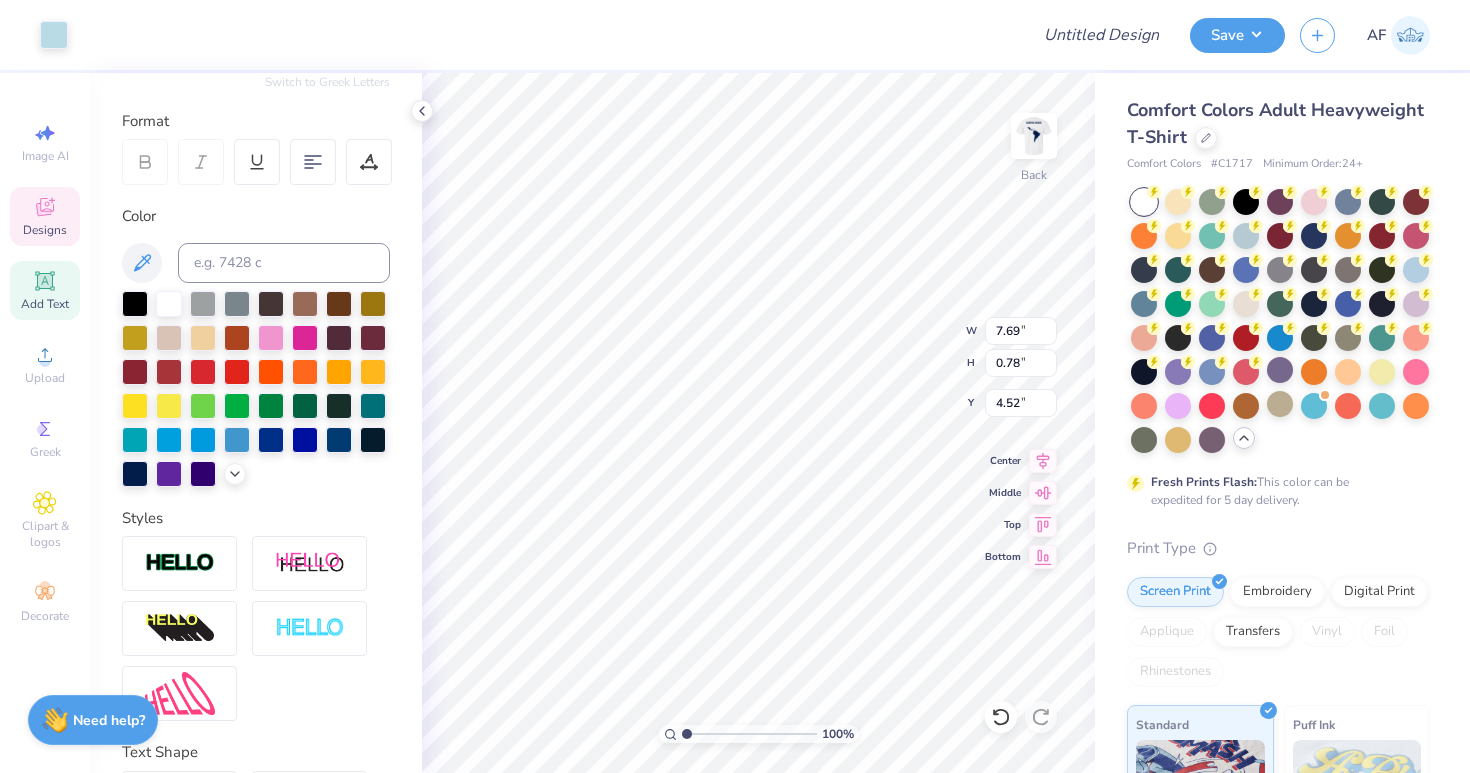 type on "2.28" 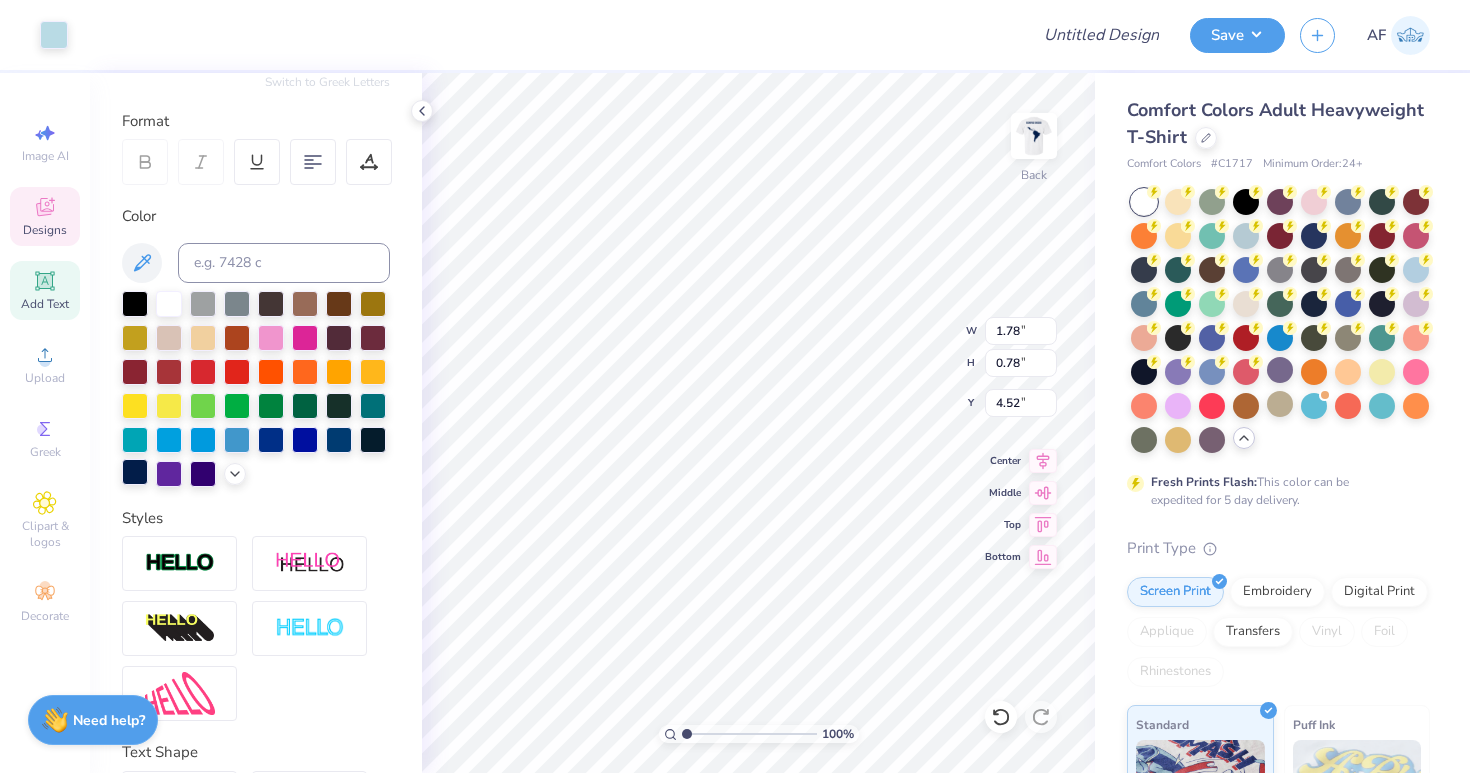 click at bounding box center [135, 472] 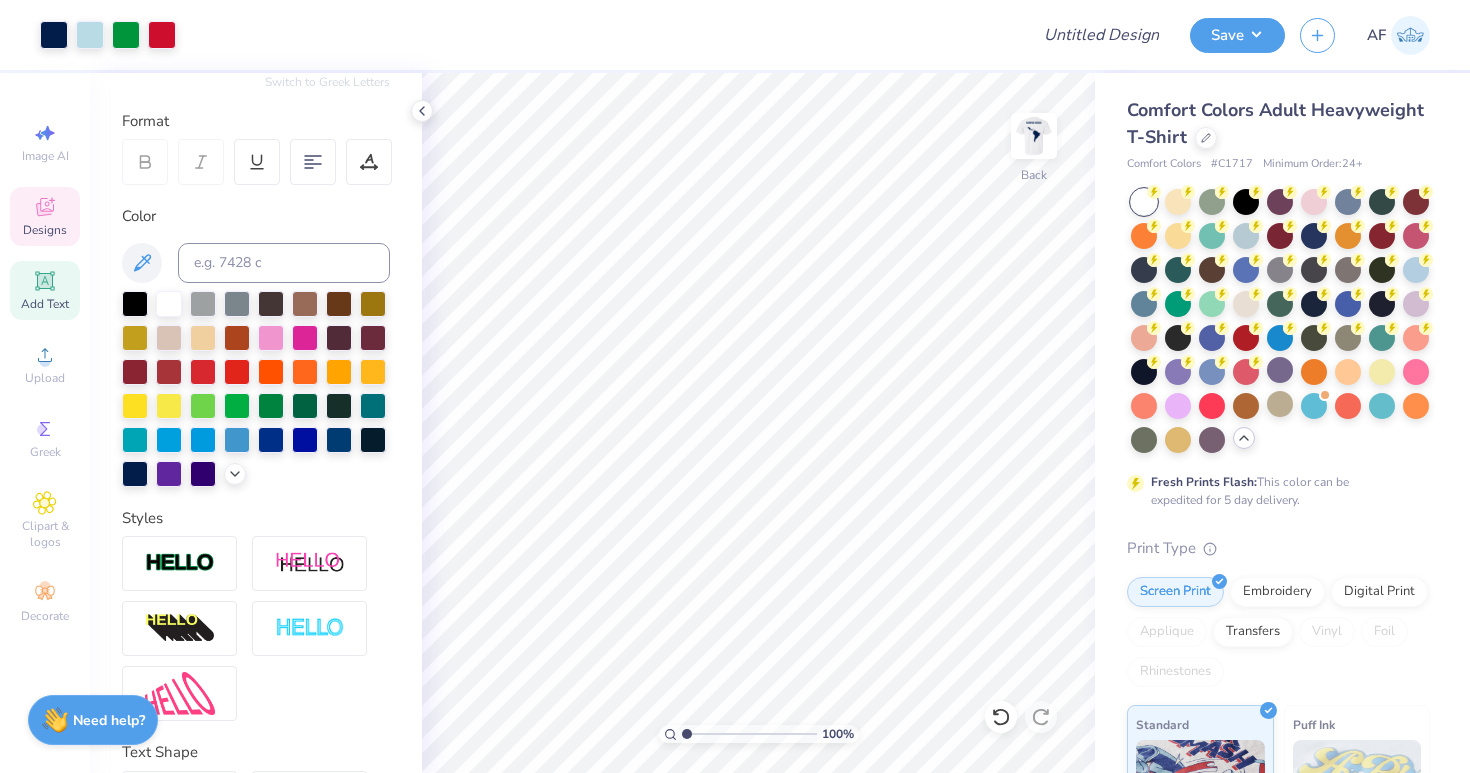 click 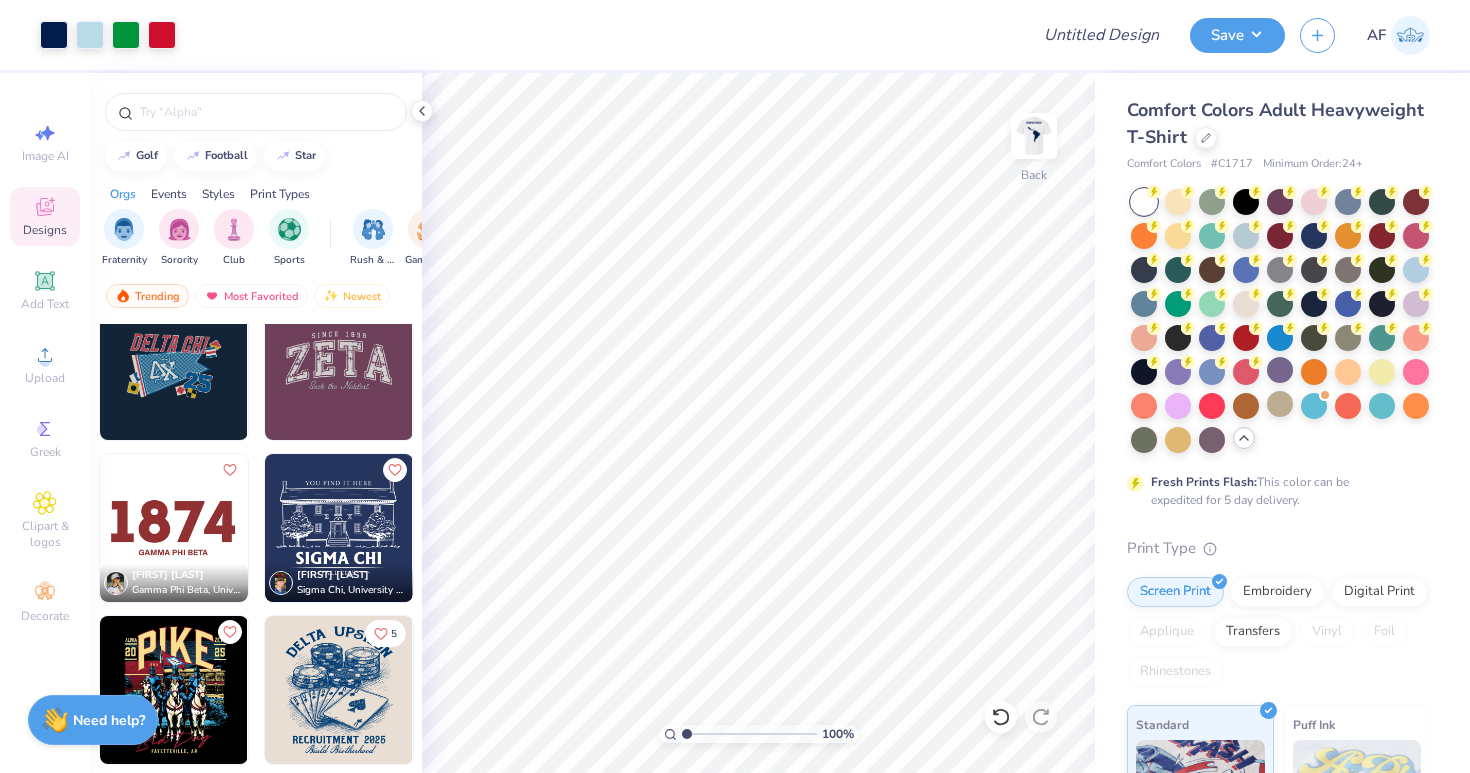 scroll, scrollTop: 0, scrollLeft: 0, axis: both 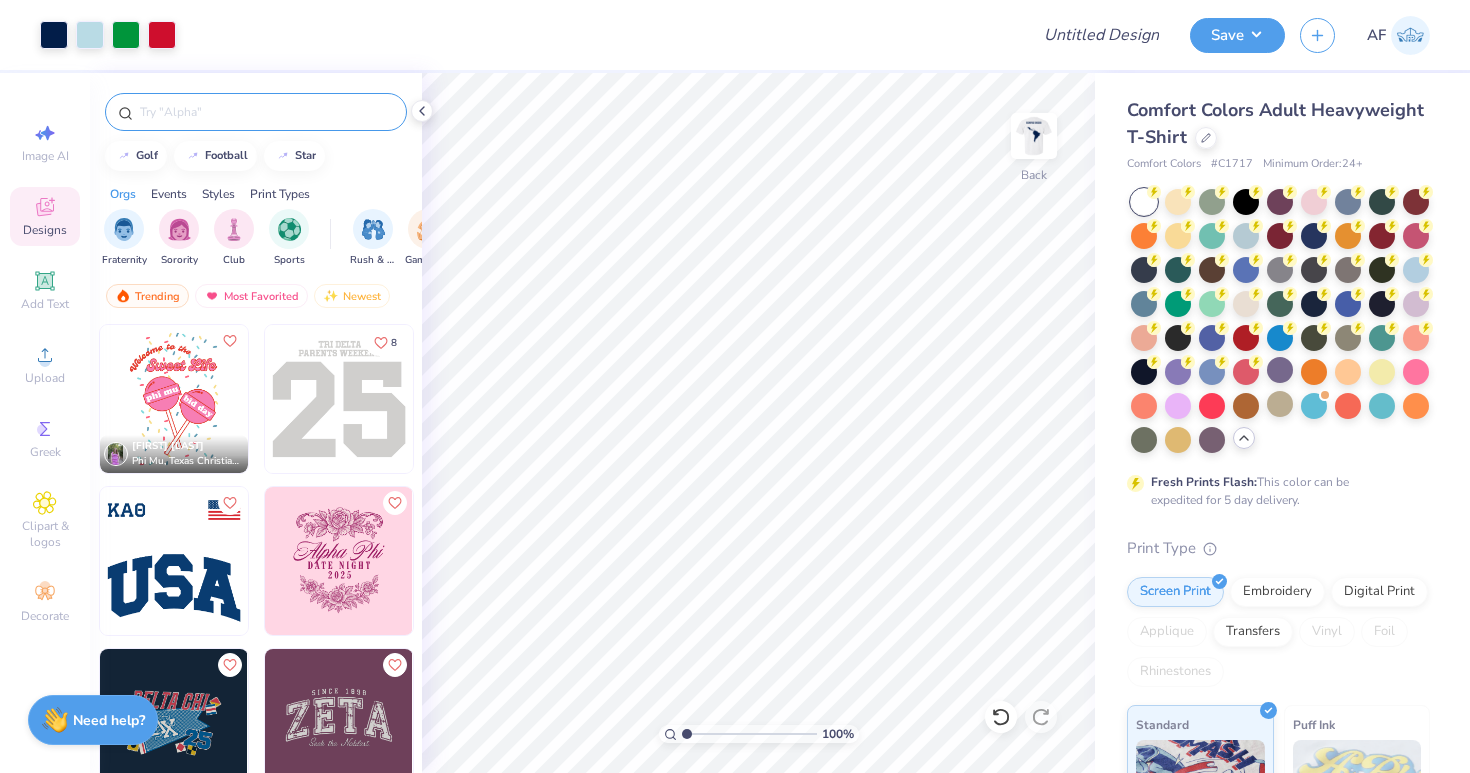click at bounding box center [266, 112] 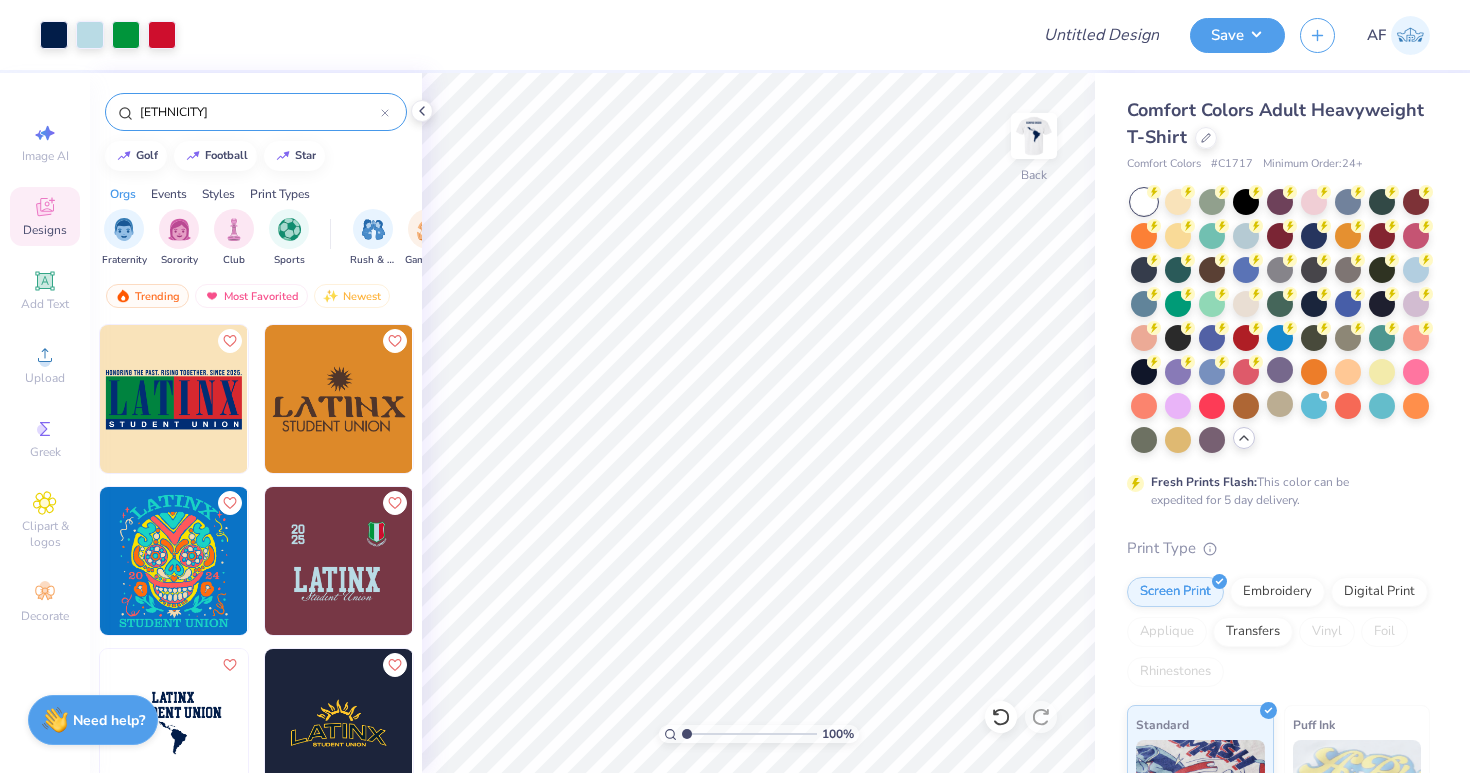 type on "latin" 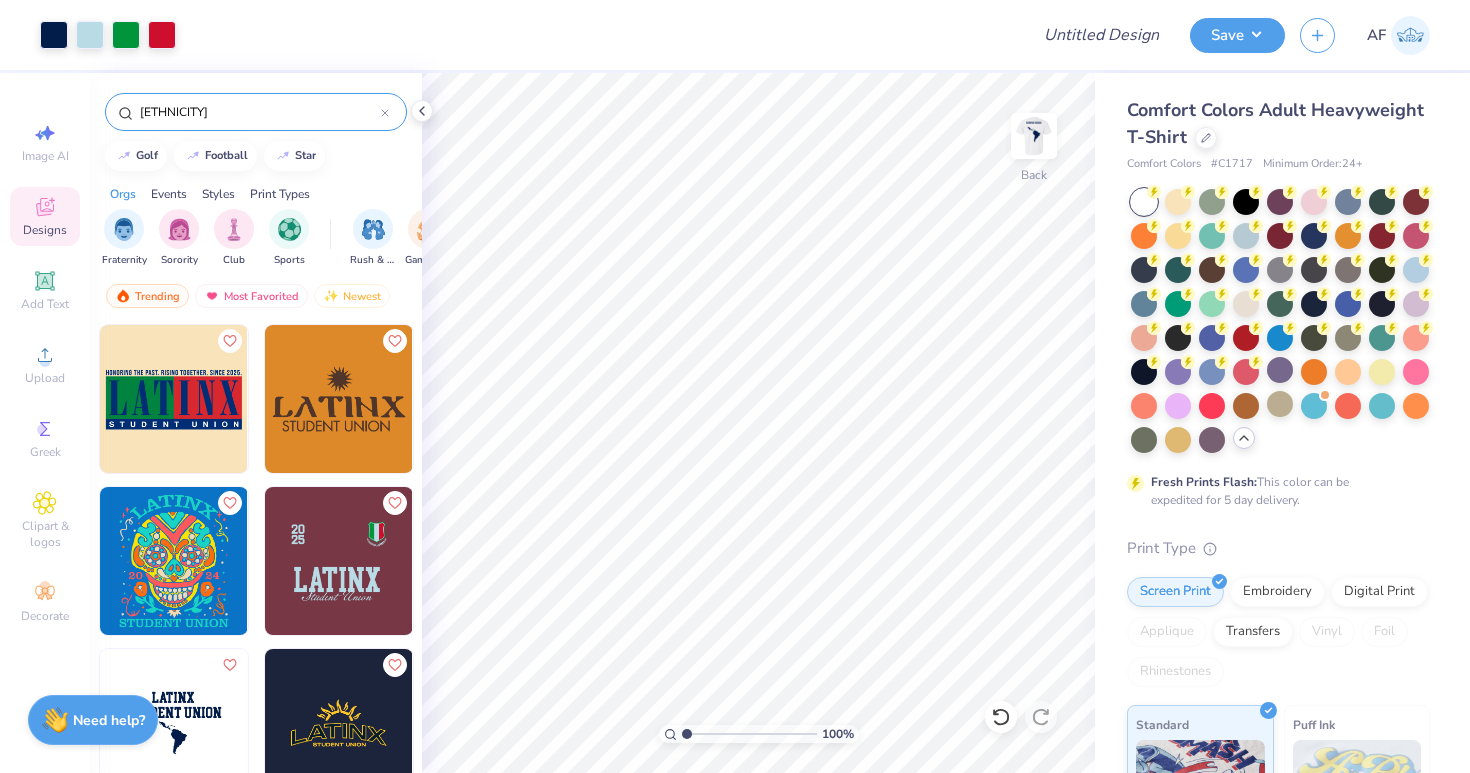 click at bounding box center [339, 561] 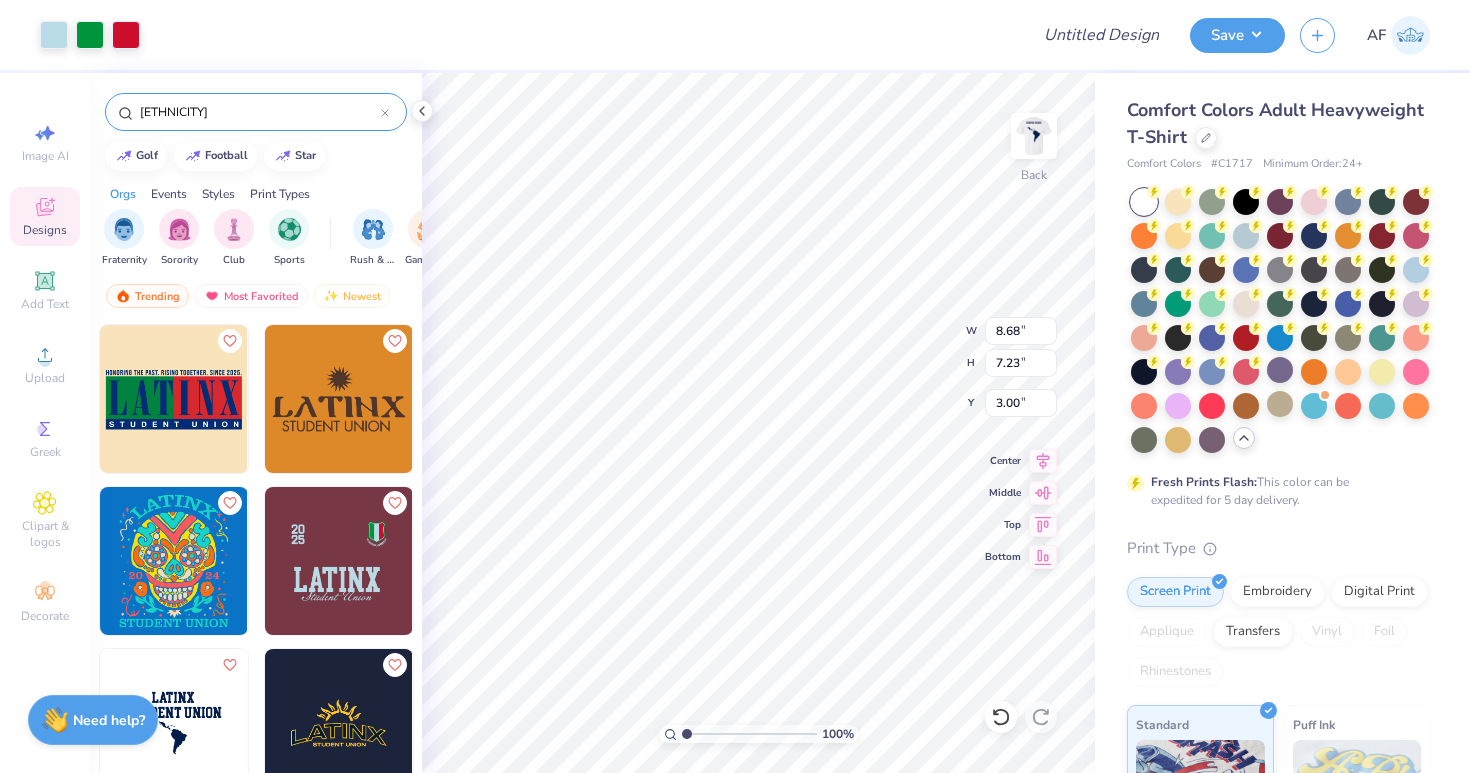 type on "12.50" 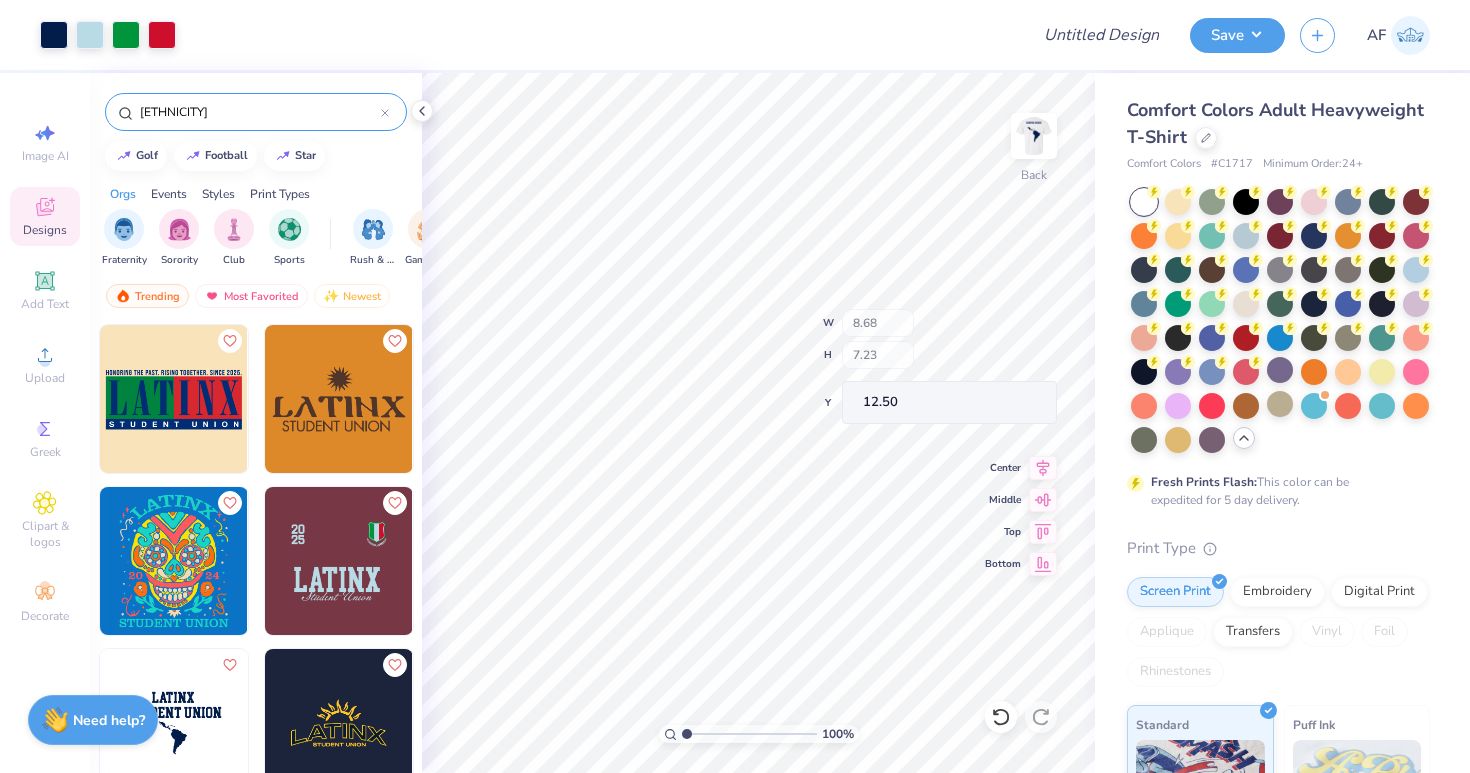 type on "1.78" 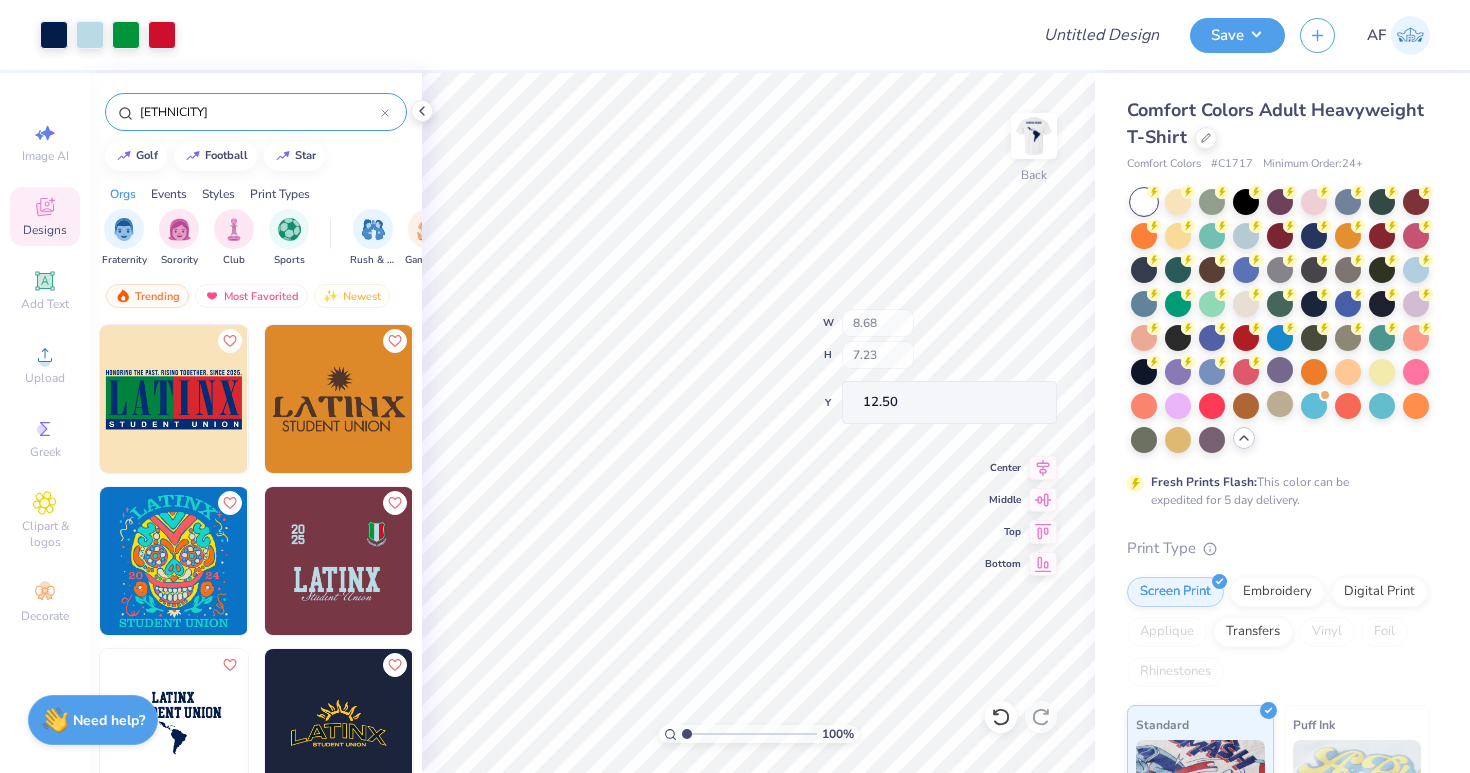 type on "0.78" 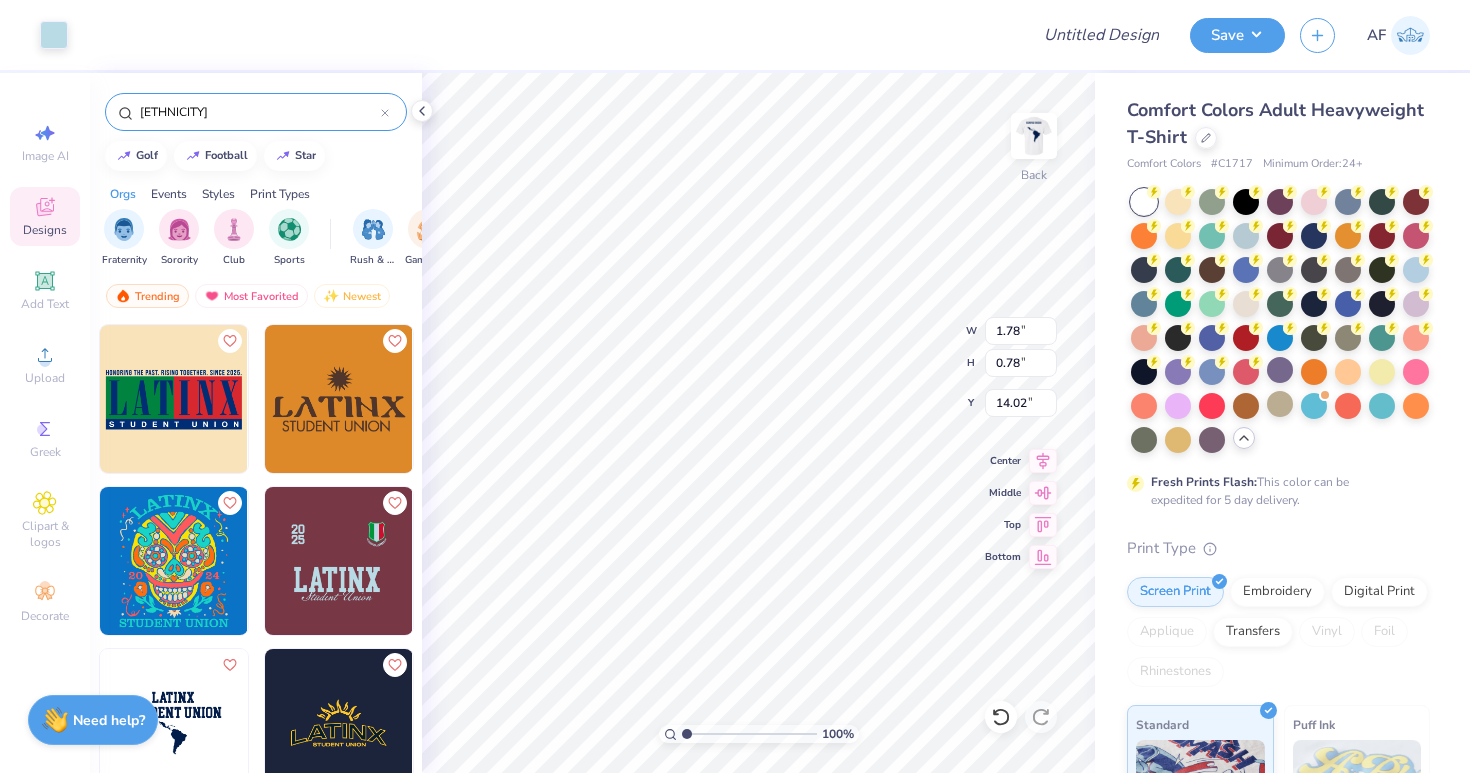 type on "13.81" 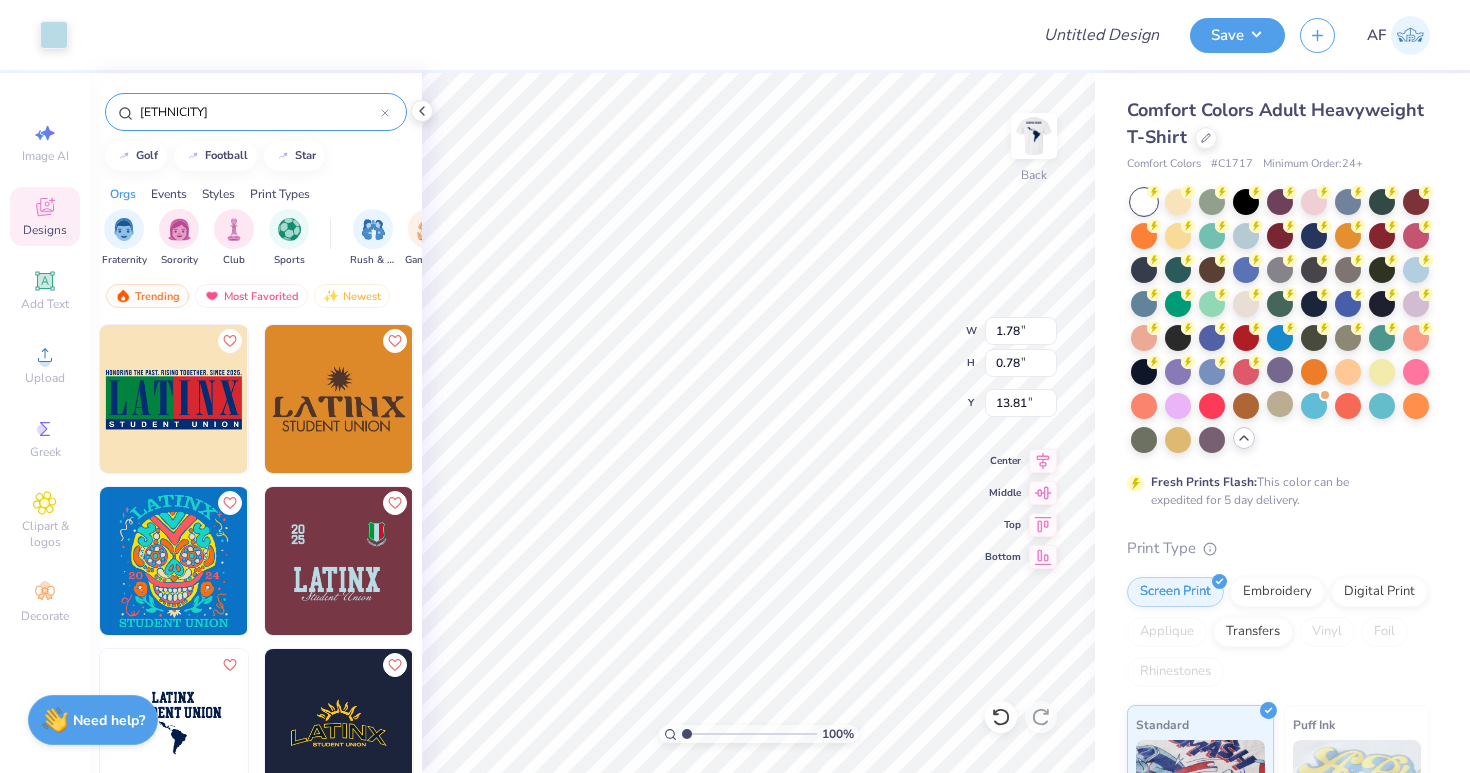 type on "4.81" 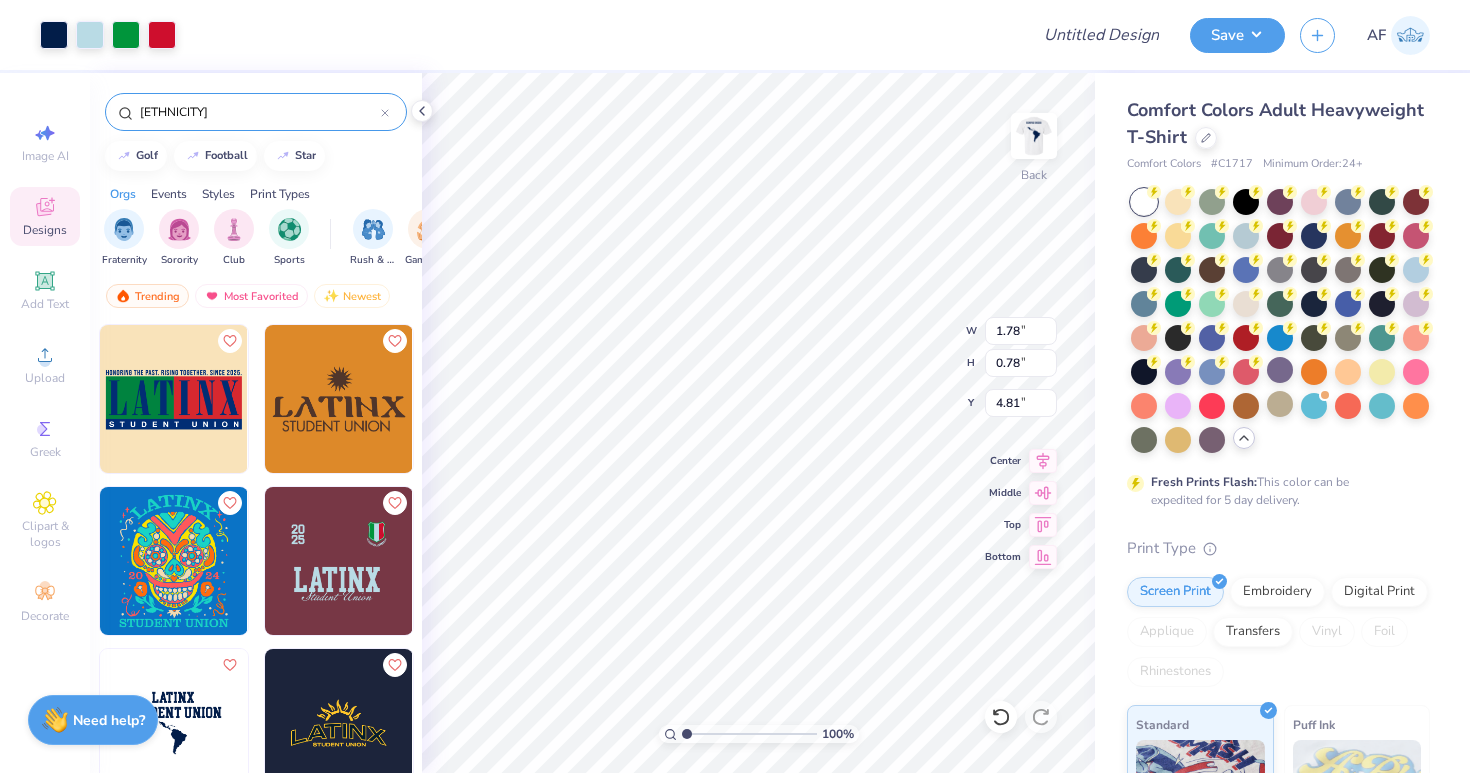 type on "9.21" 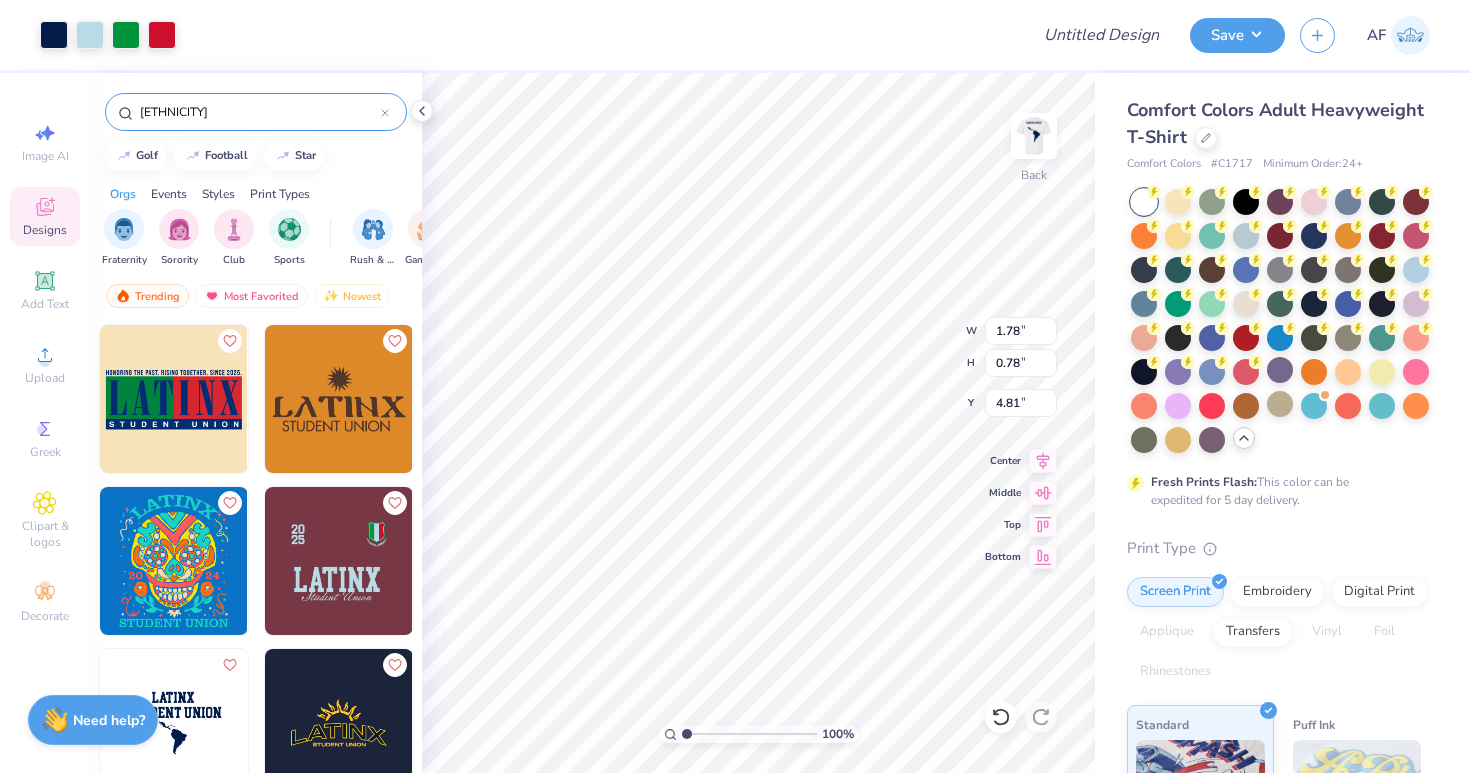 type on "16.73" 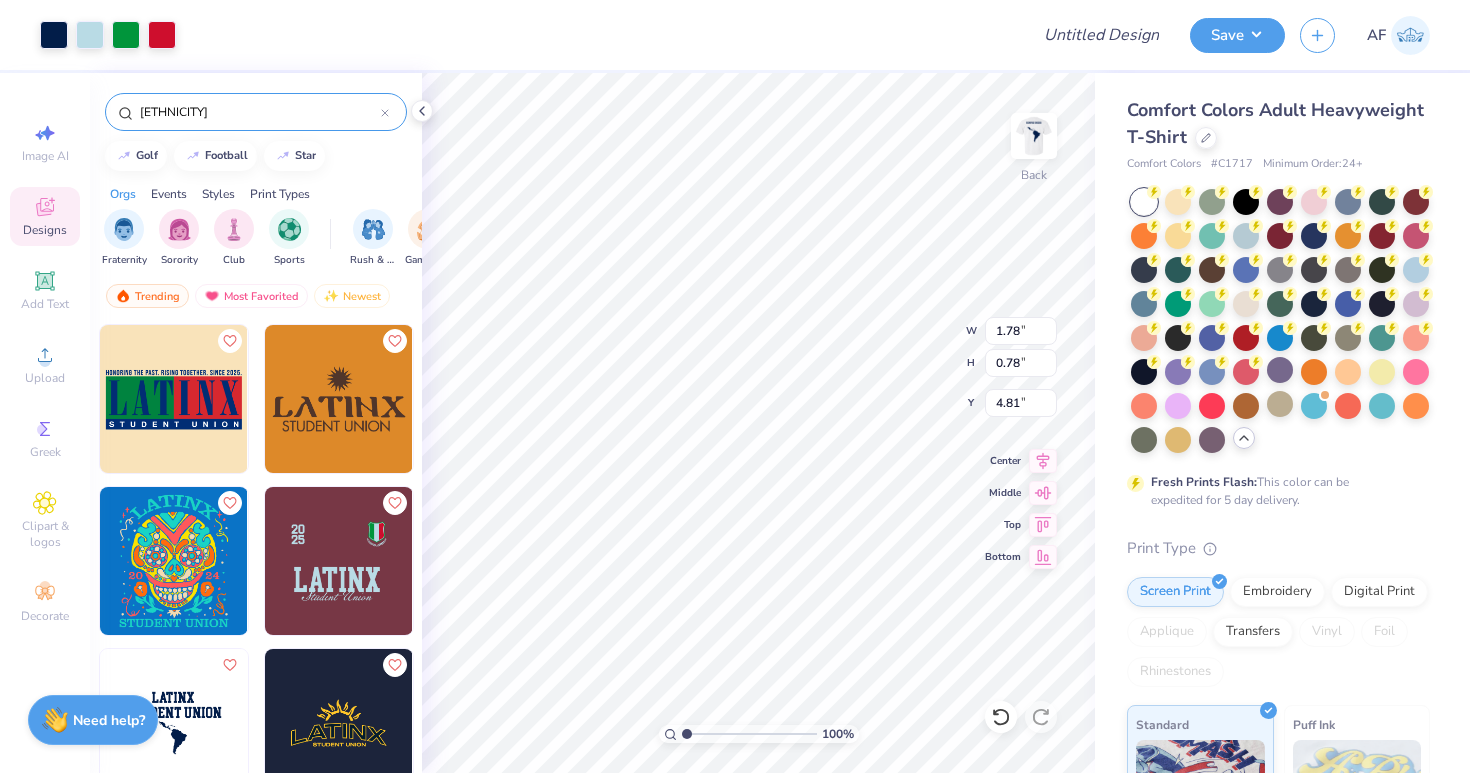 type on "3.00" 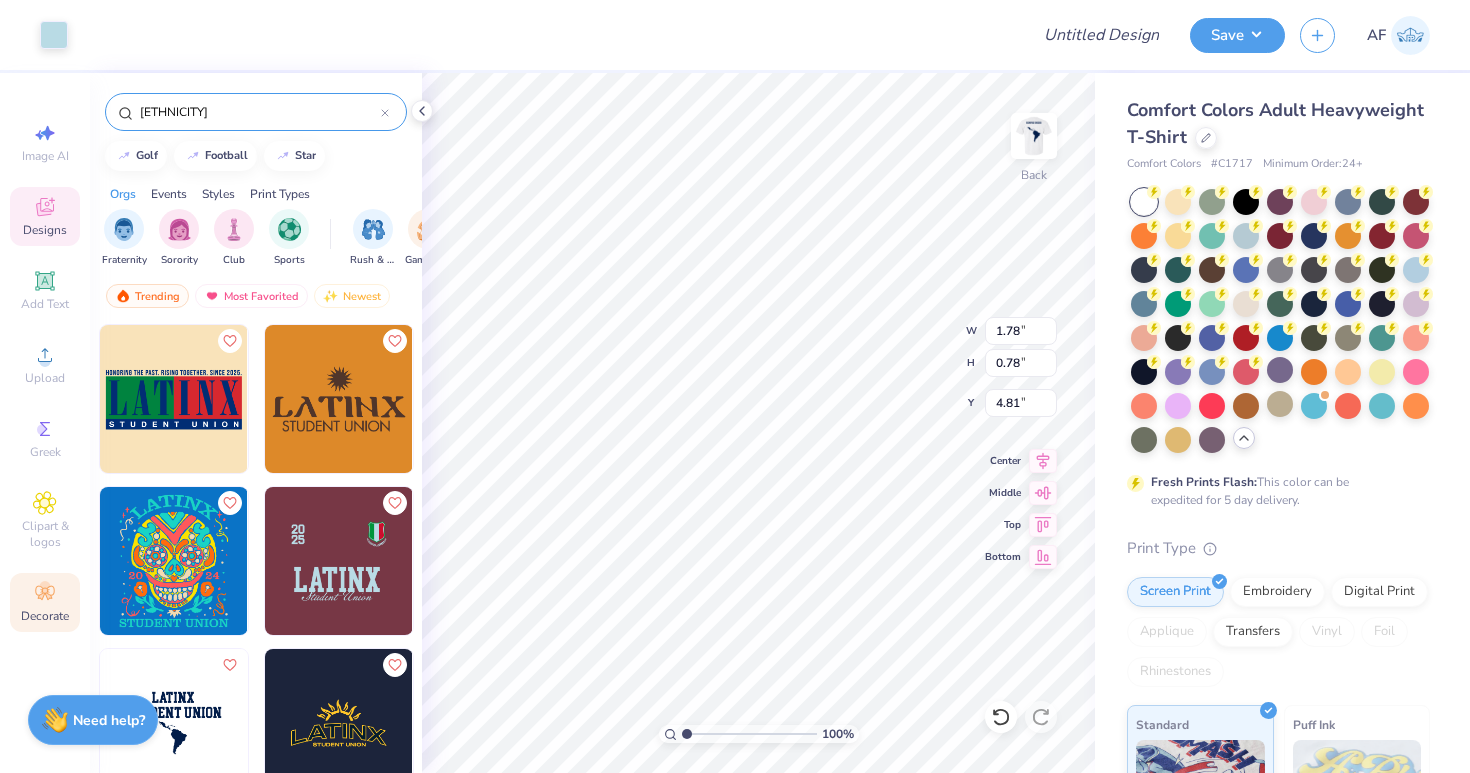 click on "Decorate" at bounding box center (45, 602) 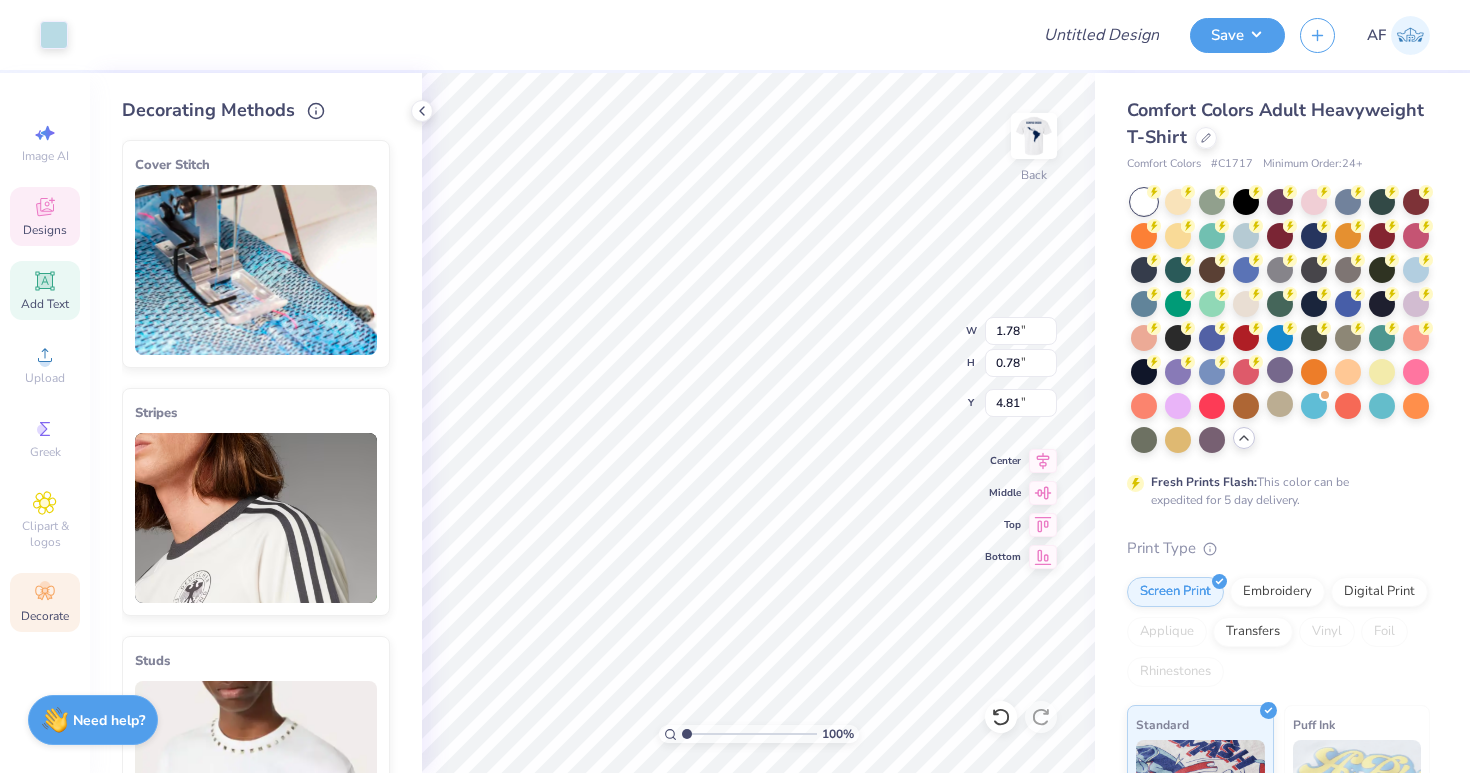 click on "Add Text" at bounding box center (45, 304) 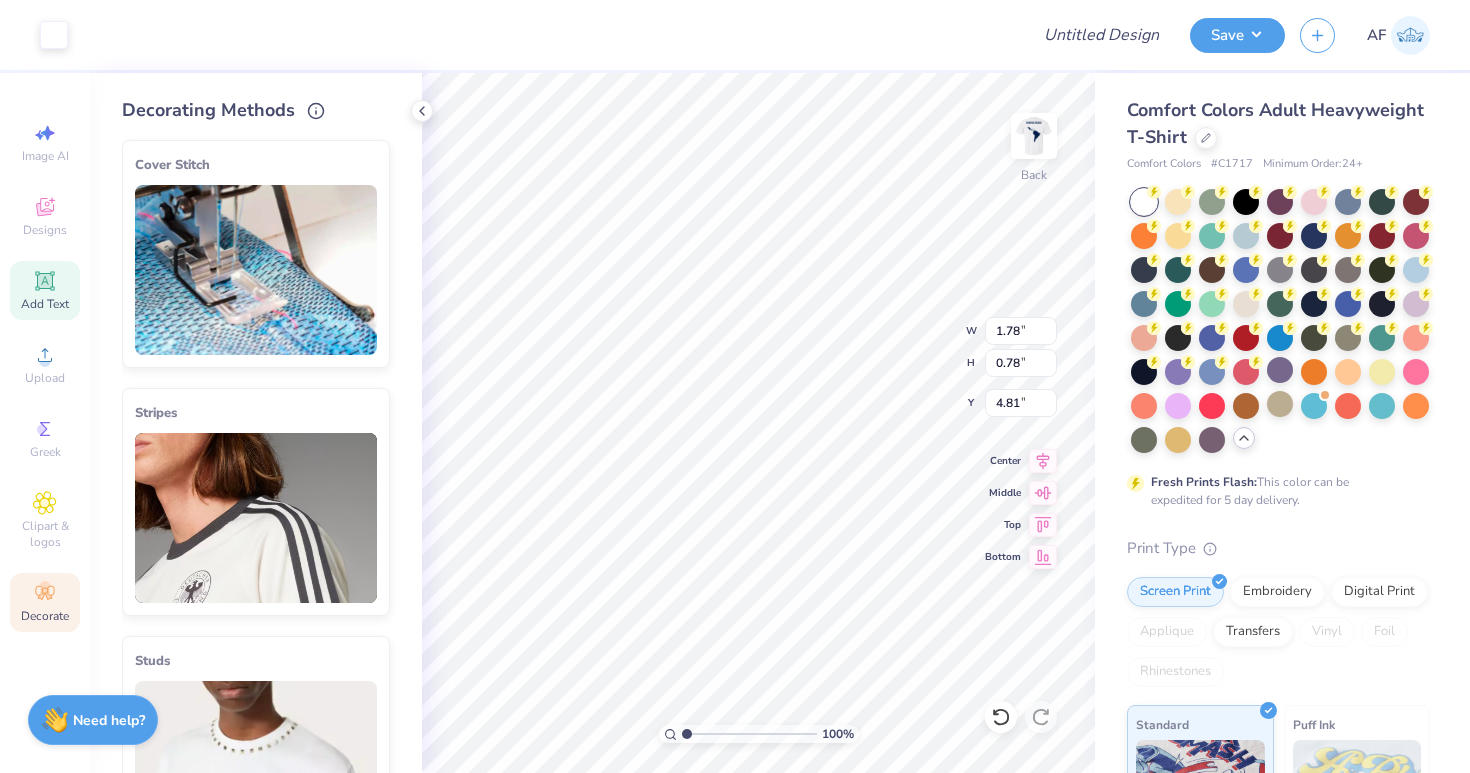 type on "5.59" 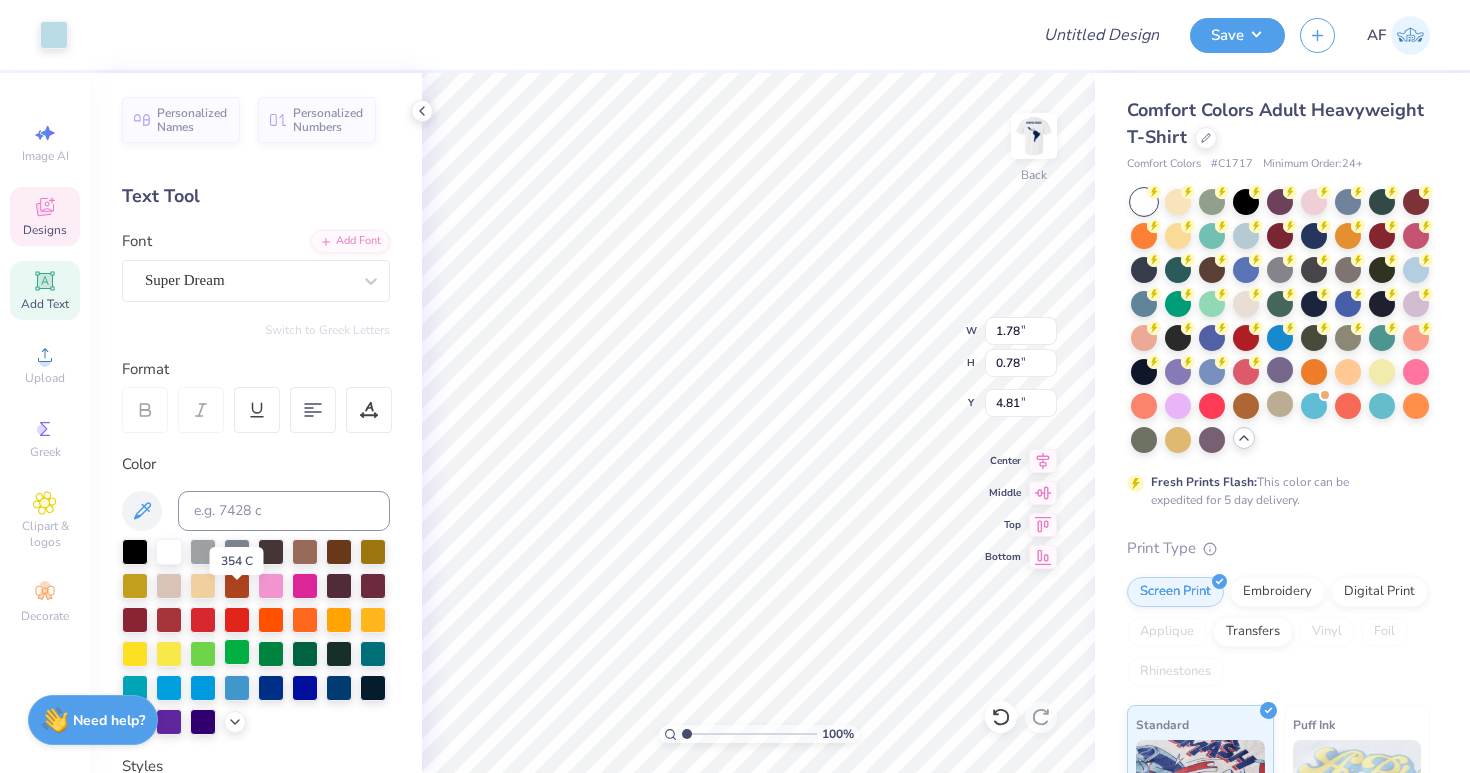 scroll, scrollTop: 93, scrollLeft: 0, axis: vertical 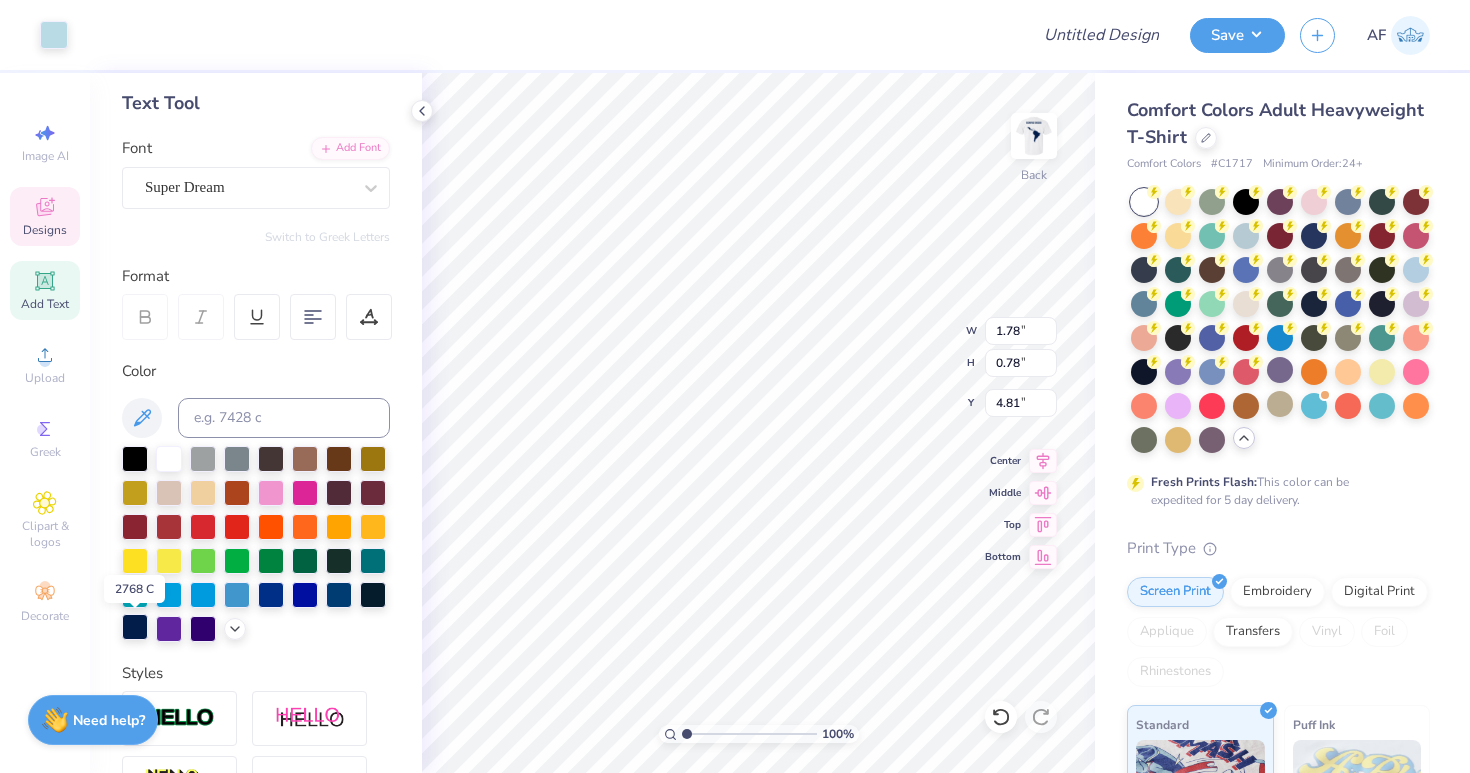 click at bounding box center (135, 627) 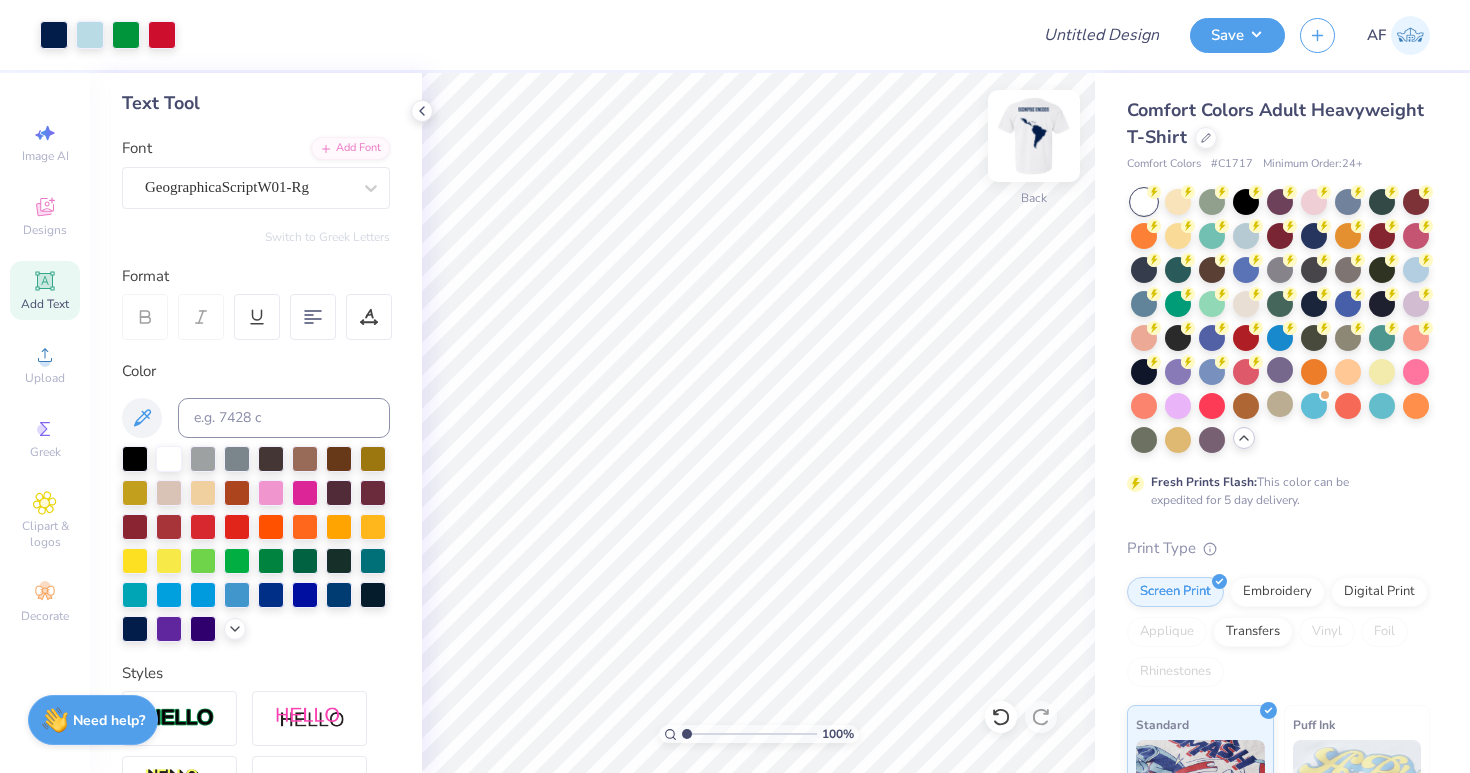 click at bounding box center (1034, 136) 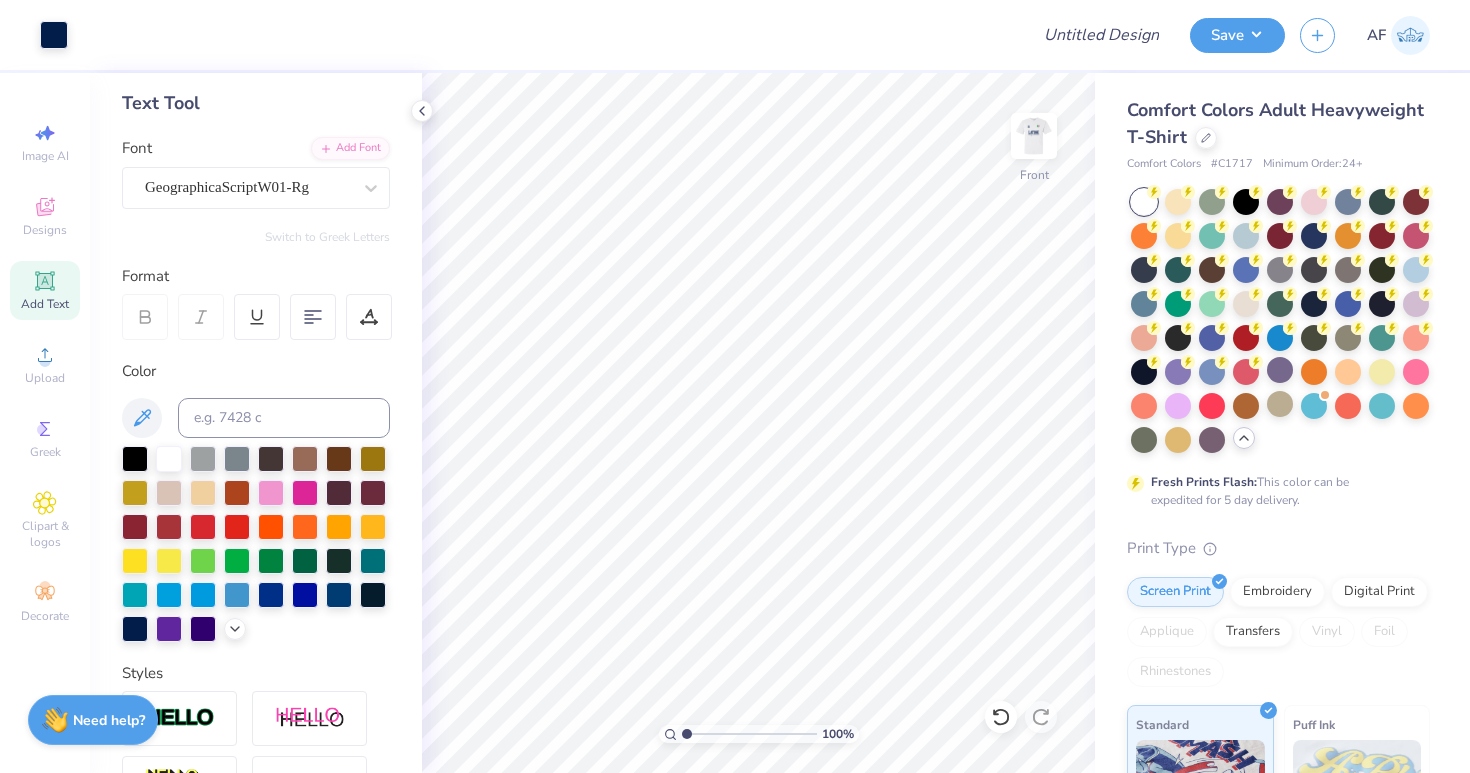 click at bounding box center (1034, 136) 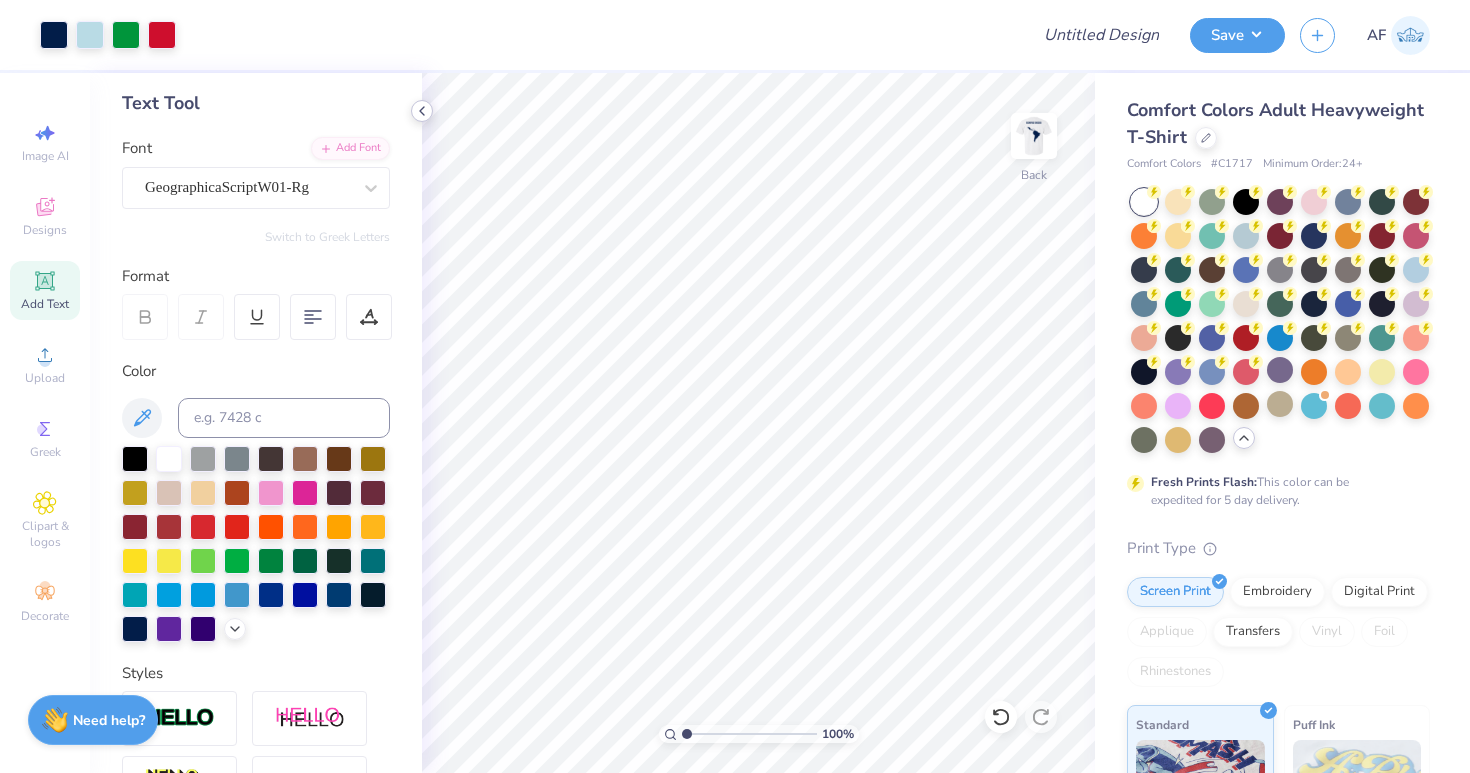 click 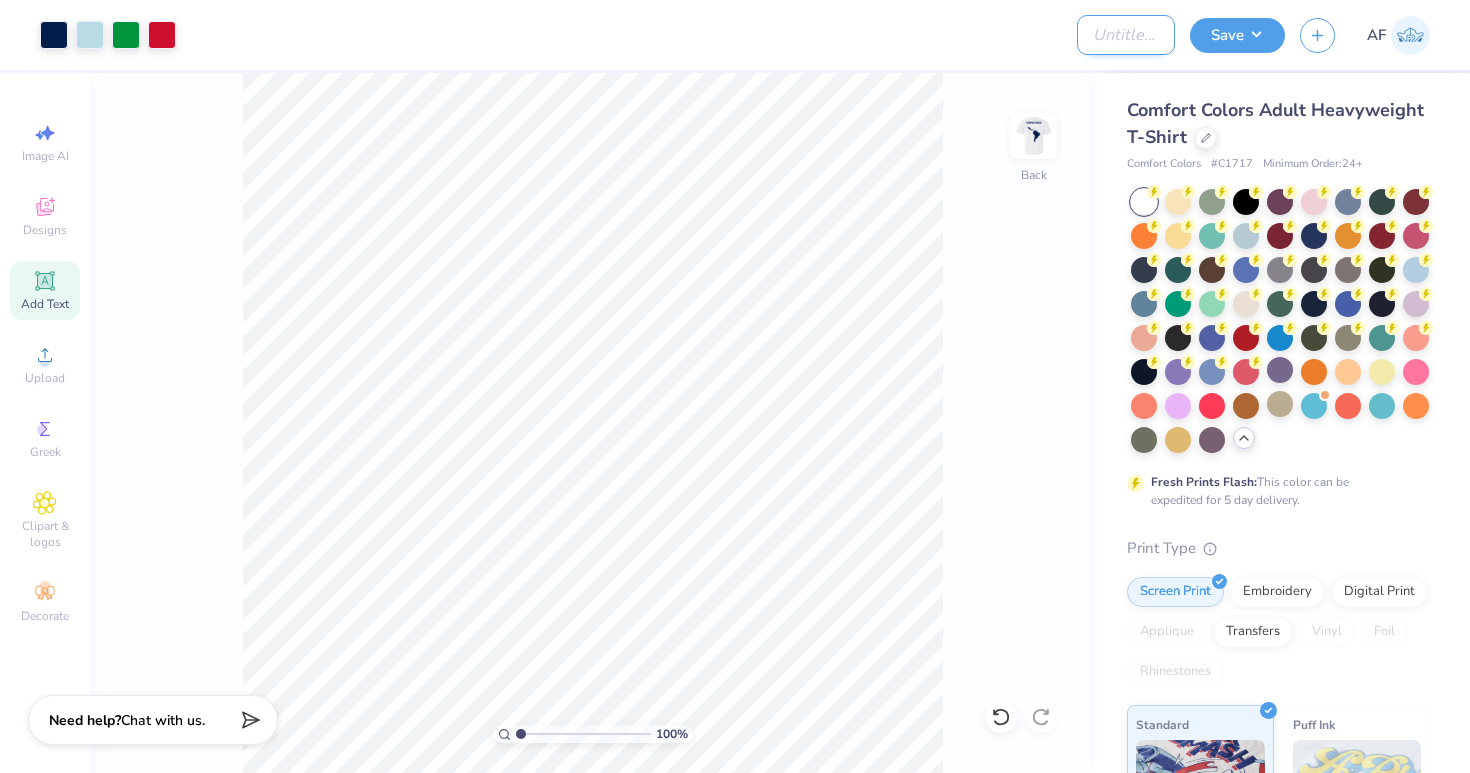 click on "Design Title" at bounding box center (1126, 35) 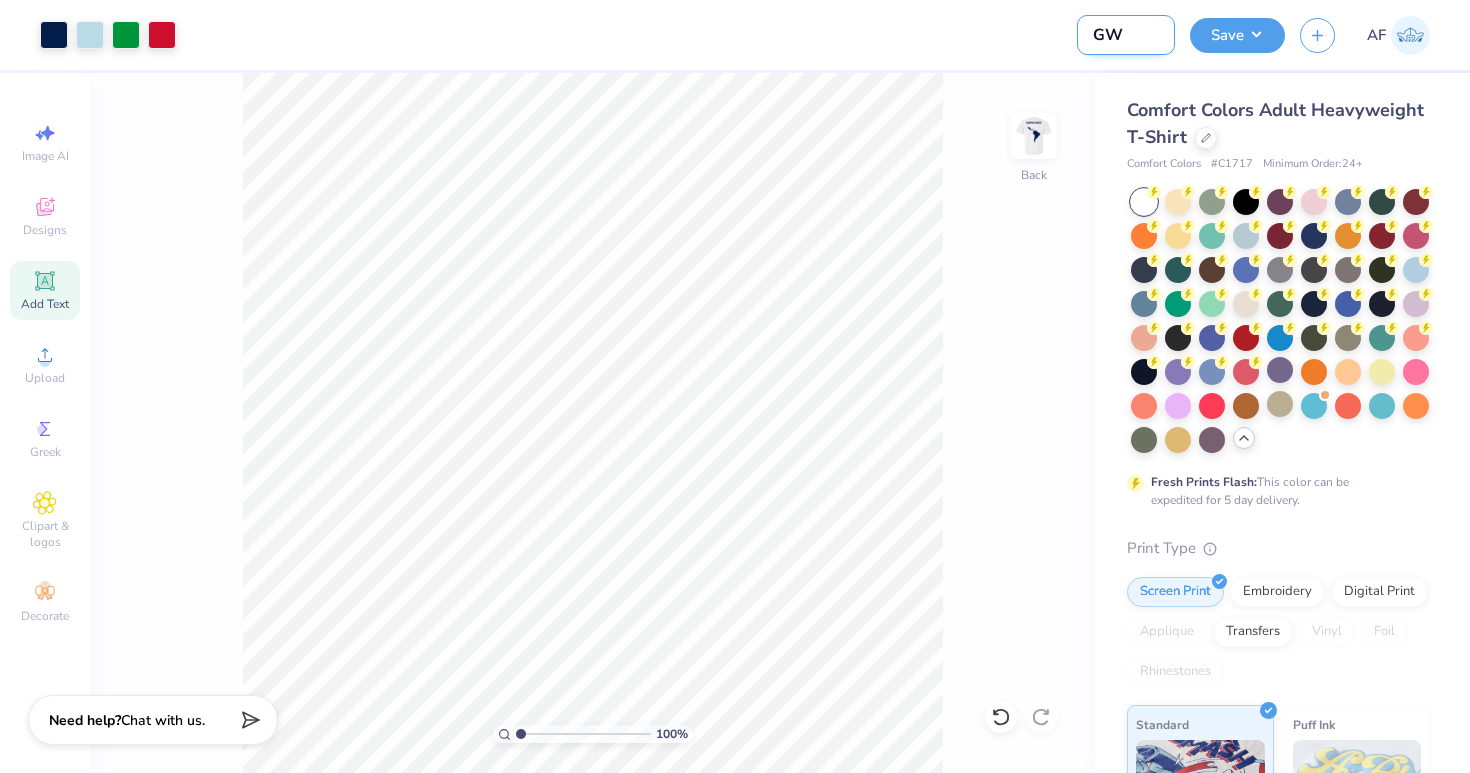 type on "G" 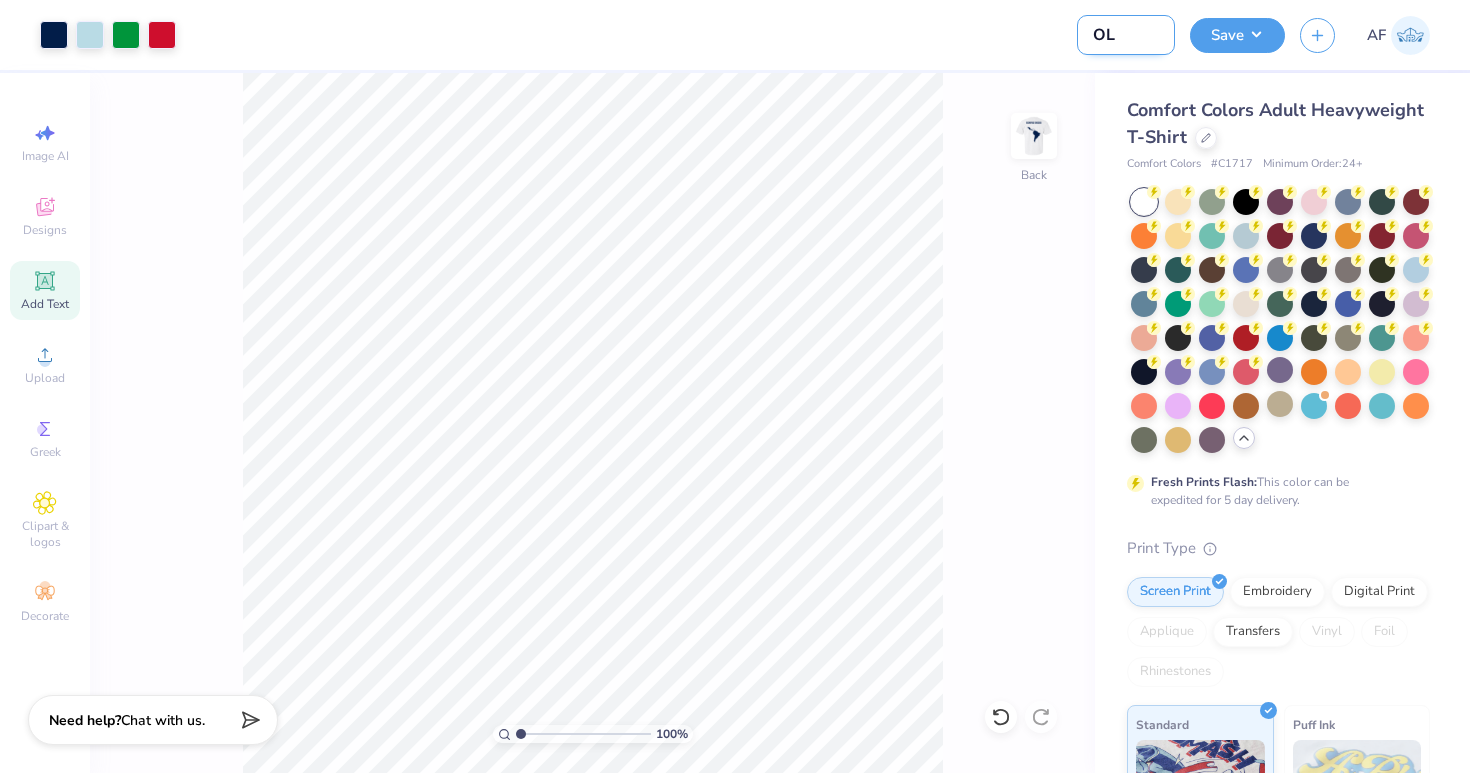 type on "O" 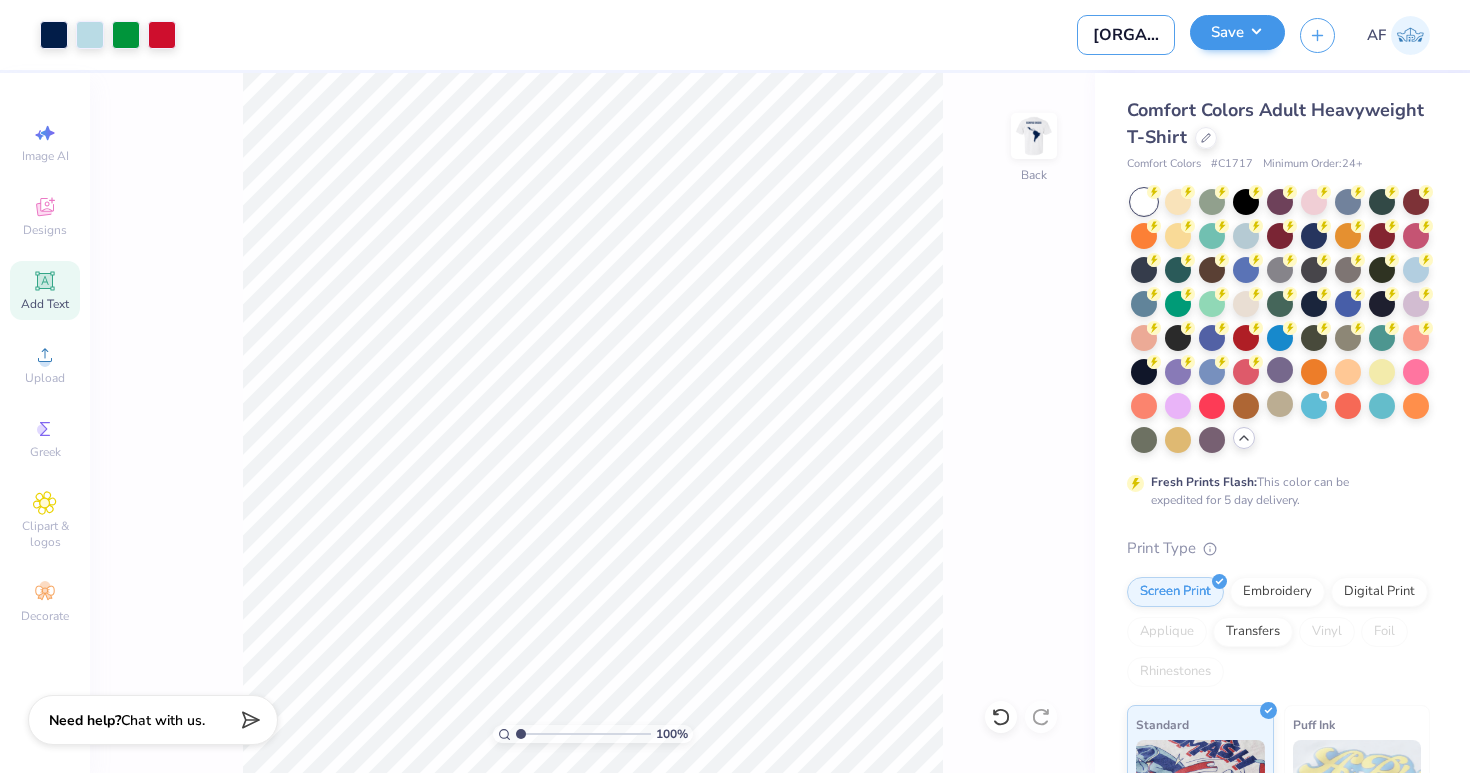 type on "LHC" 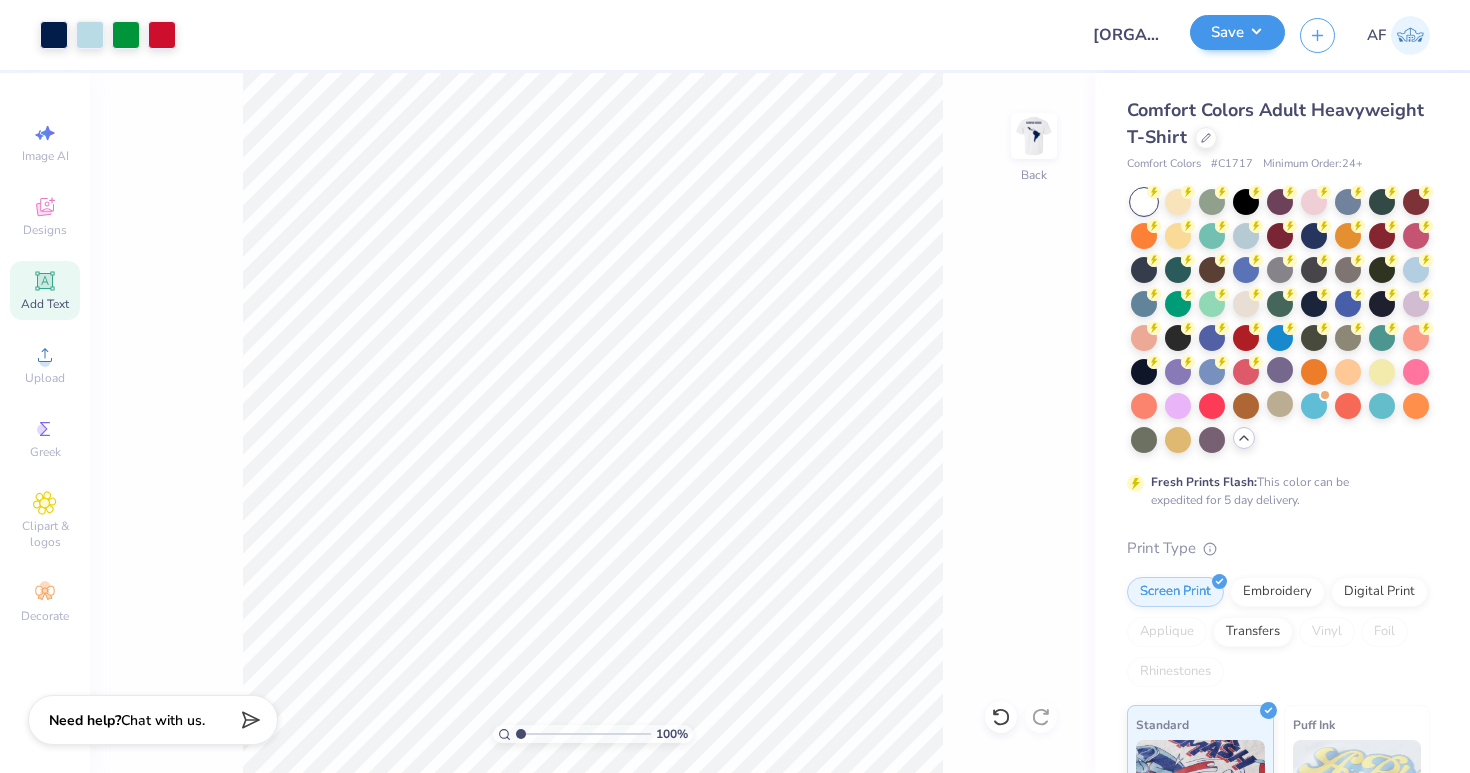 click on "Save" at bounding box center (1237, 32) 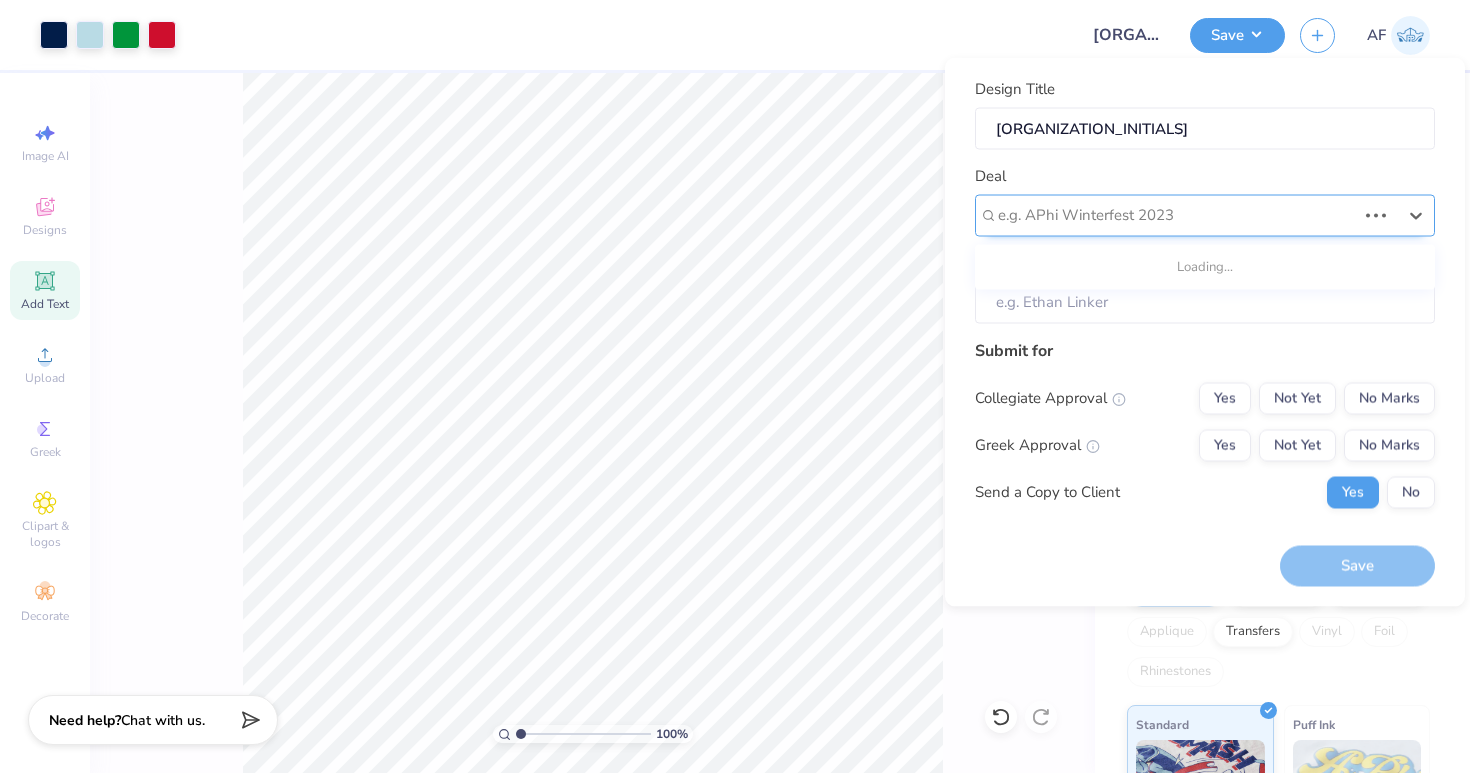 click on "e.g. APhi Winterfest 2023" at bounding box center (1177, 215) 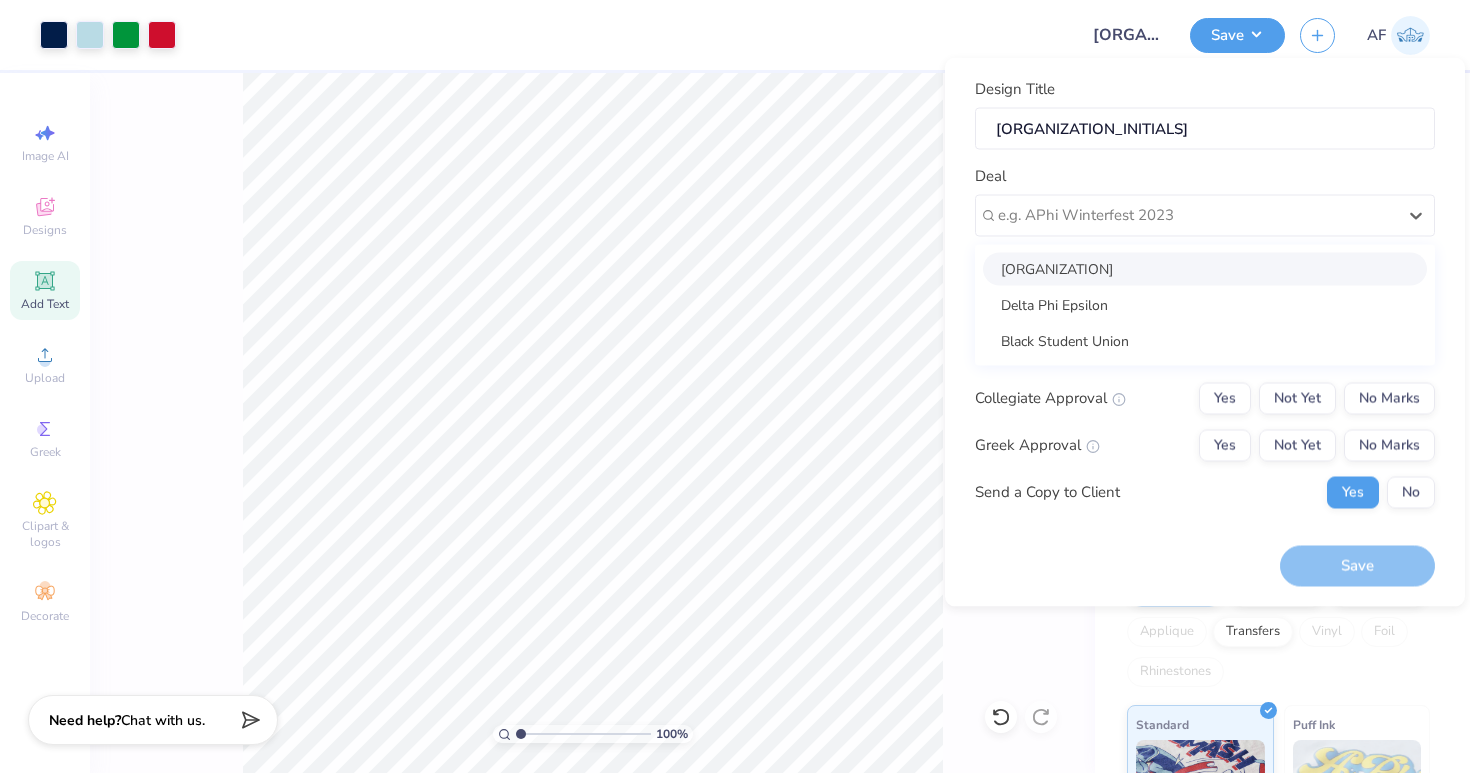 click on "GW OLAS" at bounding box center [1205, 268] 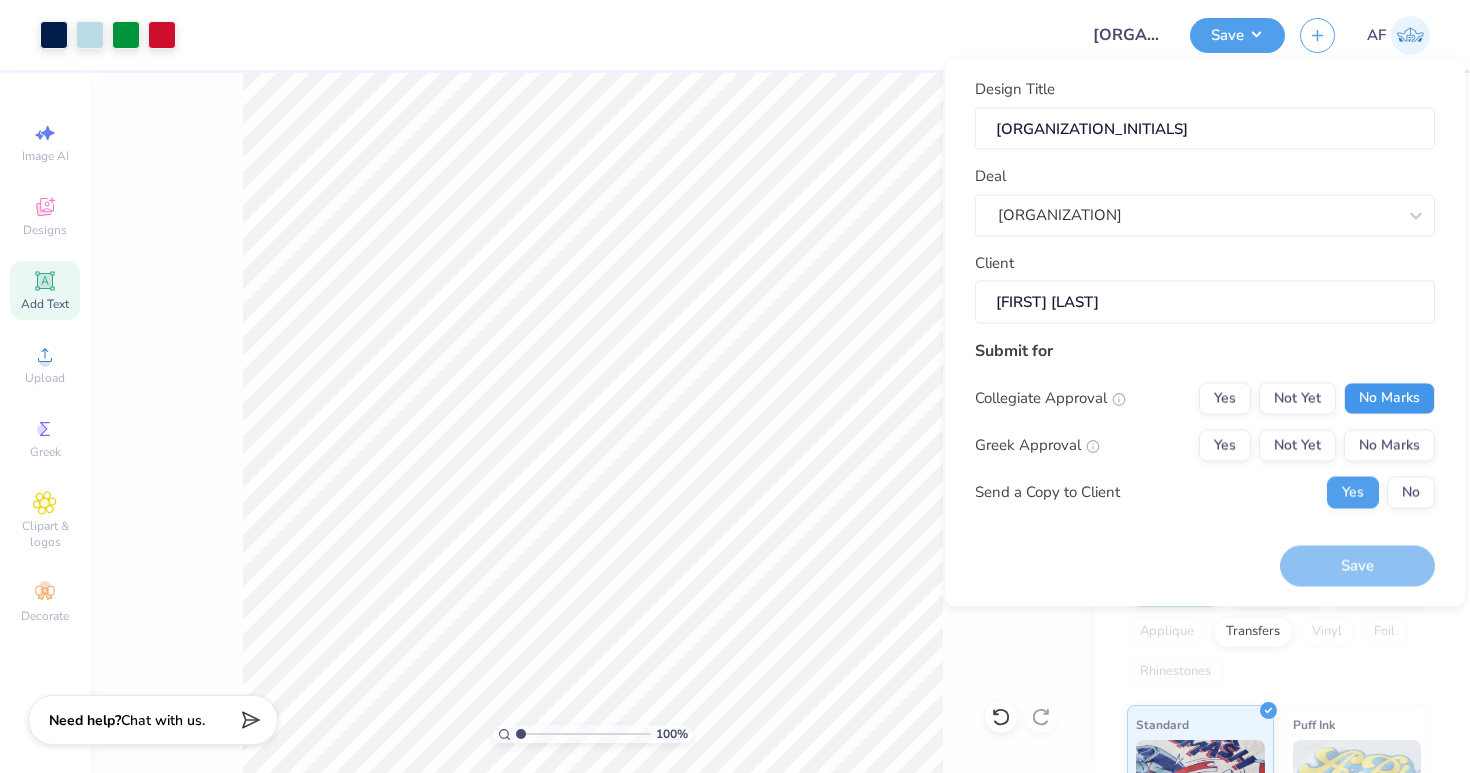 click on "No Marks" at bounding box center (1389, 398) 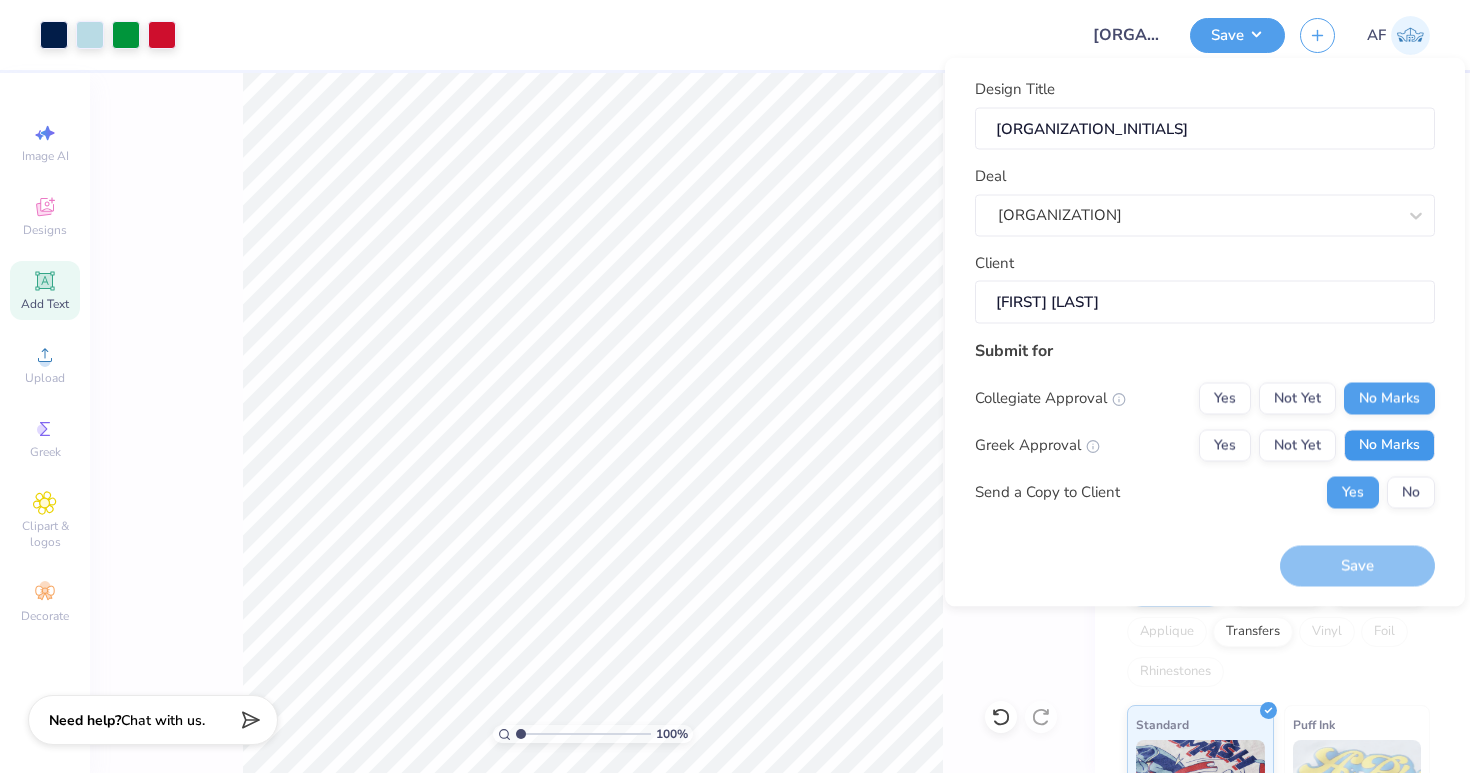 click on "No Marks" at bounding box center (1389, 445) 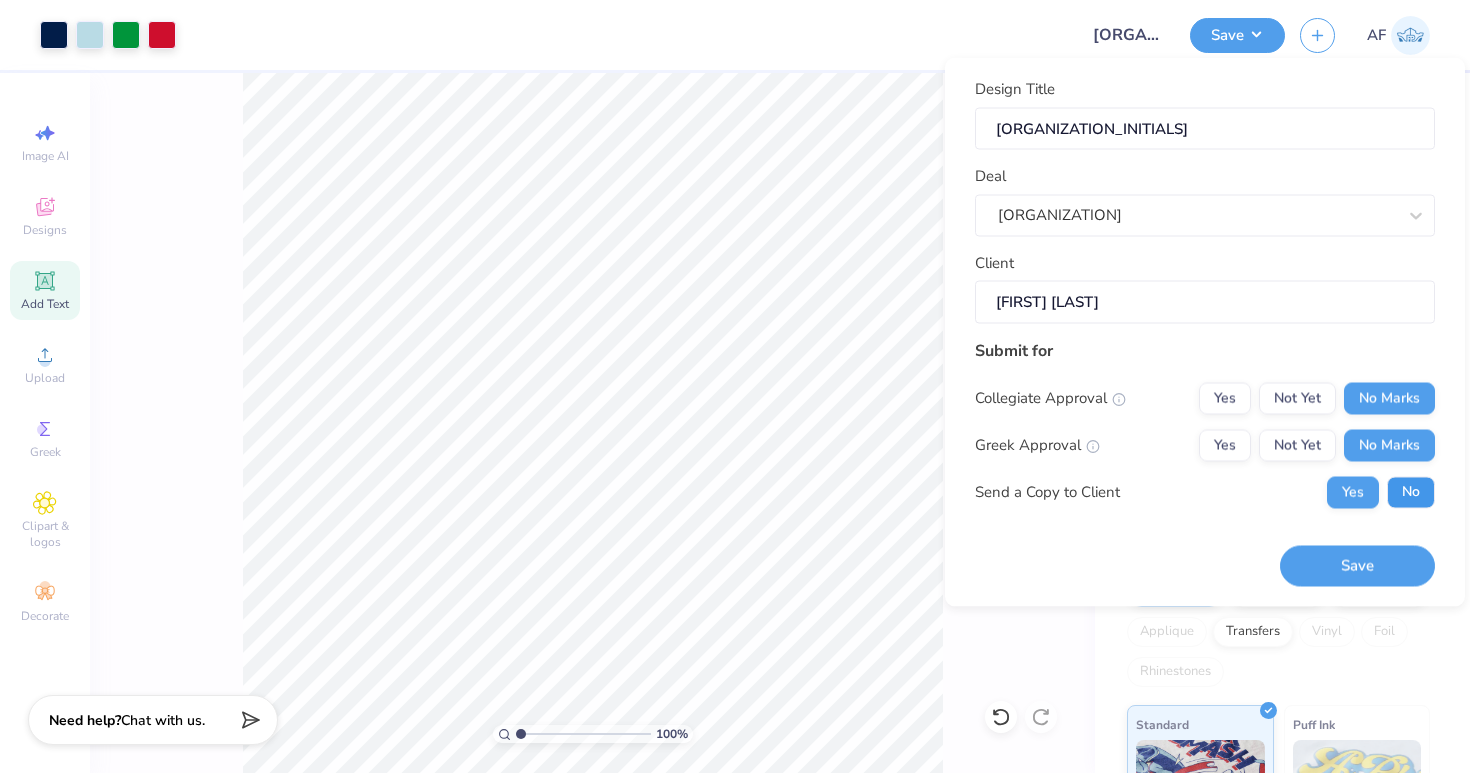 click on "No" at bounding box center [1411, 492] 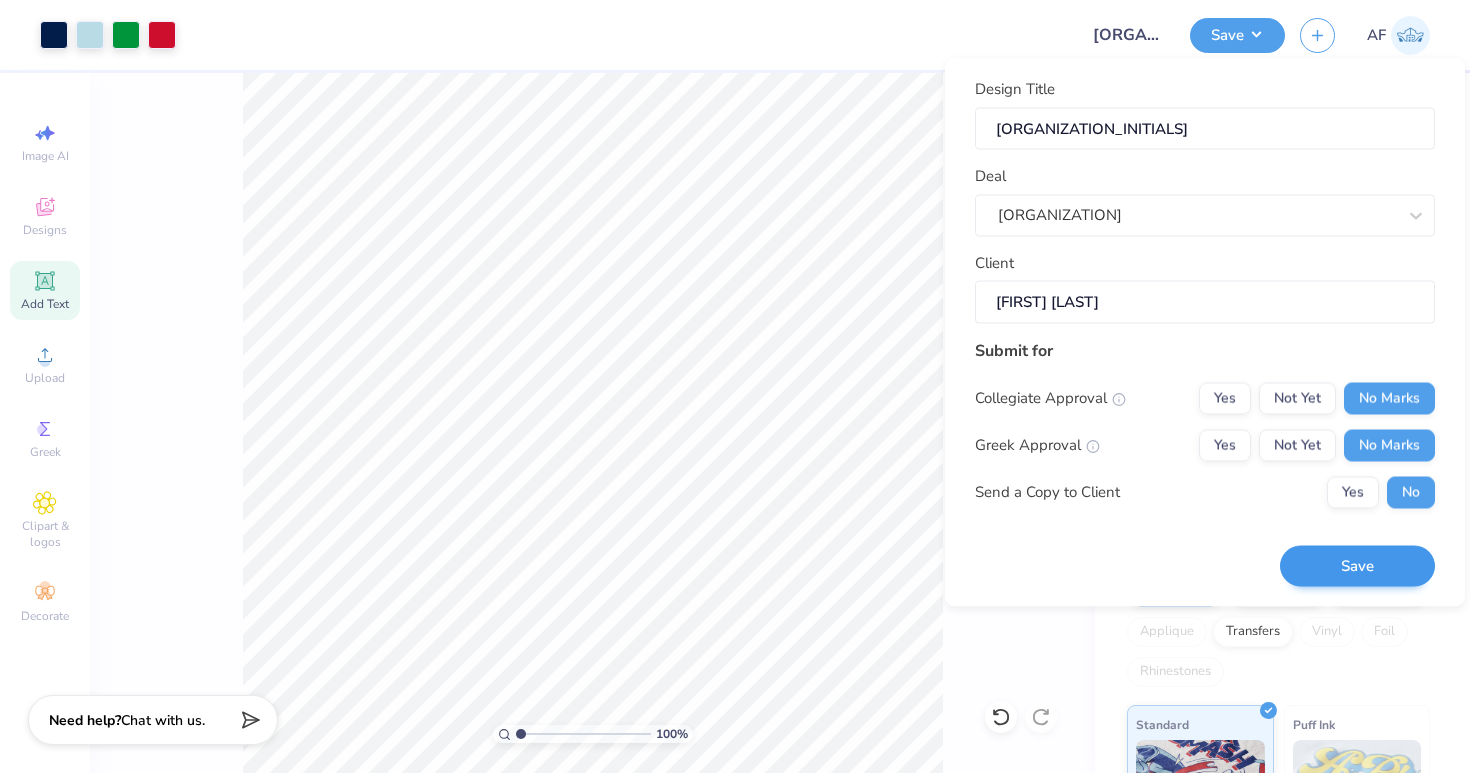 click on "Save" at bounding box center (1357, 566) 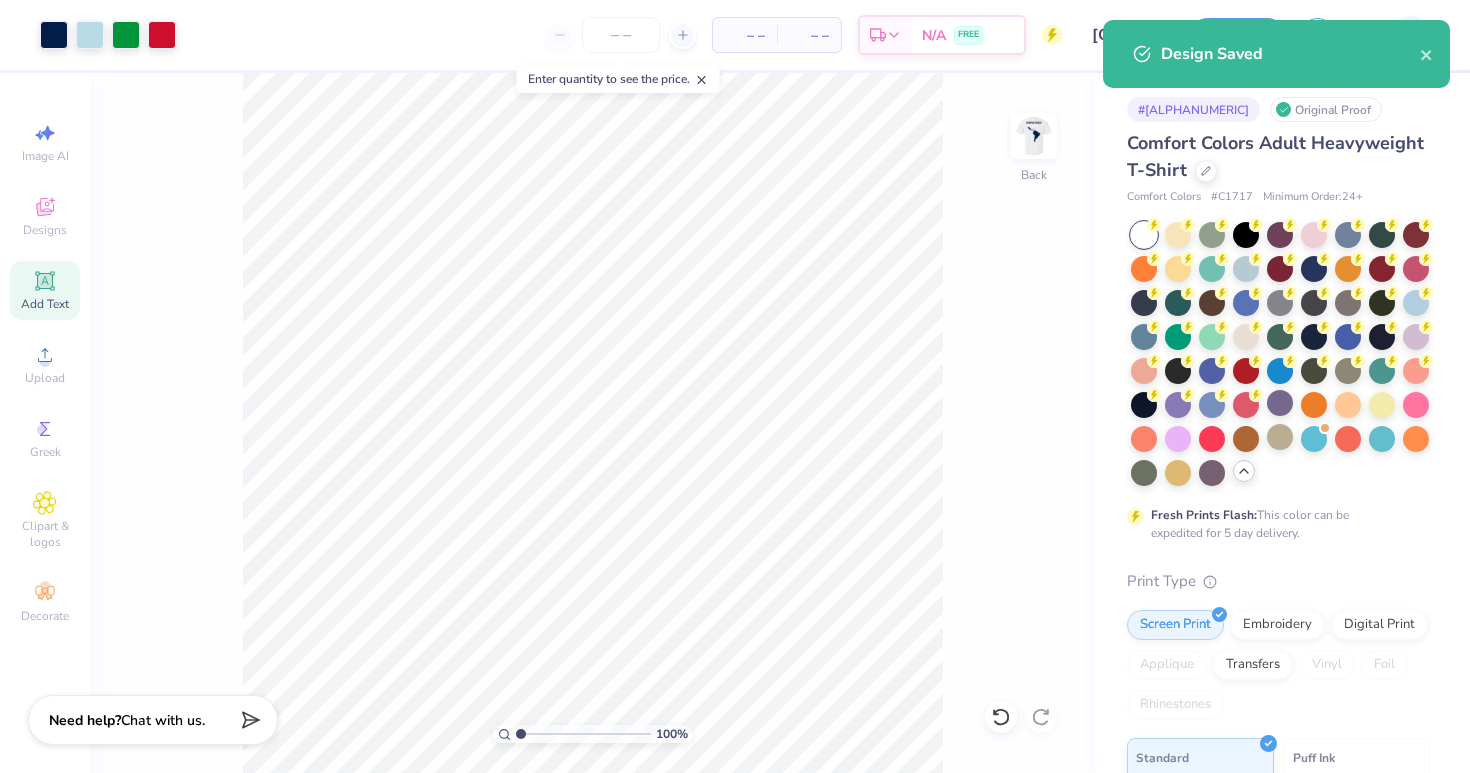 click 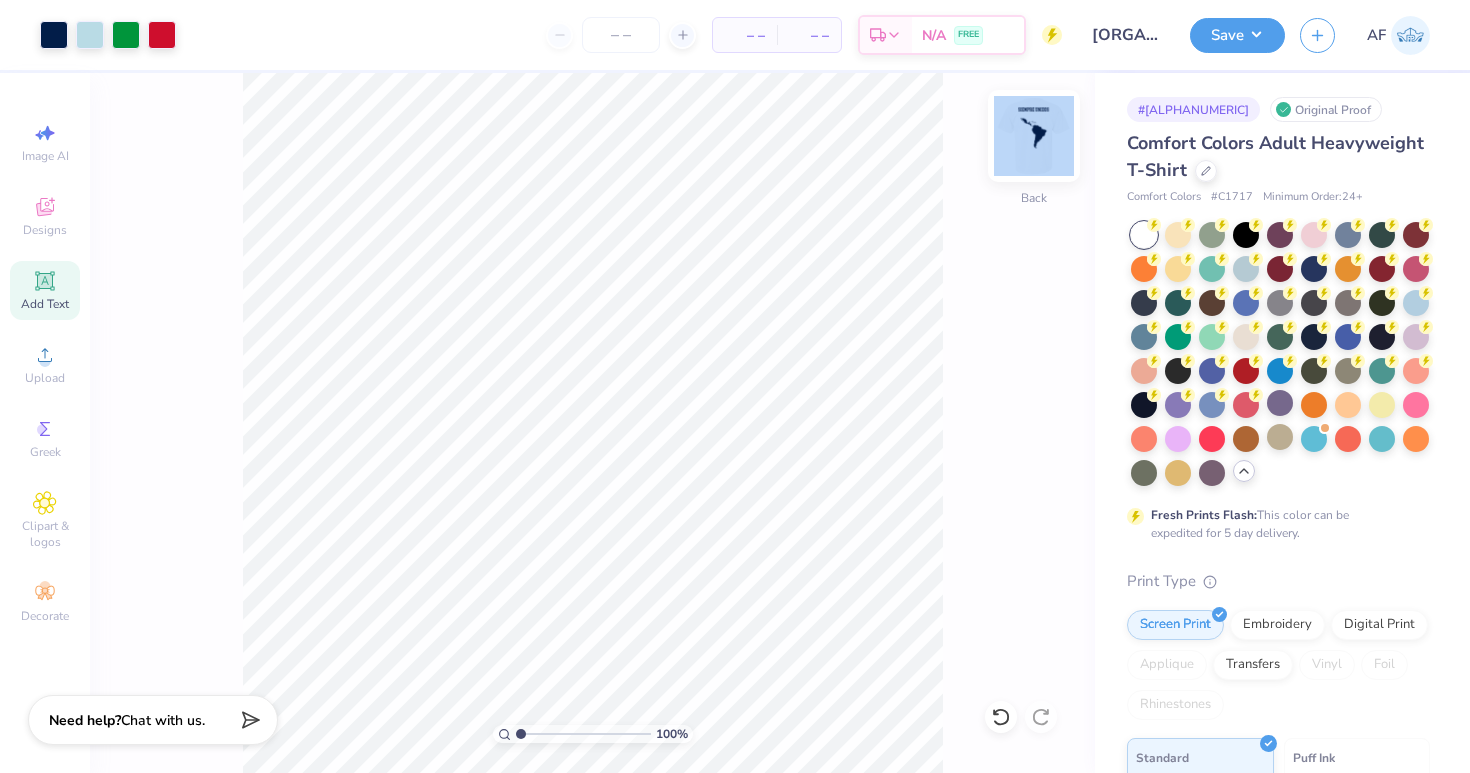 click on "100  % Back" at bounding box center [592, 423] 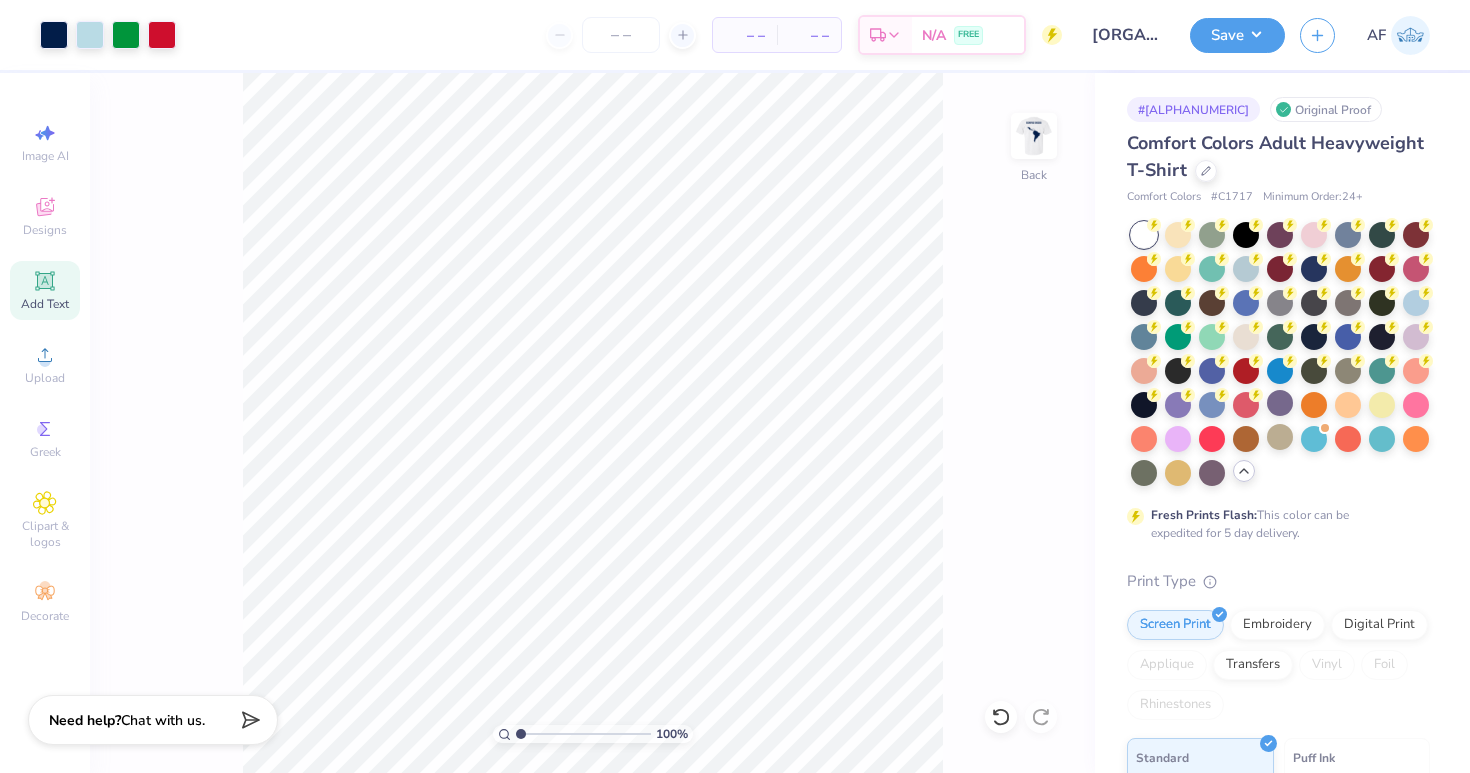 click on "100  % Back" at bounding box center [592, 423] 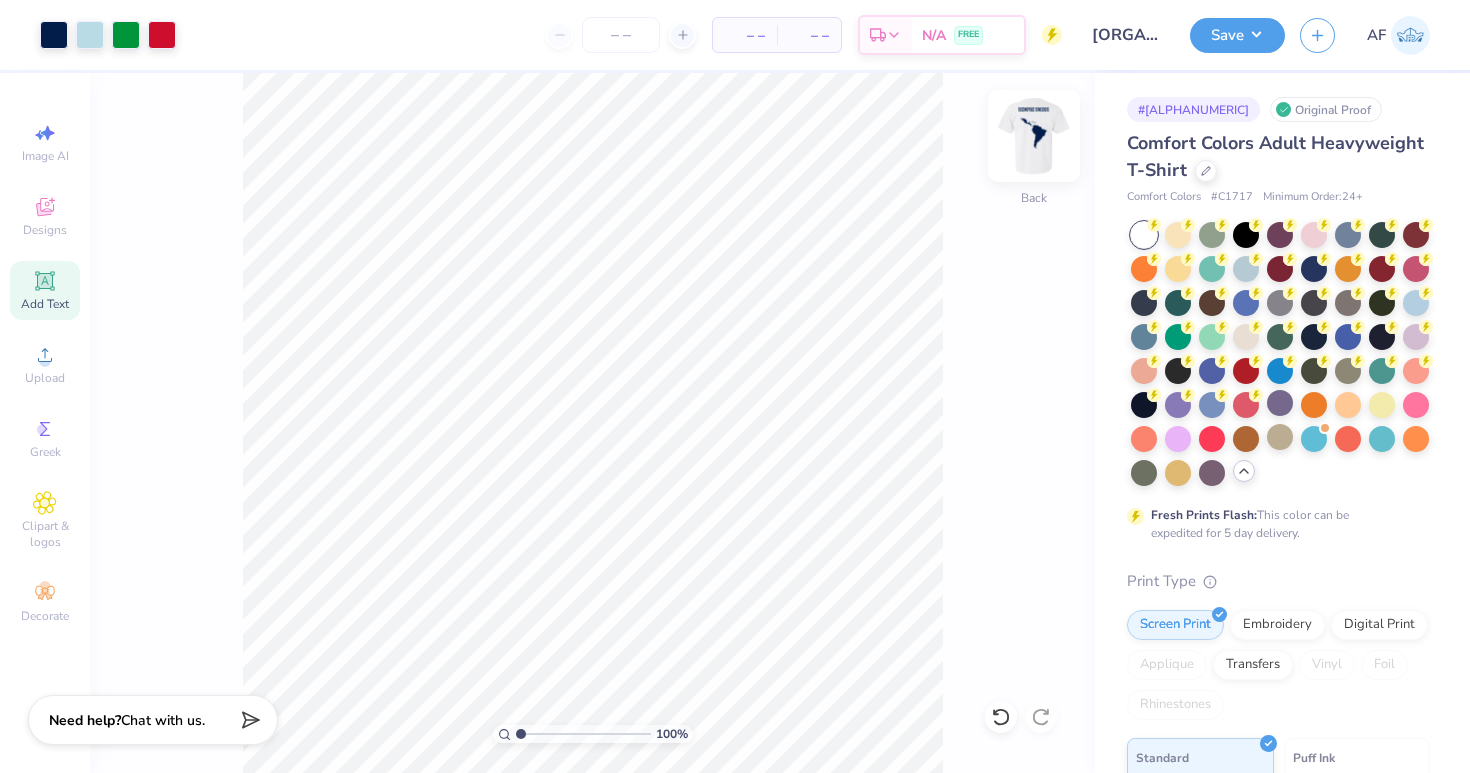 click at bounding box center (1034, 136) 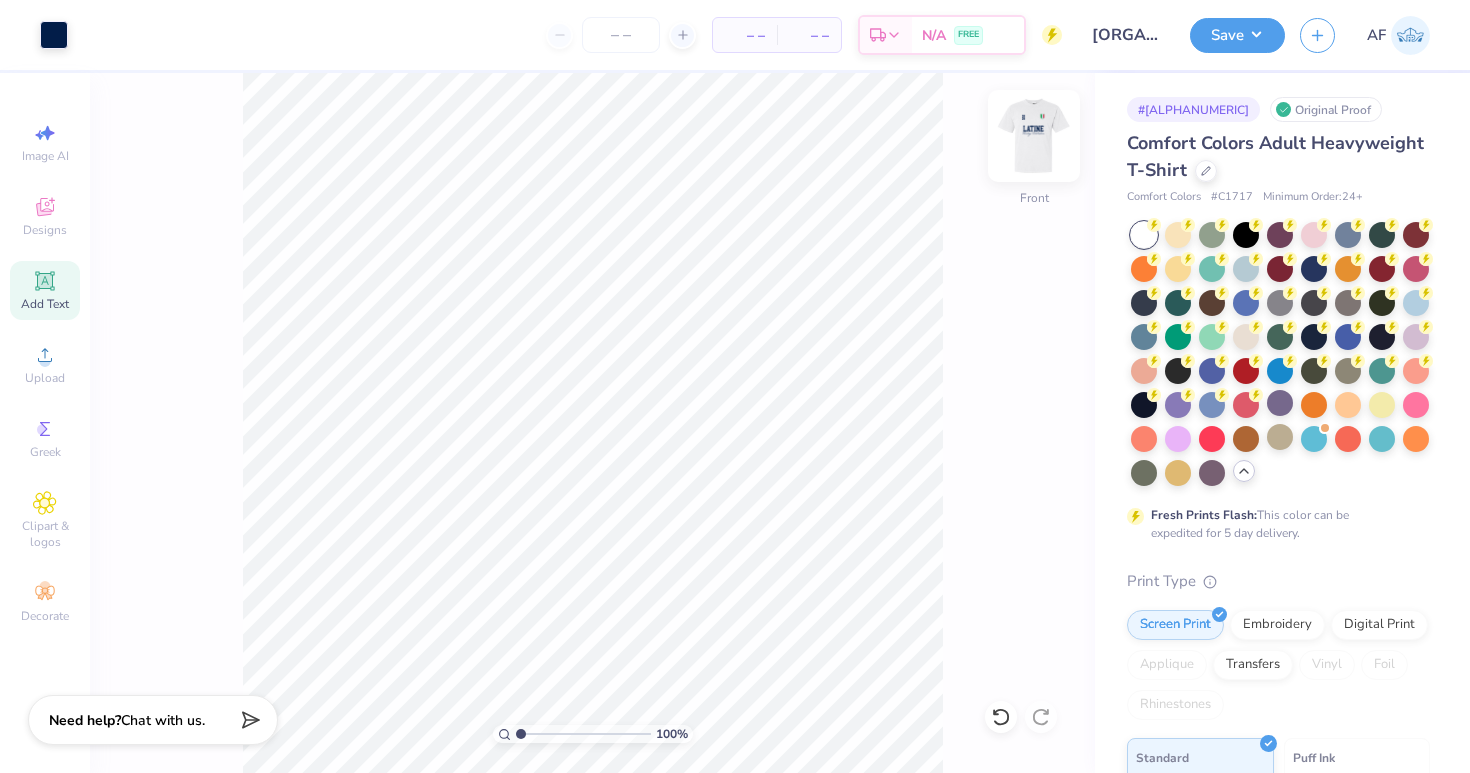 click at bounding box center (1034, 136) 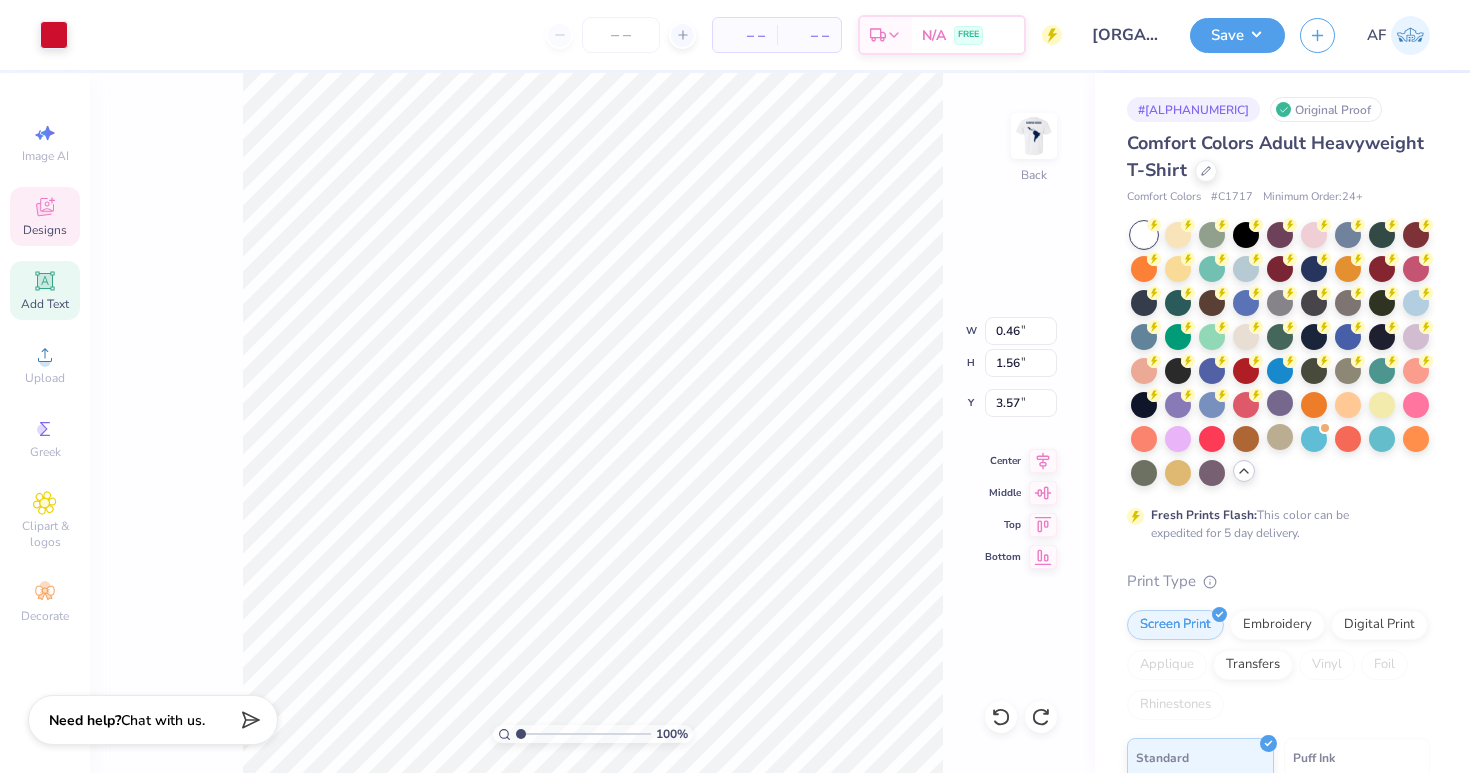 type on "3.12" 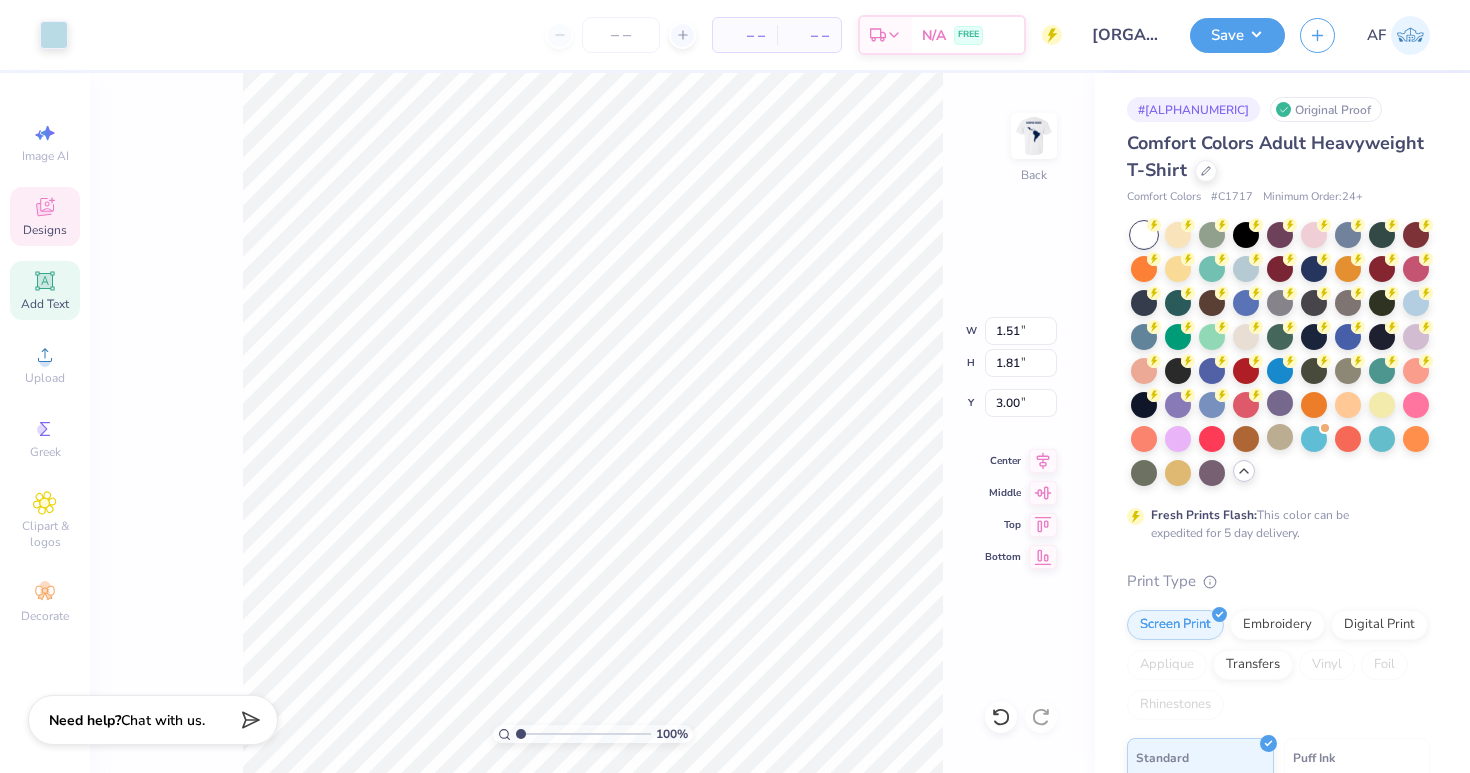 type on "3.00" 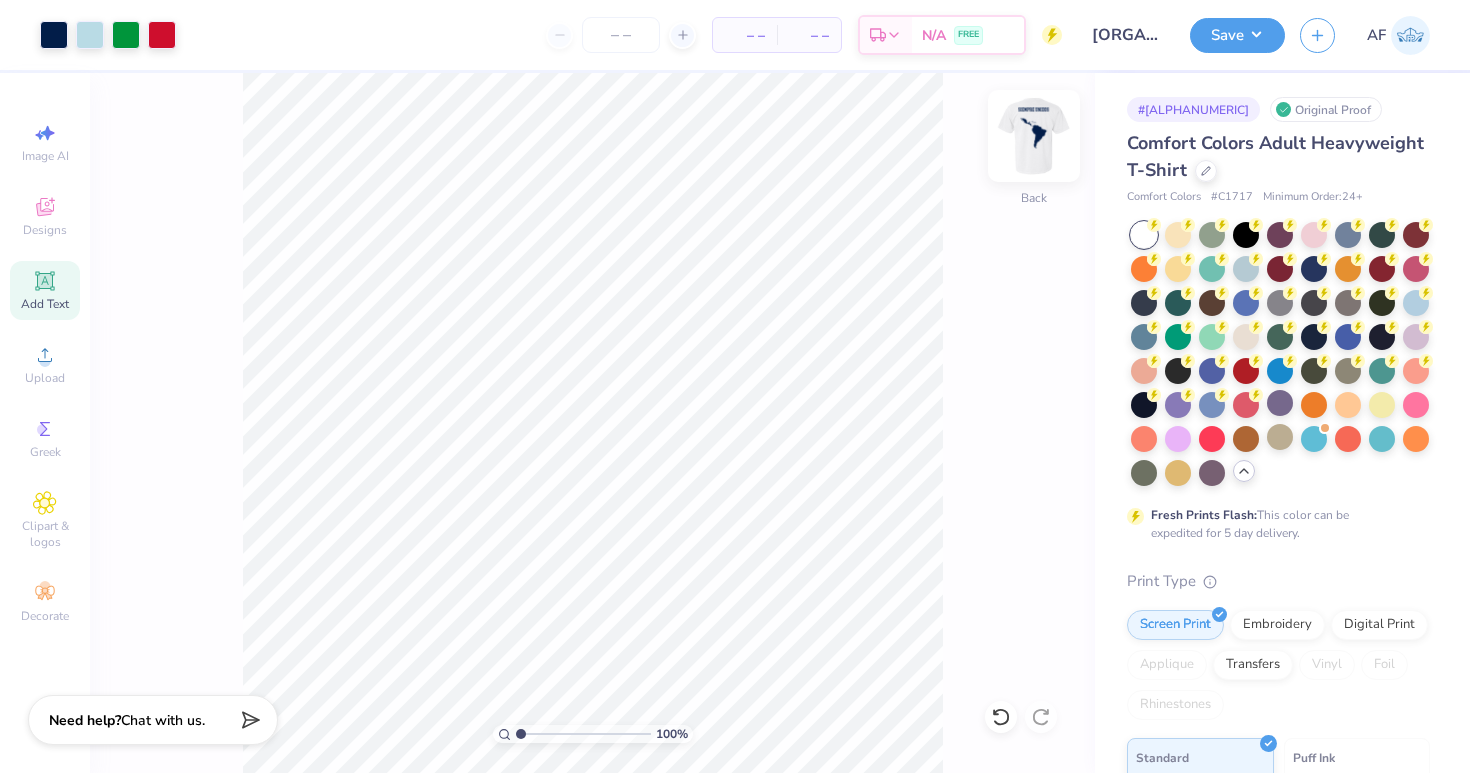 click at bounding box center [1034, 136] 